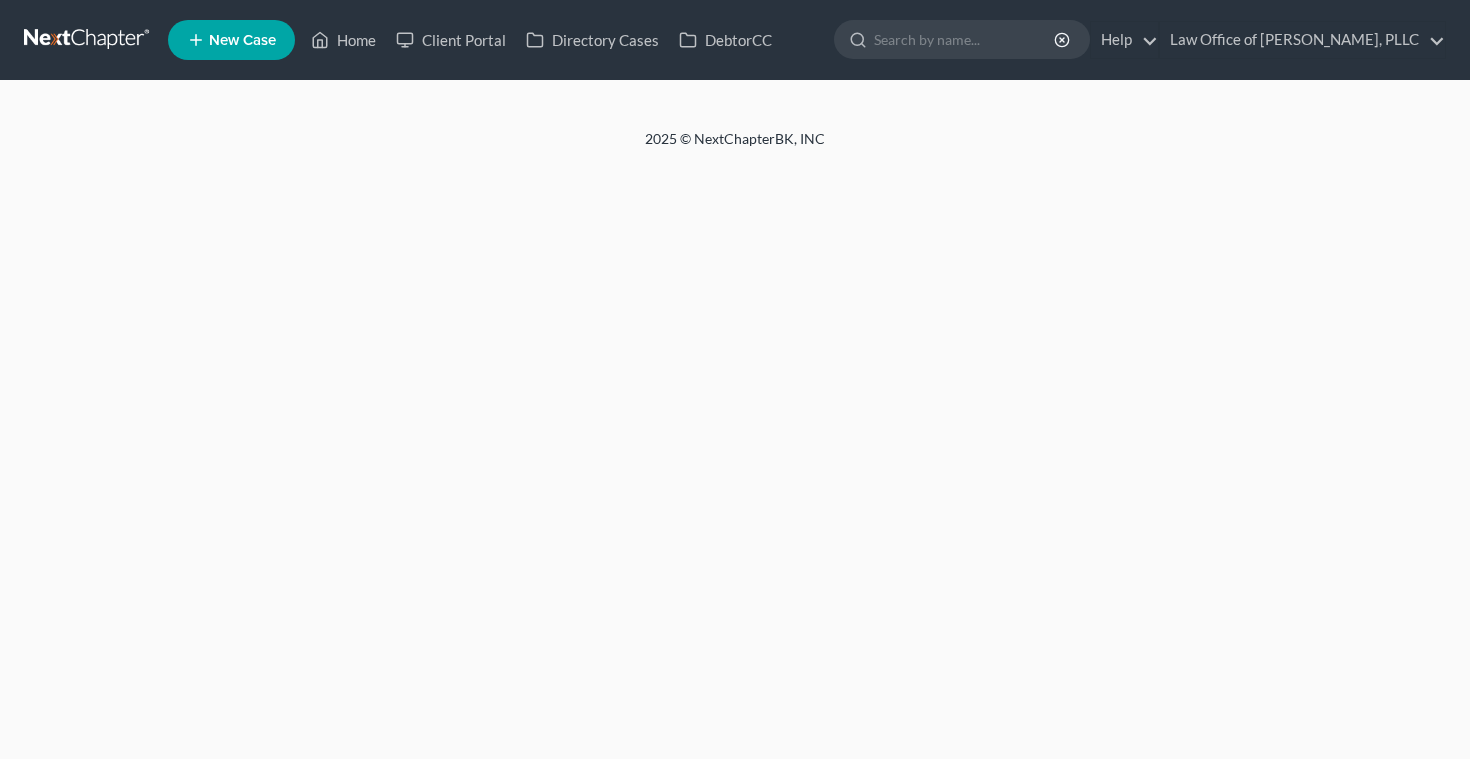 scroll, scrollTop: 0, scrollLeft: 0, axis: both 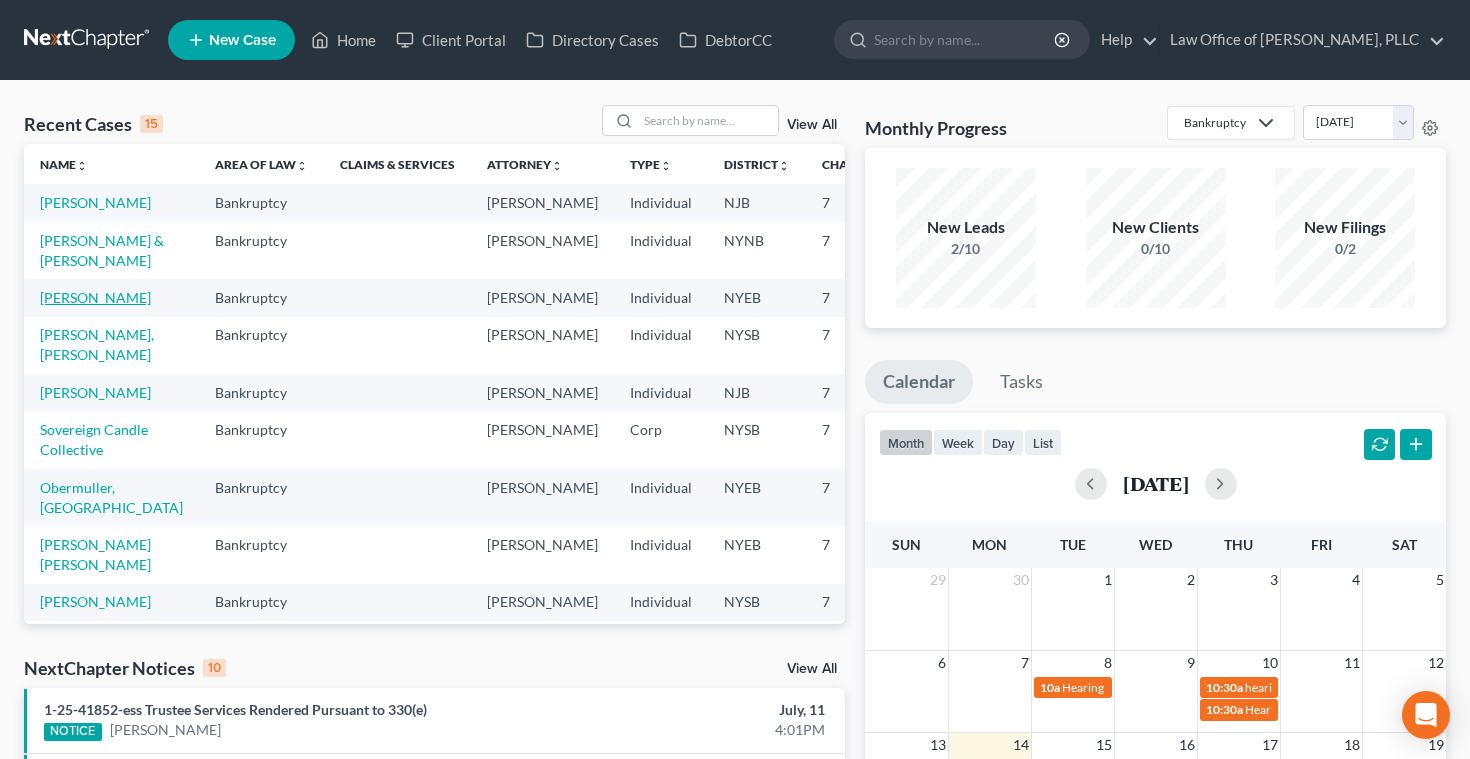click on "[PERSON_NAME]" at bounding box center (95, 297) 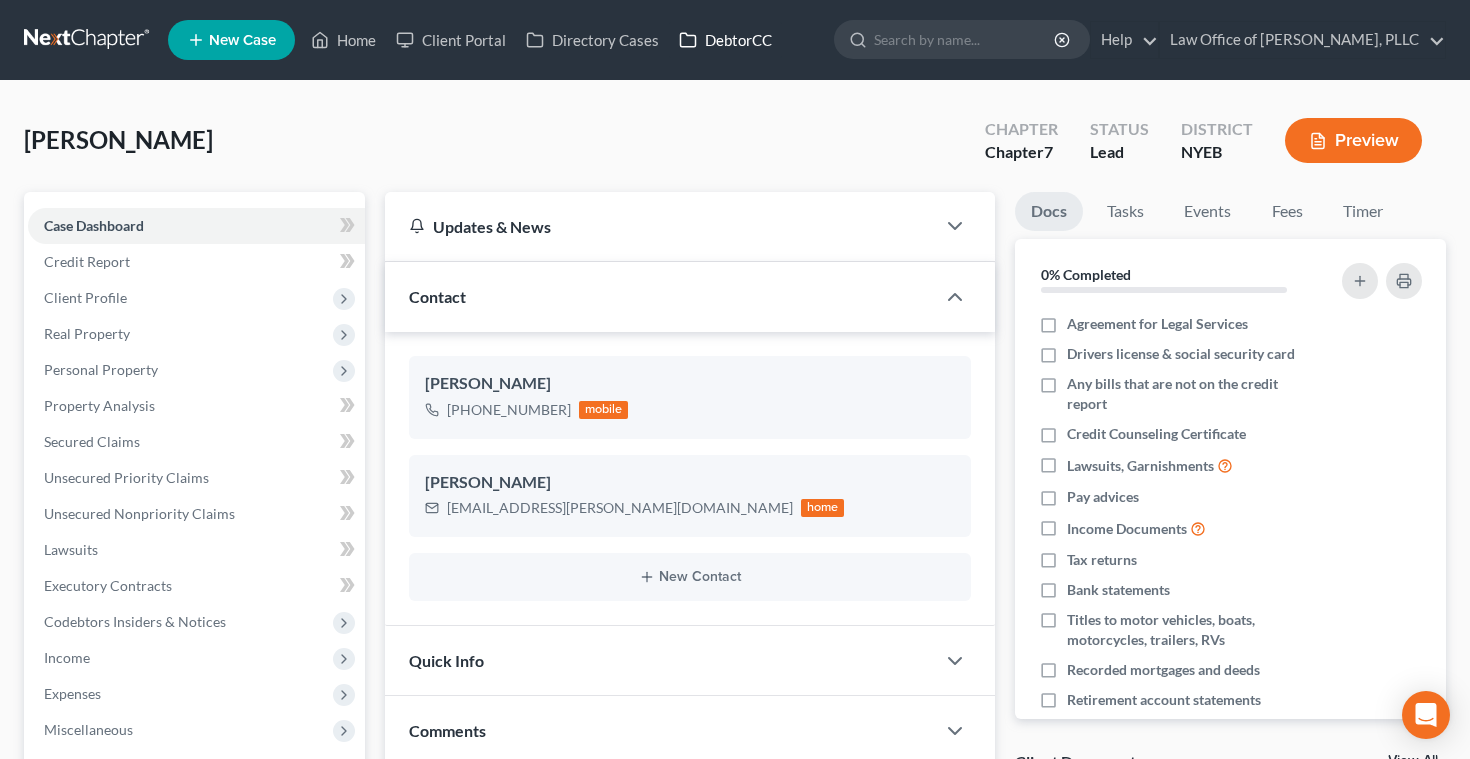 click on "DebtorCC" at bounding box center (725, 40) 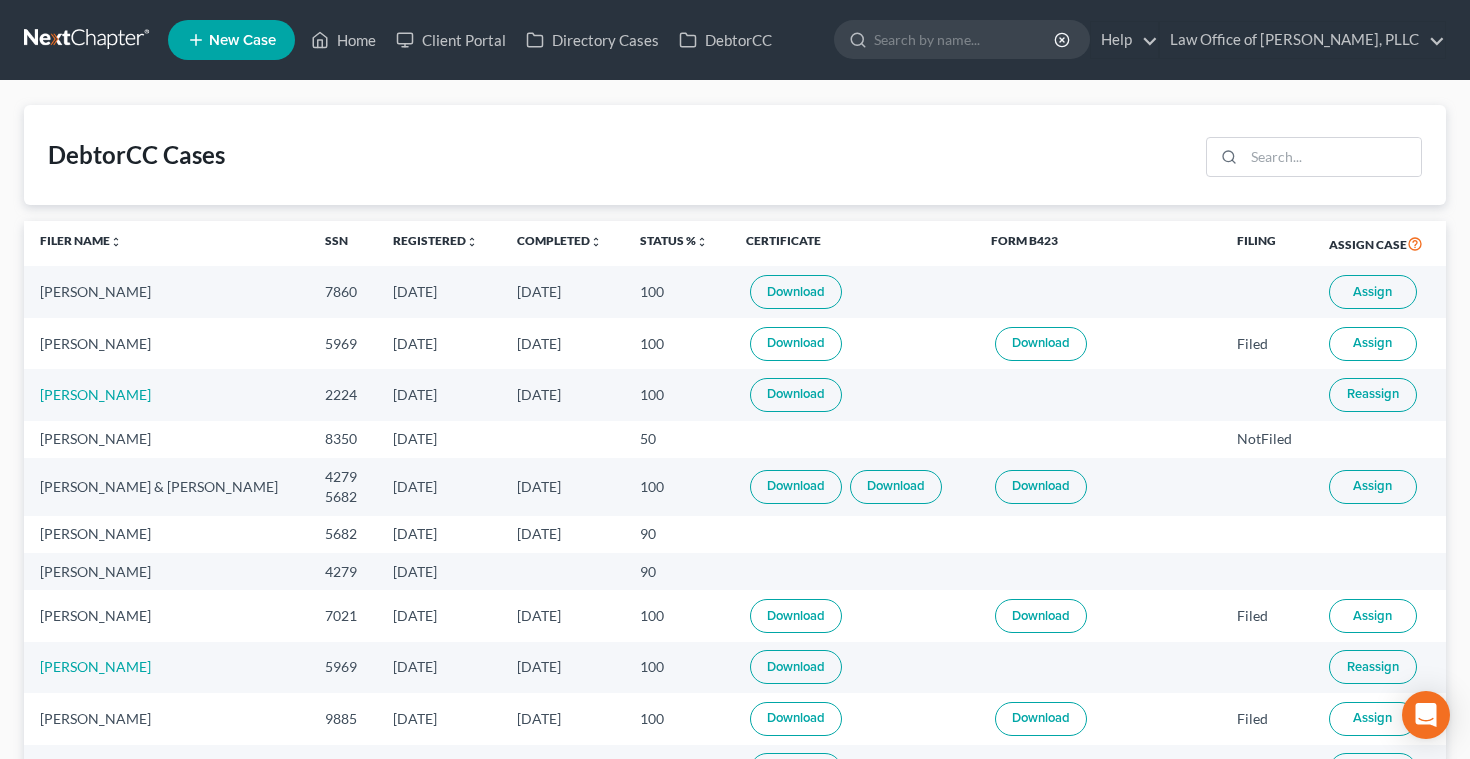click on "Download" at bounding box center (796, 395) 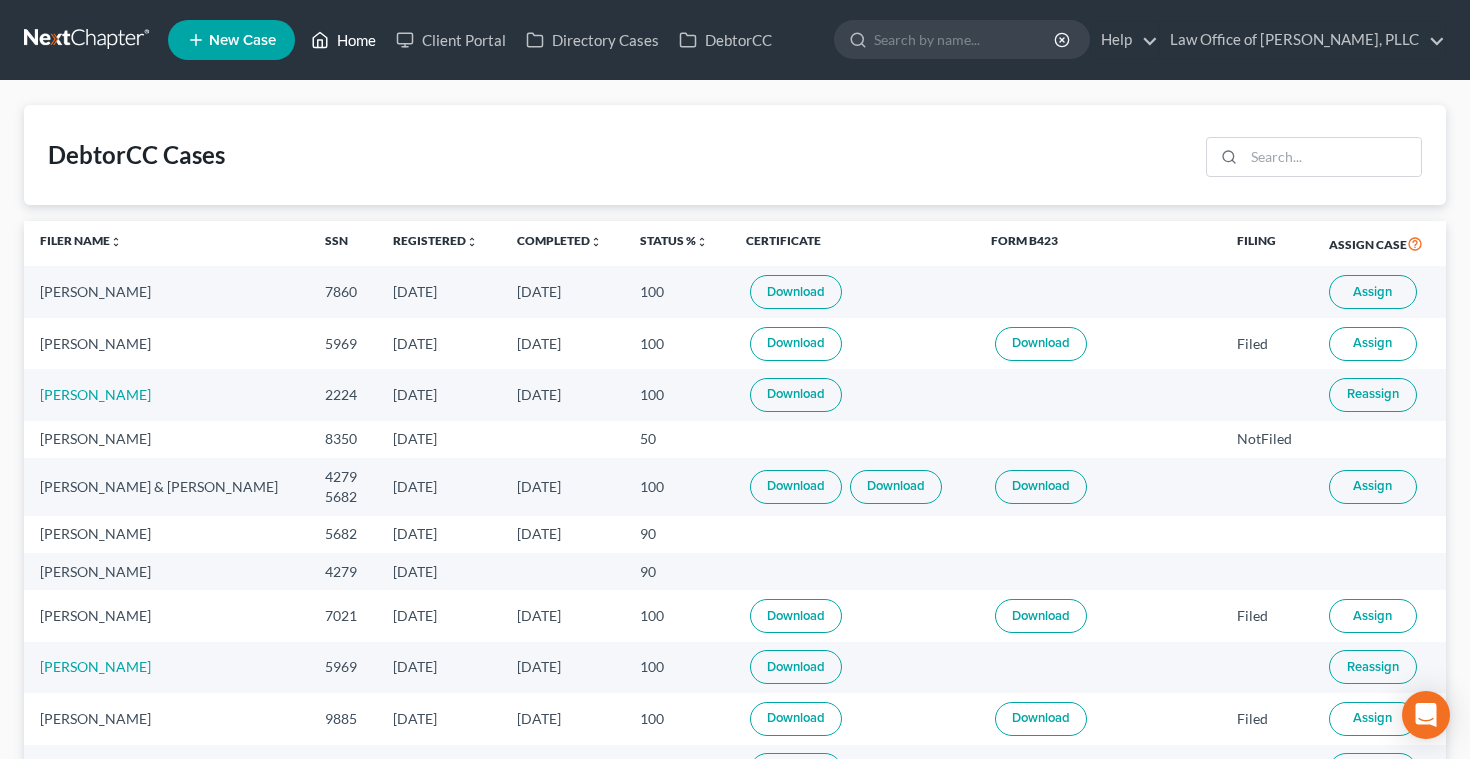 click on "Home" at bounding box center [343, 40] 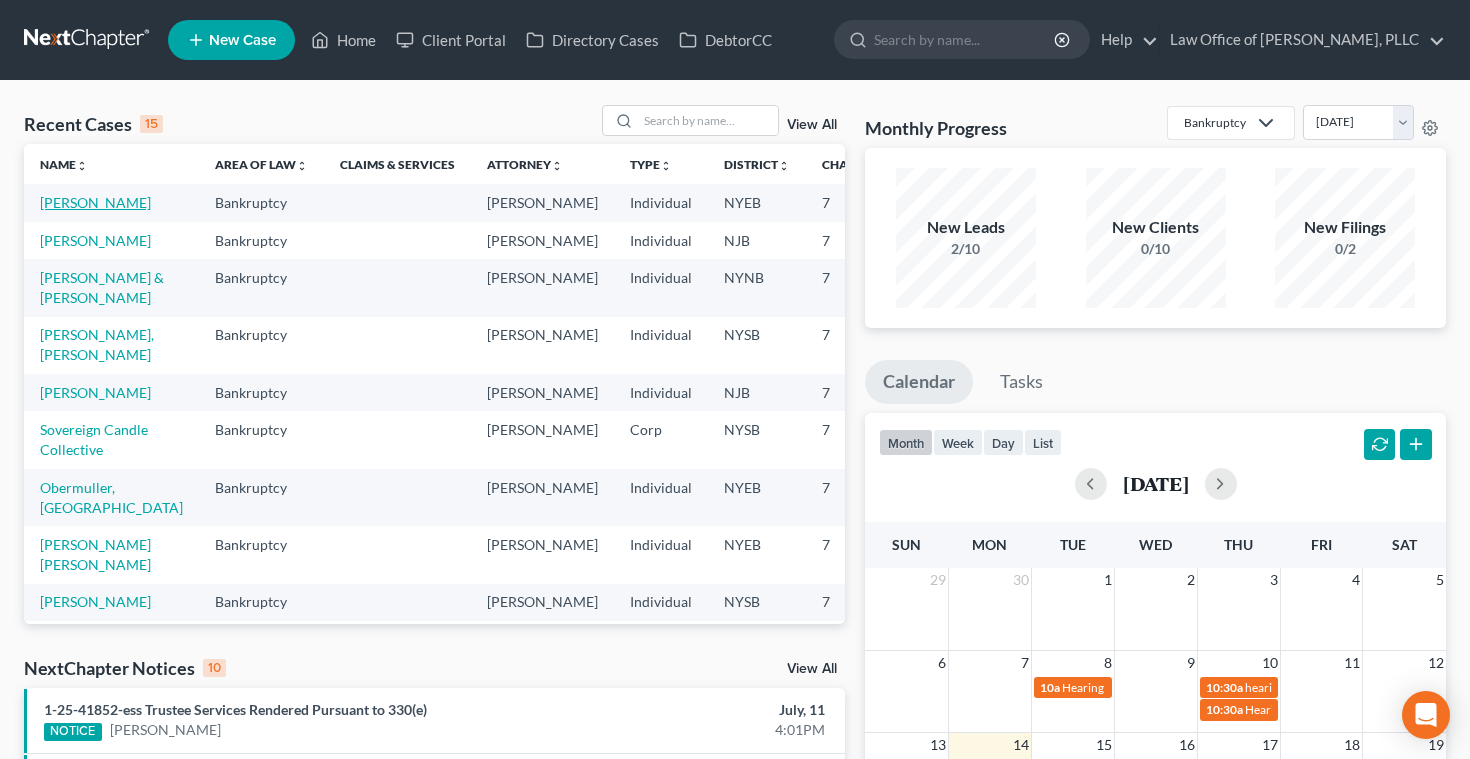 click on "[PERSON_NAME]" at bounding box center [95, 202] 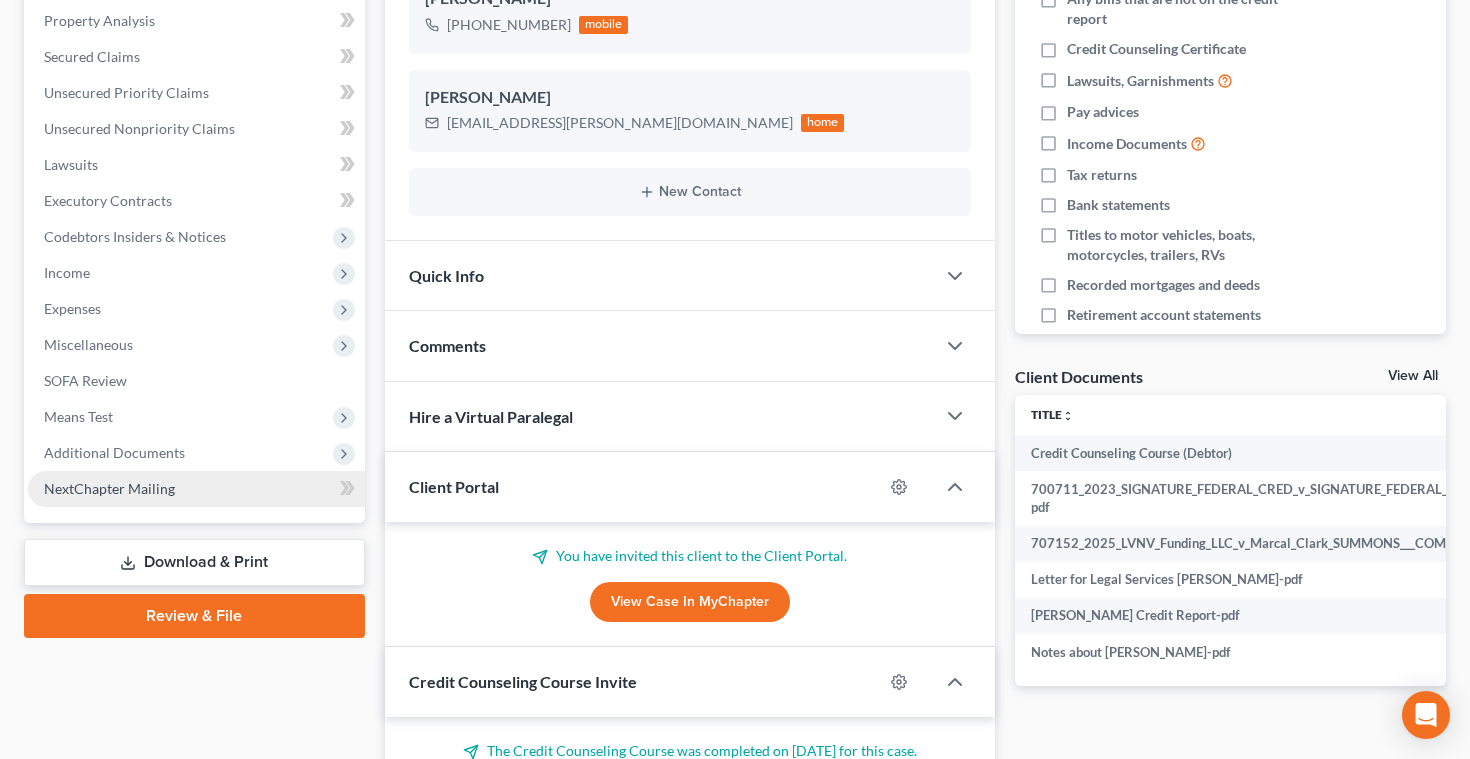 scroll, scrollTop: 397, scrollLeft: 0, axis: vertical 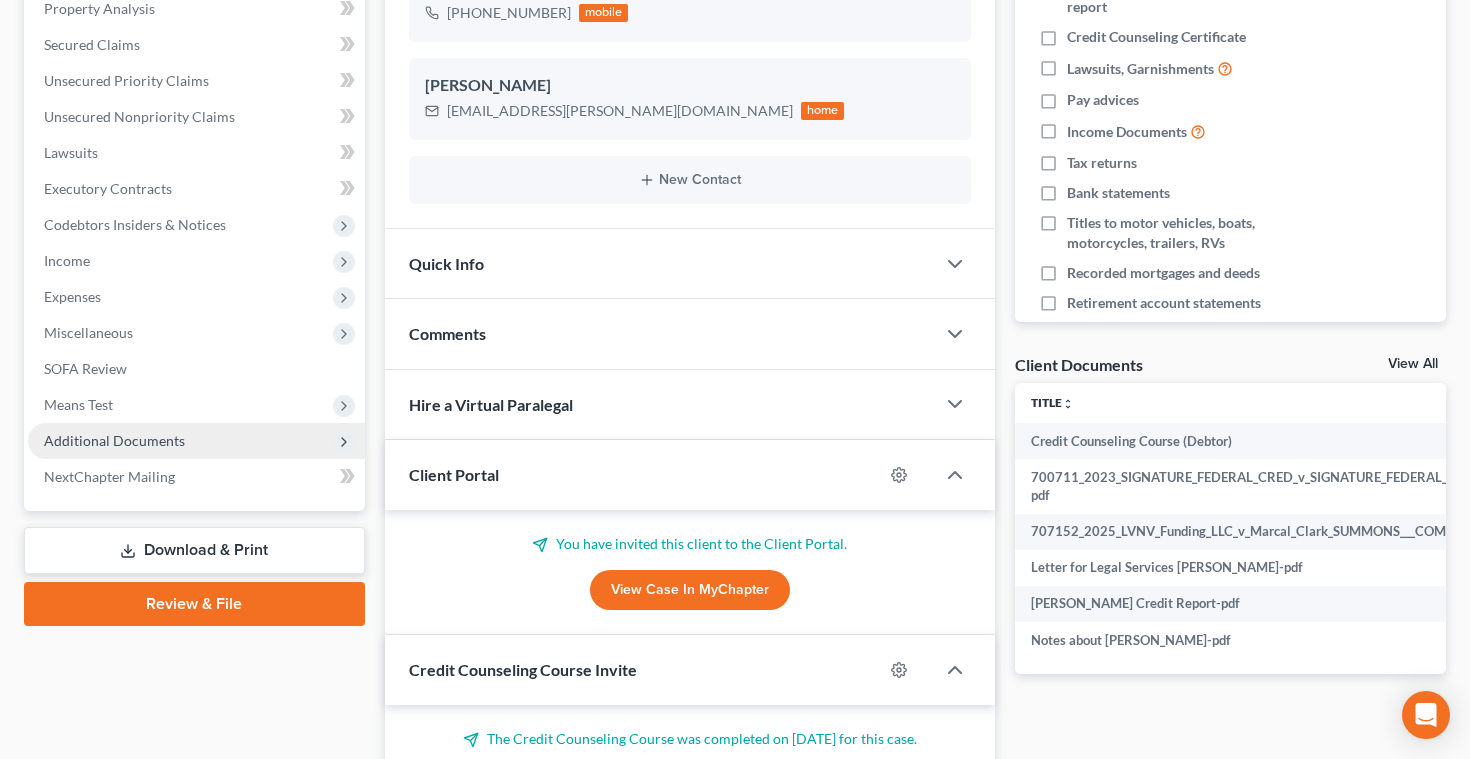 click on "Additional Documents" at bounding box center (114, 440) 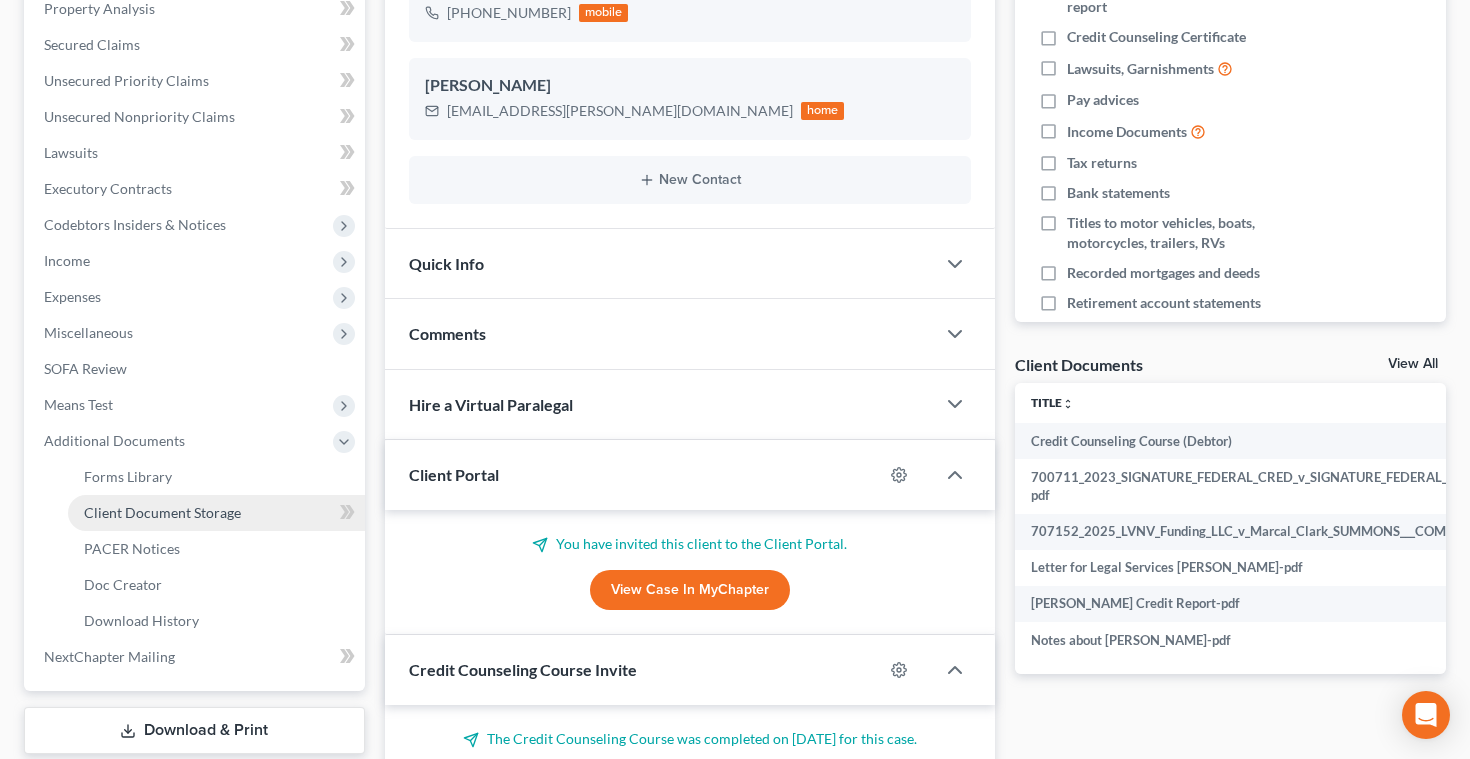click on "Client Document Storage" at bounding box center [216, 513] 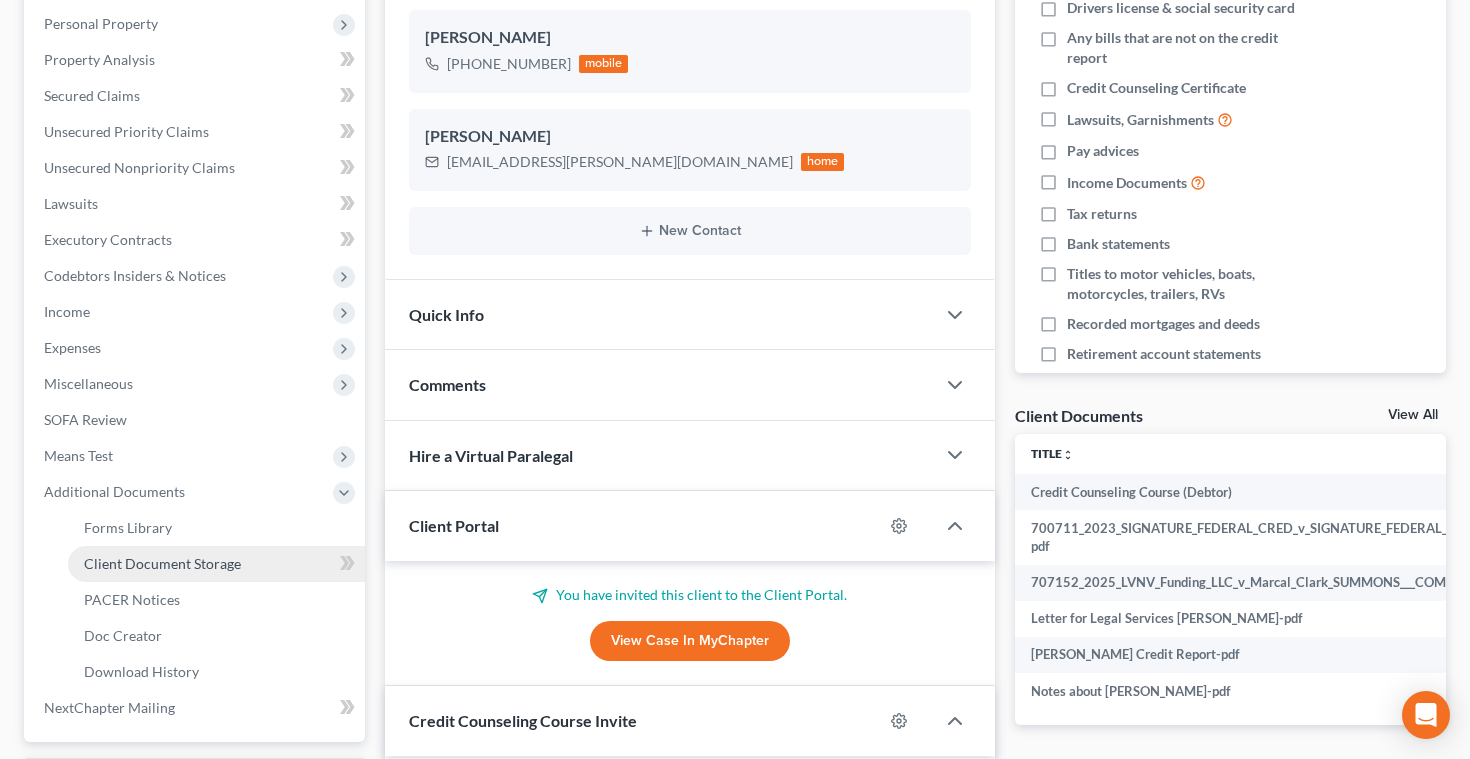 select on "0" 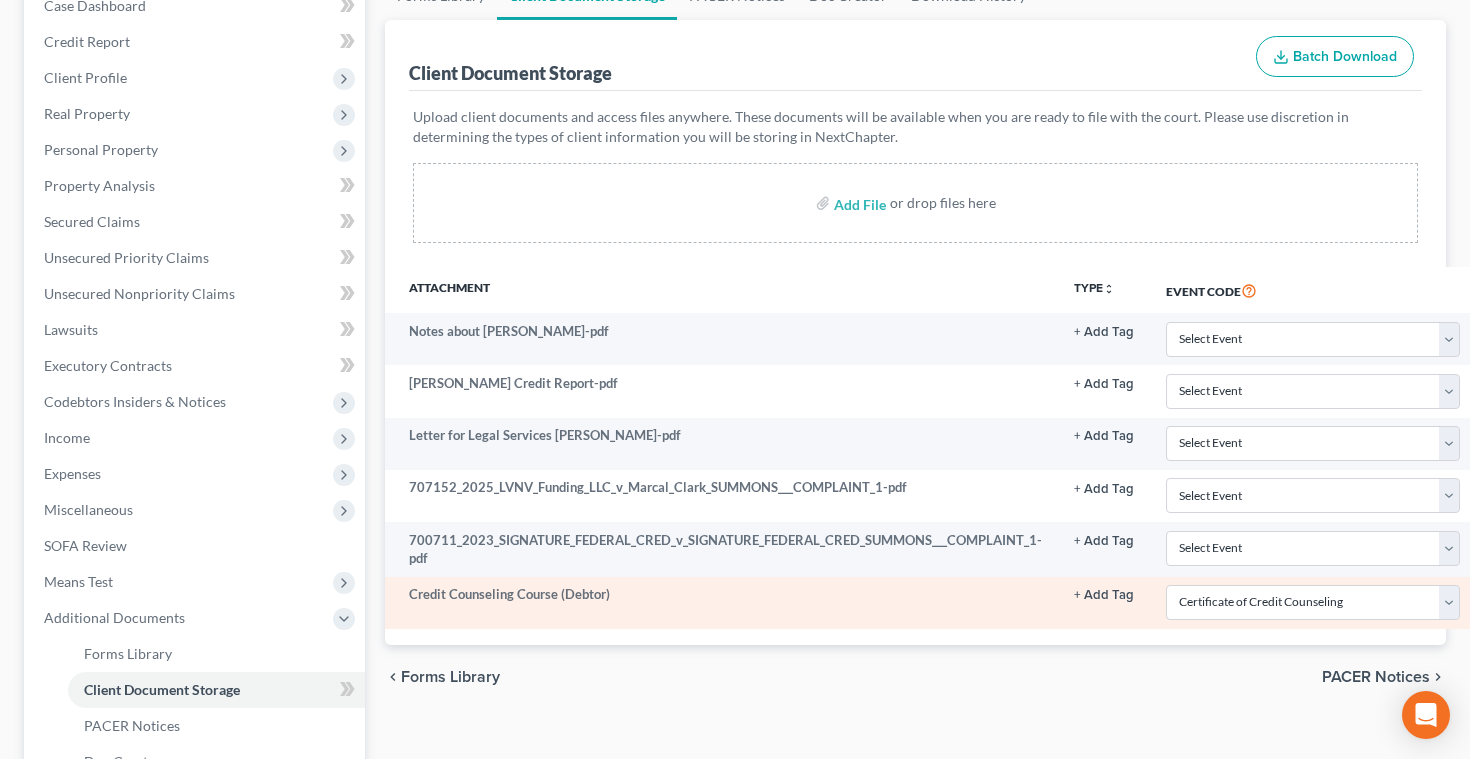 scroll, scrollTop: 221, scrollLeft: 0, axis: vertical 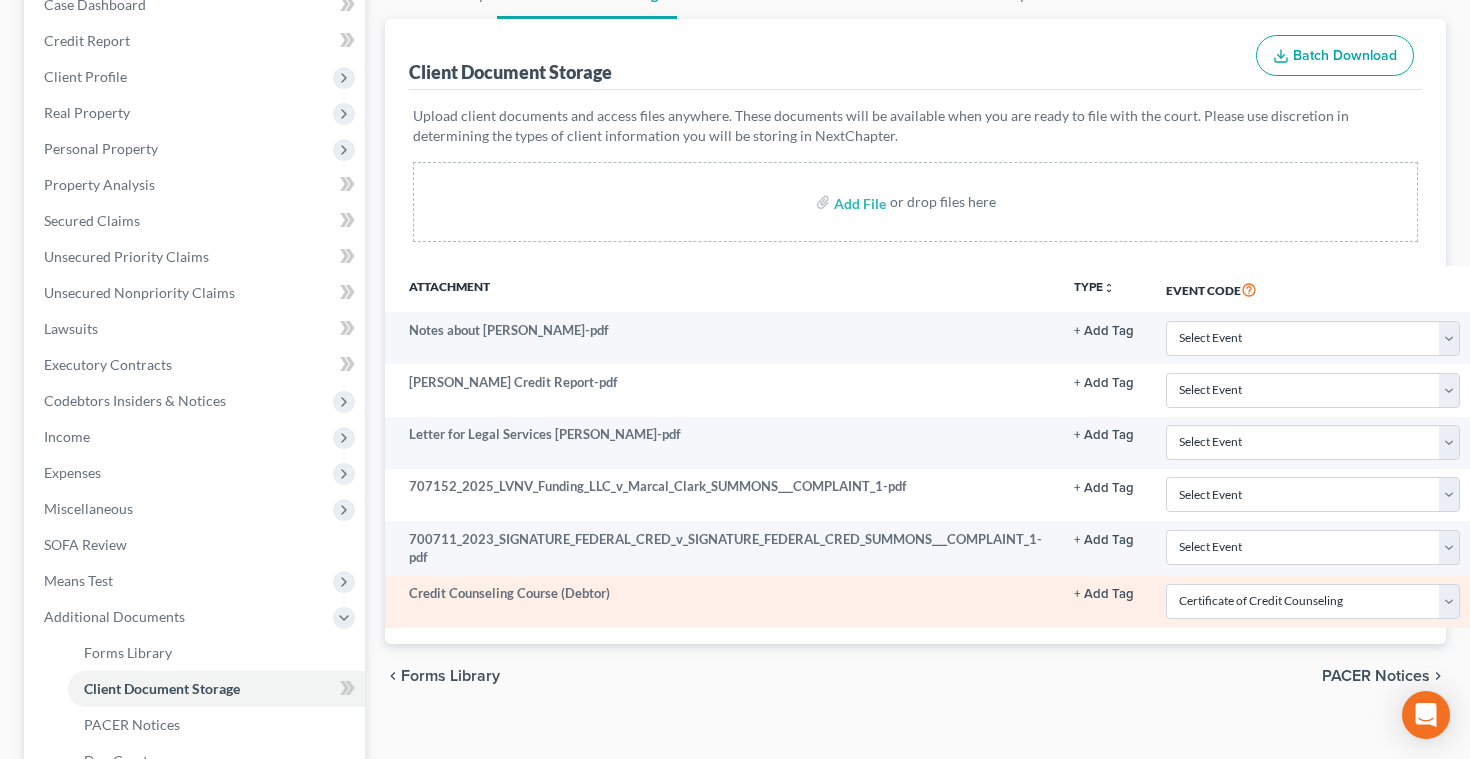 click on "Credit Counseling Course (Debtor)" at bounding box center (721, 602) 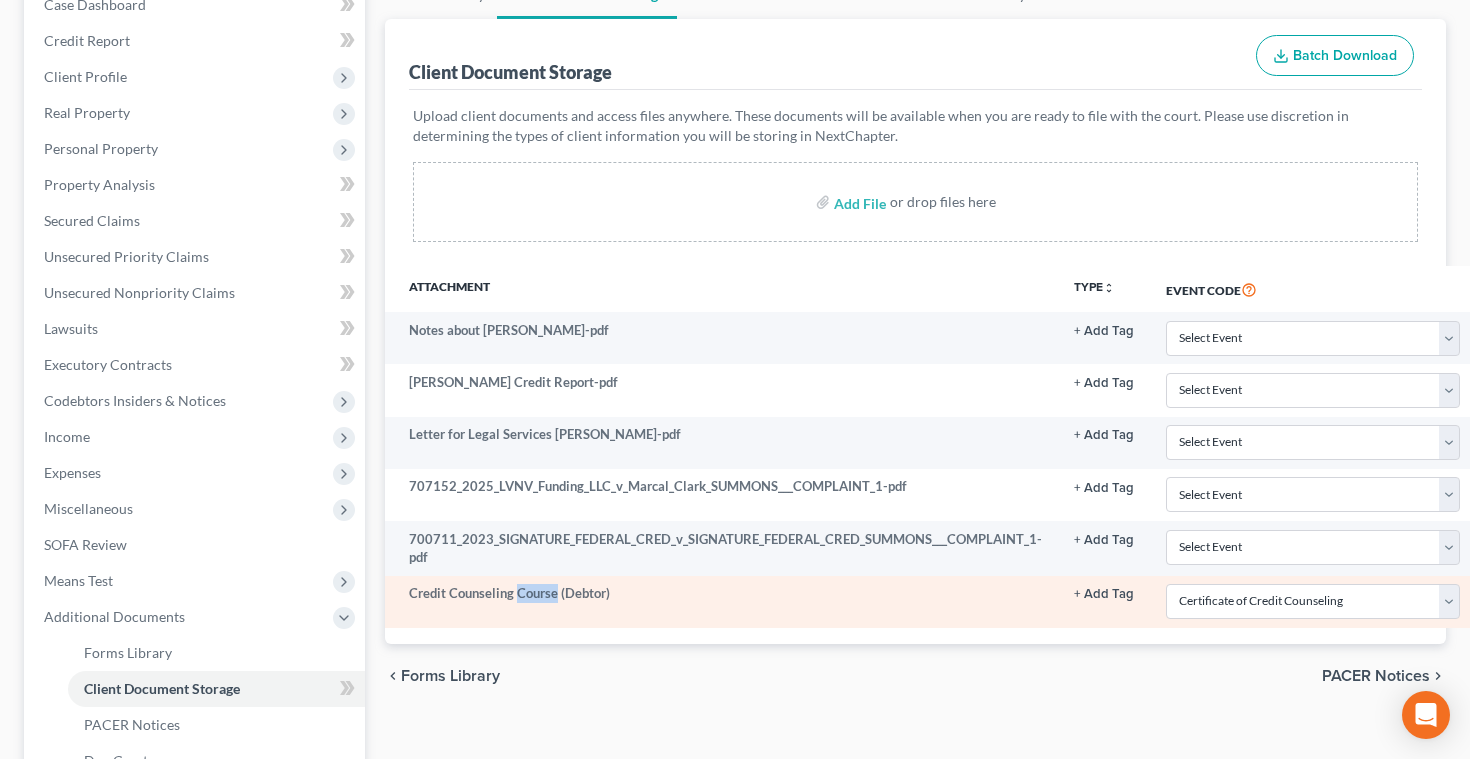click on "Credit Counseling Course (Debtor)" at bounding box center [721, 602] 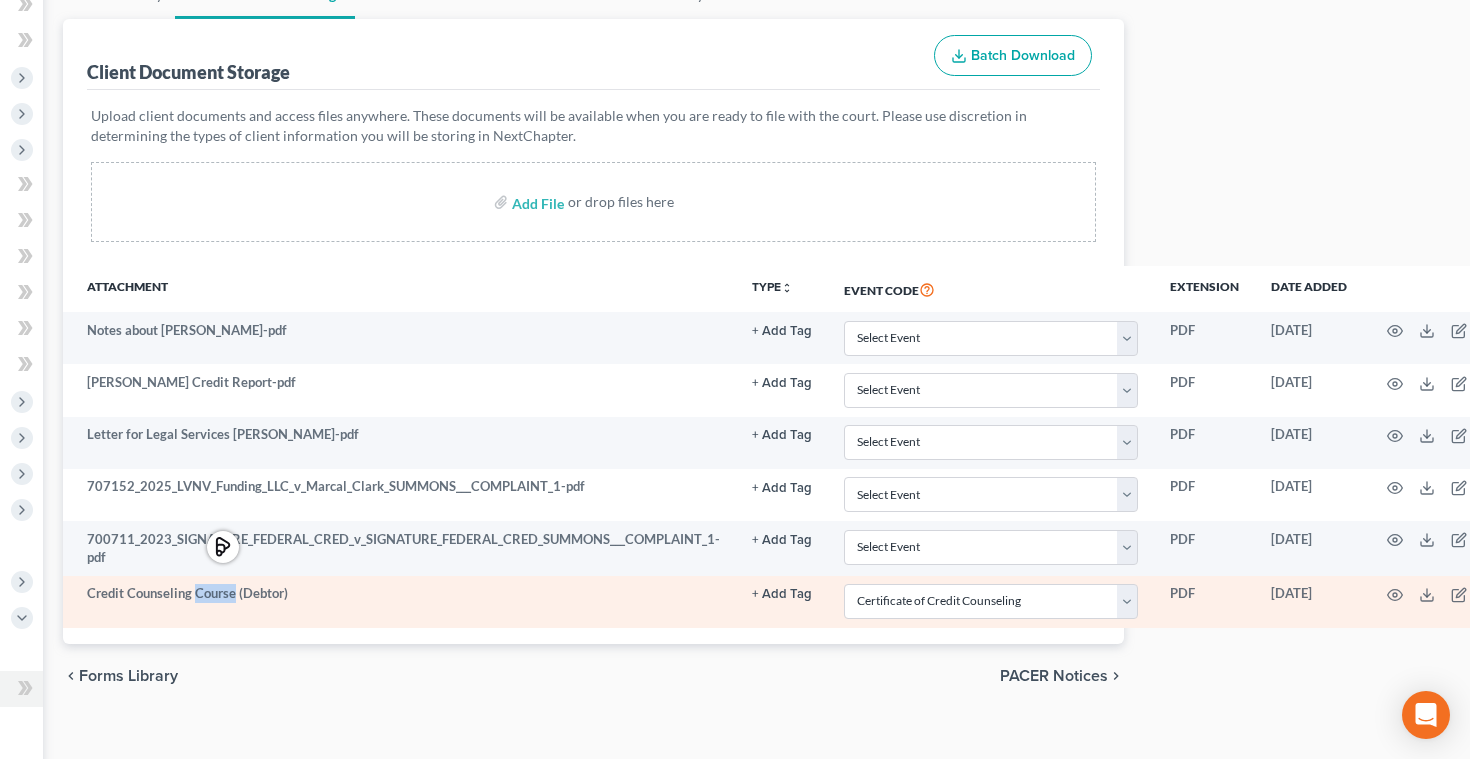 scroll, scrollTop: 221, scrollLeft: 378, axis: both 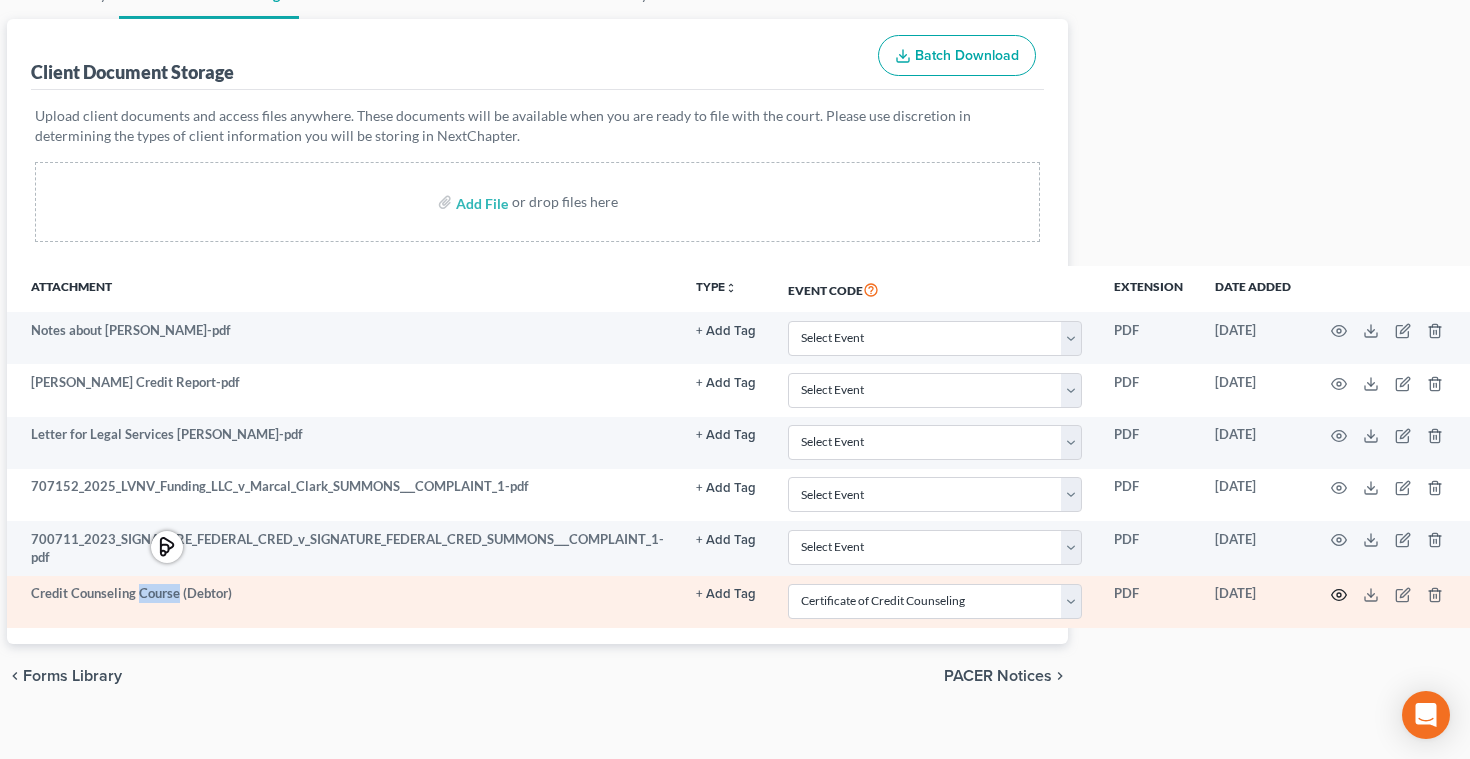 click 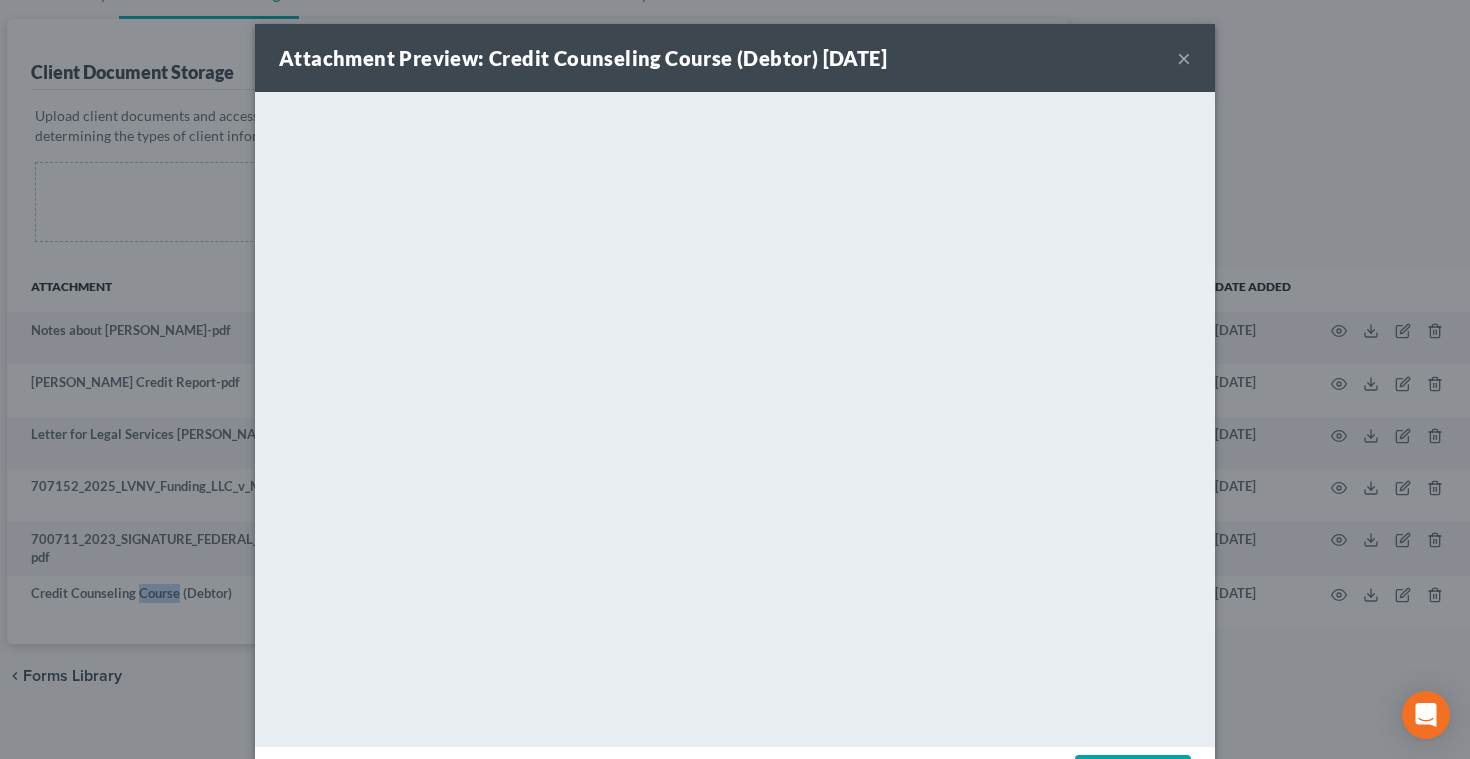 click on "×" at bounding box center [1184, 58] 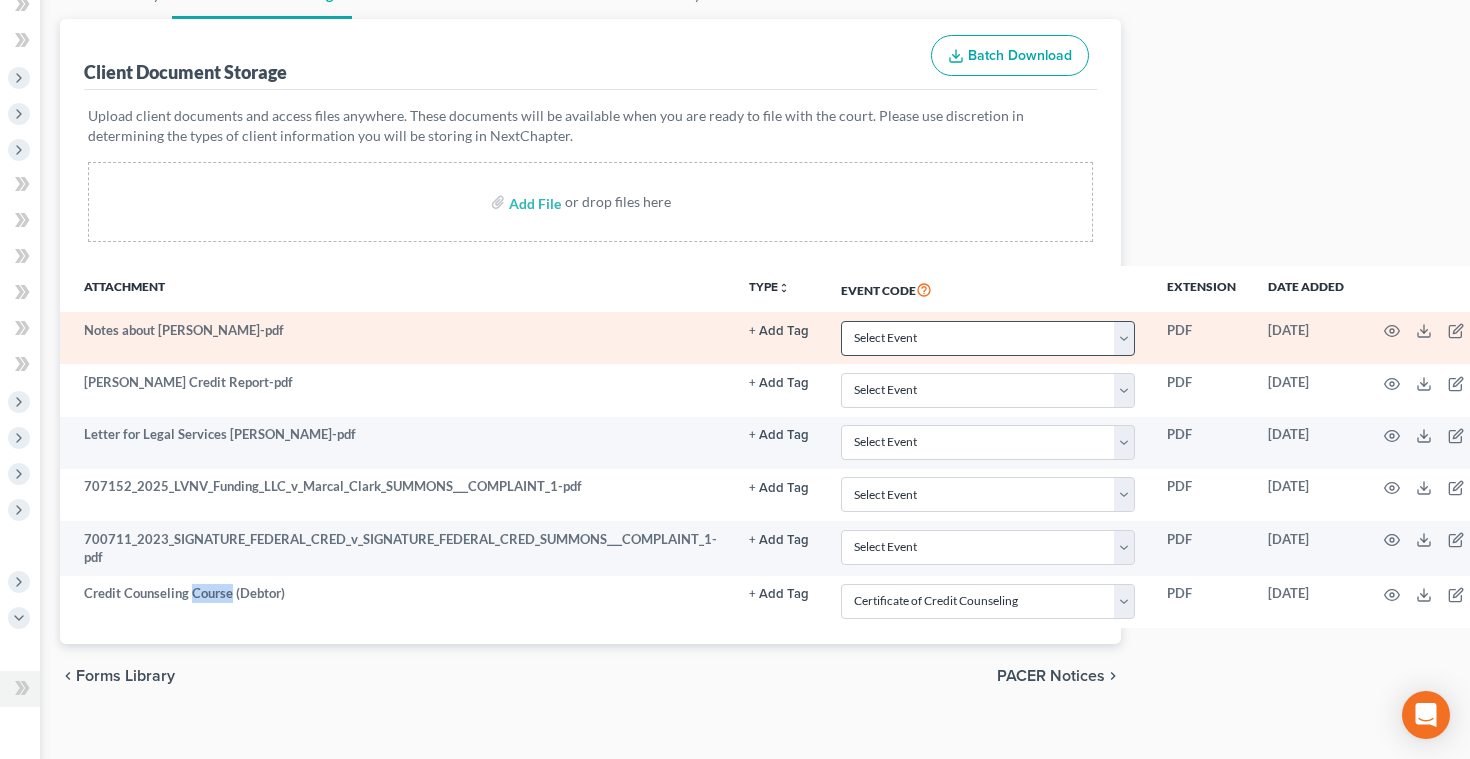 scroll, scrollTop: 221, scrollLeft: 317, axis: both 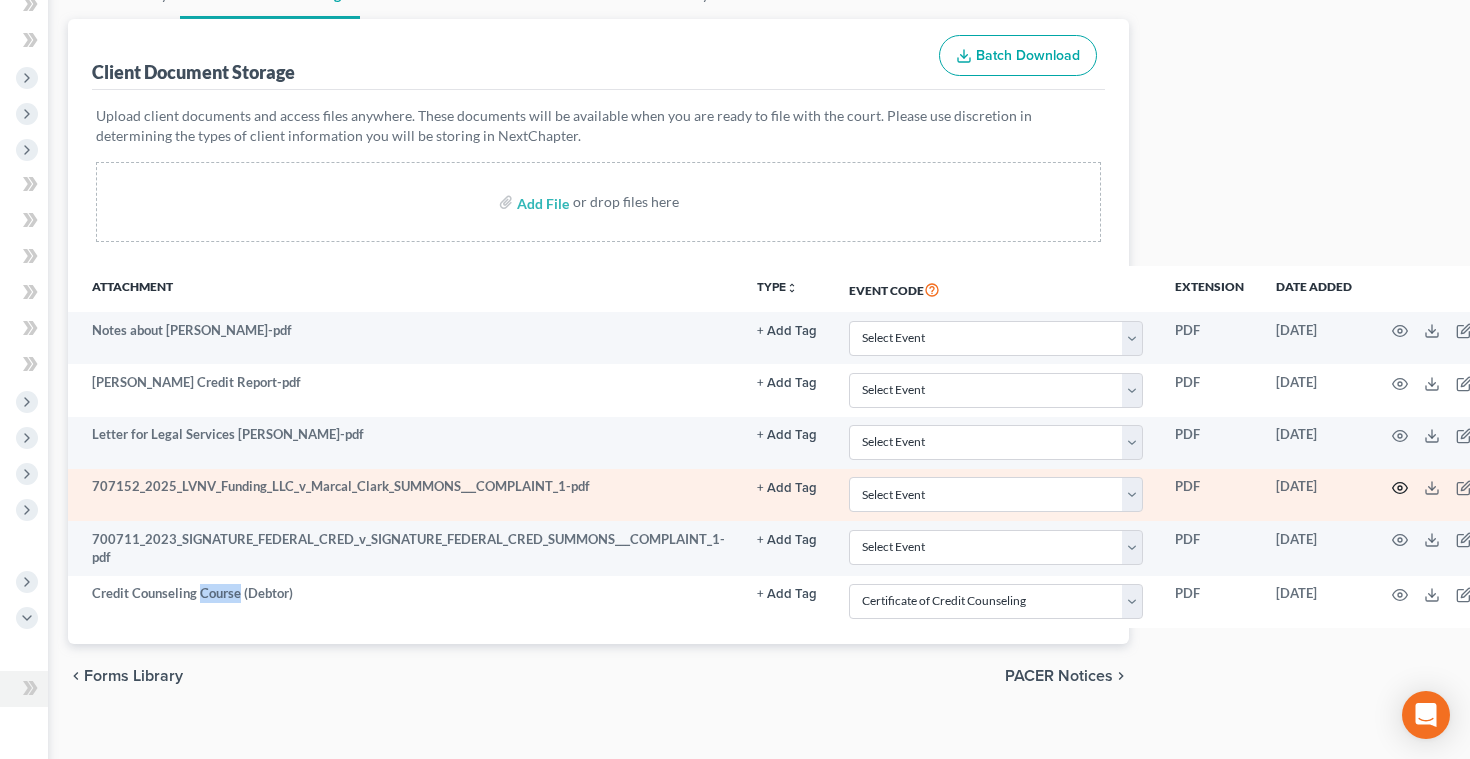 click 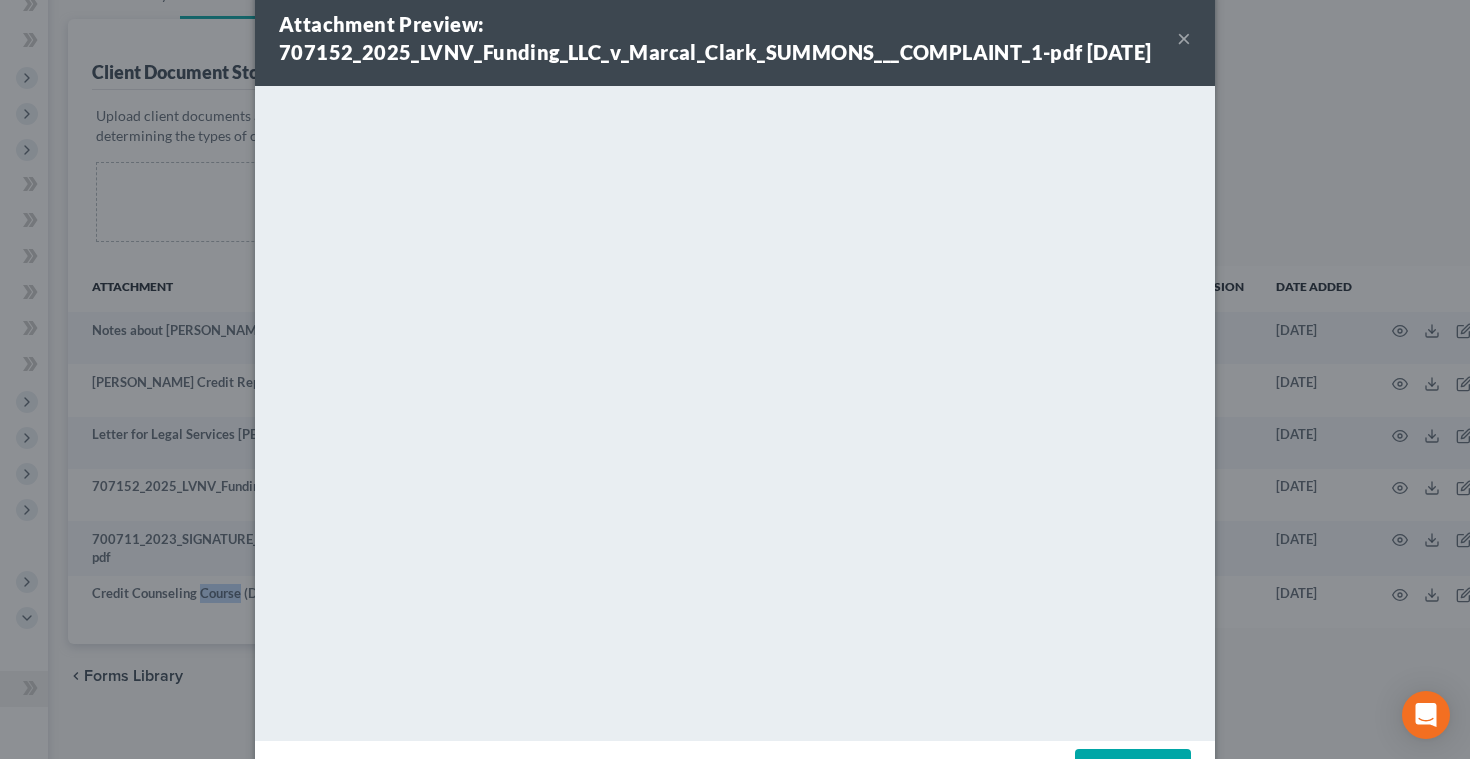 scroll, scrollTop: 0, scrollLeft: 0, axis: both 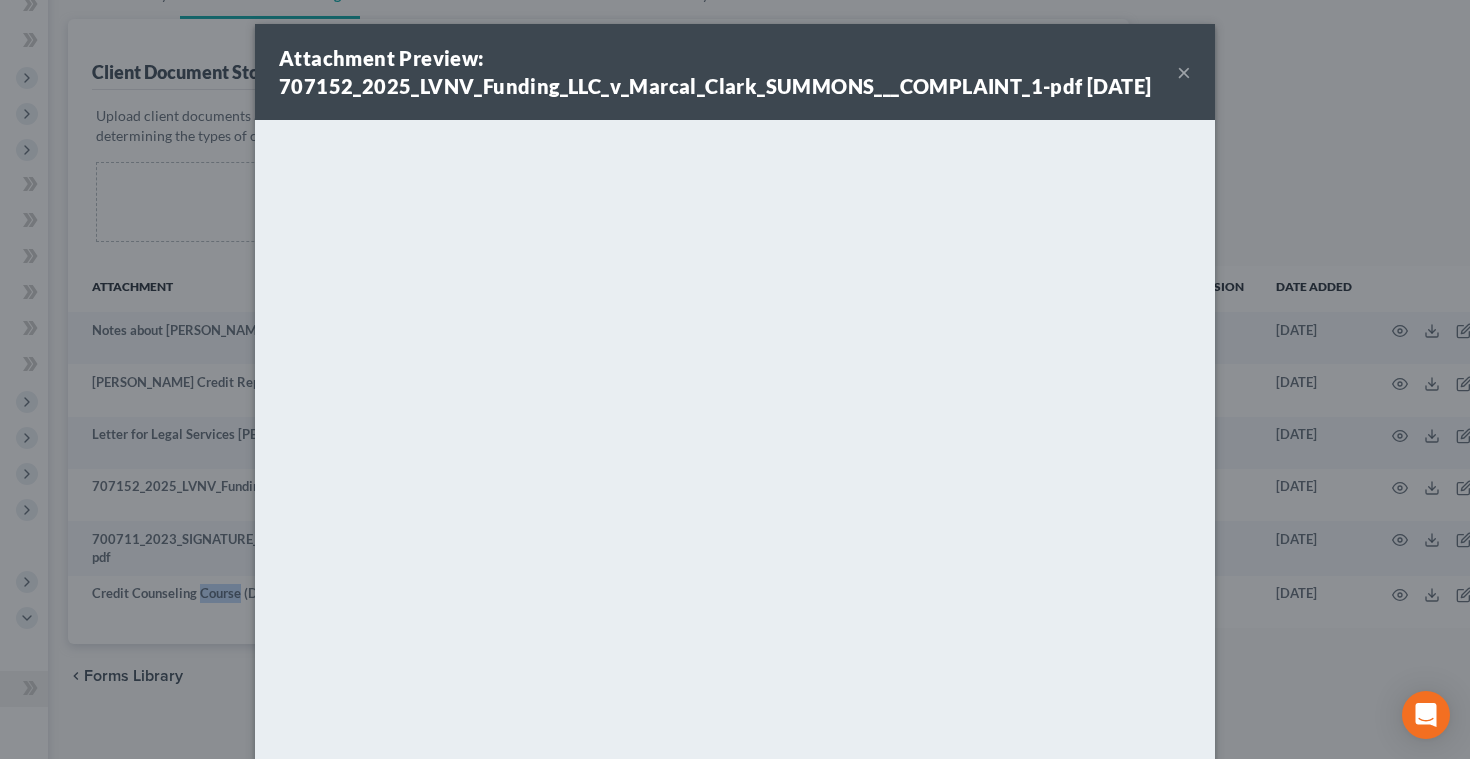 click on "×" at bounding box center [1184, 72] 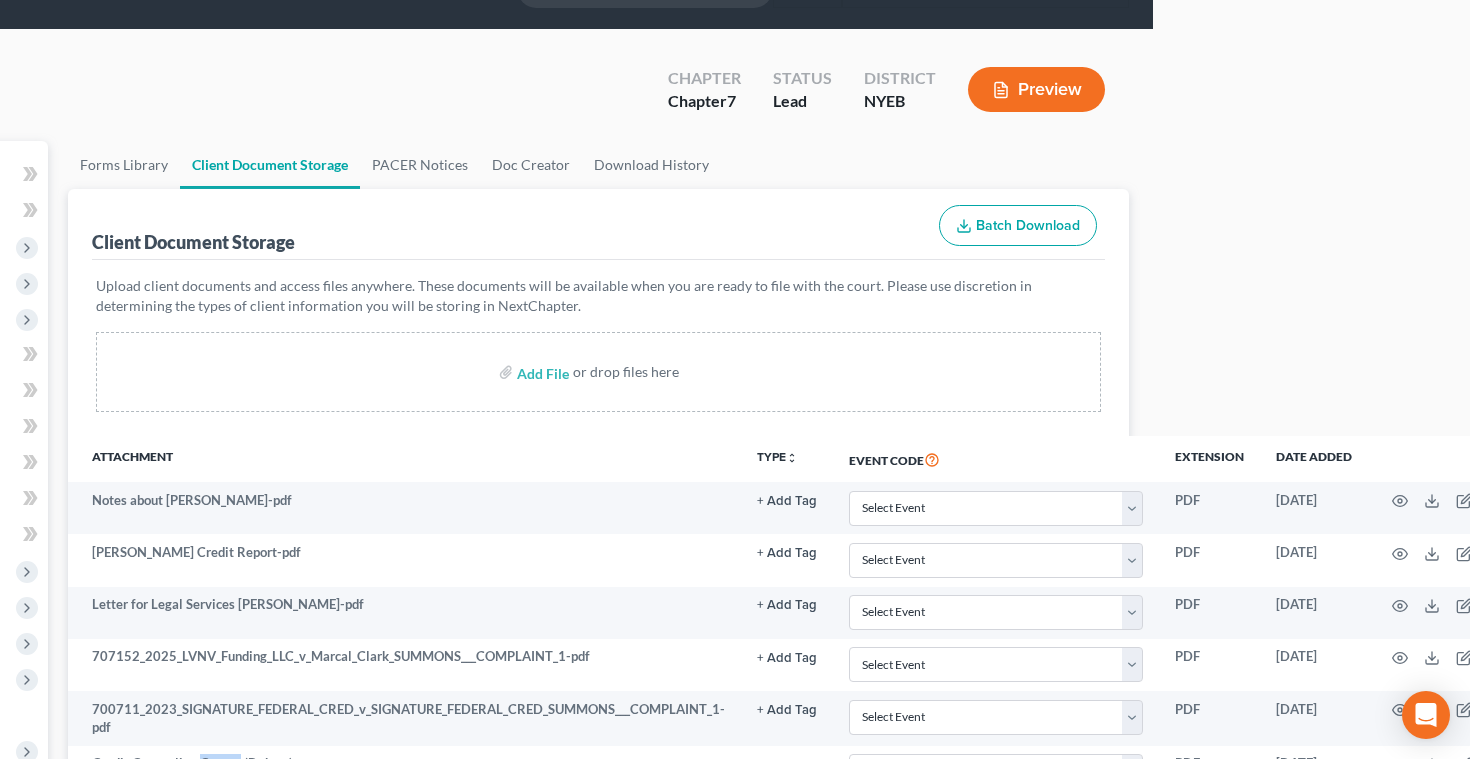 scroll, scrollTop: 0, scrollLeft: 317, axis: horizontal 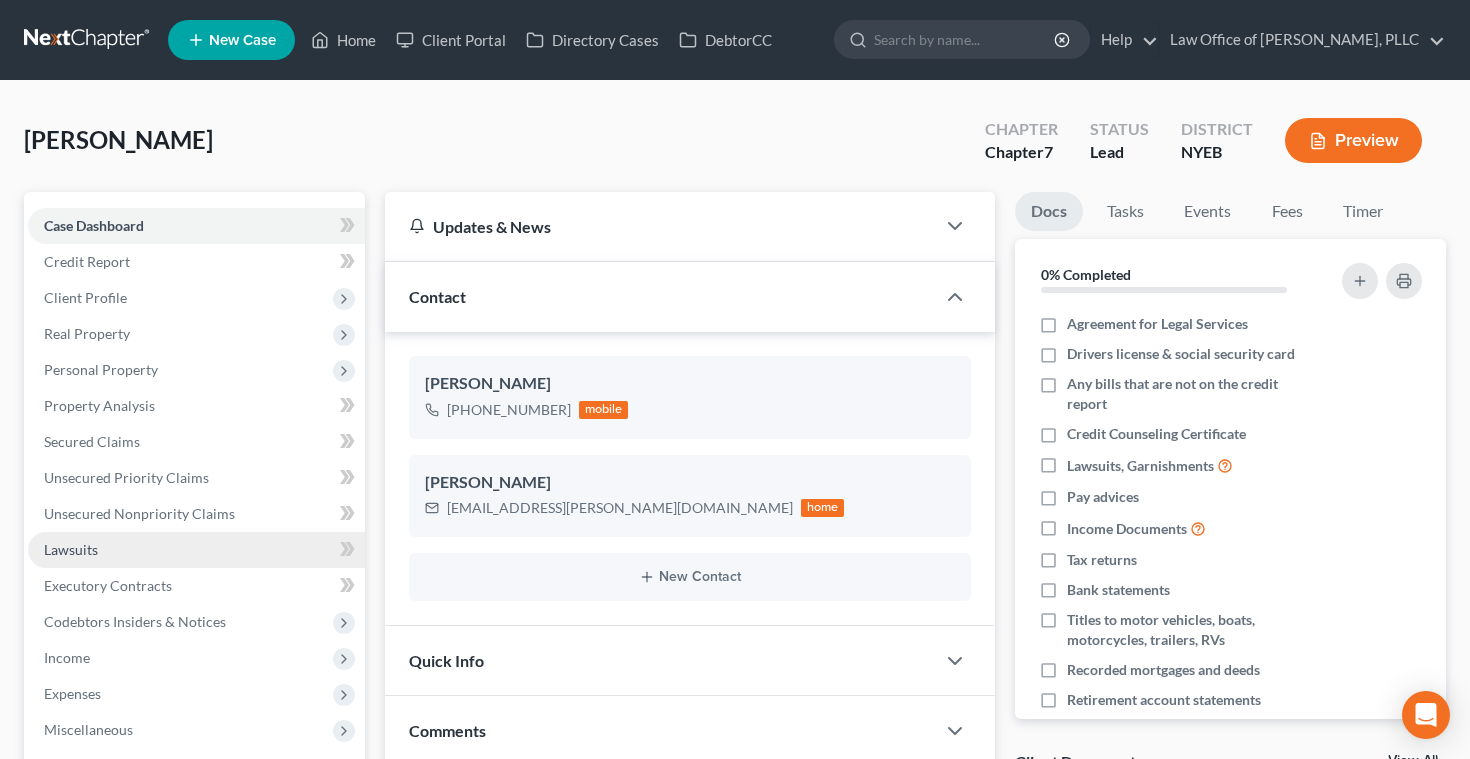 click on "Lawsuits" at bounding box center (71, 549) 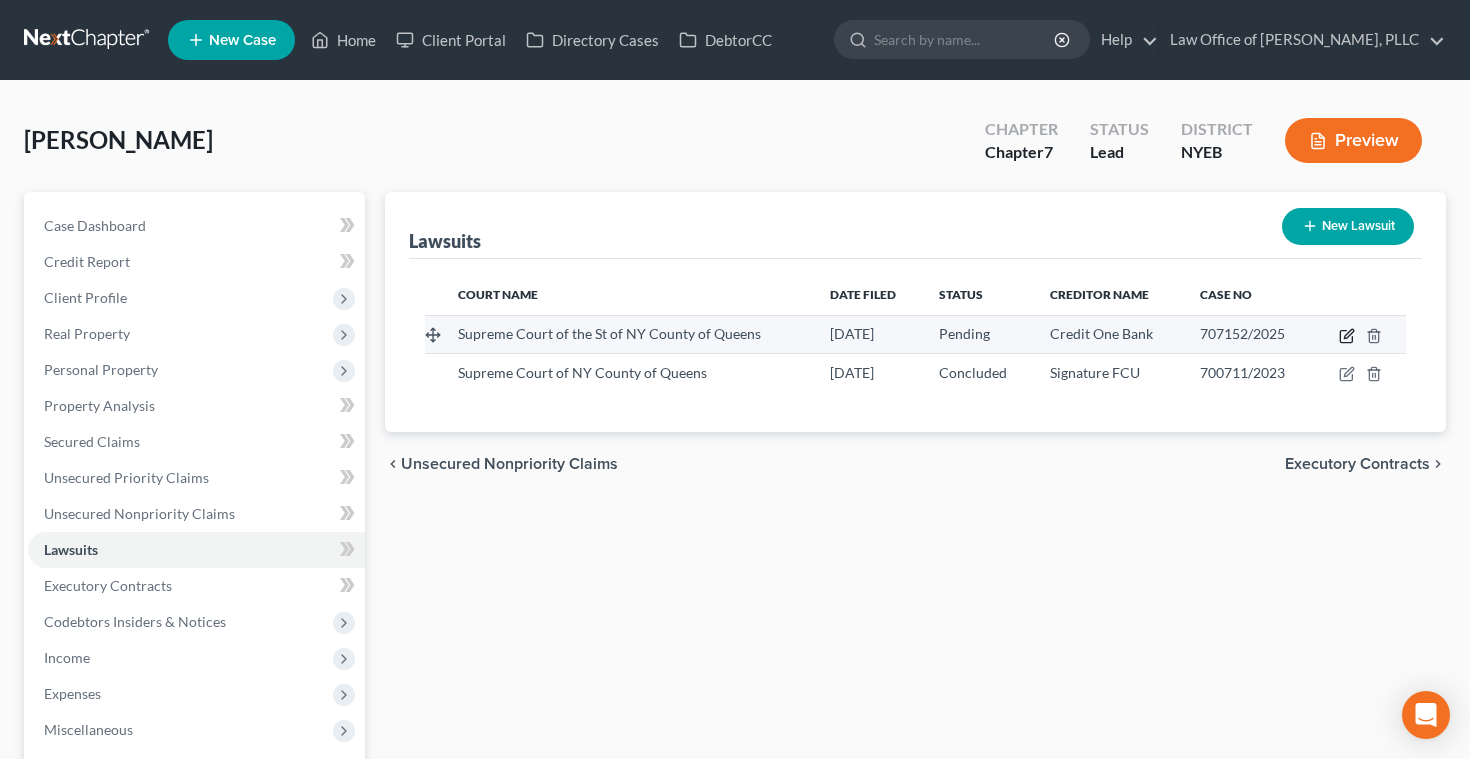 click 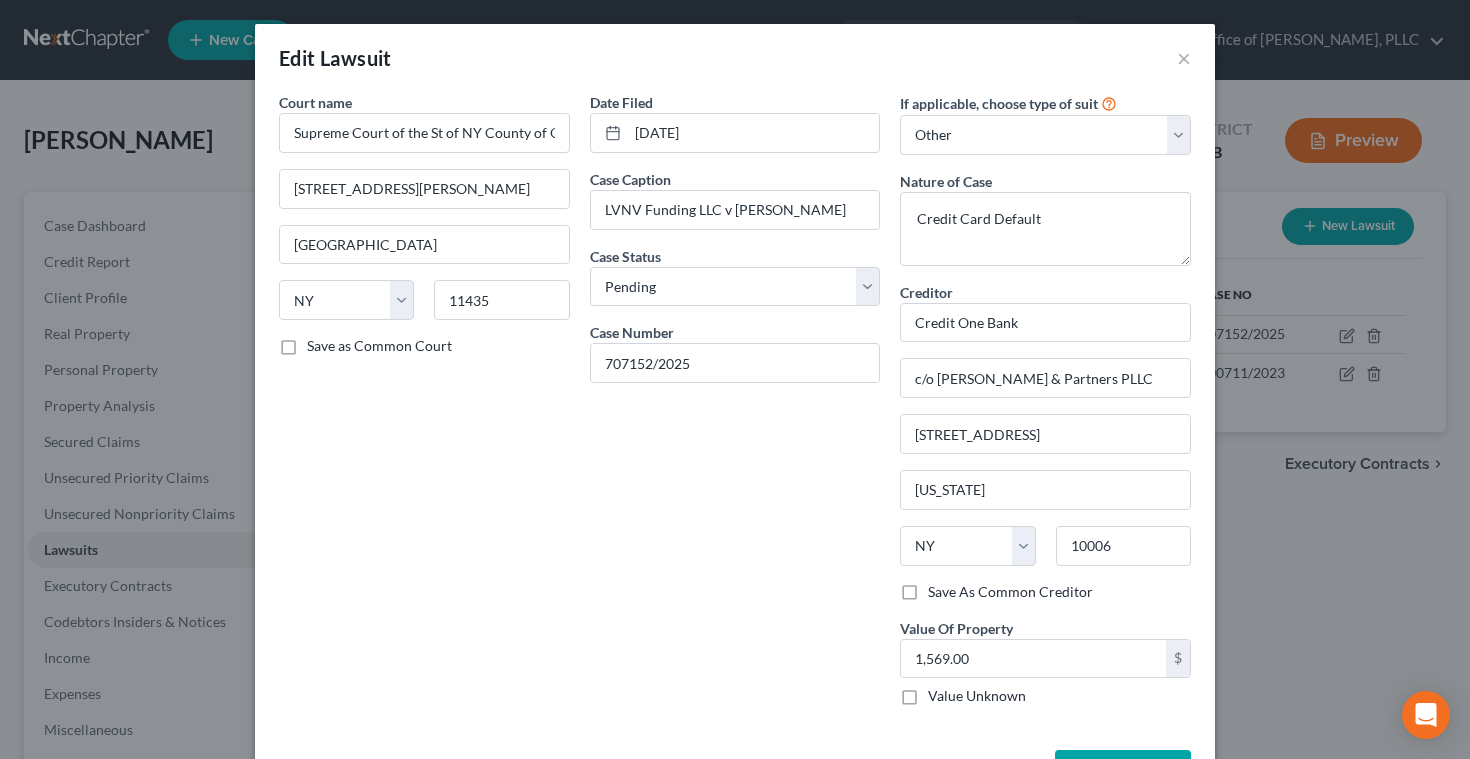 scroll, scrollTop: 73, scrollLeft: 0, axis: vertical 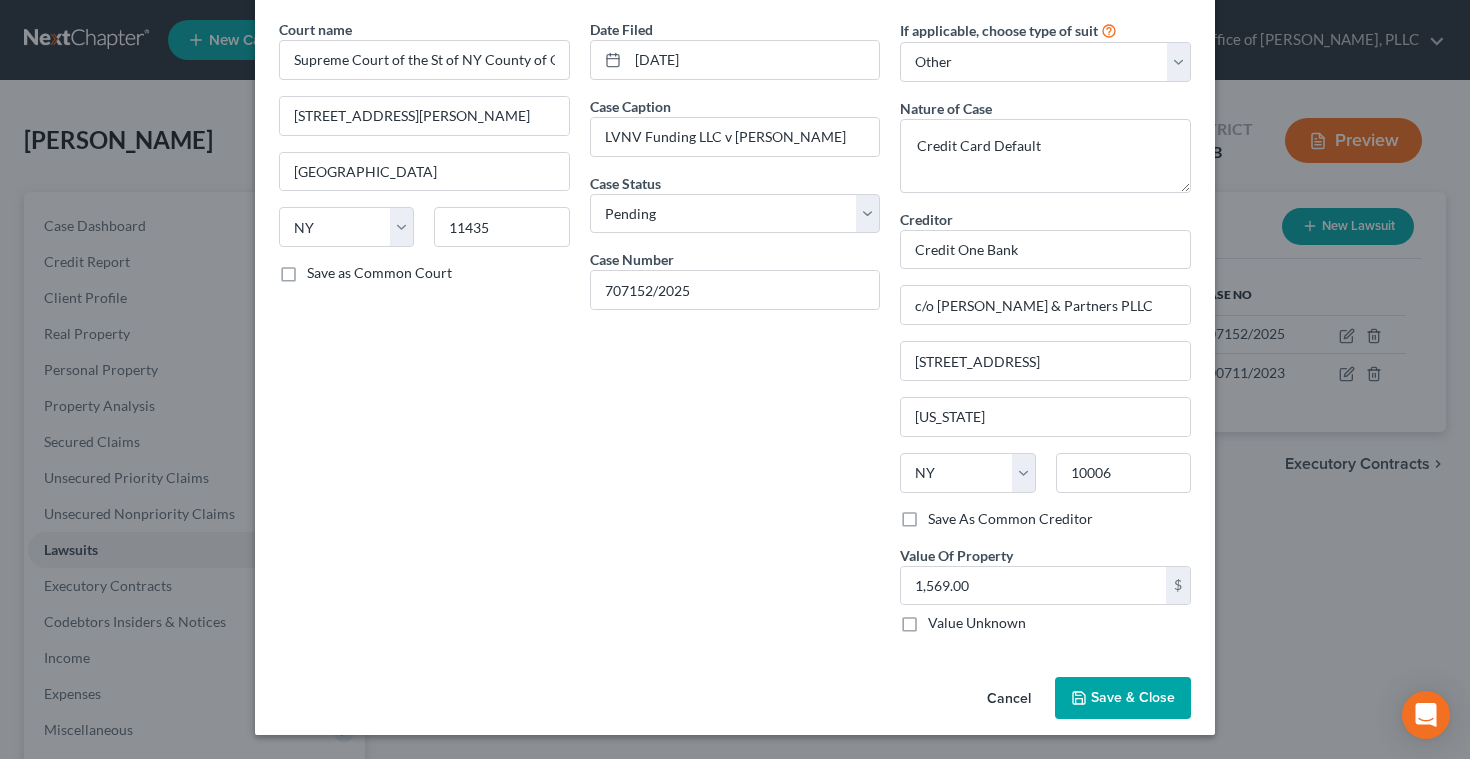 click on "Save & Close" at bounding box center (1123, 698) 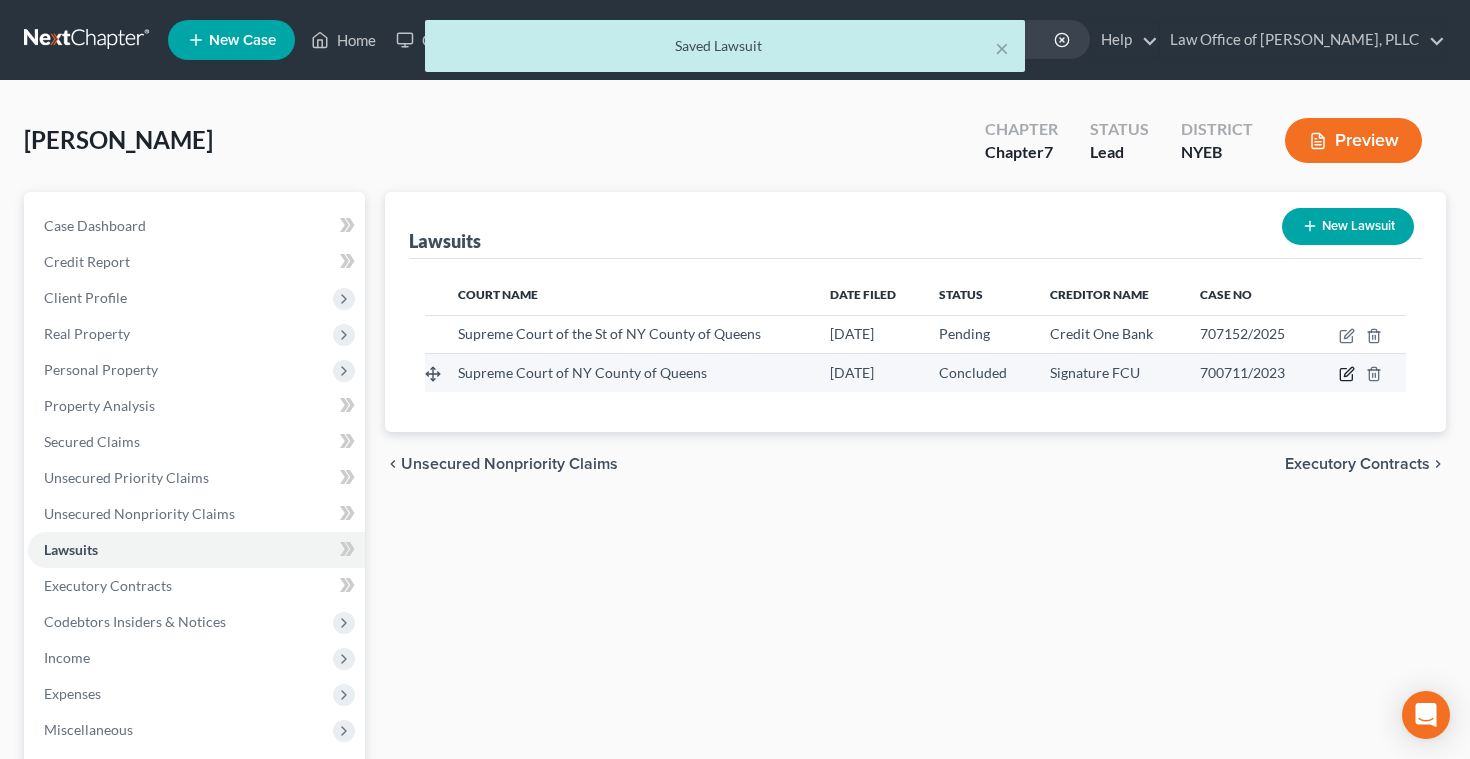 click 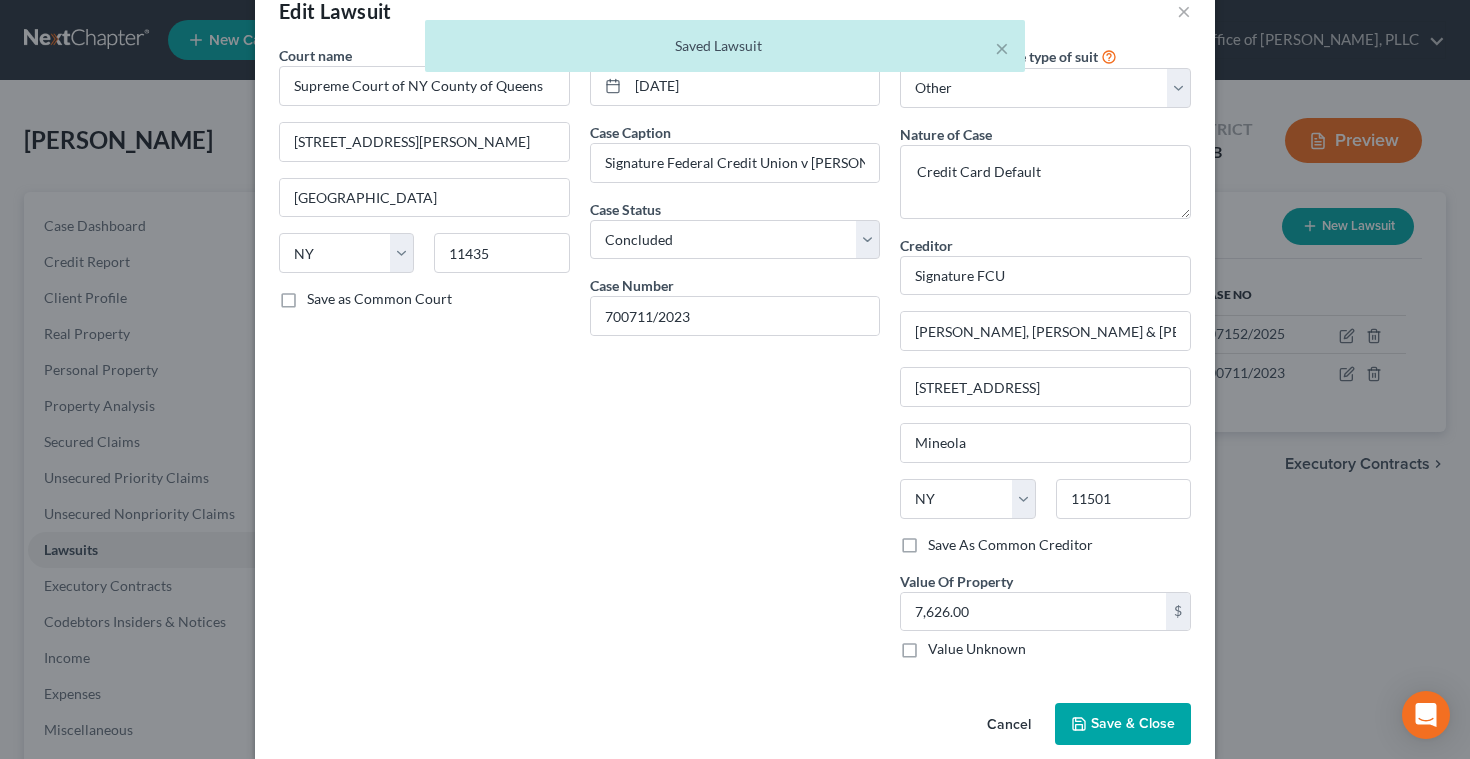 scroll, scrollTop: 73, scrollLeft: 0, axis: vertical 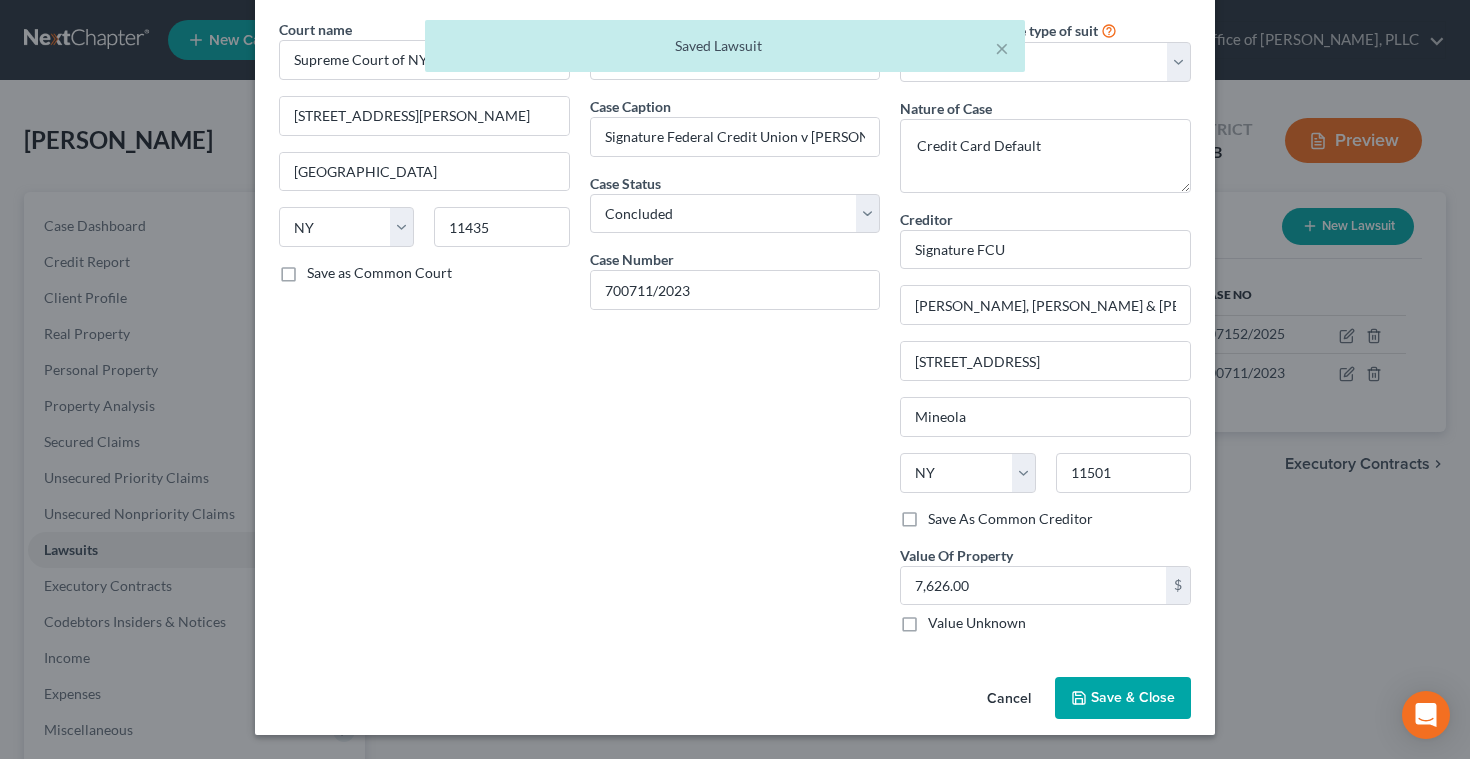 click on "Save & Close" at bounding box center (1123, 698) 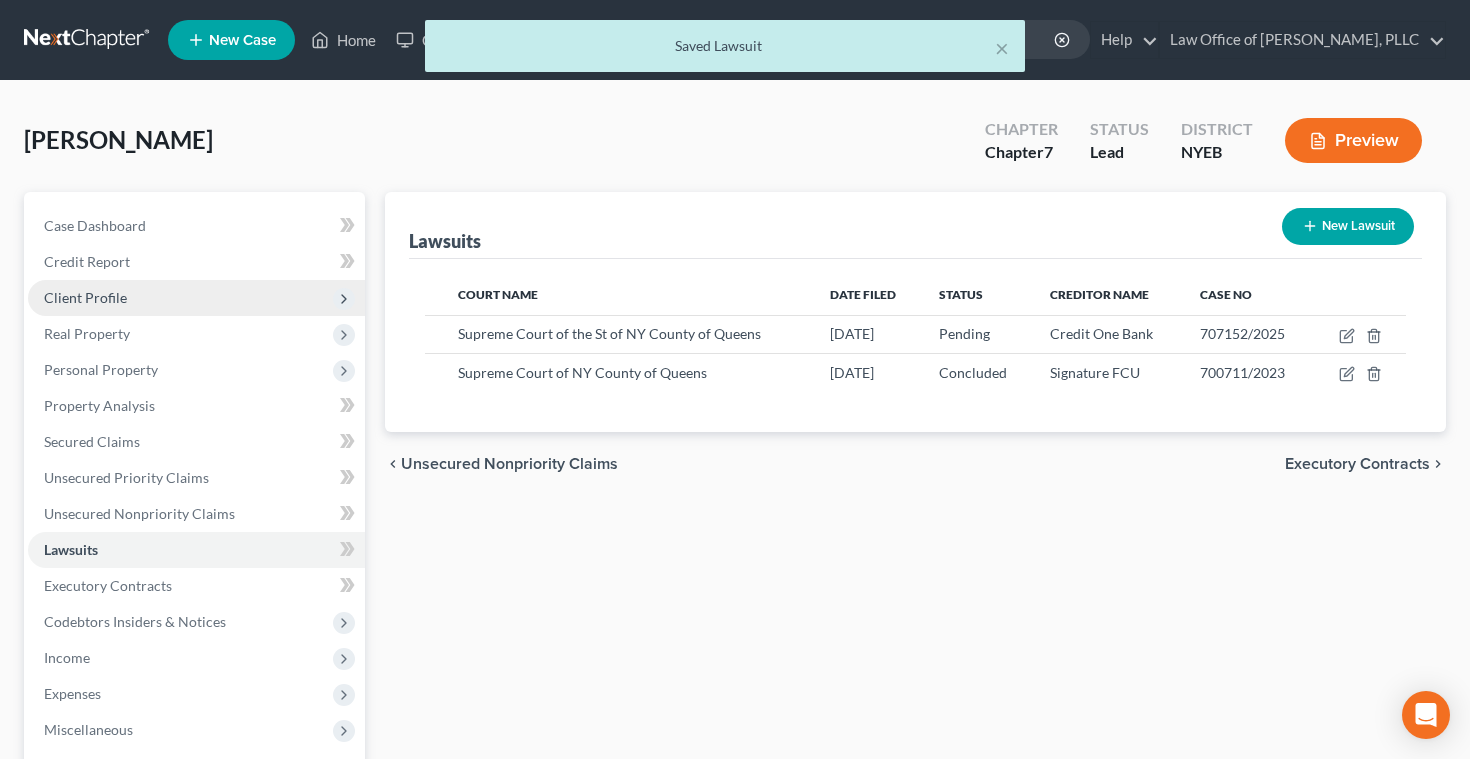 click on "Client Profile" at bounding box center (85, 297) 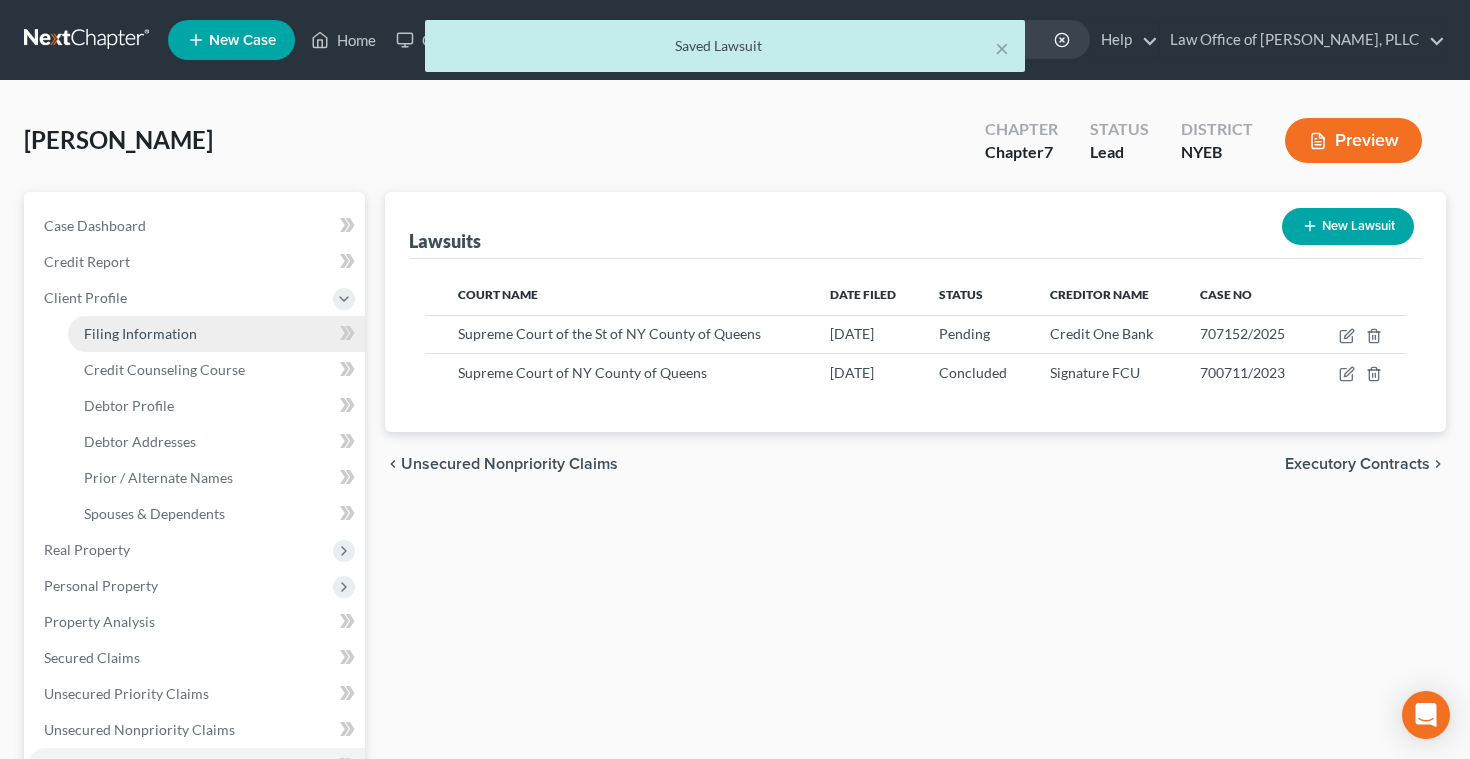 click on "Filing Information" at bounding box center (140, 333) 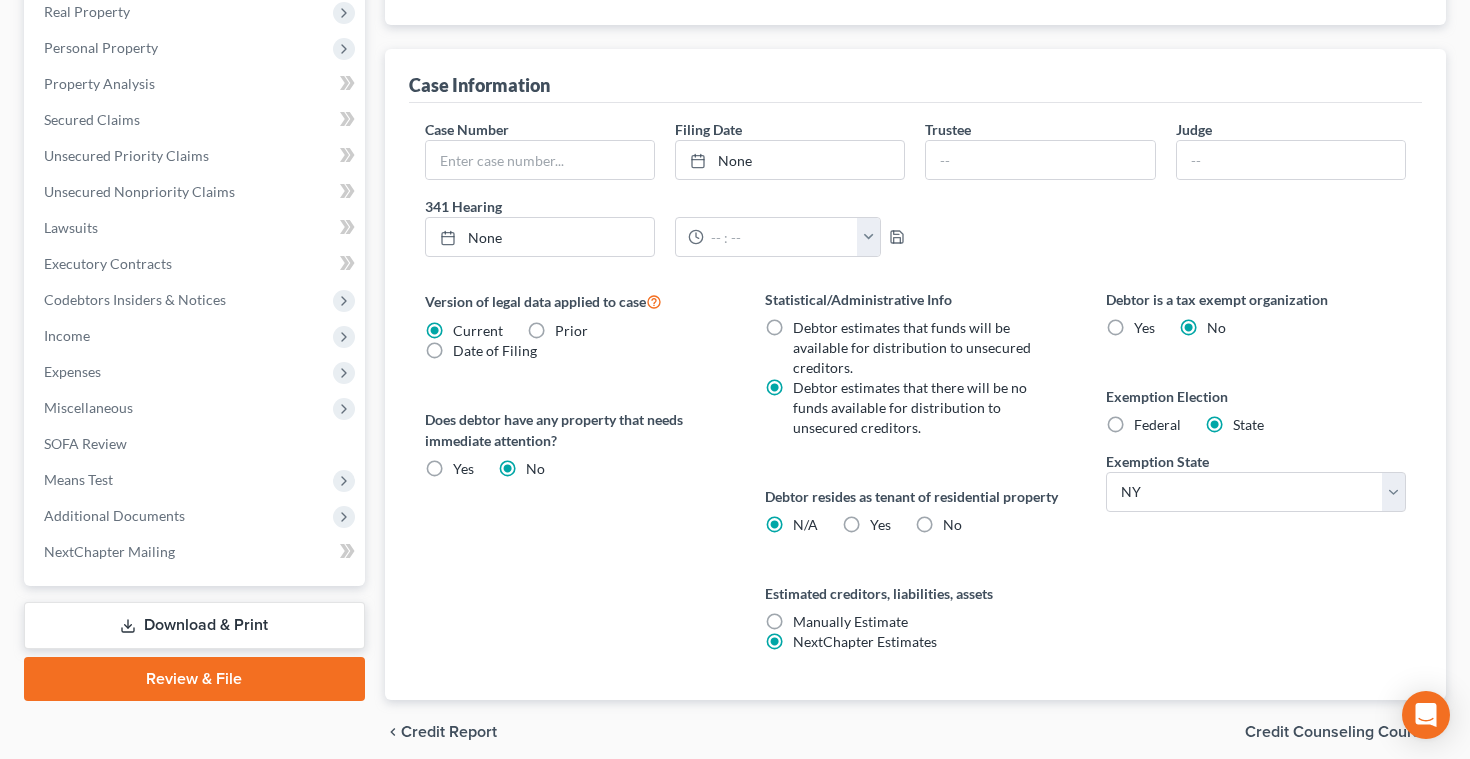 scroll, scrollTop: 542, scrollLeft: 0, axis: vertical 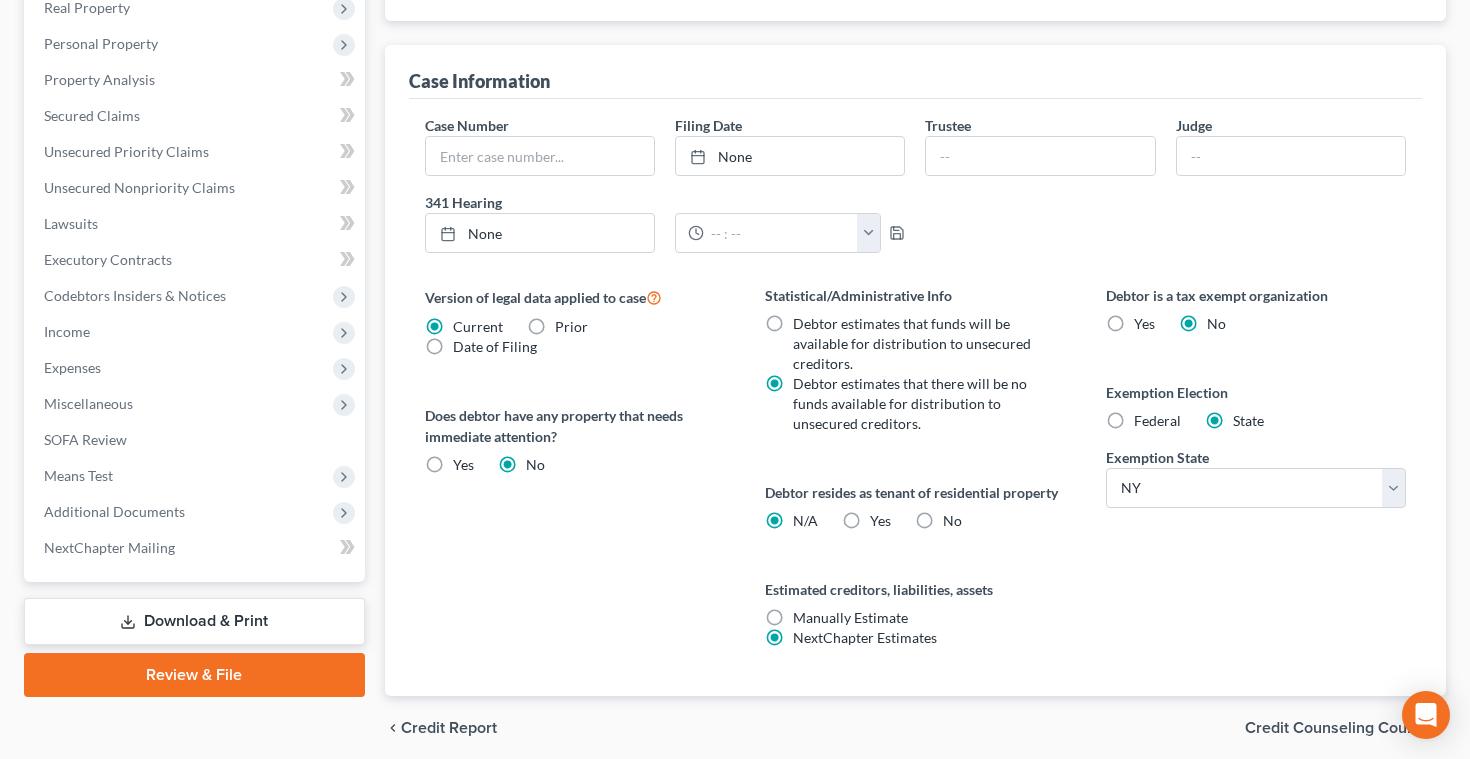 click on "No" at bounding box center (952, 521) 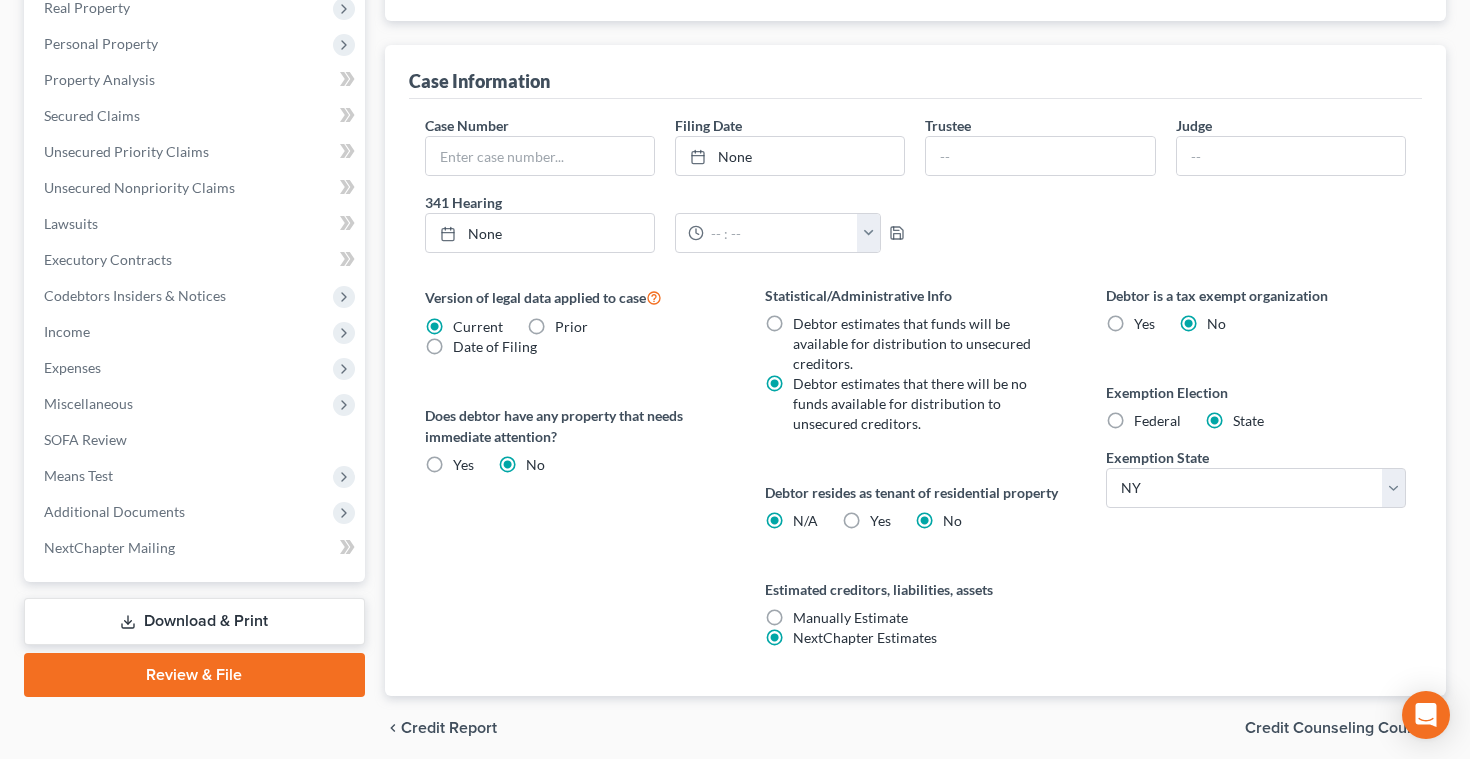 radio on "false" 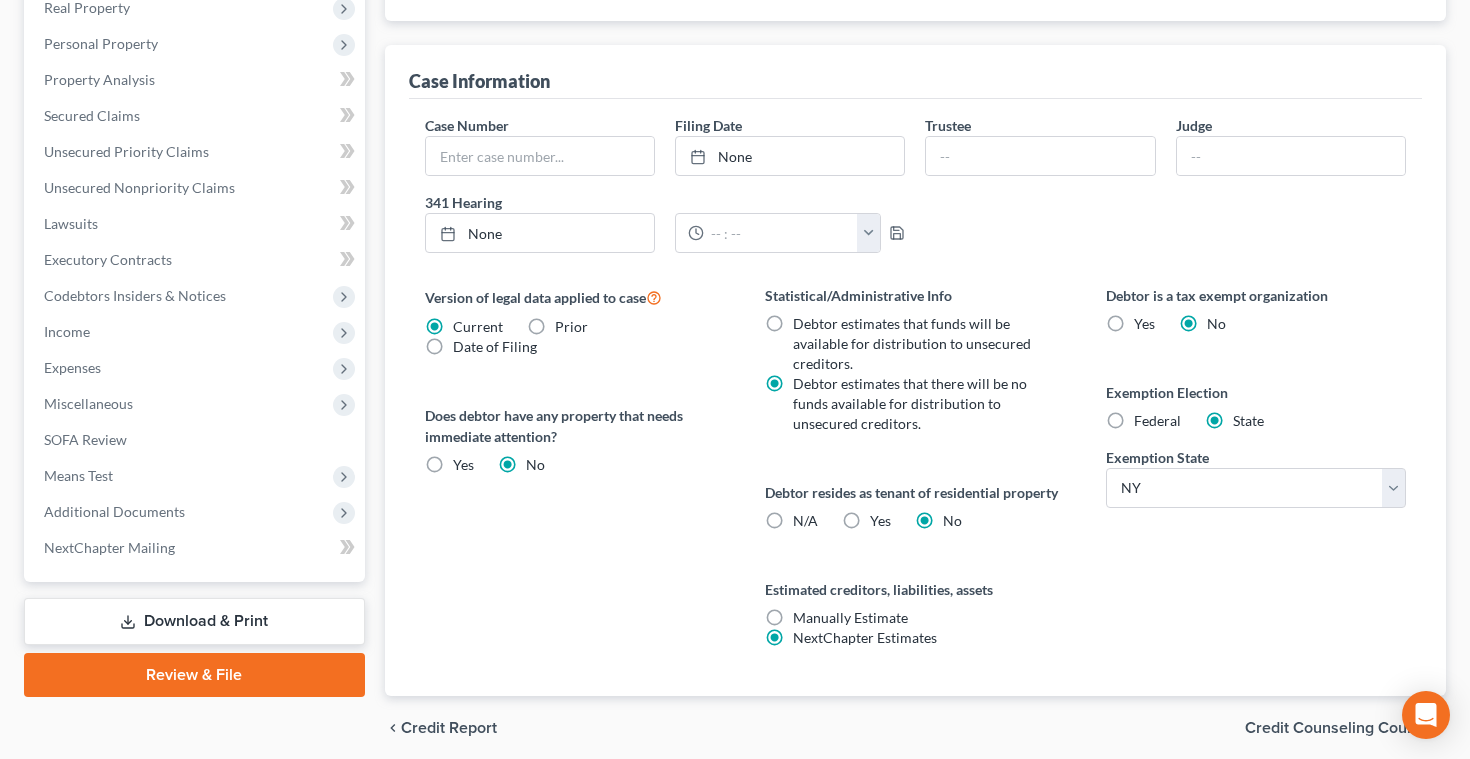 click on "Yes Yes" at bounding box center (880, 521) 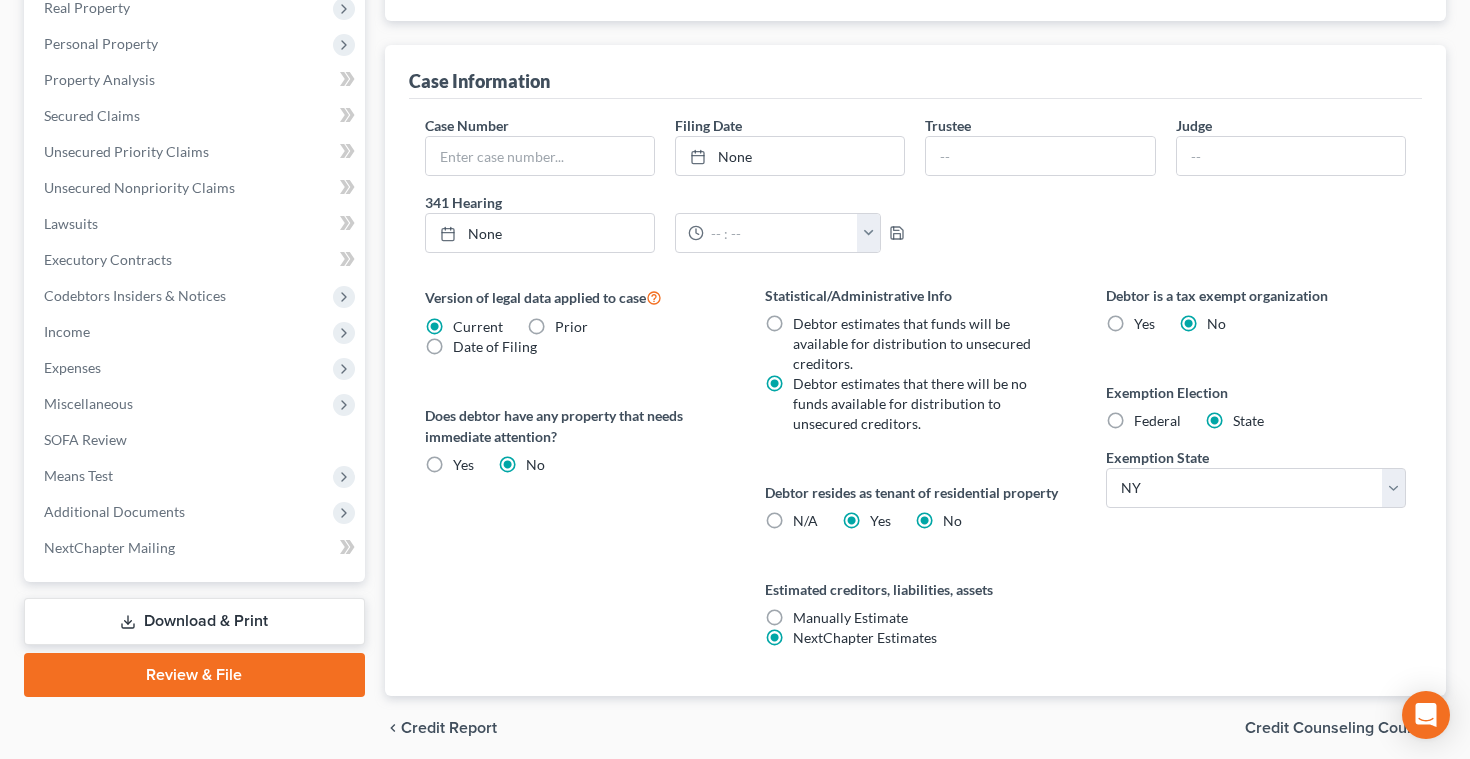 radio on "false" 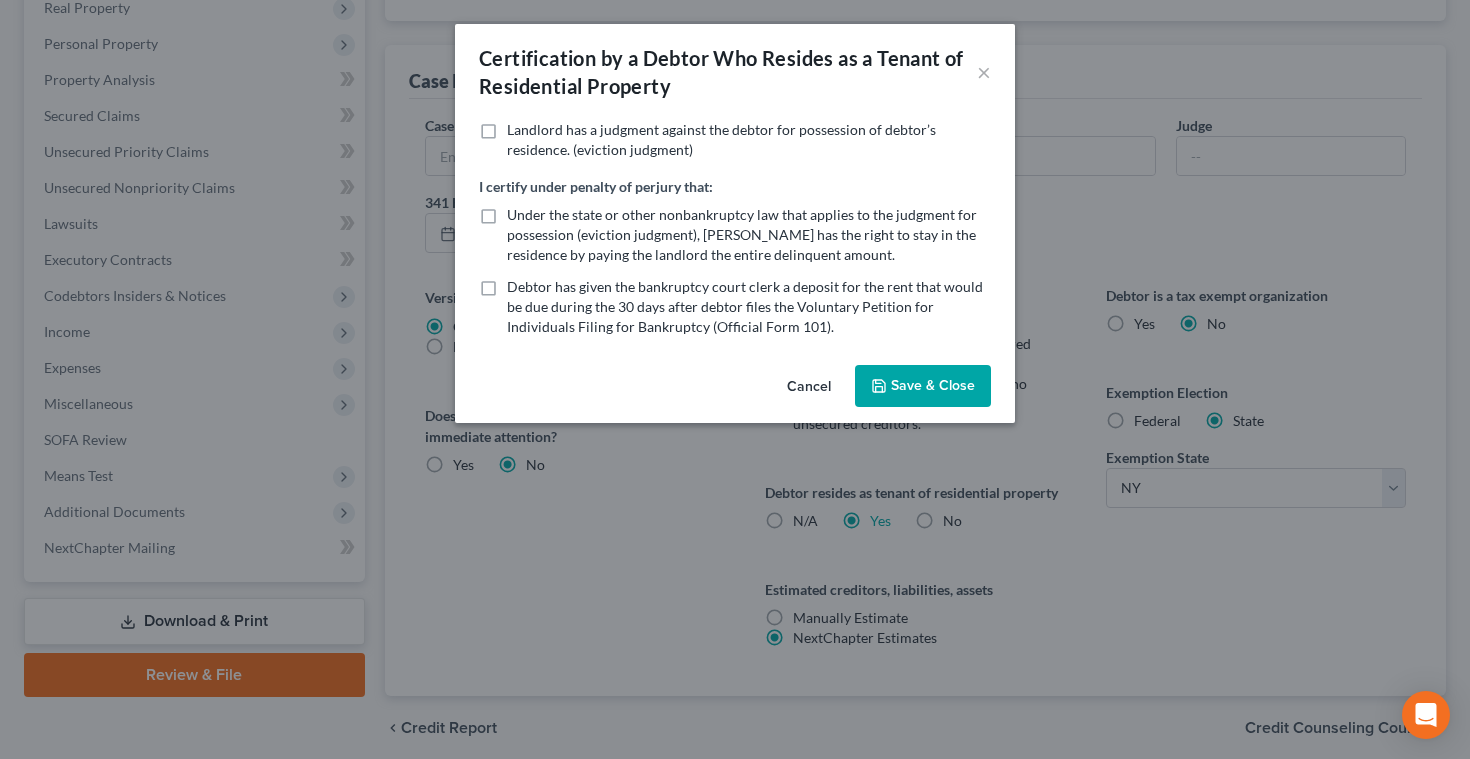 click on "Save & Close" at bounding box center (923, 386) 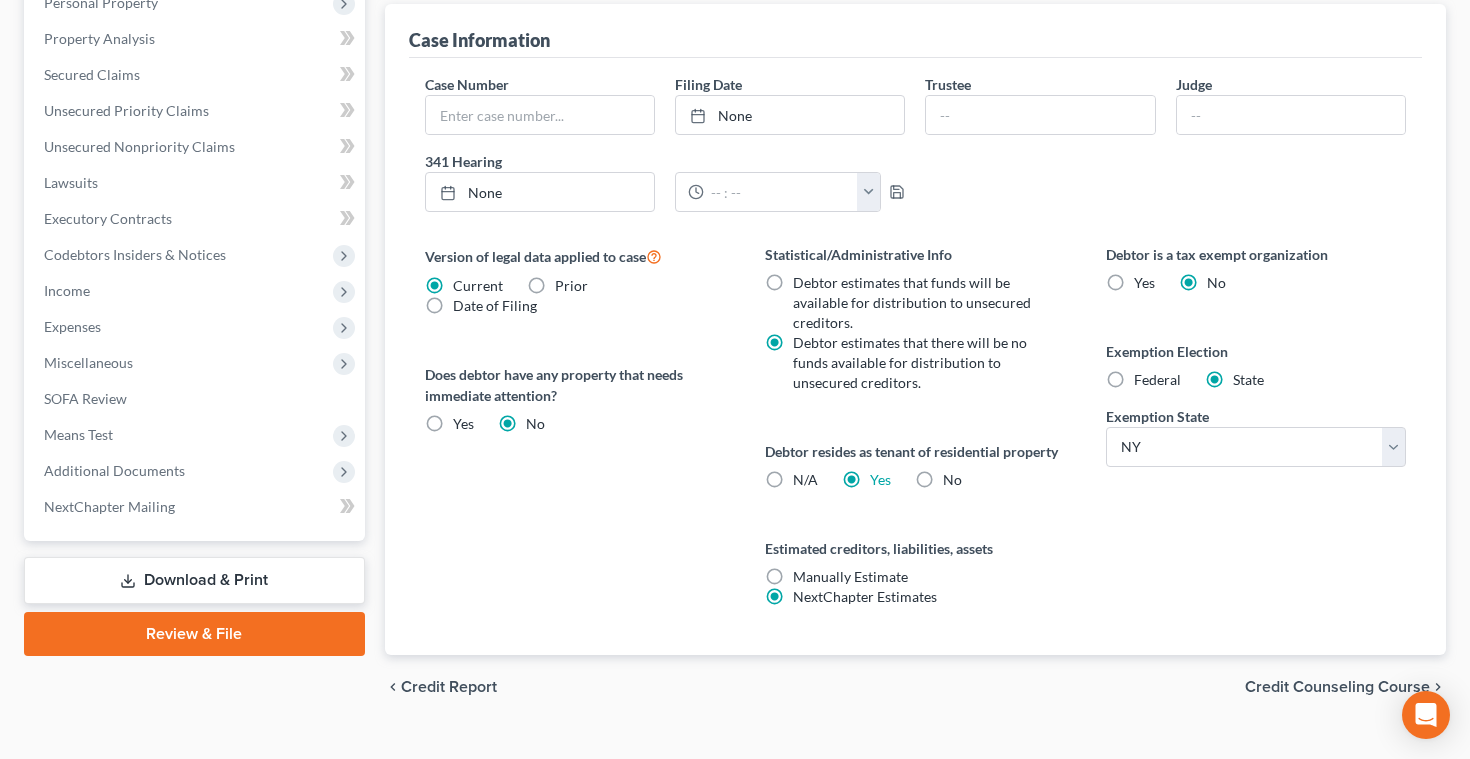 scroll, scrollTop: 618, scrollLeft: 0, axis: vertical 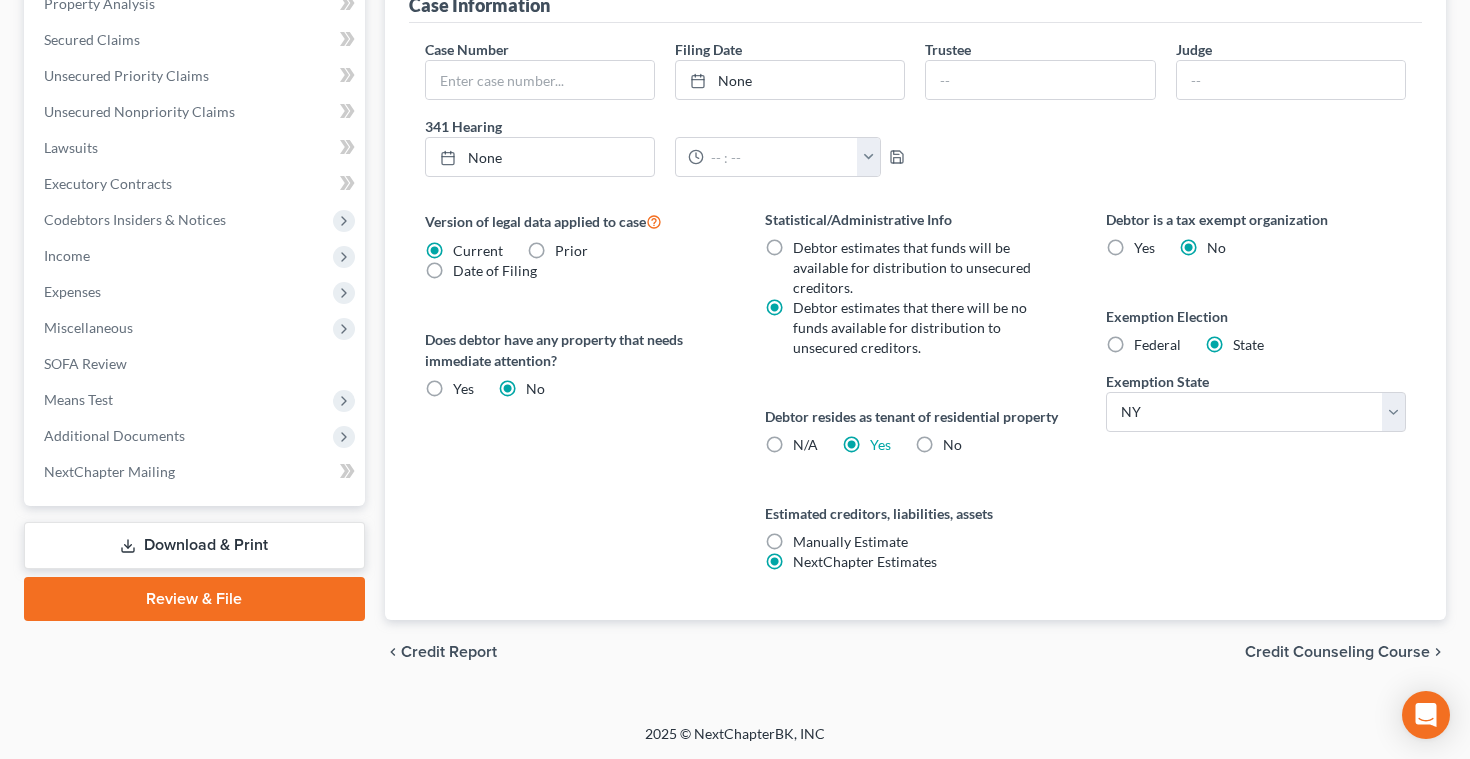 click on "Credit Counseling Course" at bounding box center [1337, 652] 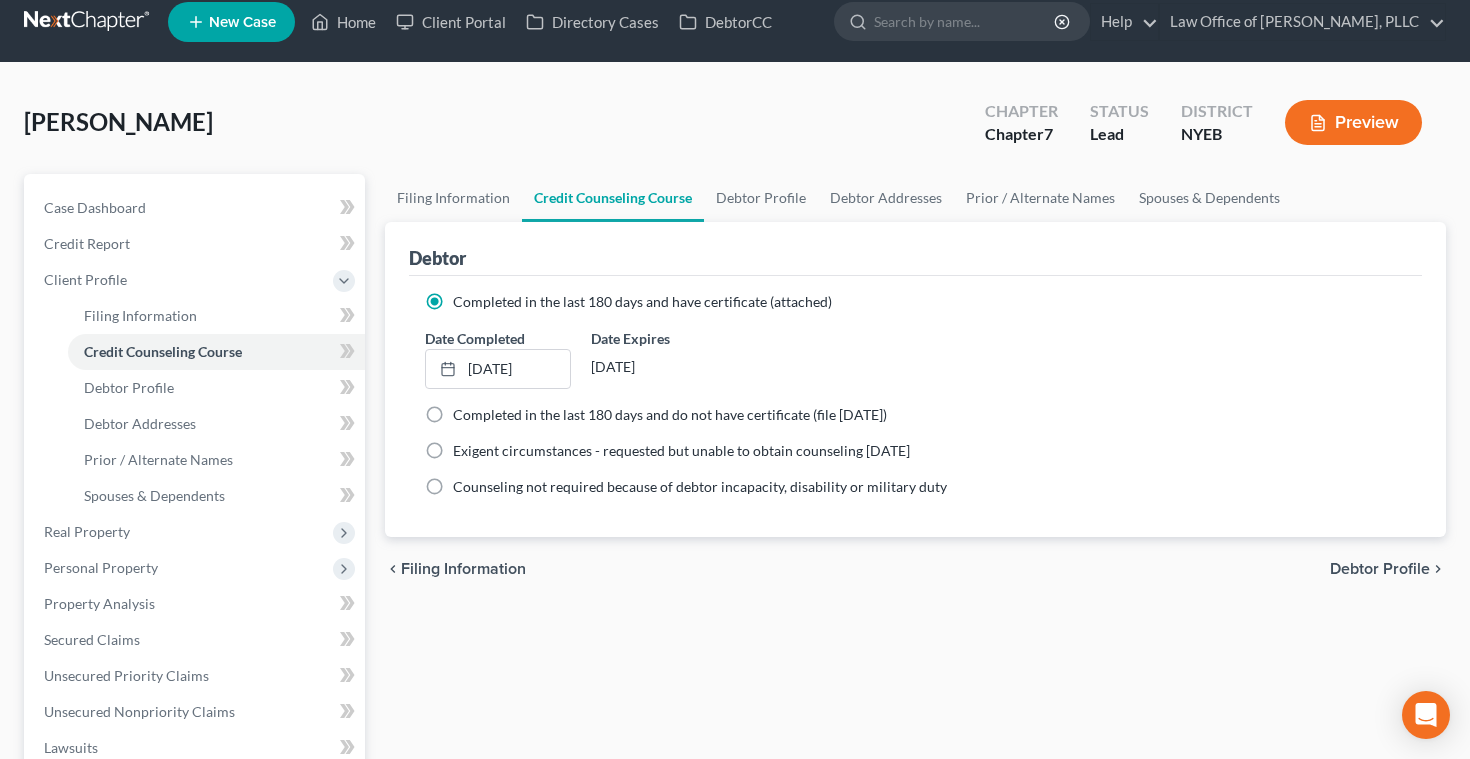 scroll, scrollTop: 0, scrollLeft: 0, axis: both 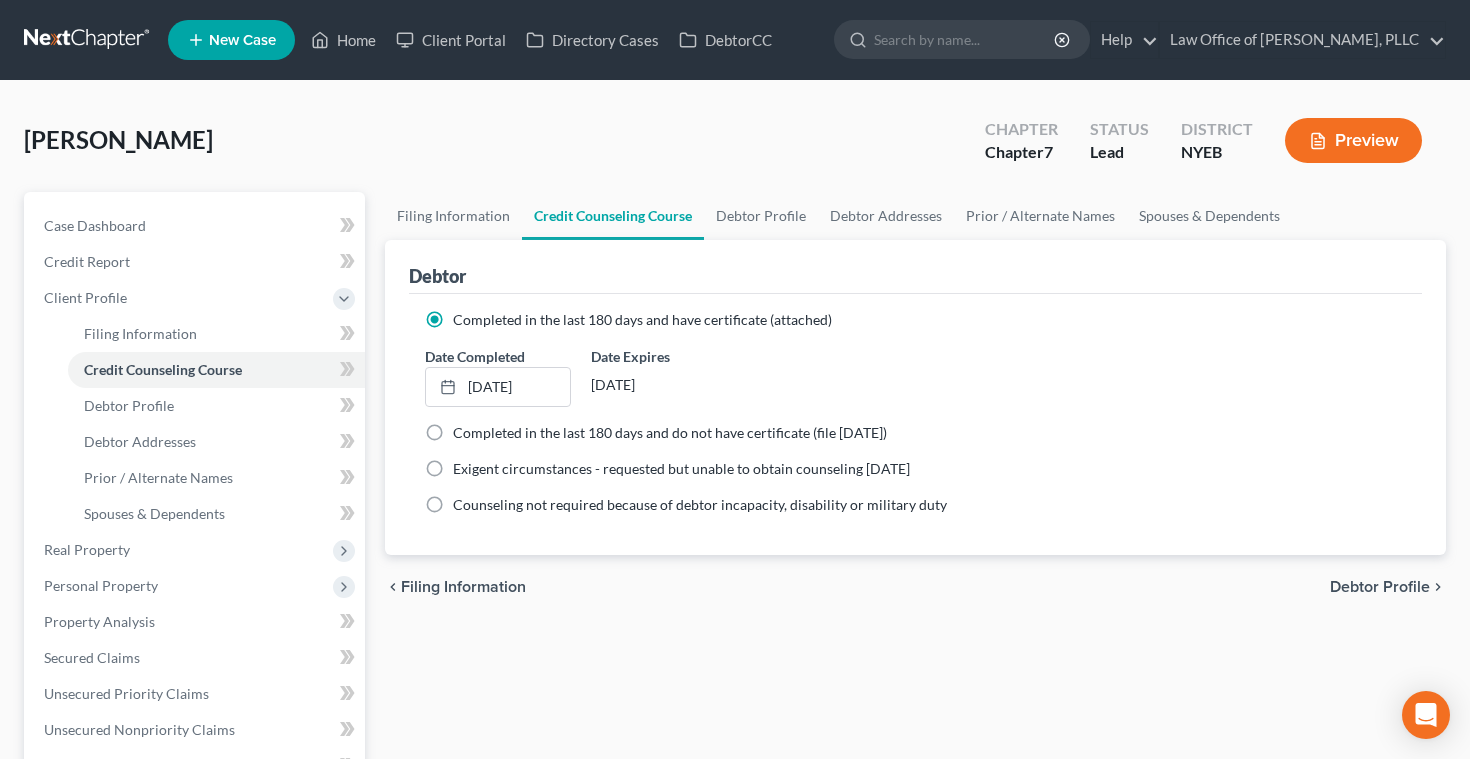 click on "Debtor Profile" at bounding box center [1380, 587] 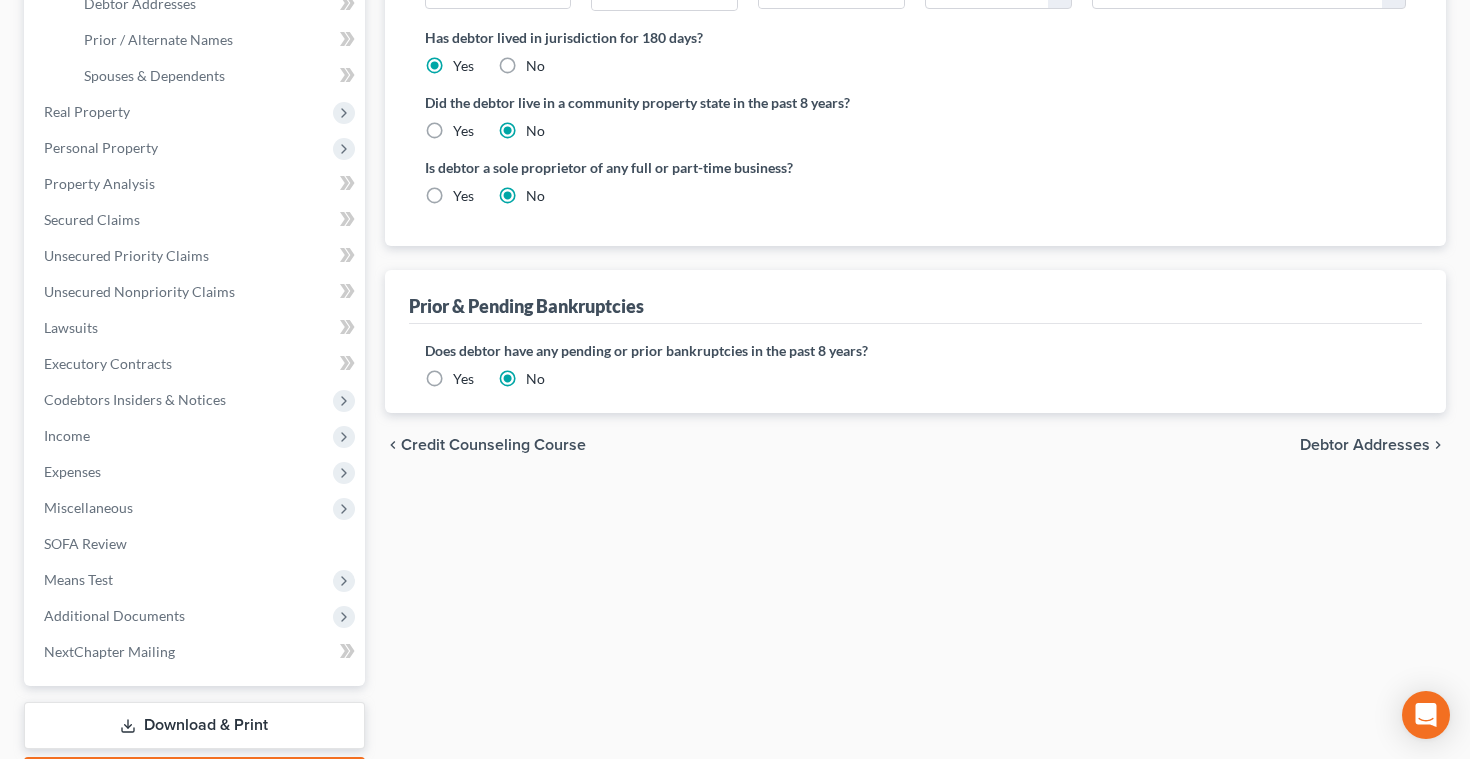scroll, scrollTop: 442, scrollLeft: 0, axis: vertical 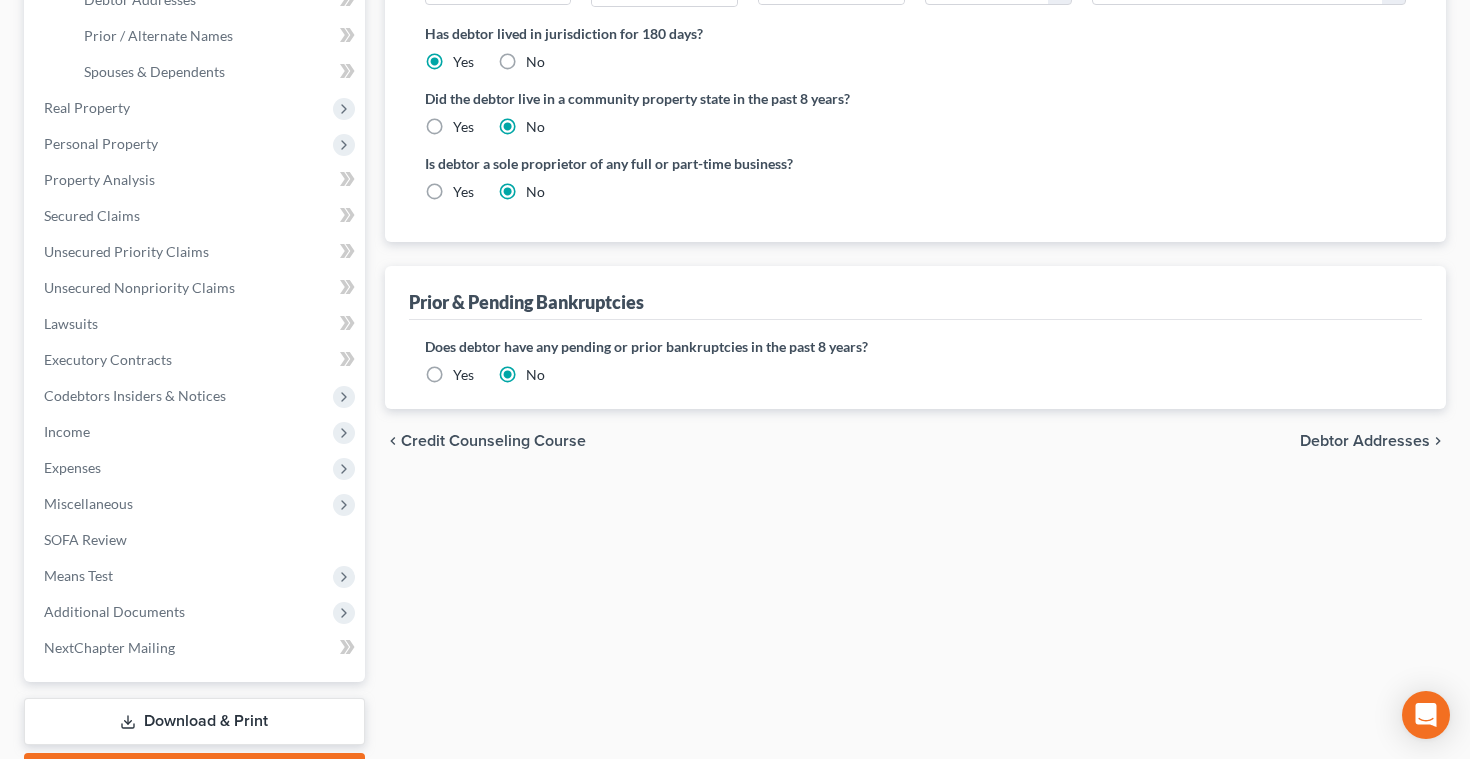 click on "Debtor Addresses" at bounding box center (1365, 441) 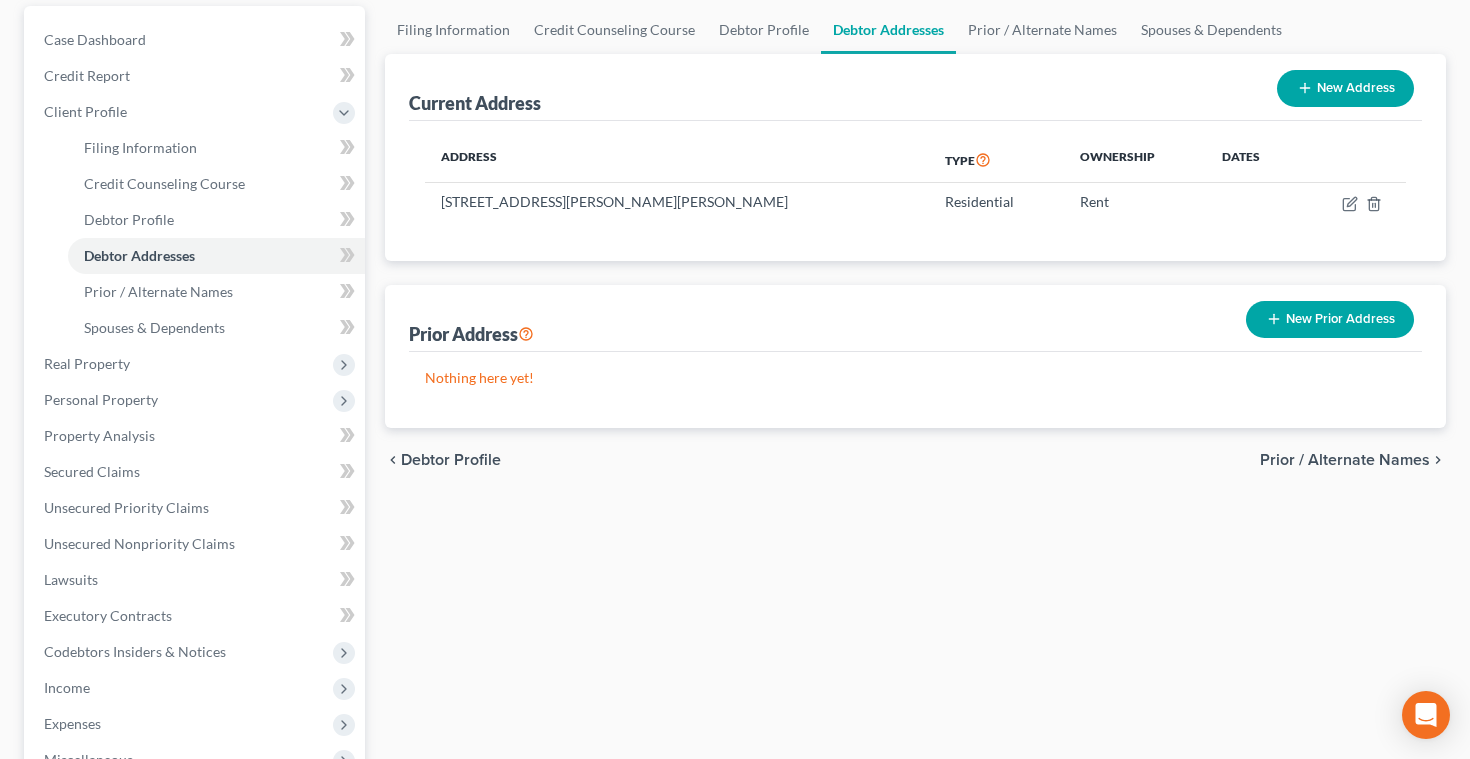 scroll, scrollTop: 190, scrollLeft: 0, axis: vertical 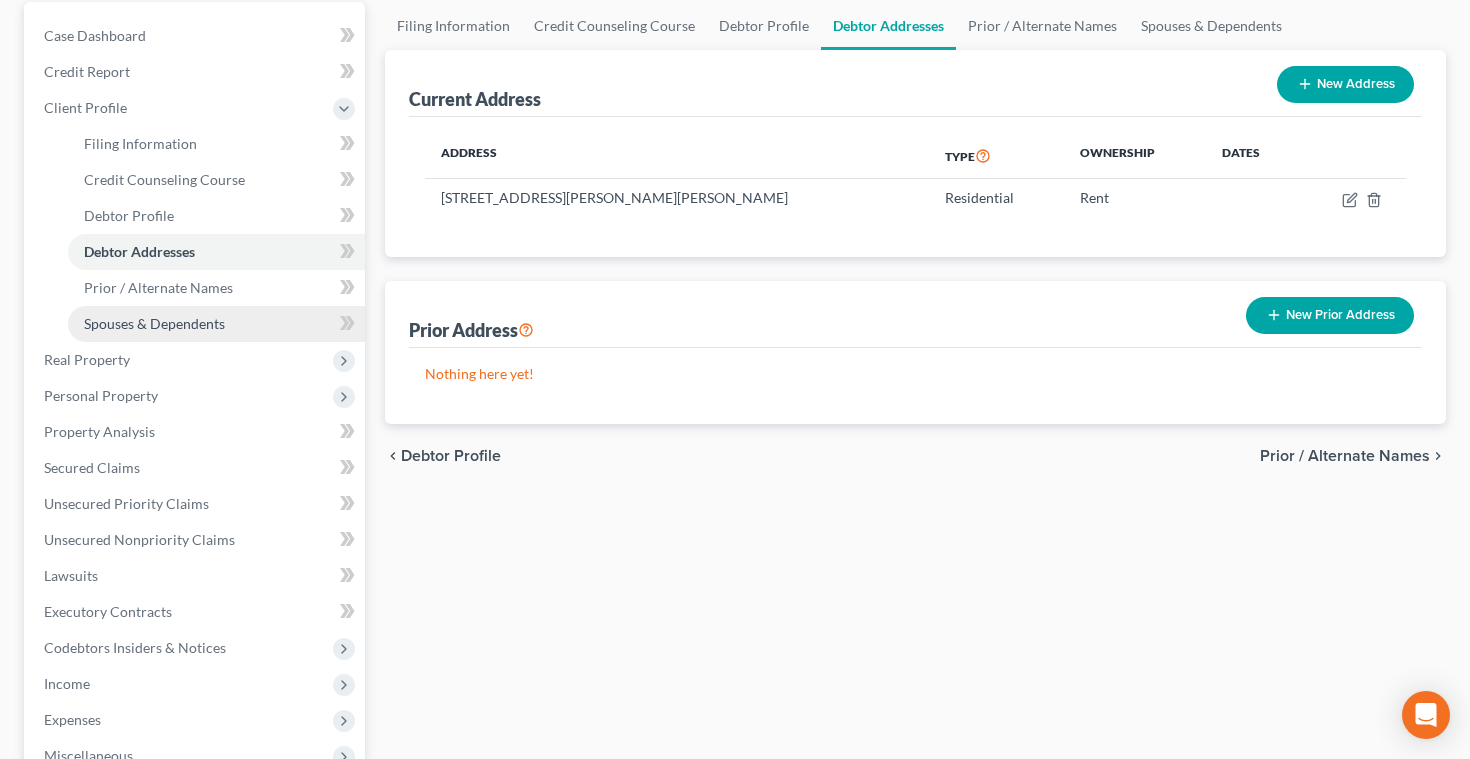 click on "Spouses & Dependents" at bounding box center [216, 324] 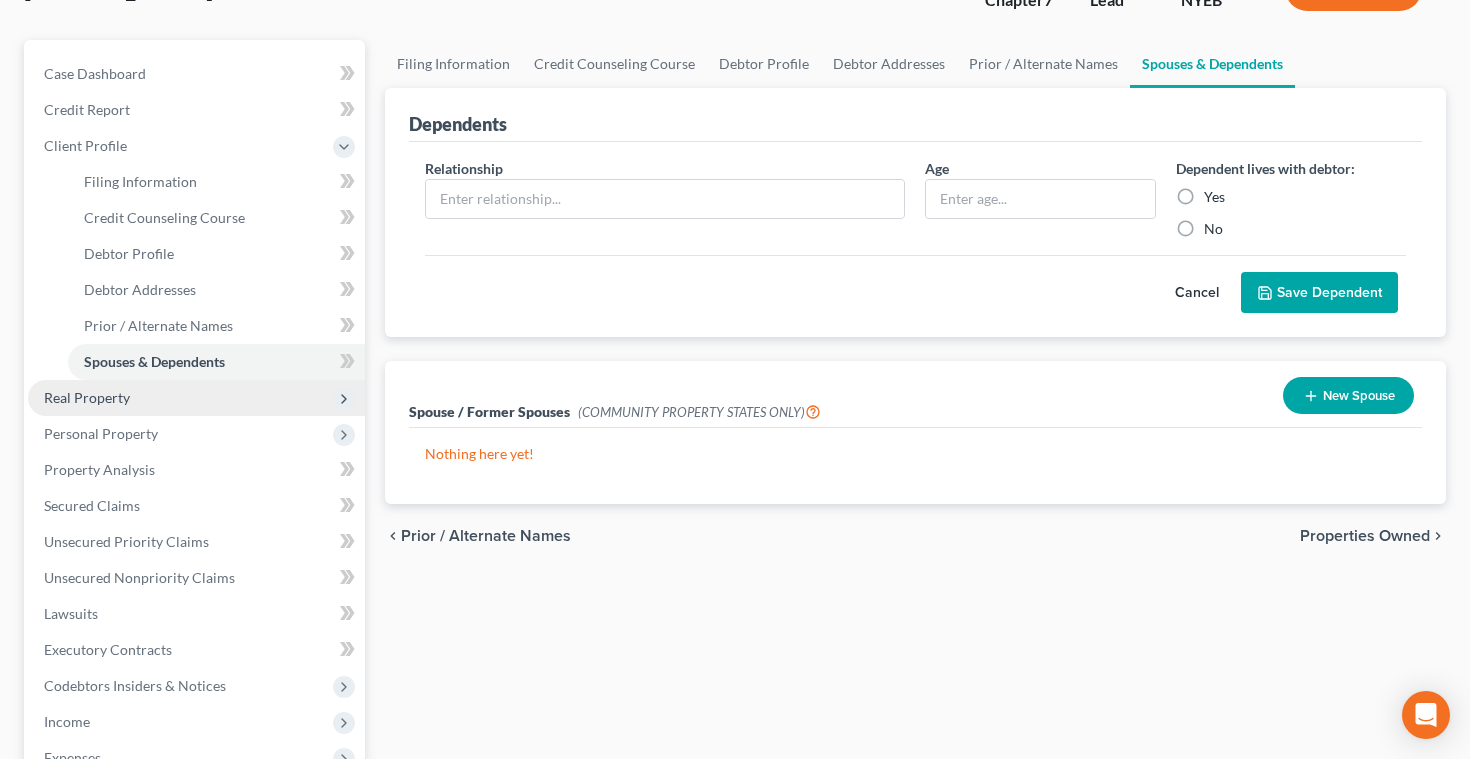 scroll, scrollTop: 174, scrollLeft: 0, axis: vertical 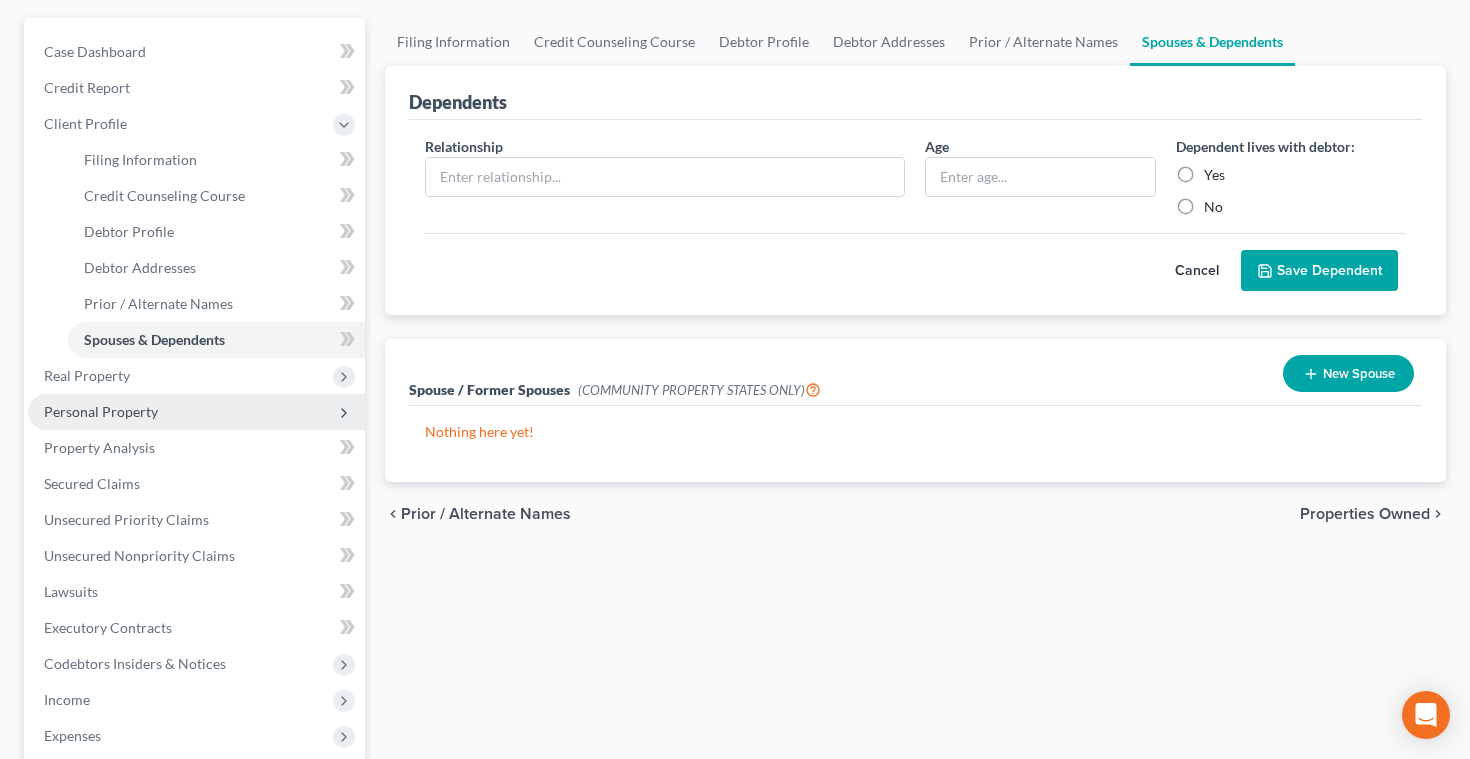 click on "Personal Property" at bounding box center (101, 411) 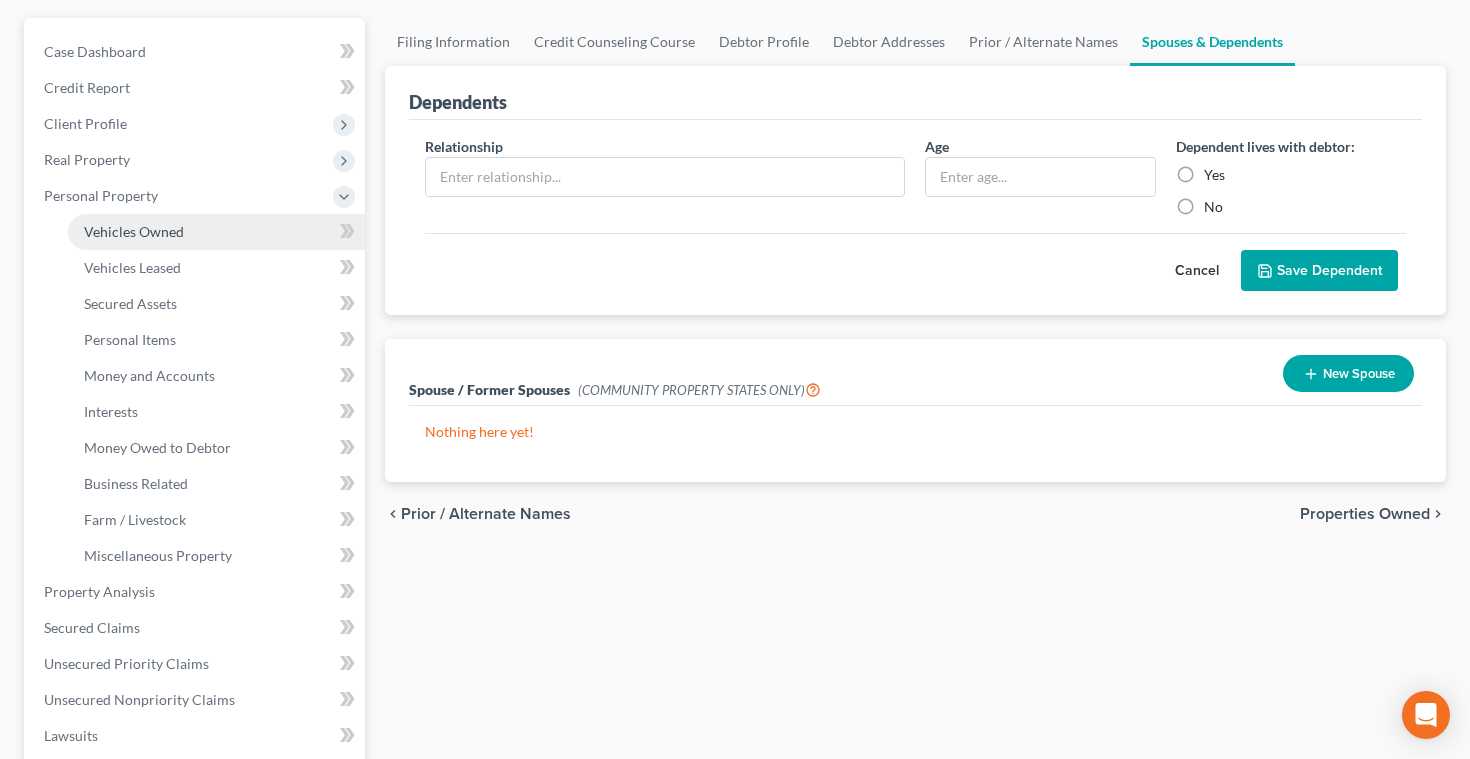 click on "Vehicles Owned" at bounding box center [134, 231] 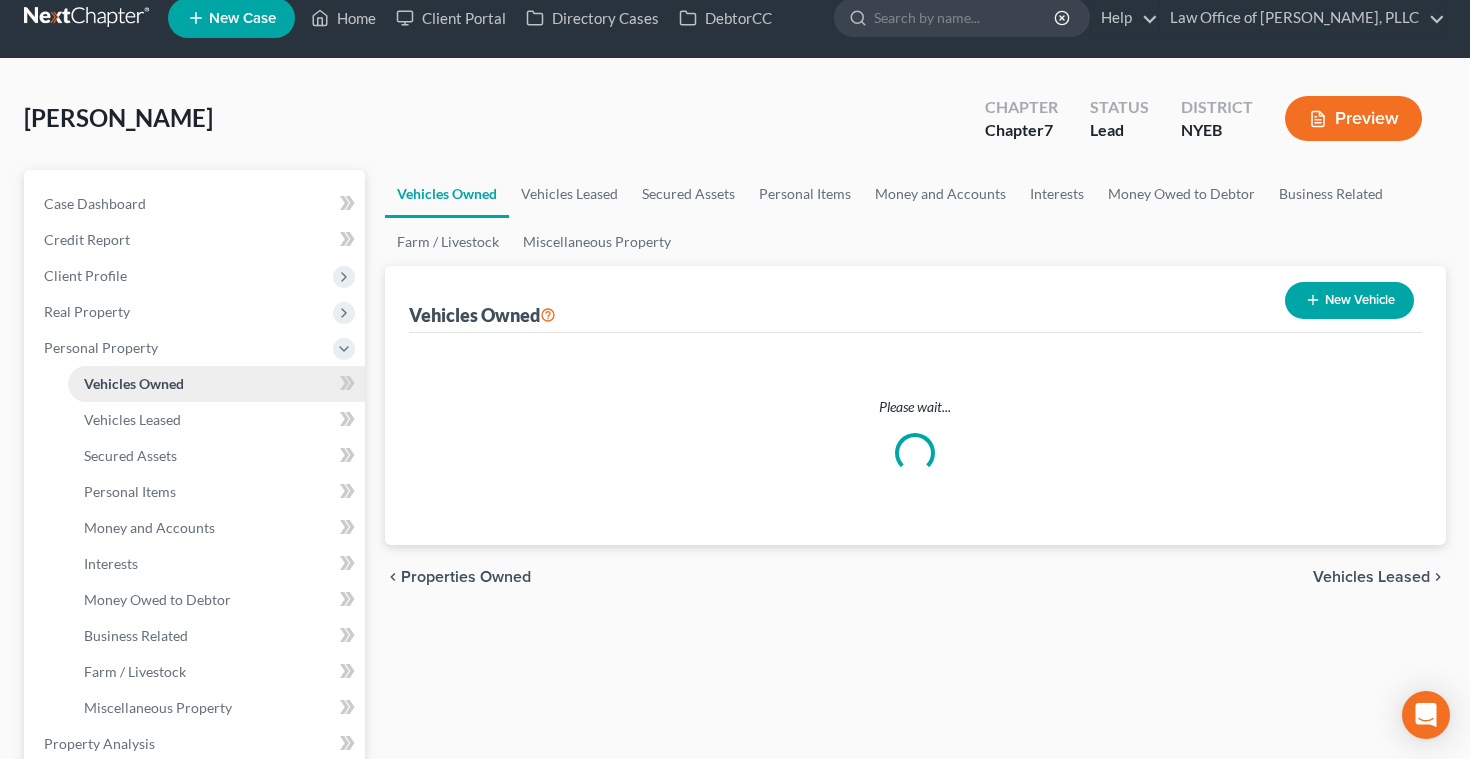scroll, scrollTop: 0, scrollLeft: 0, axis: both 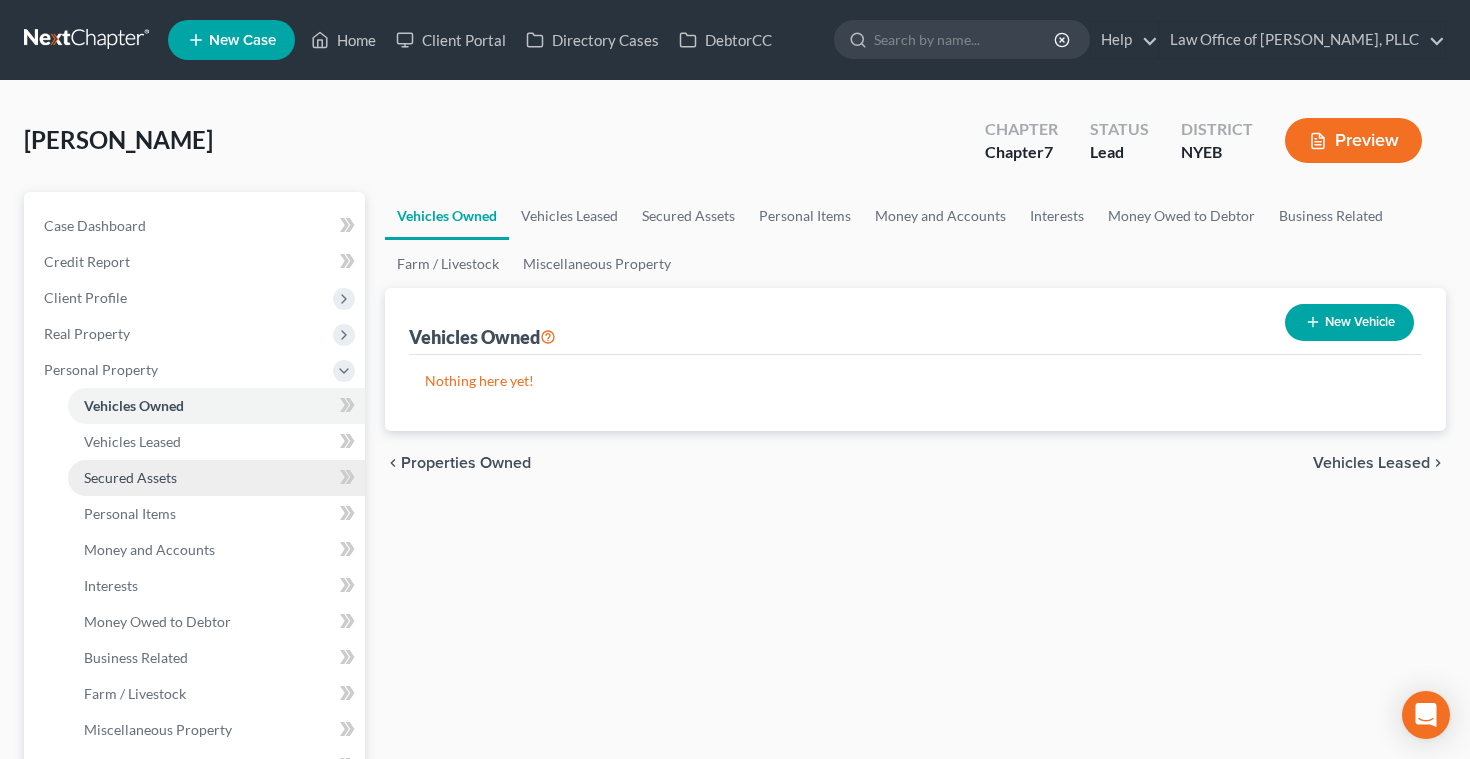 click on "Secured Assets" at bounding box center (130, 477) 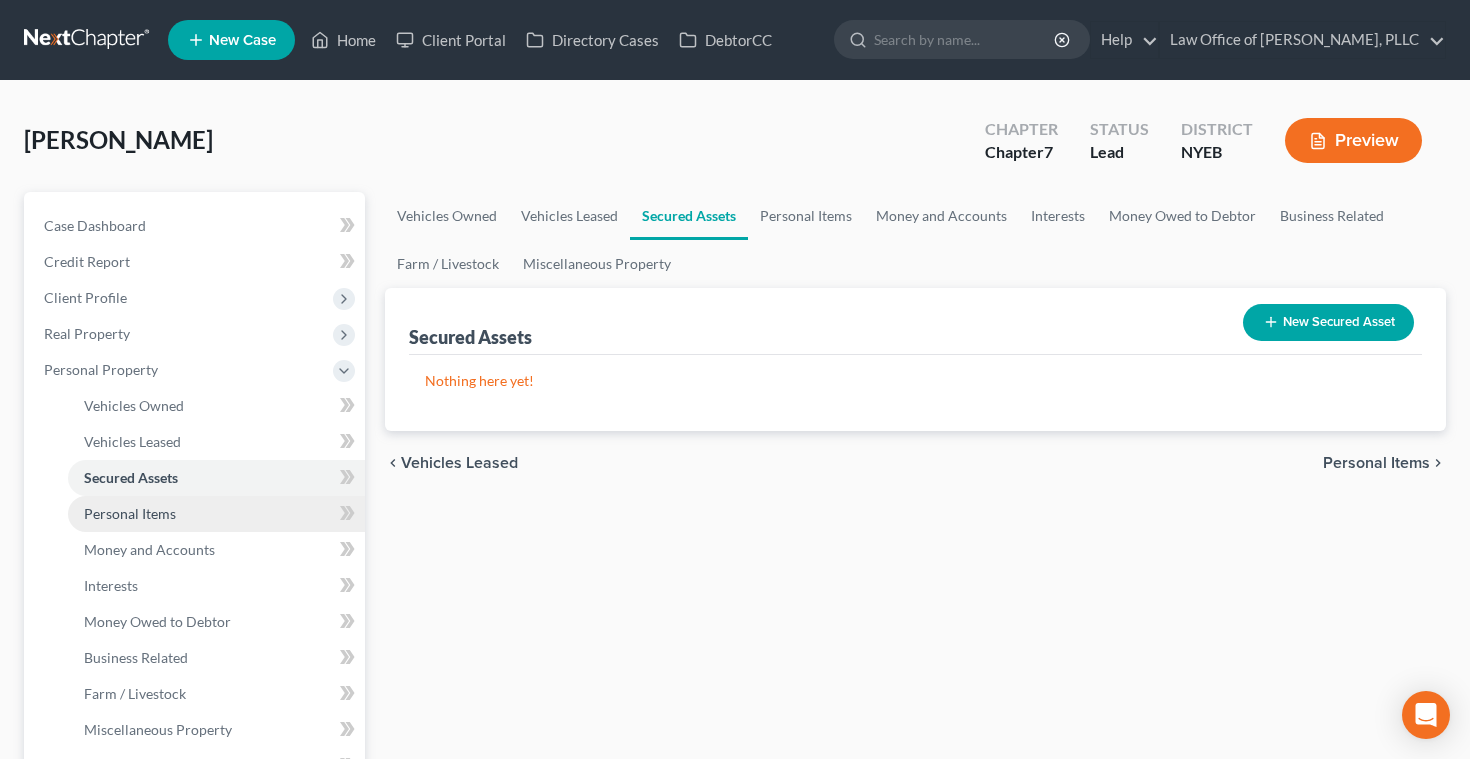 click on "Personal Items" at bounding box center [130, 513] 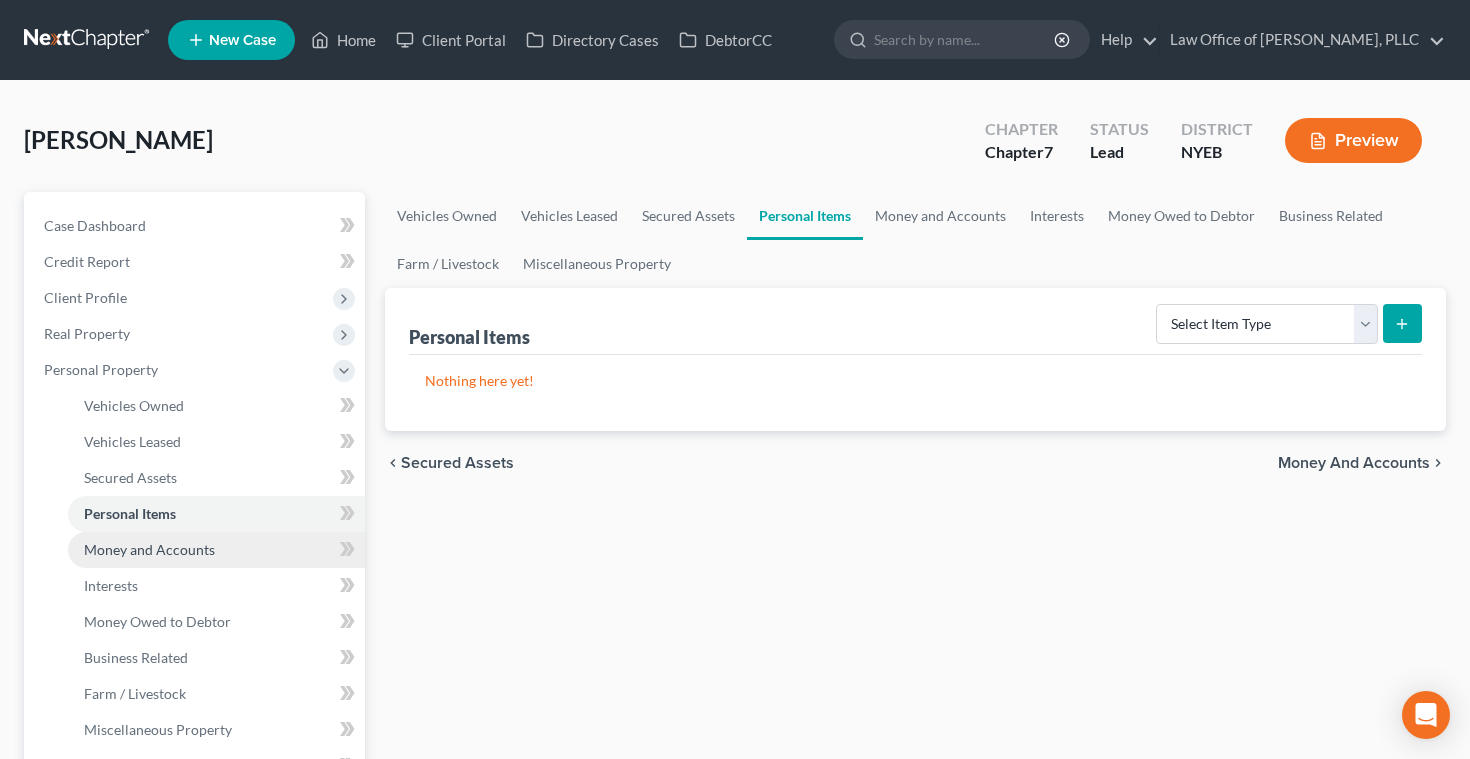 click on "Money and Accounts" at bounding box center (149, 549) 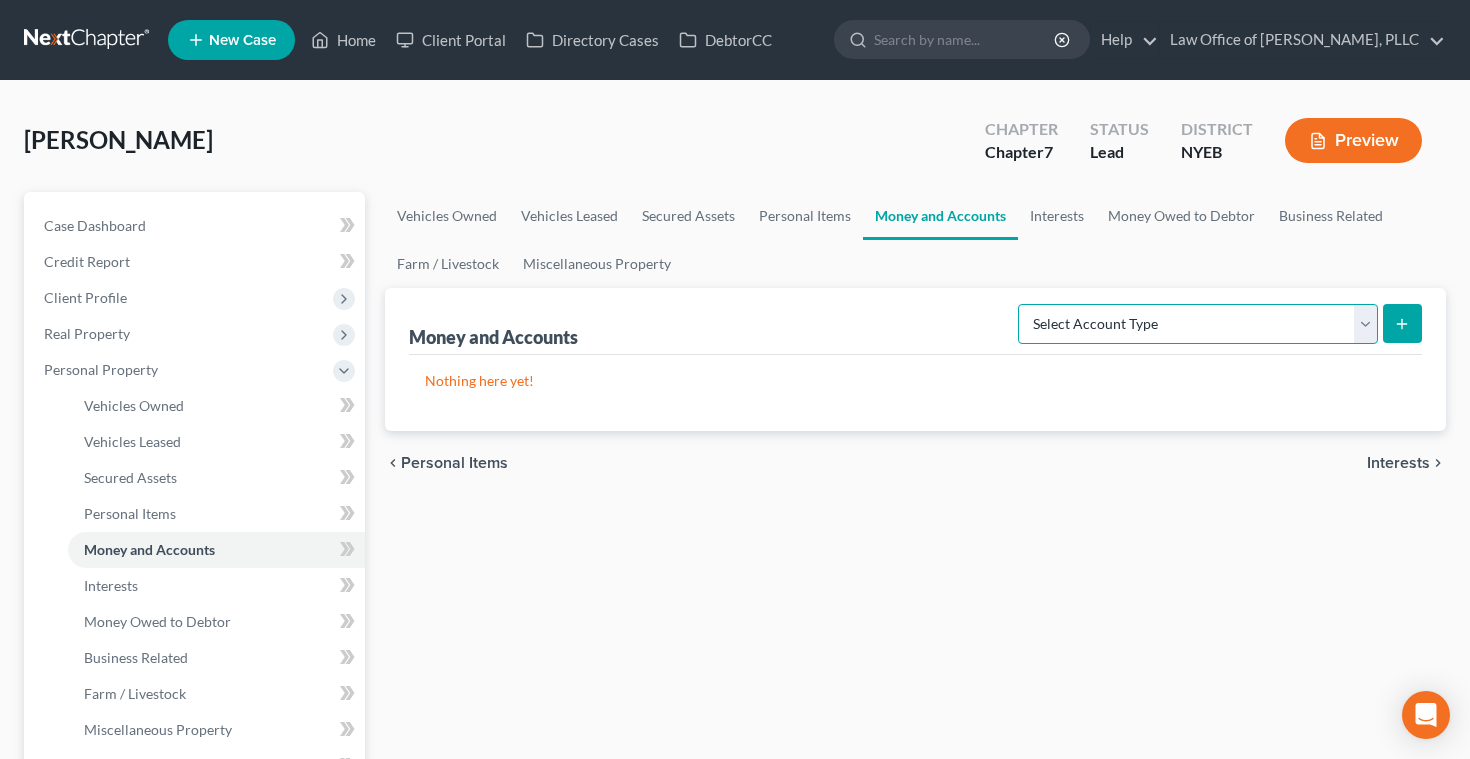 click on "Select Account Type Brokerage Cash on Hand Certificates of Deposit Checking Account Money Market Other (Credit Union, Health Savings Account, etc) Safe Deposit Box Savings Account Security Deposits or Prepayments" at bounding box center [1198, 324] 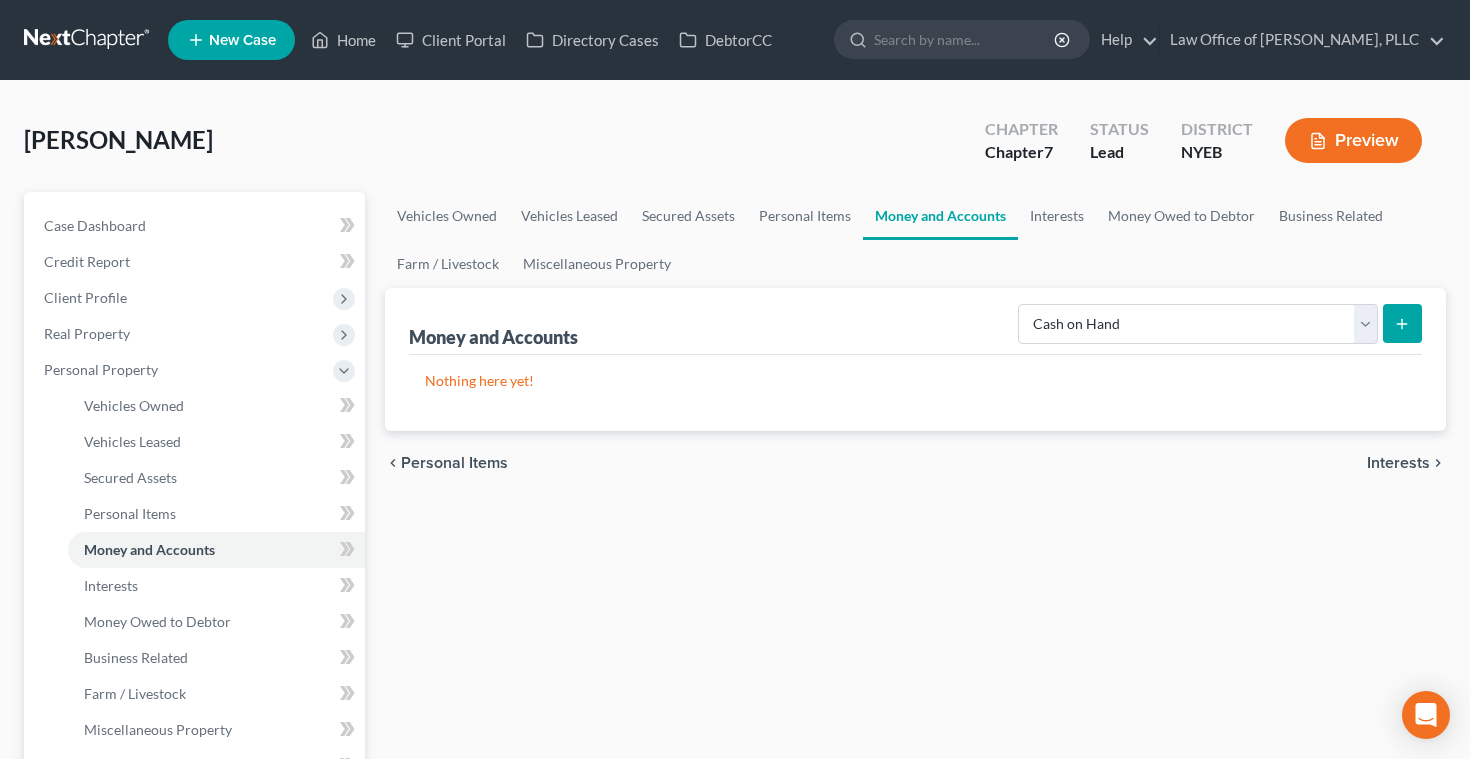 click 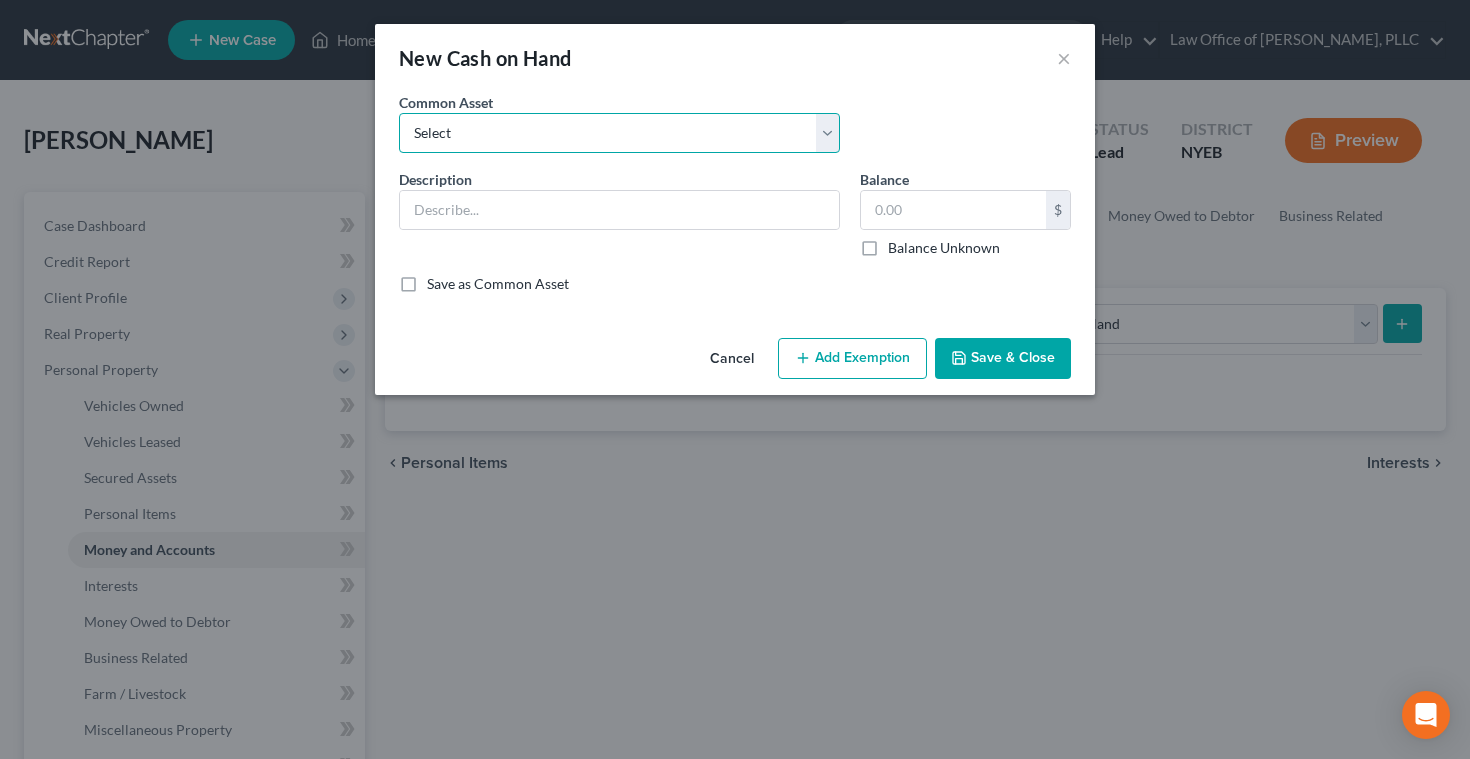 click on "Select [PERSON_NAME] cash for living expenses" at bounding box center [619, 133] 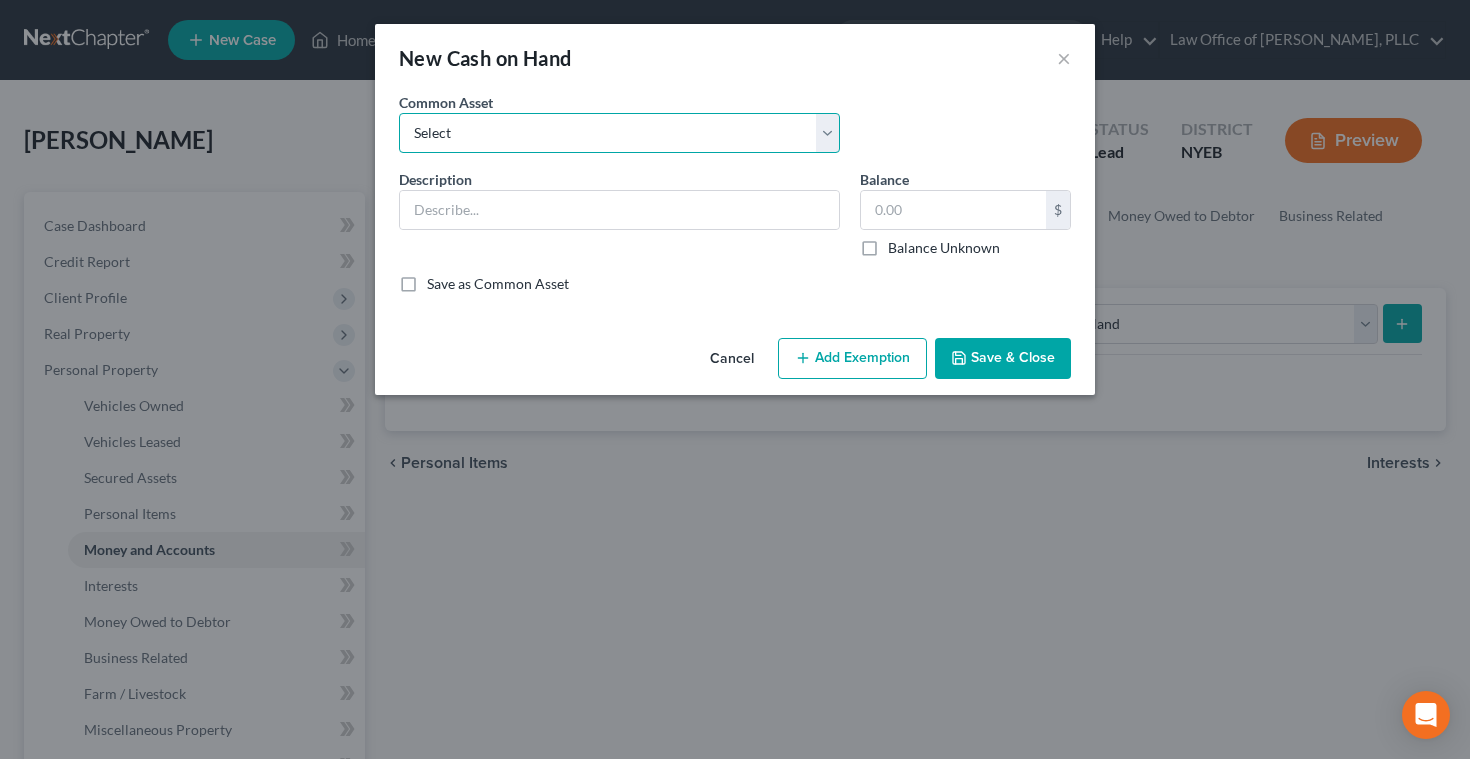 select on "0" 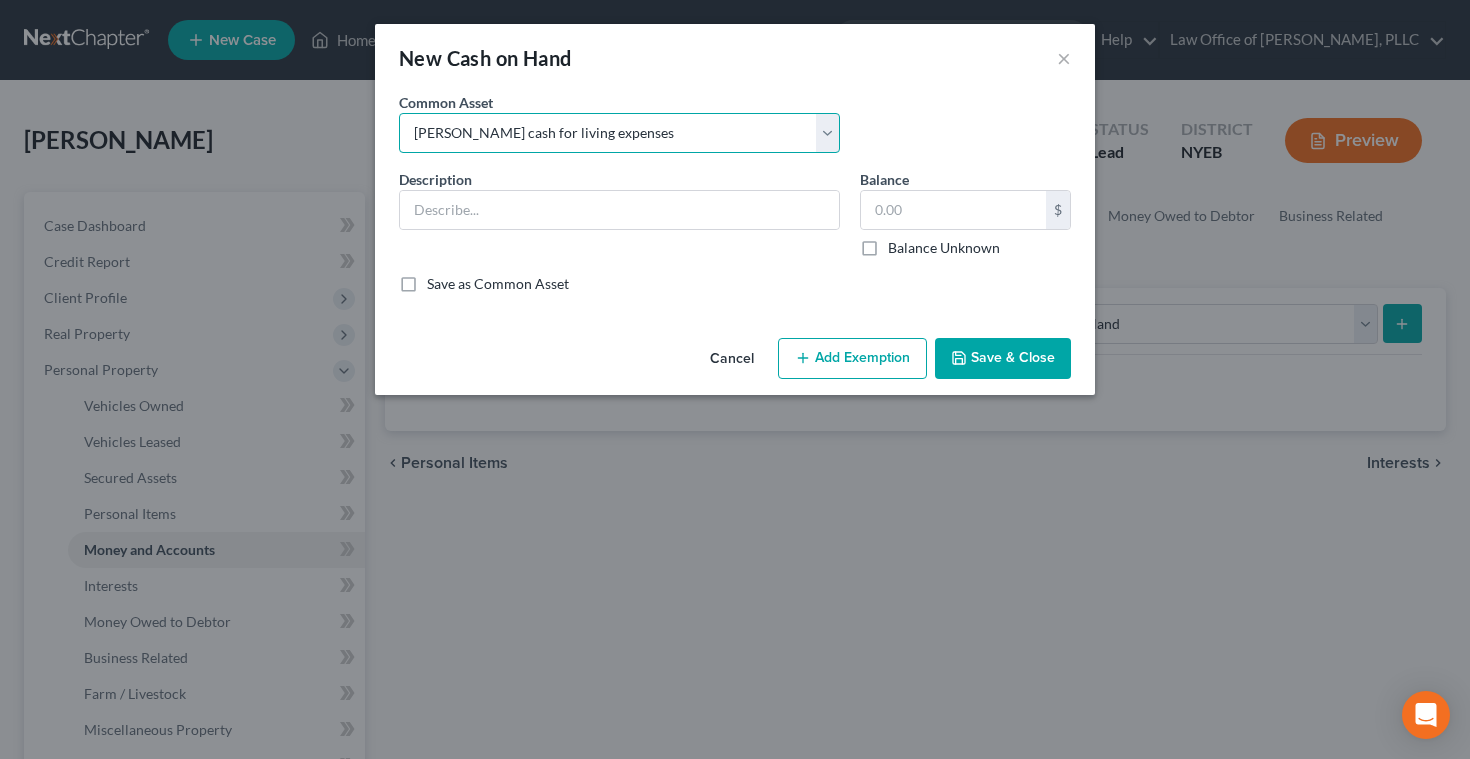 type on "[PERSON_NAME] cash for living expenses" 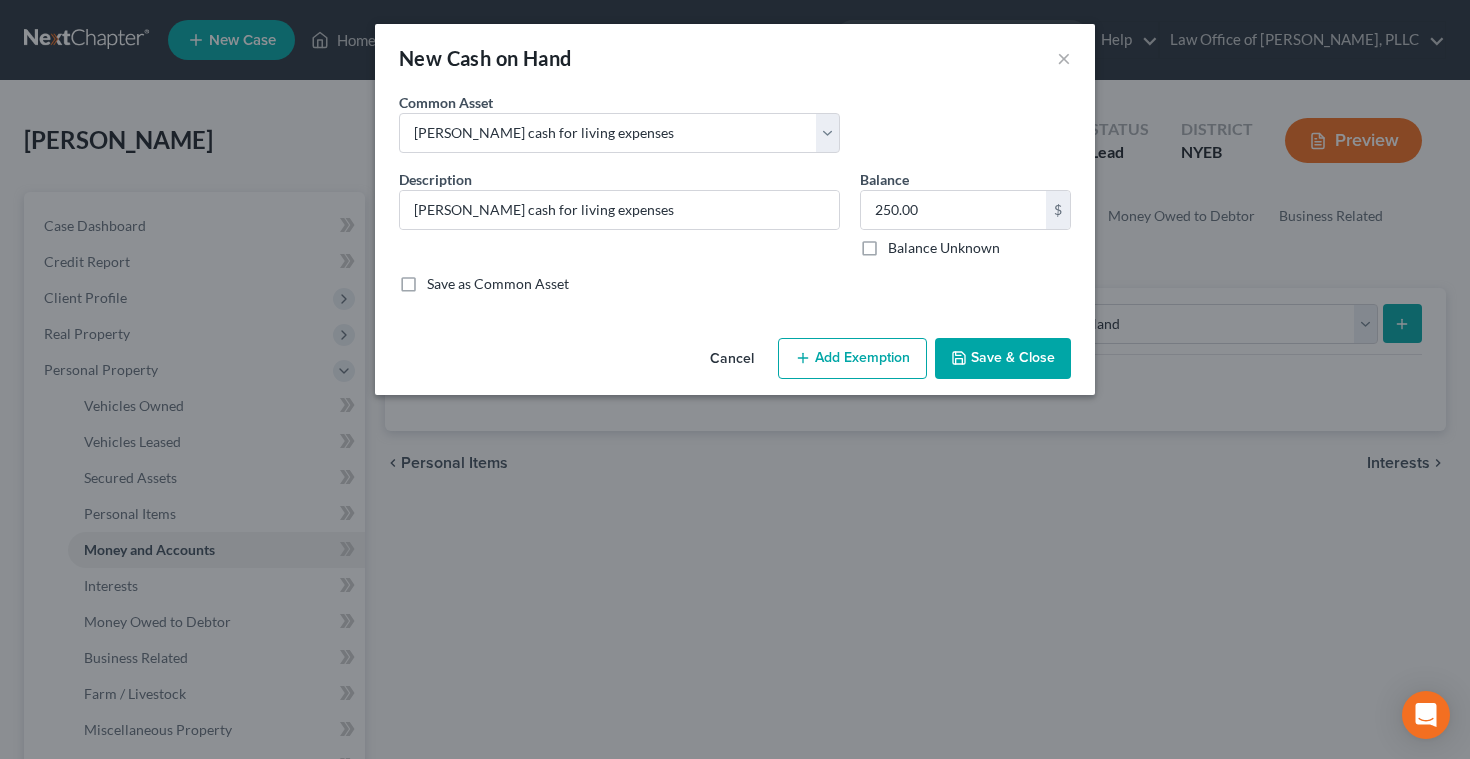 click on "Add Exemption" at bounding box center [852, 359] 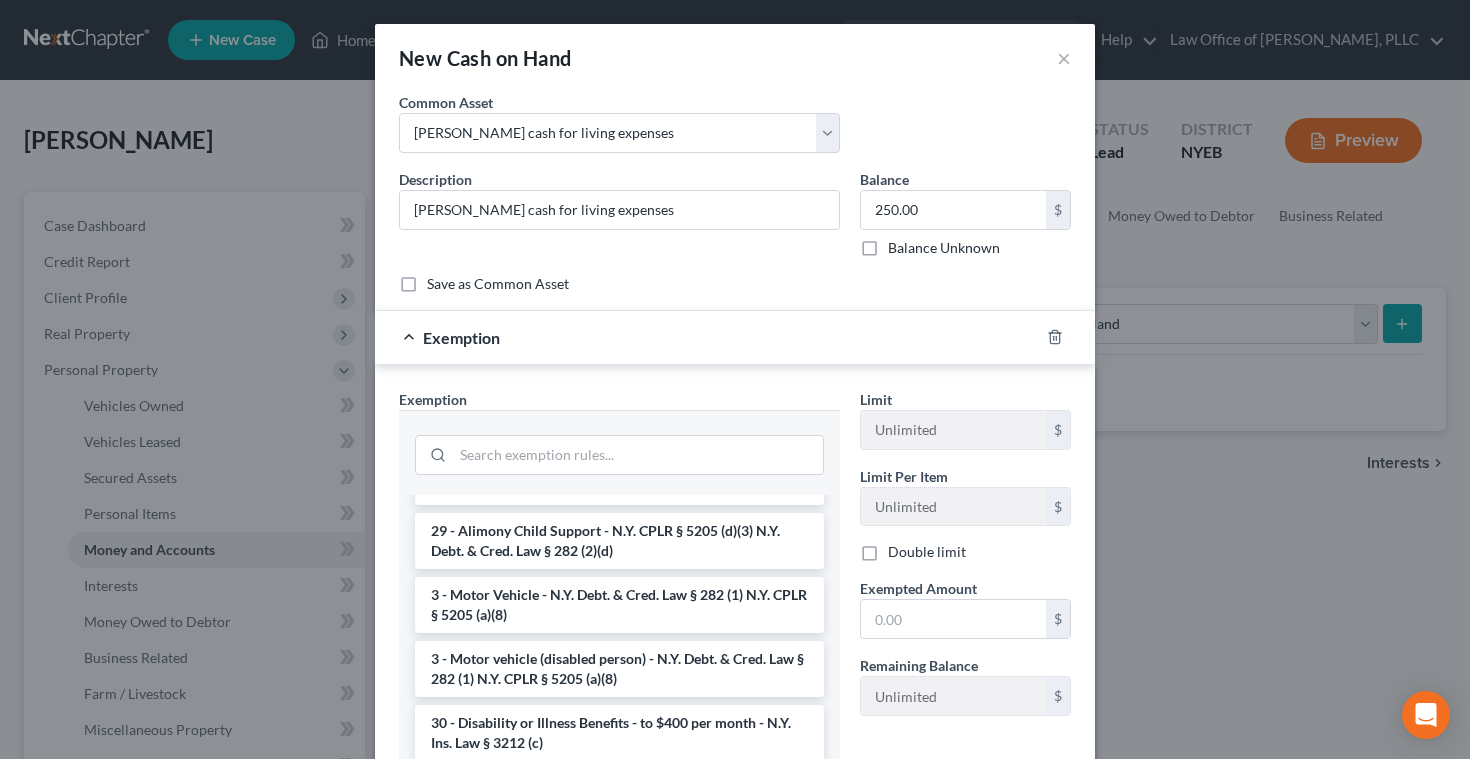scroll, scrollTop: 1777, scrollLeft: 0, axis: vertical 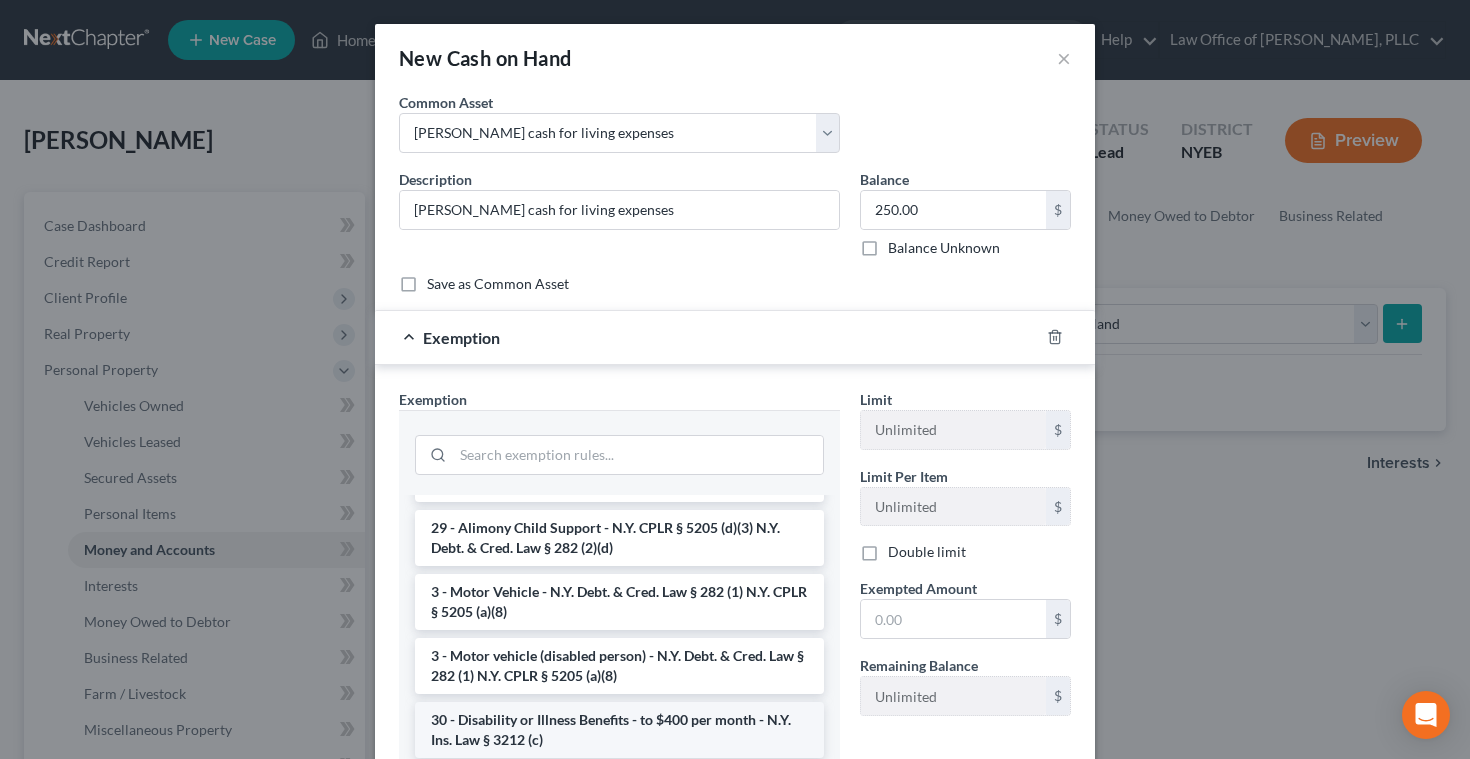 click on "30 - Disability or Illness Benefits - to $400 per month - N.Y. Ins. Law § 3212 (c)" at bounding box center (619, 730) 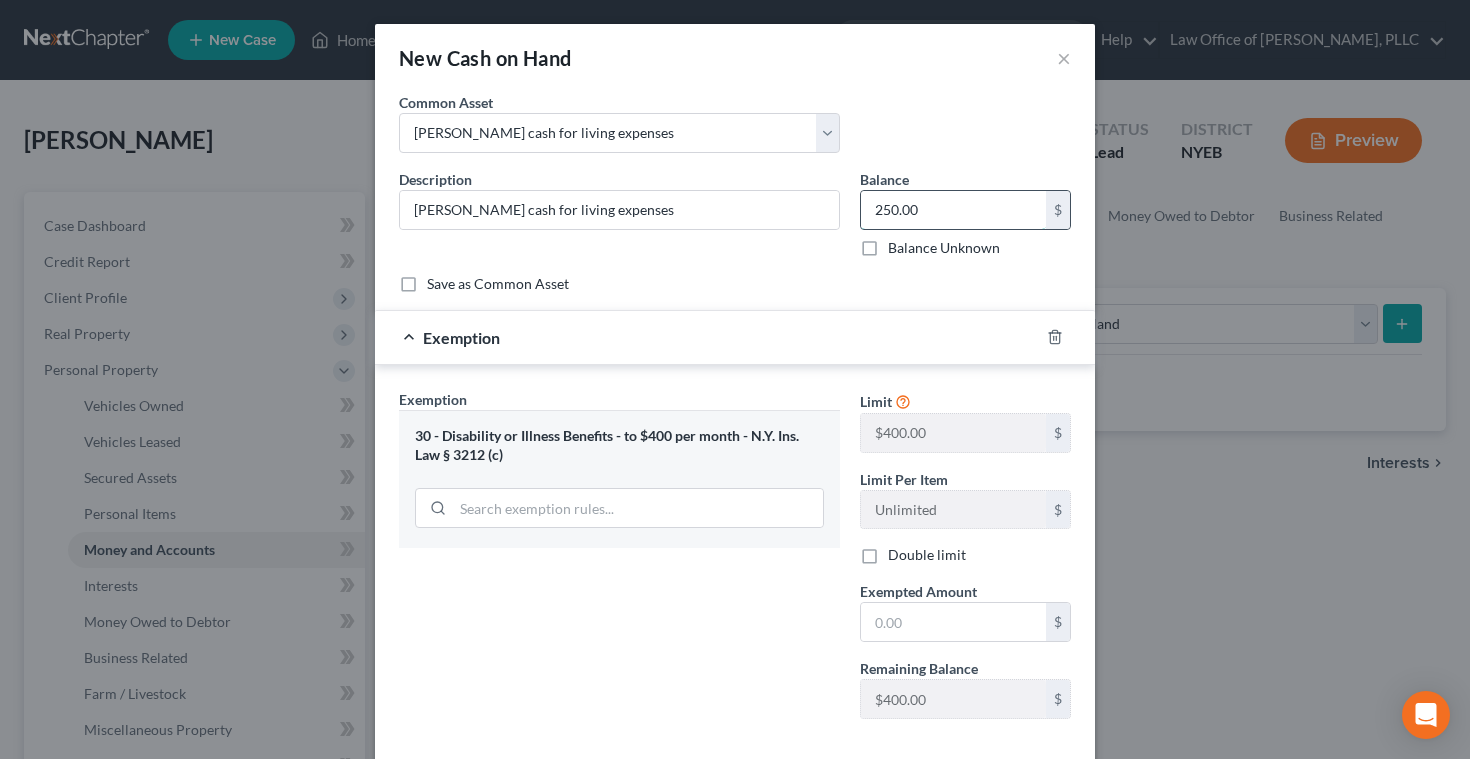 click on "250.00" at bounding box center [953, 210] 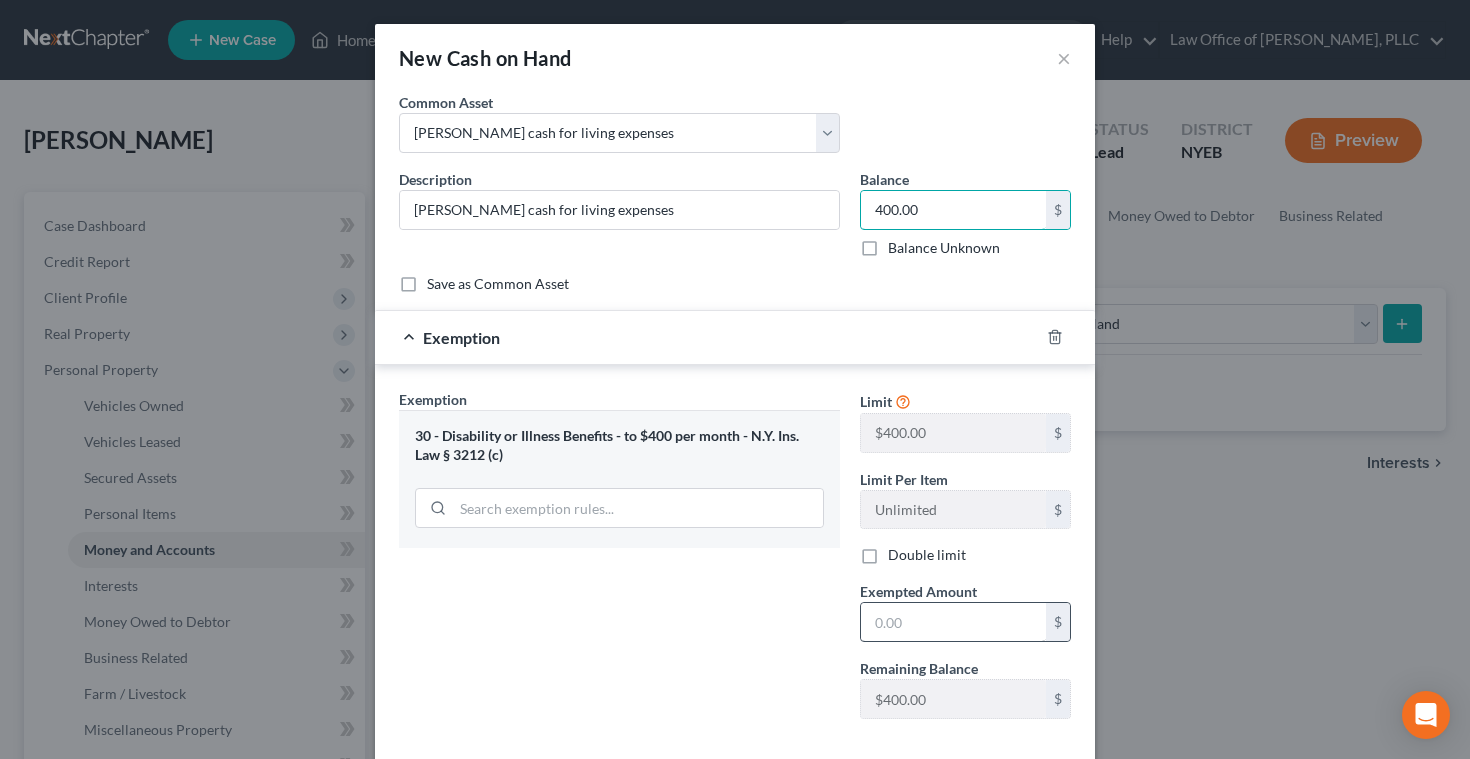 type on "400.00" 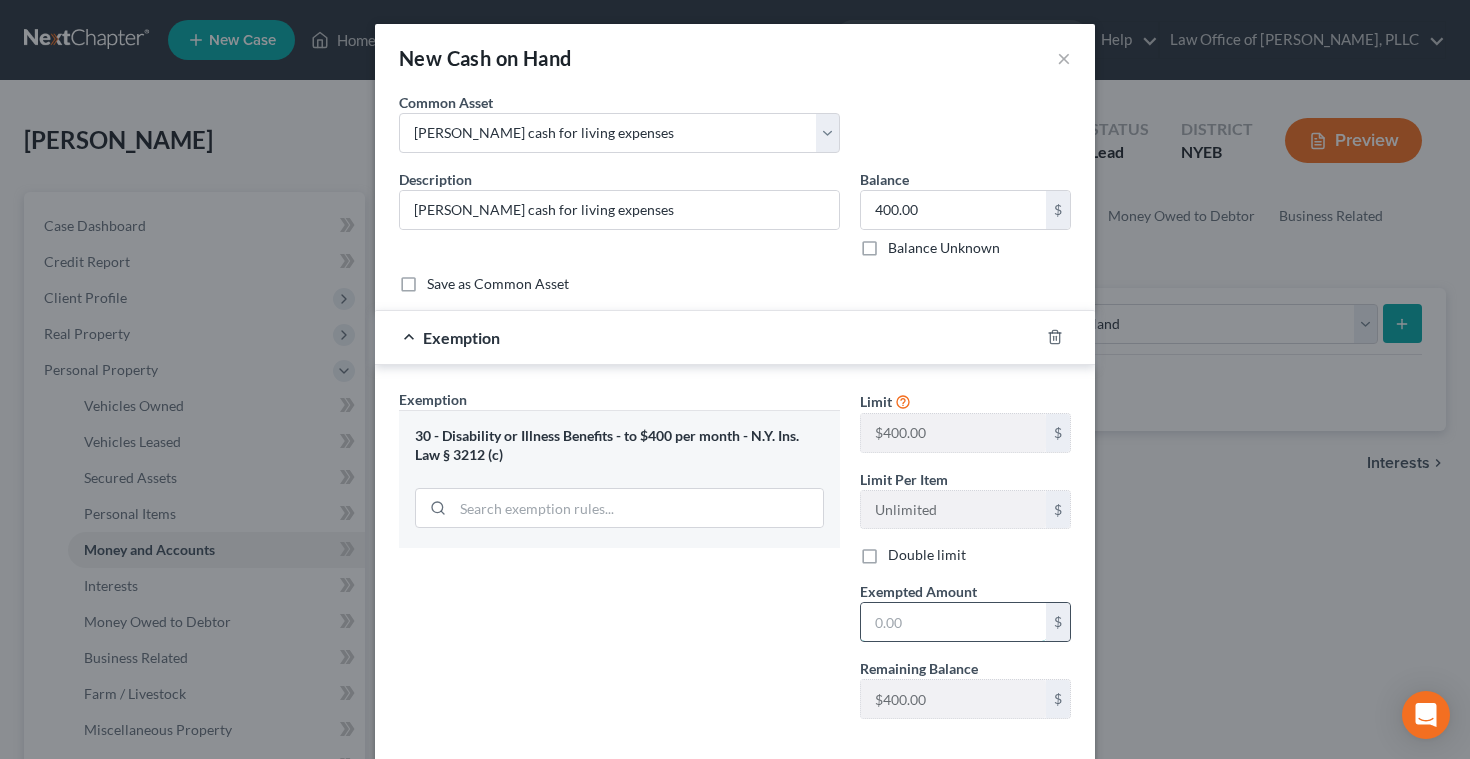 click at bounding box center [953, 622] 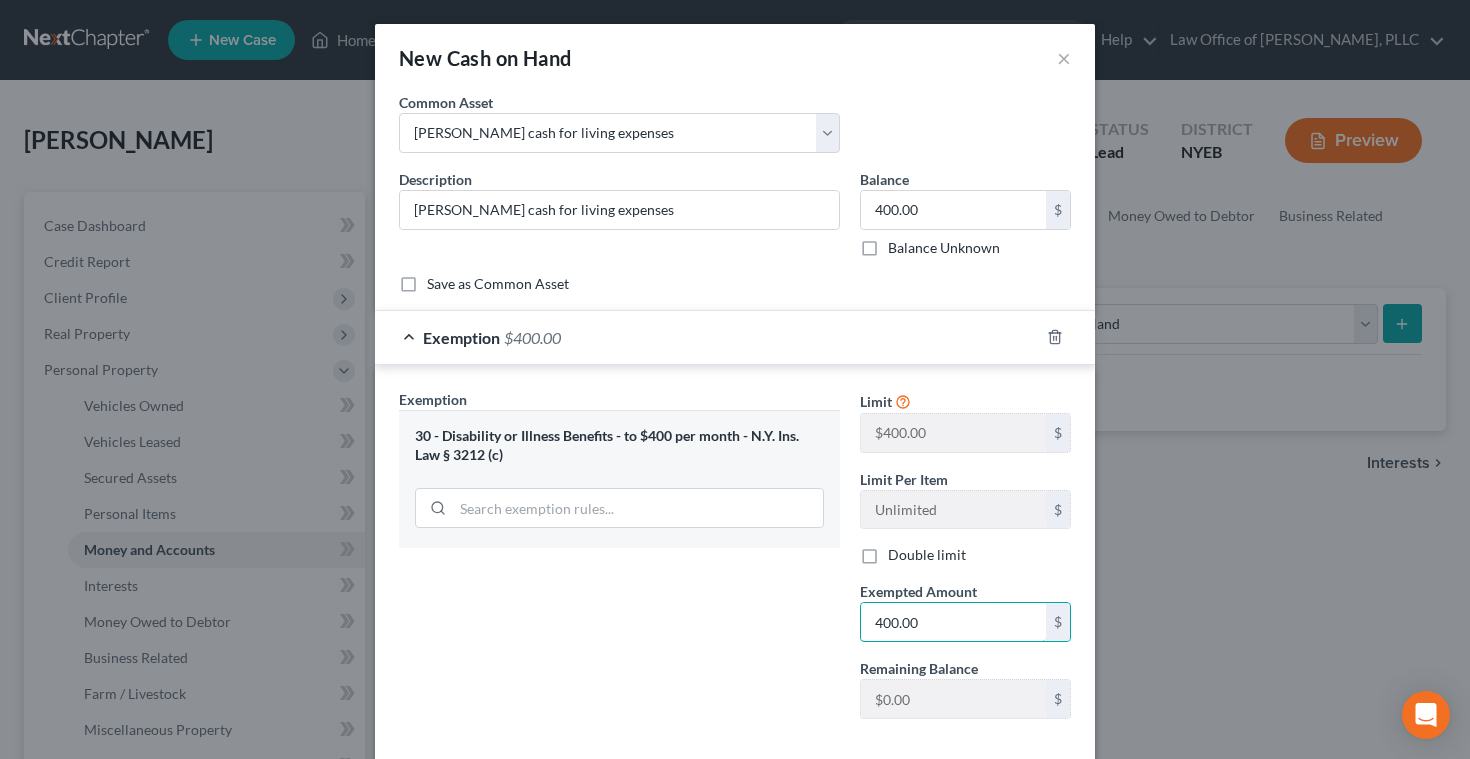 scroll, scrollTop: 102, scrollLeft: 0, axis: vertical 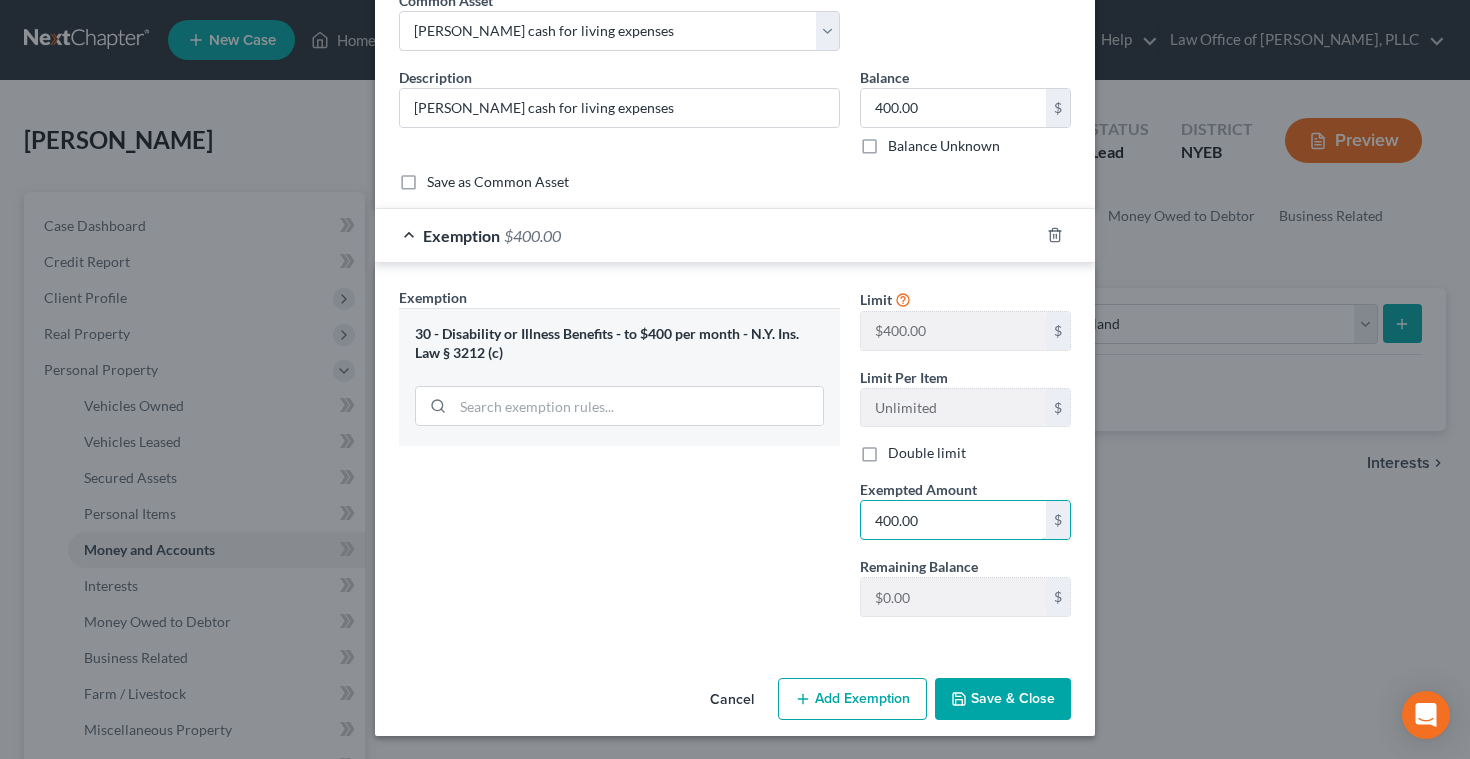 type on "400.00" 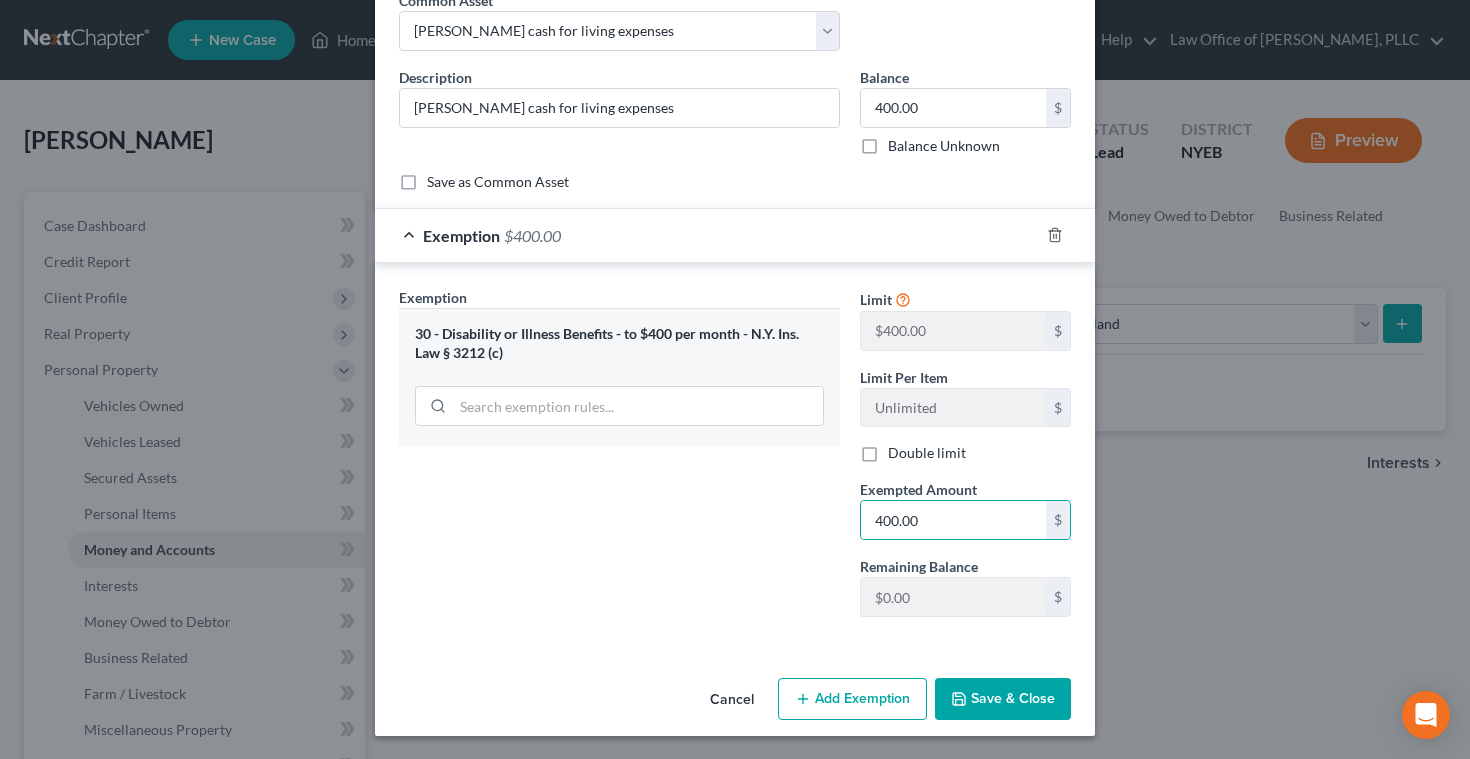 click on "Save & Close" at bounding box center (1003, 699) 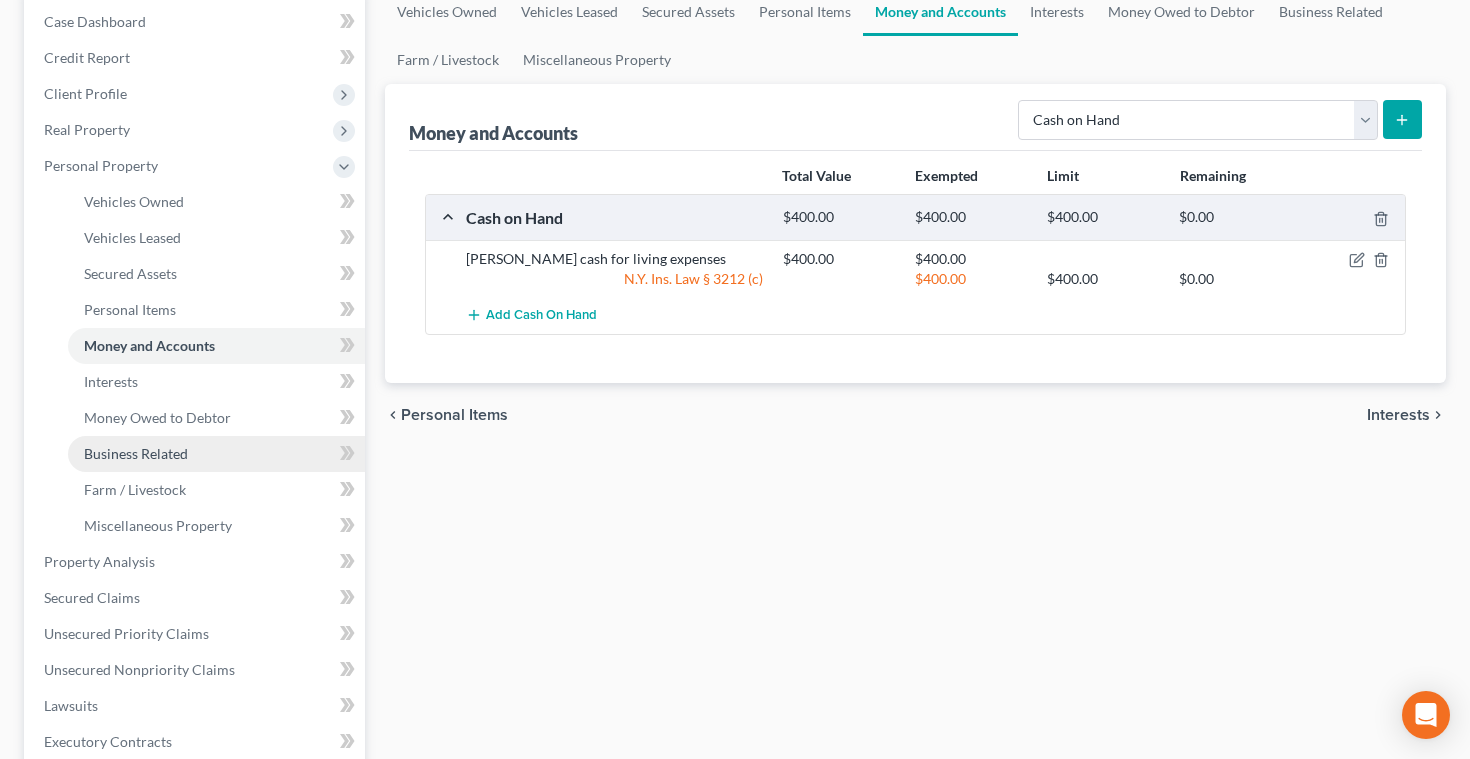scroll, scrollTop: 205, scrollLeft: 0, axis: vertical 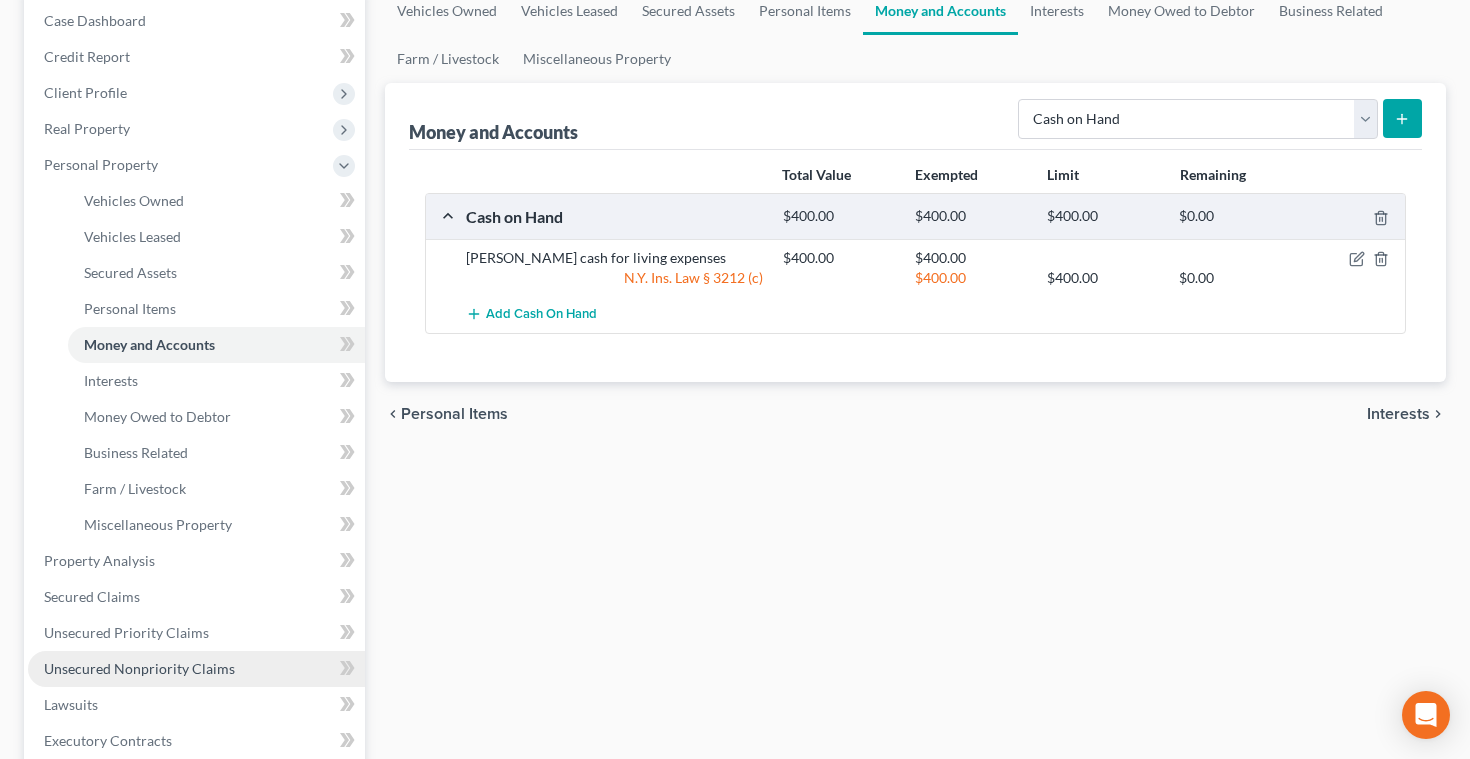click on "Unsecured Nonpriority Claims" at bounding box center [139, 668] 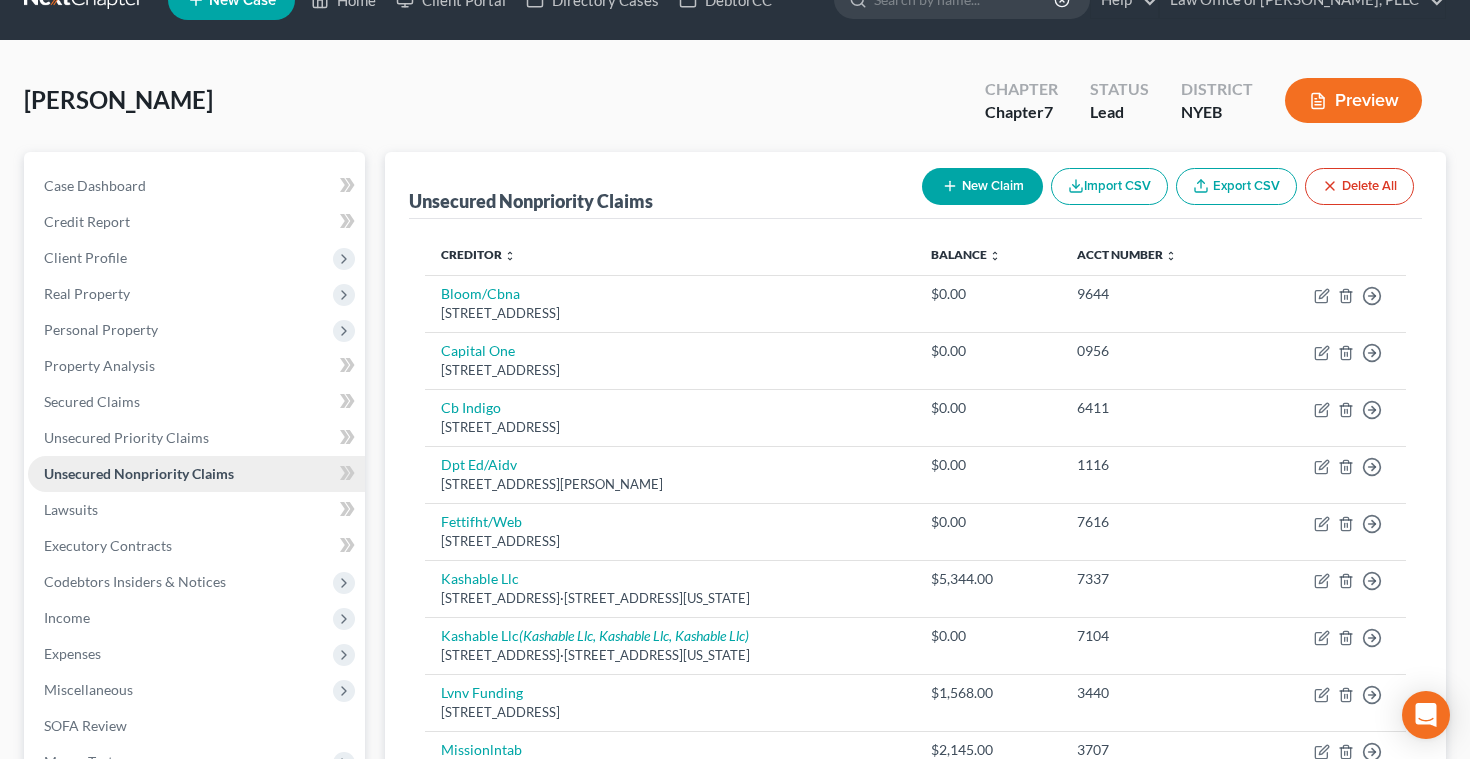scroll, scrollTop: 0, scrollLeft: 0, axis: both 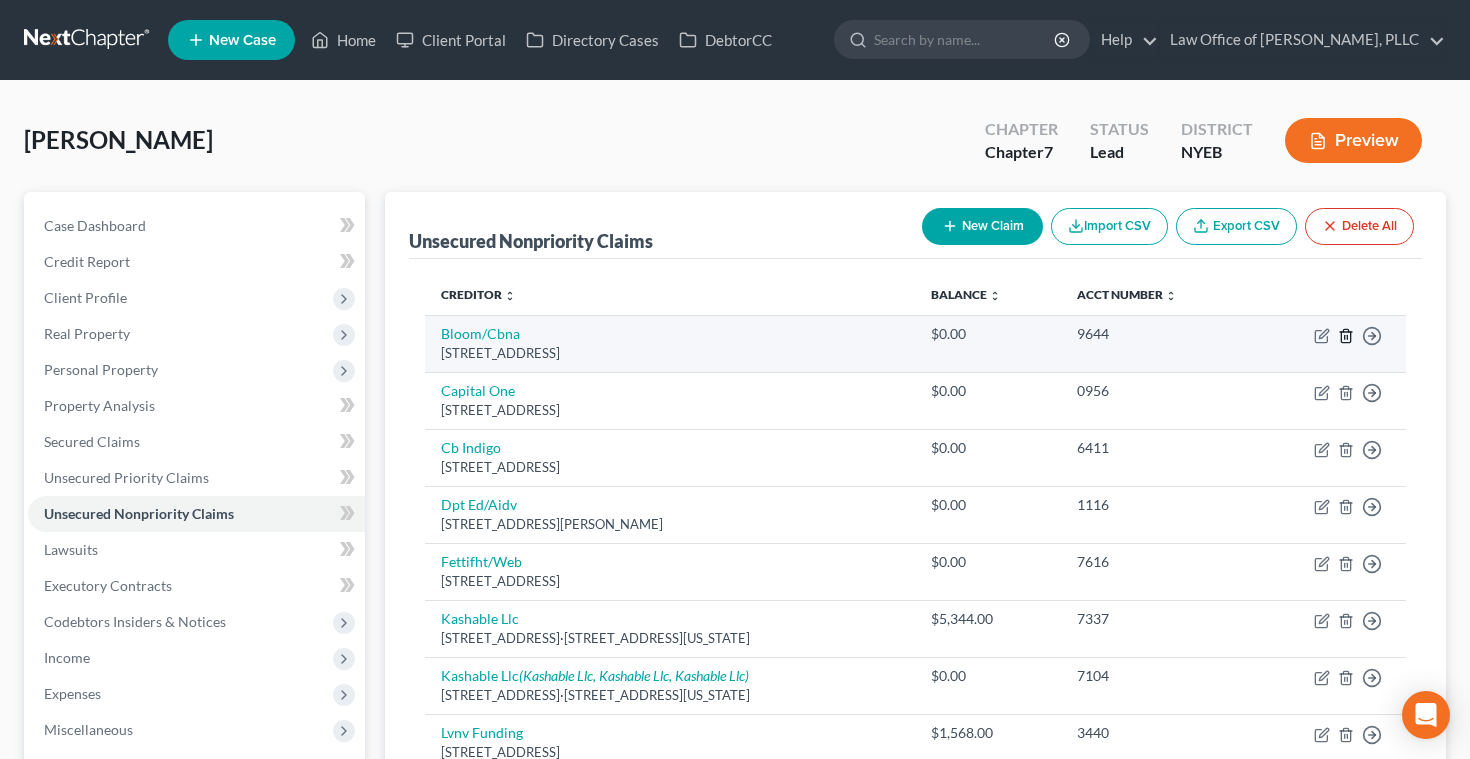 click 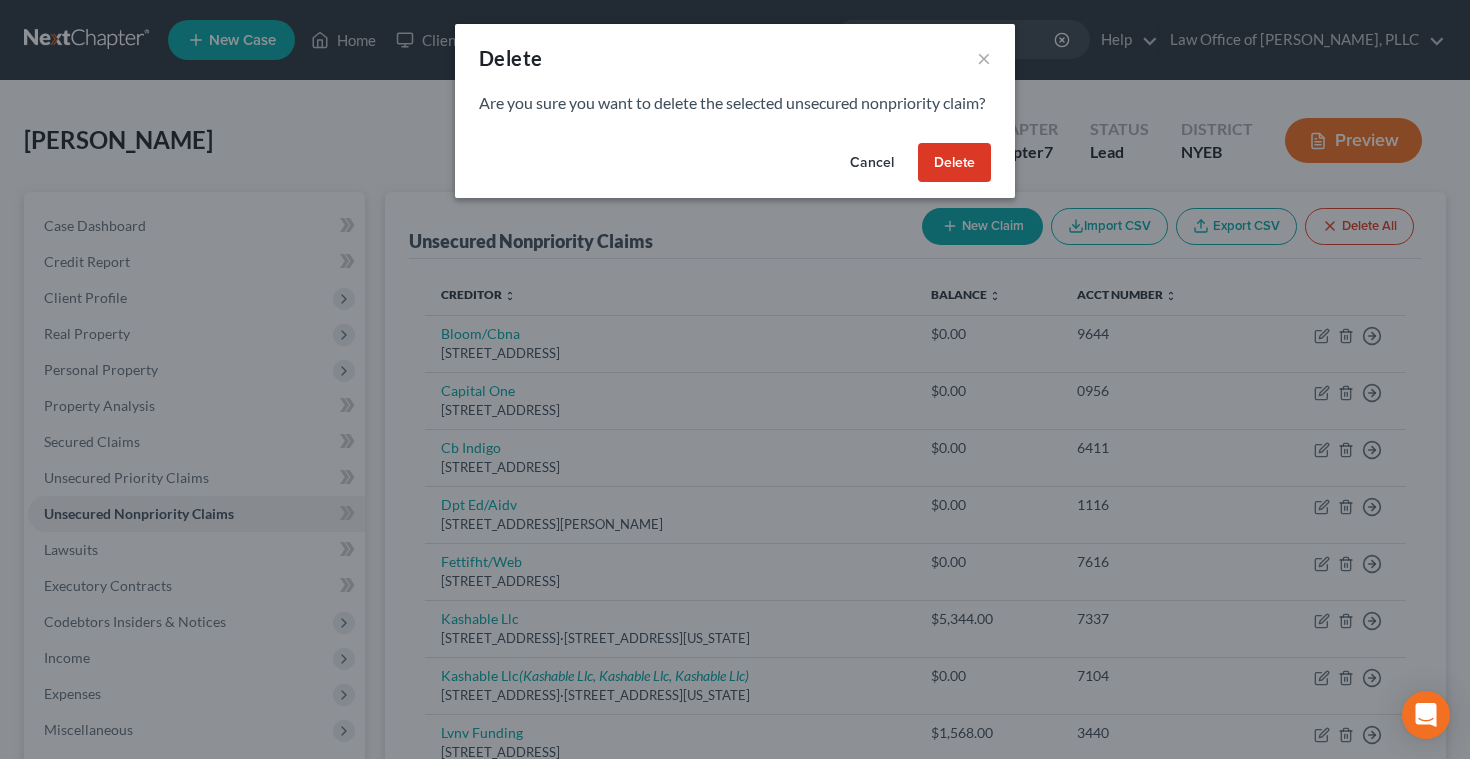 click on "Delete" at bounding box center [954, 163] 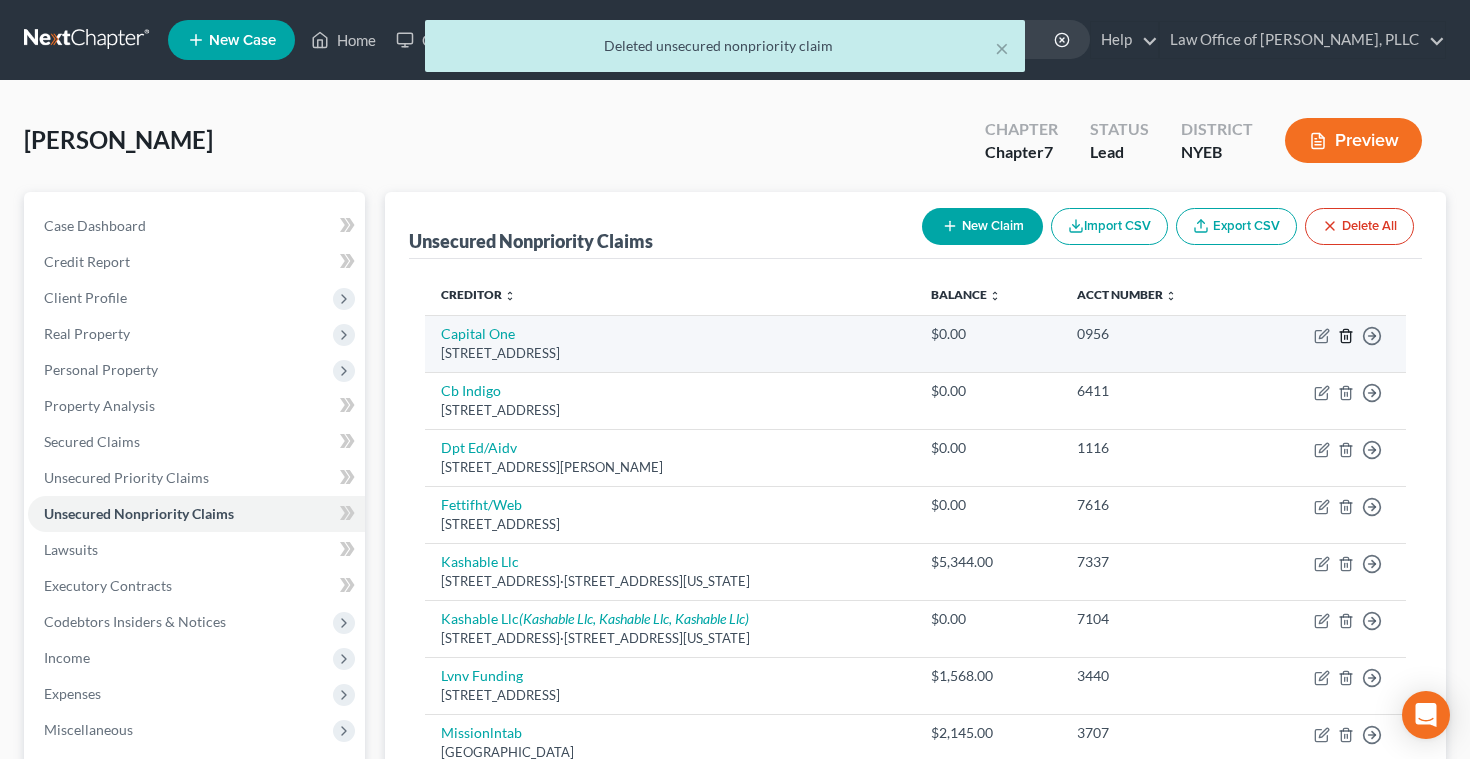 click 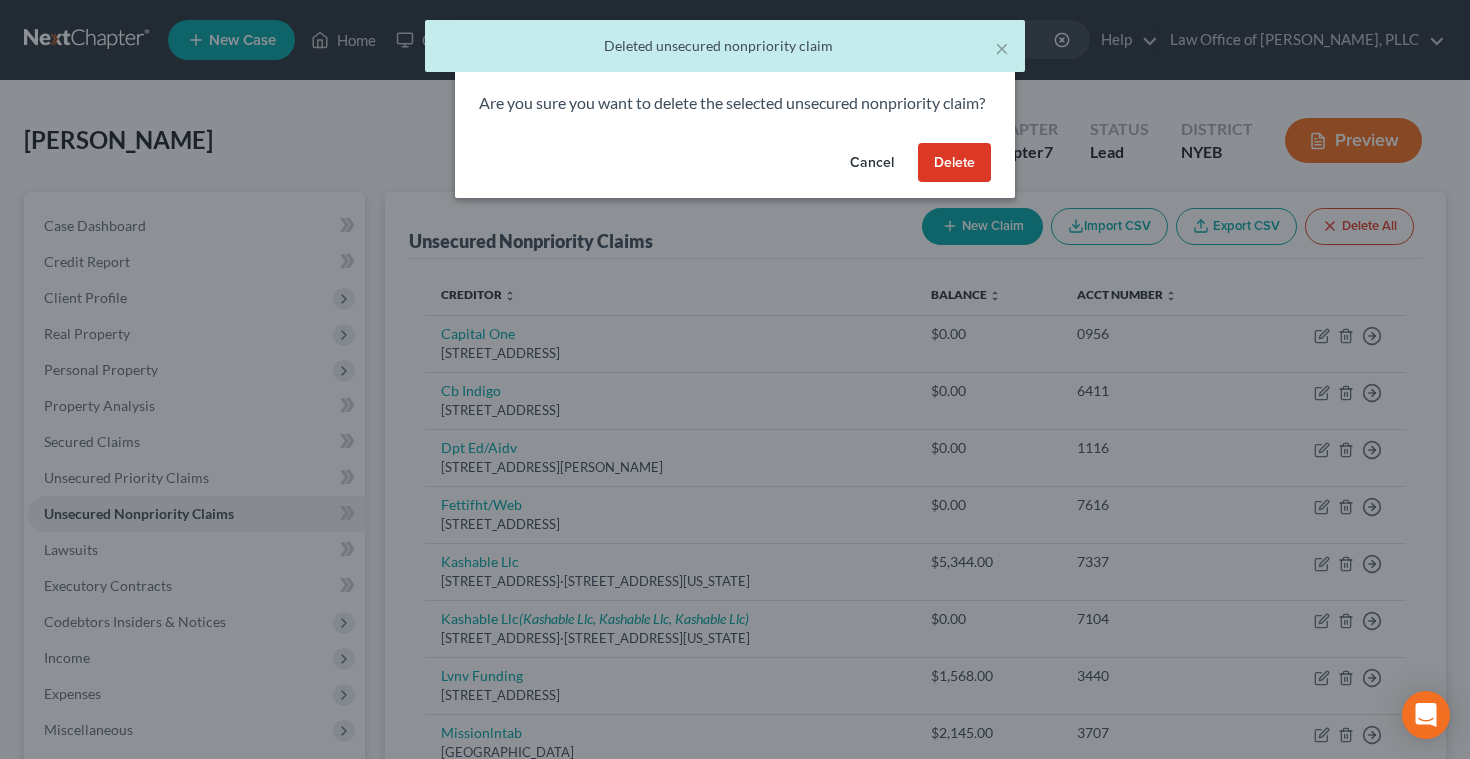 click on "Delete" at bounding box center [954, 163] 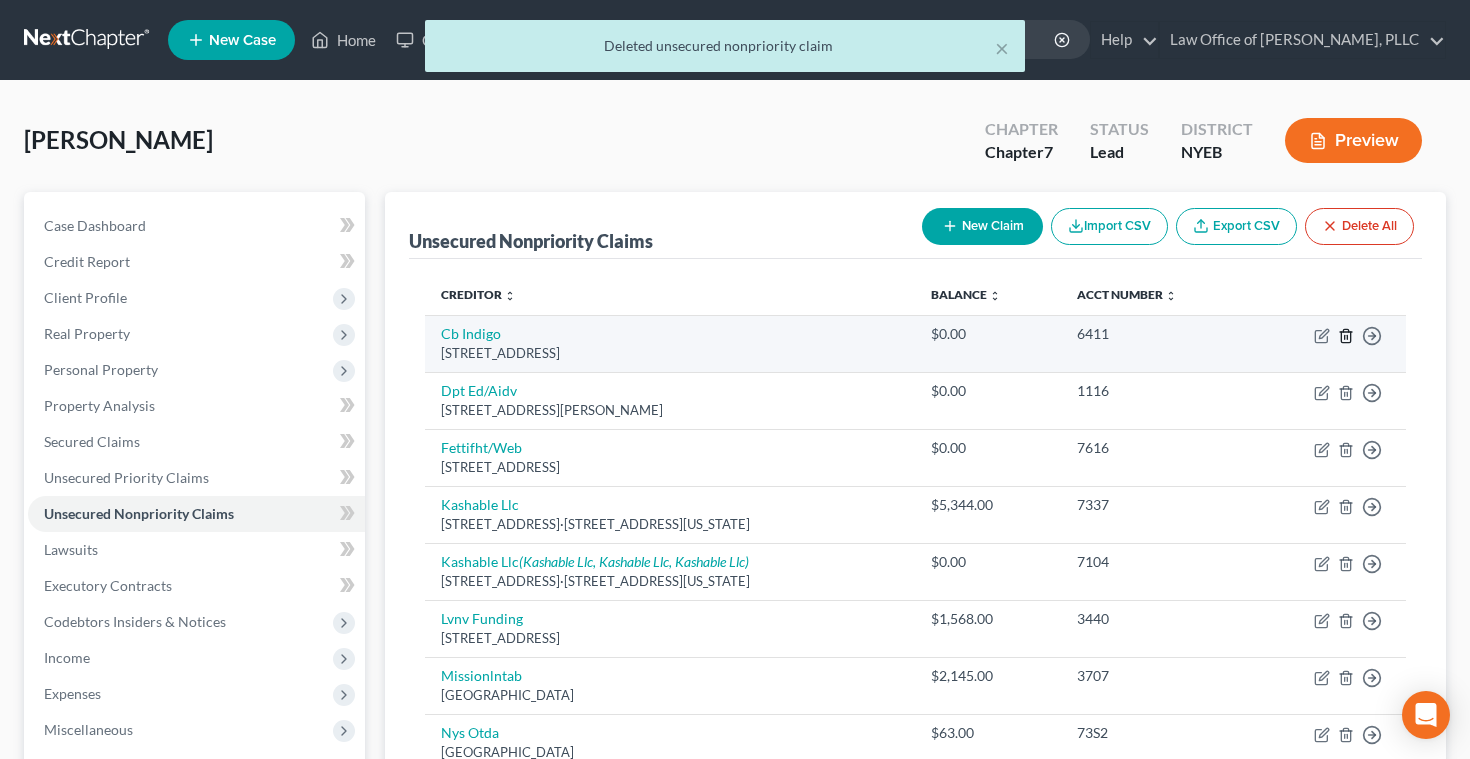 click 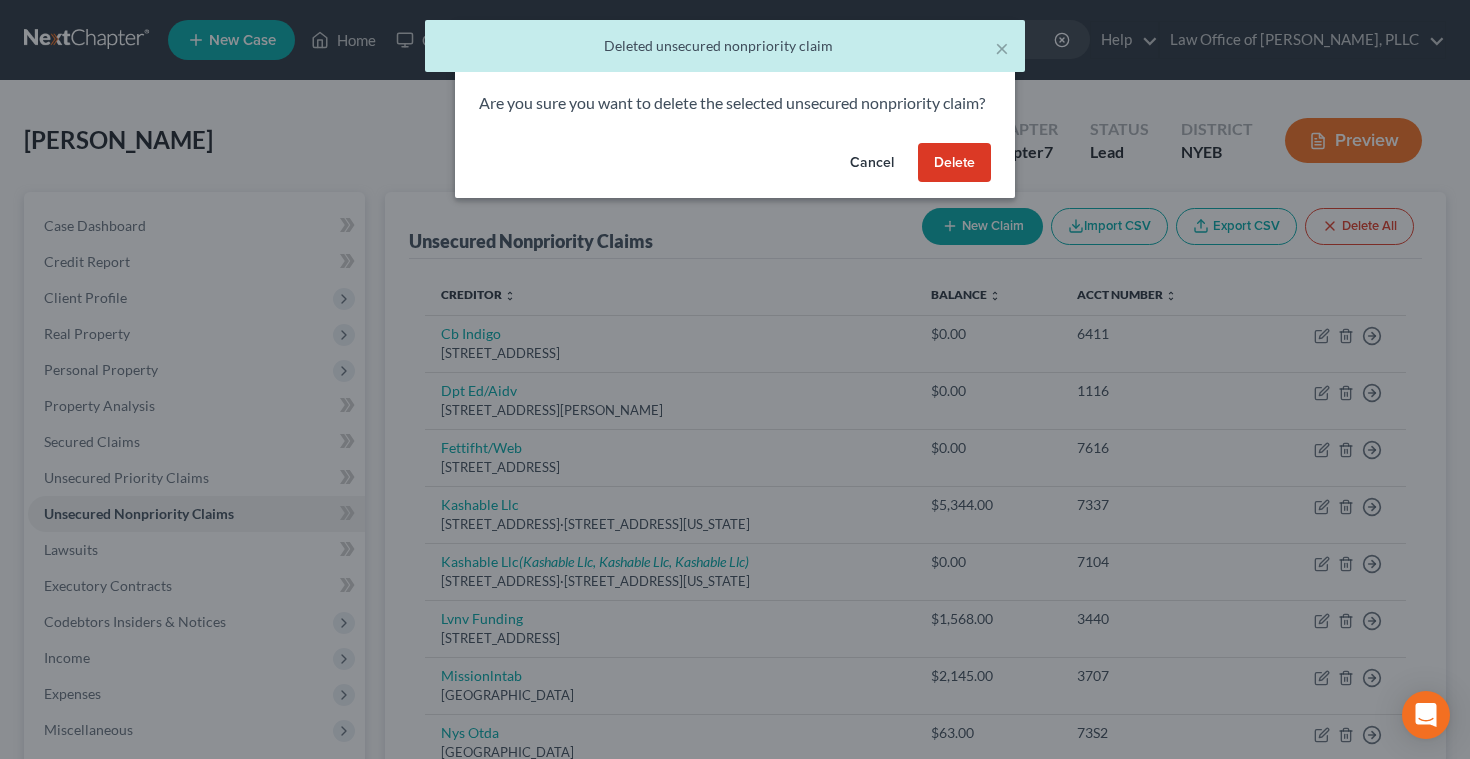 click on "Delete" at bounding box center (954, 163) 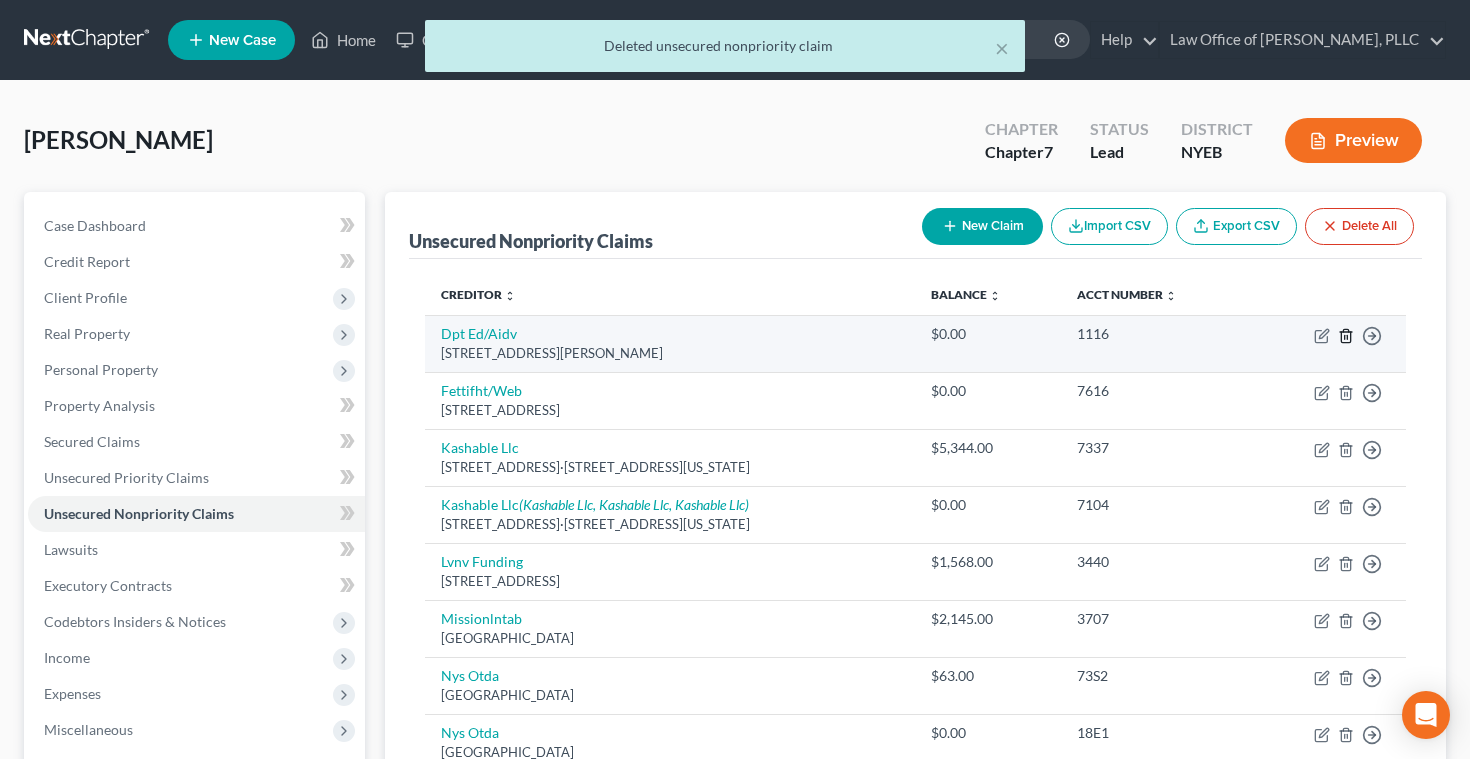 click 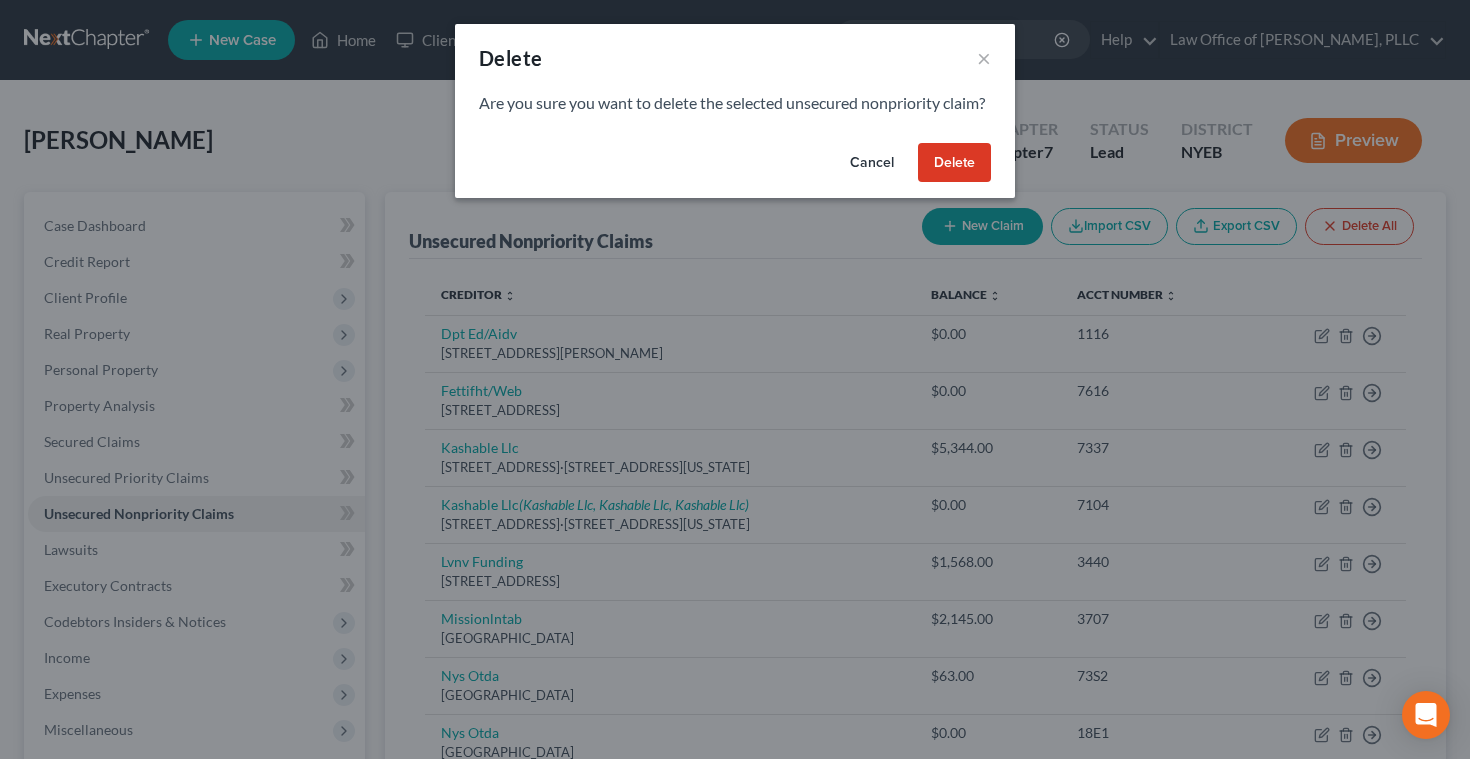 click on "Delete" at bounding box center [954, 163] 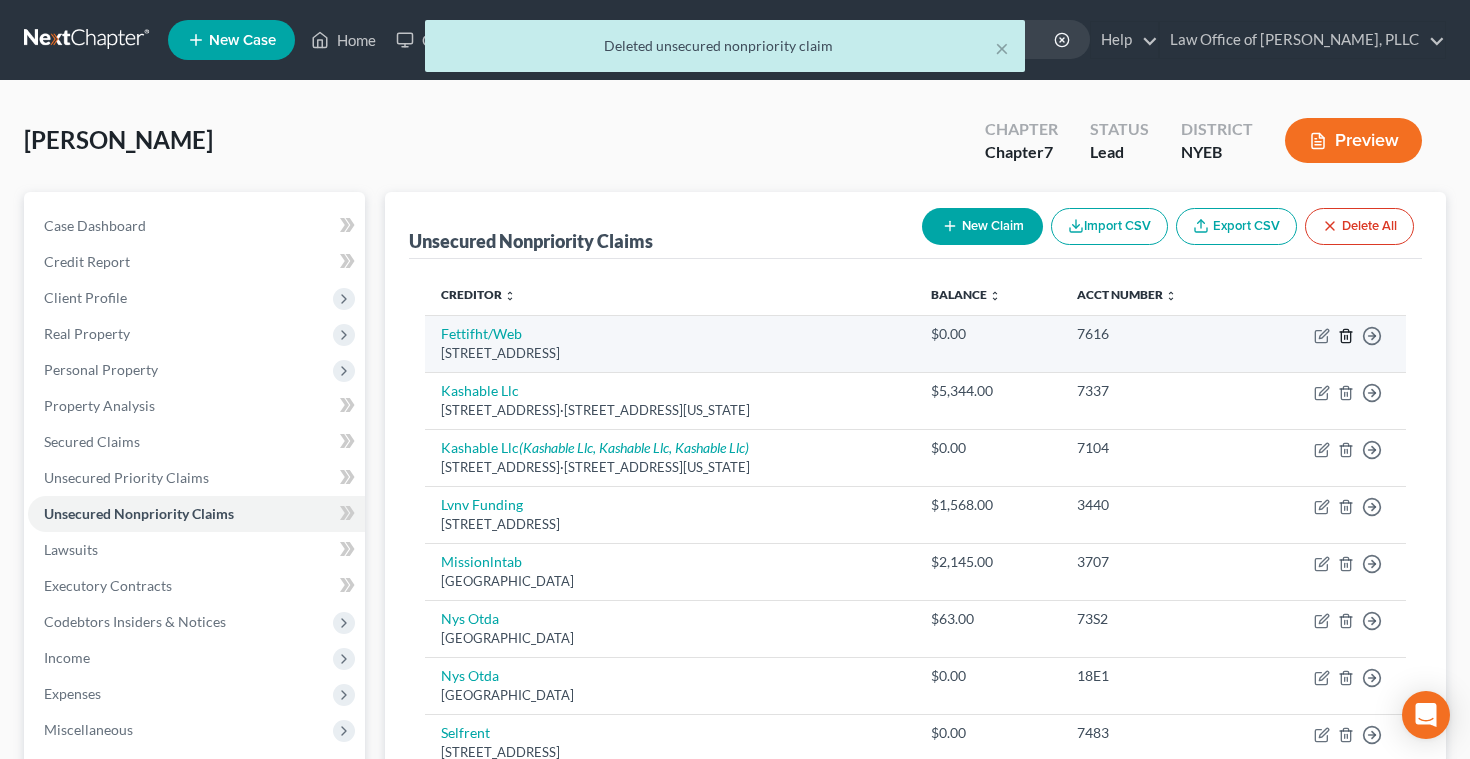 click 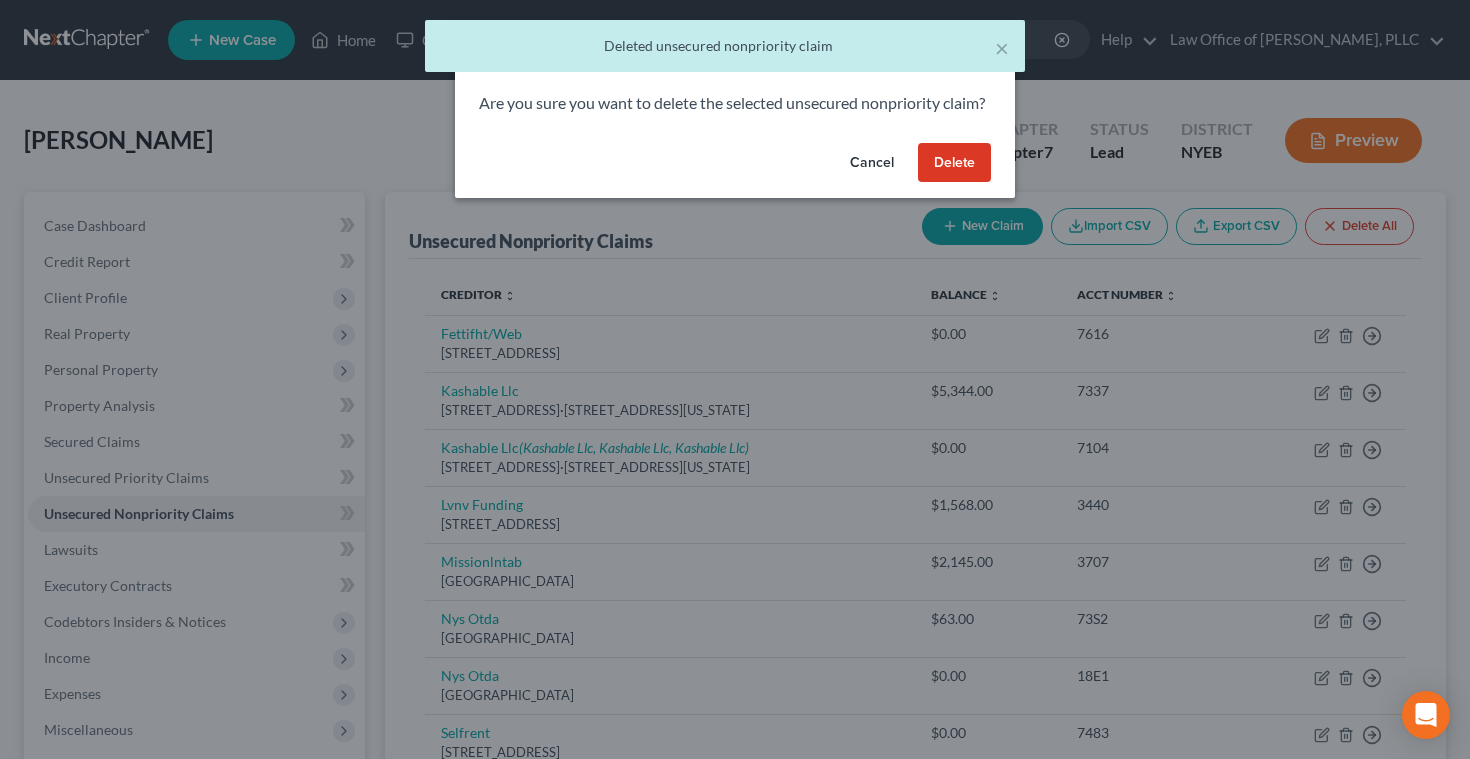 click on "Delete" at bounding box center [954, 163] 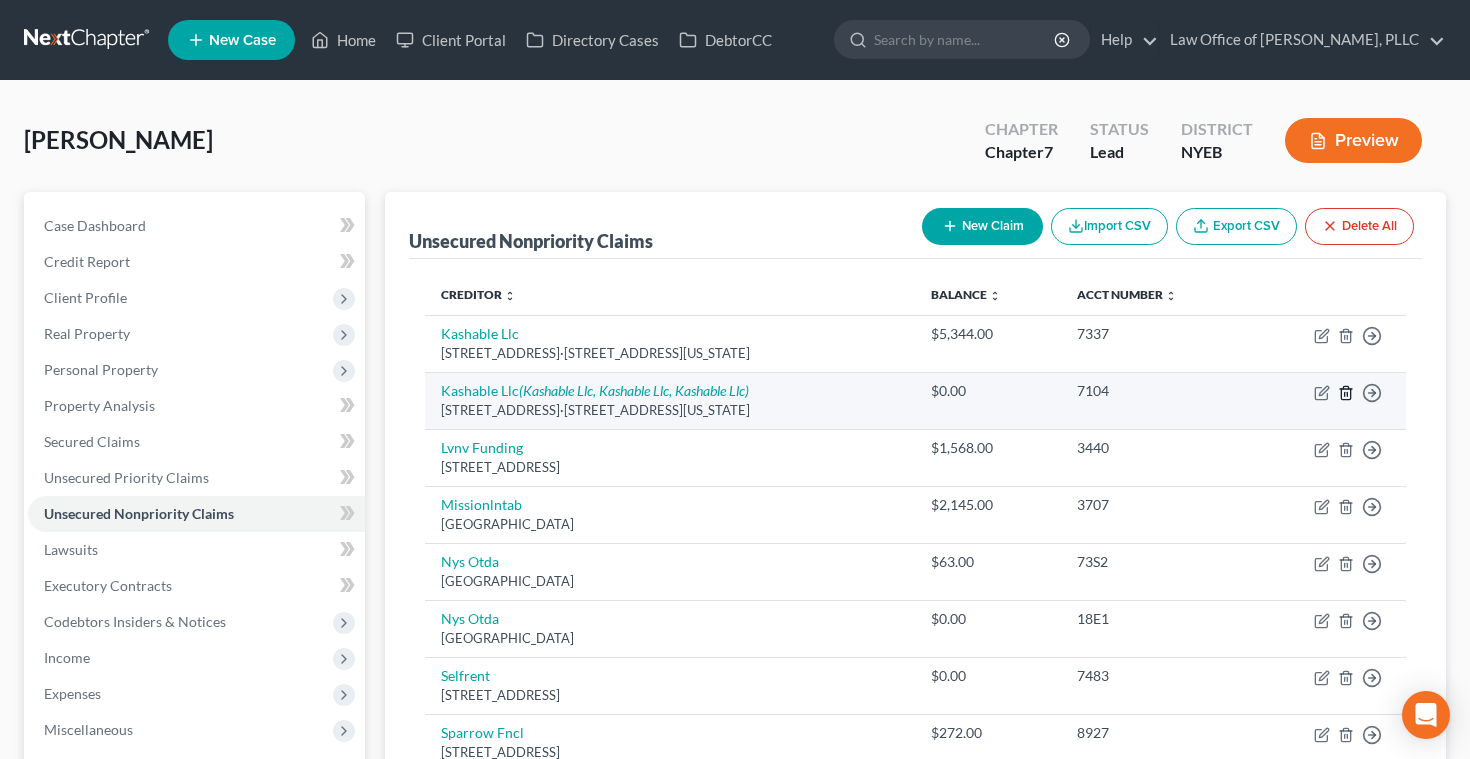 click 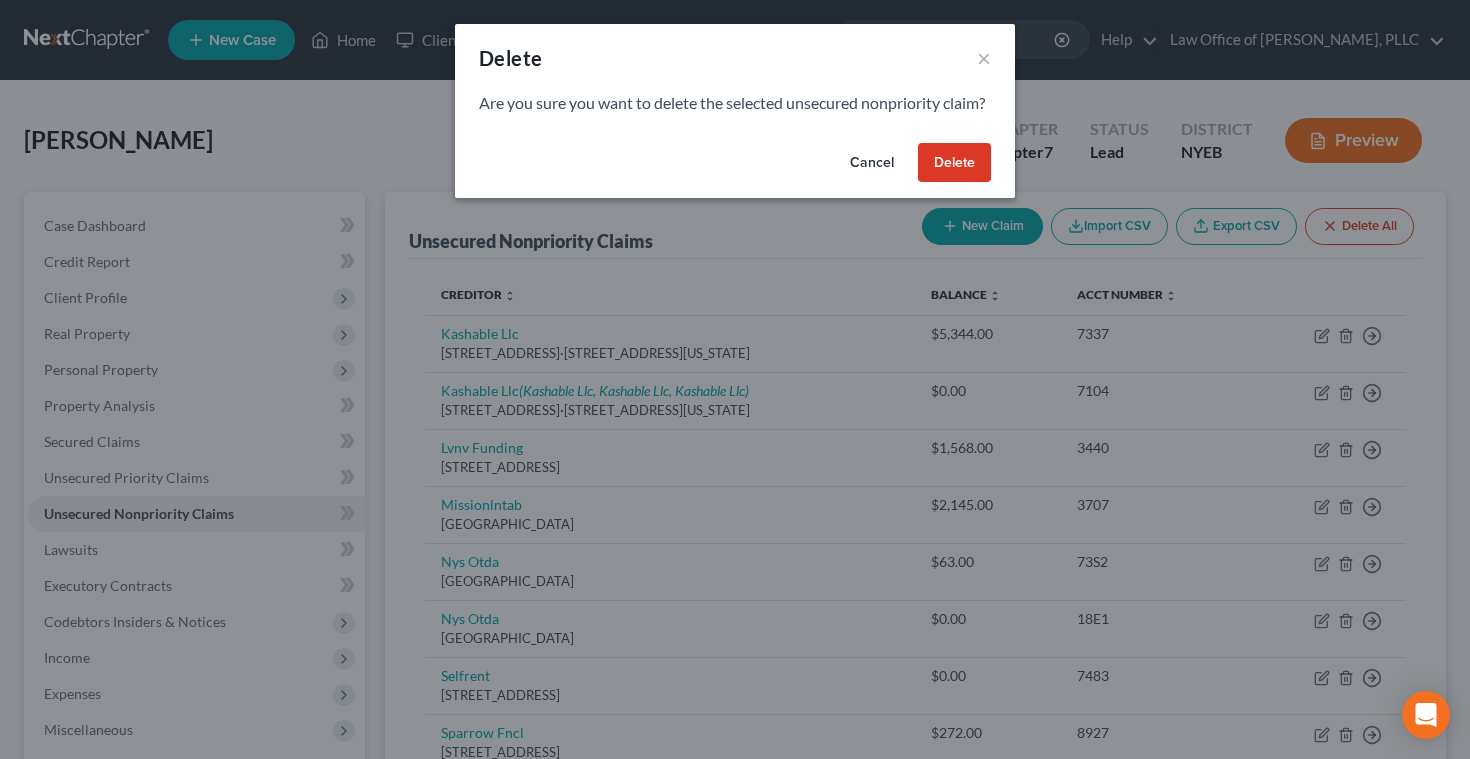 click on "Delete" at bounding box center (954, 163) 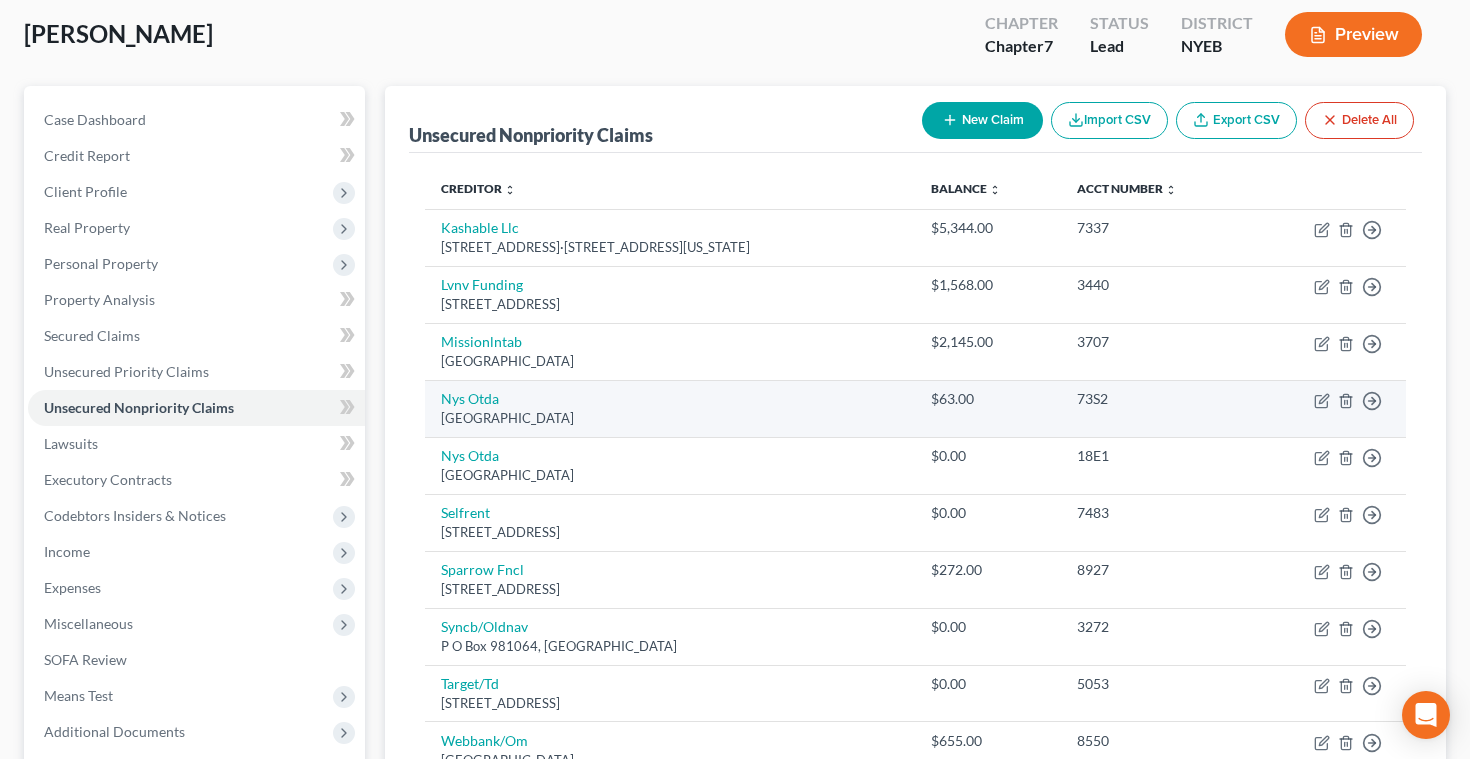 scroll, scrollTop: 111, scrollLeft: 0, axis: vertical 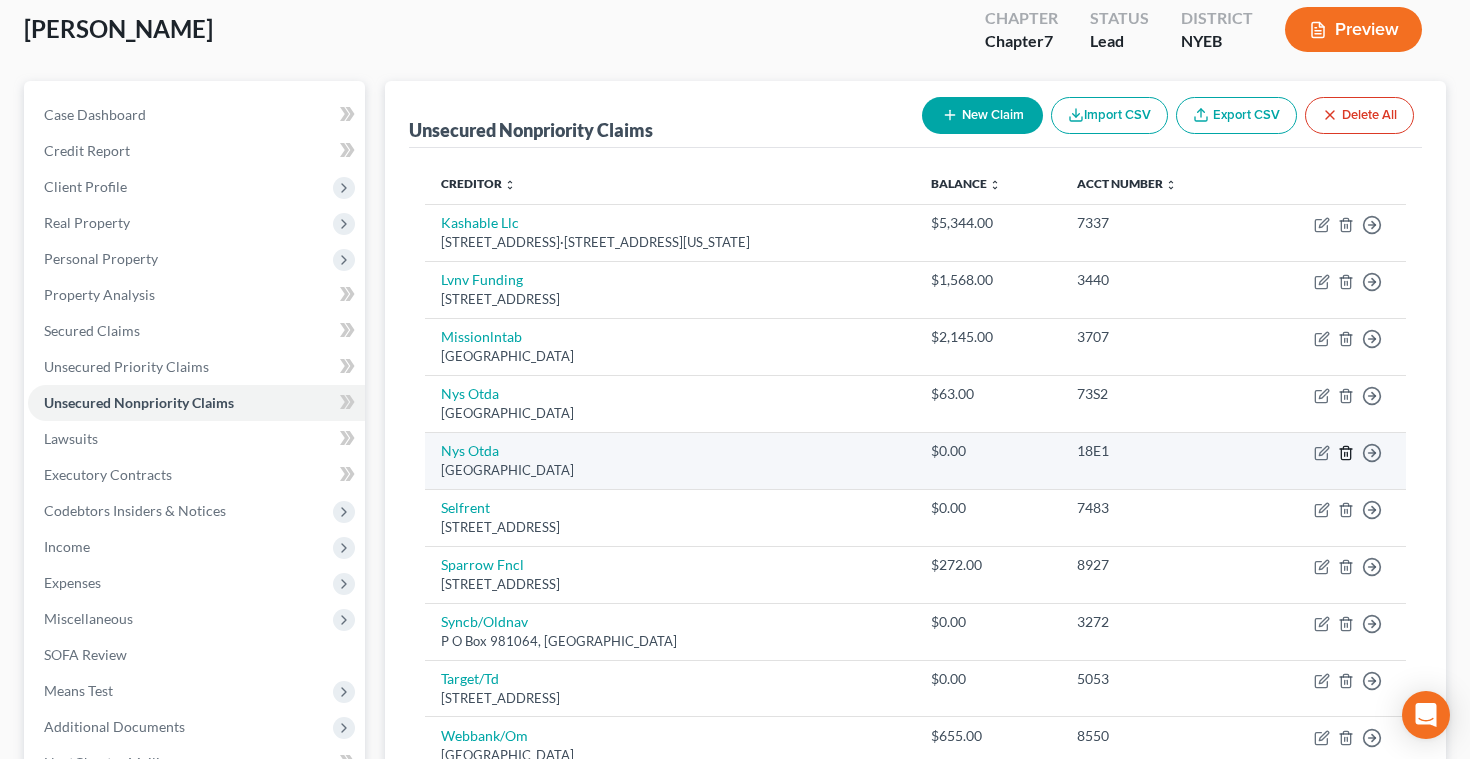 click 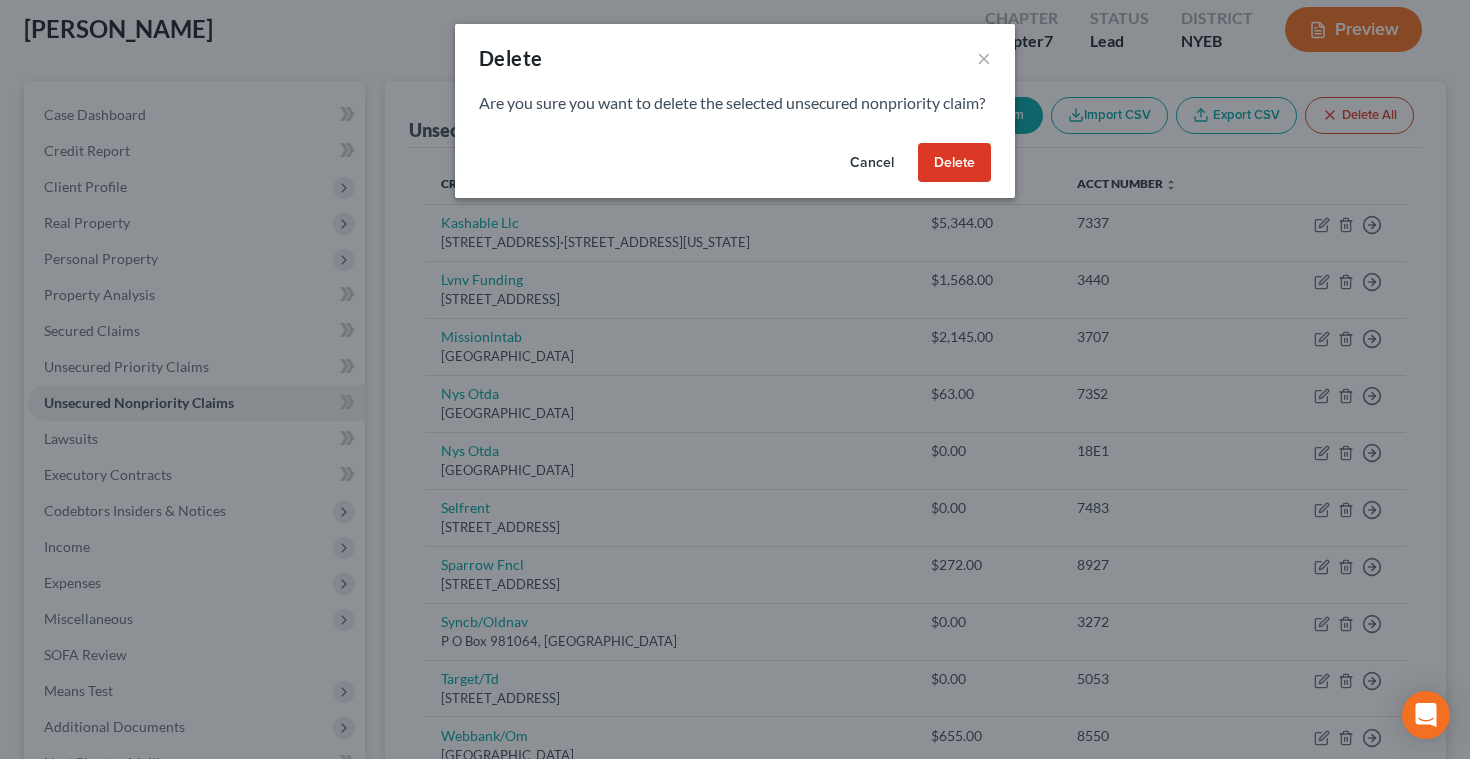 click on "Delete" at bounding box center [954, 163] 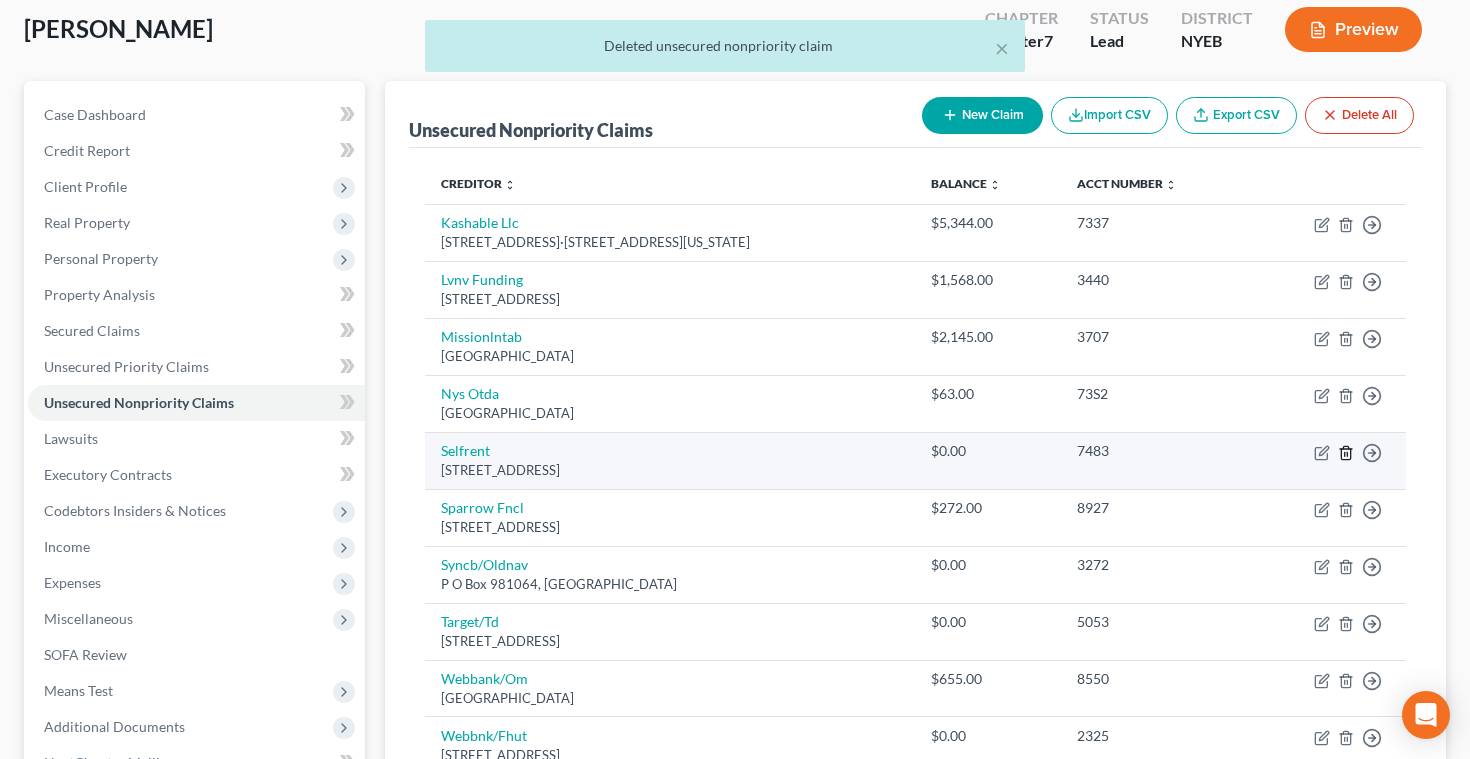 click 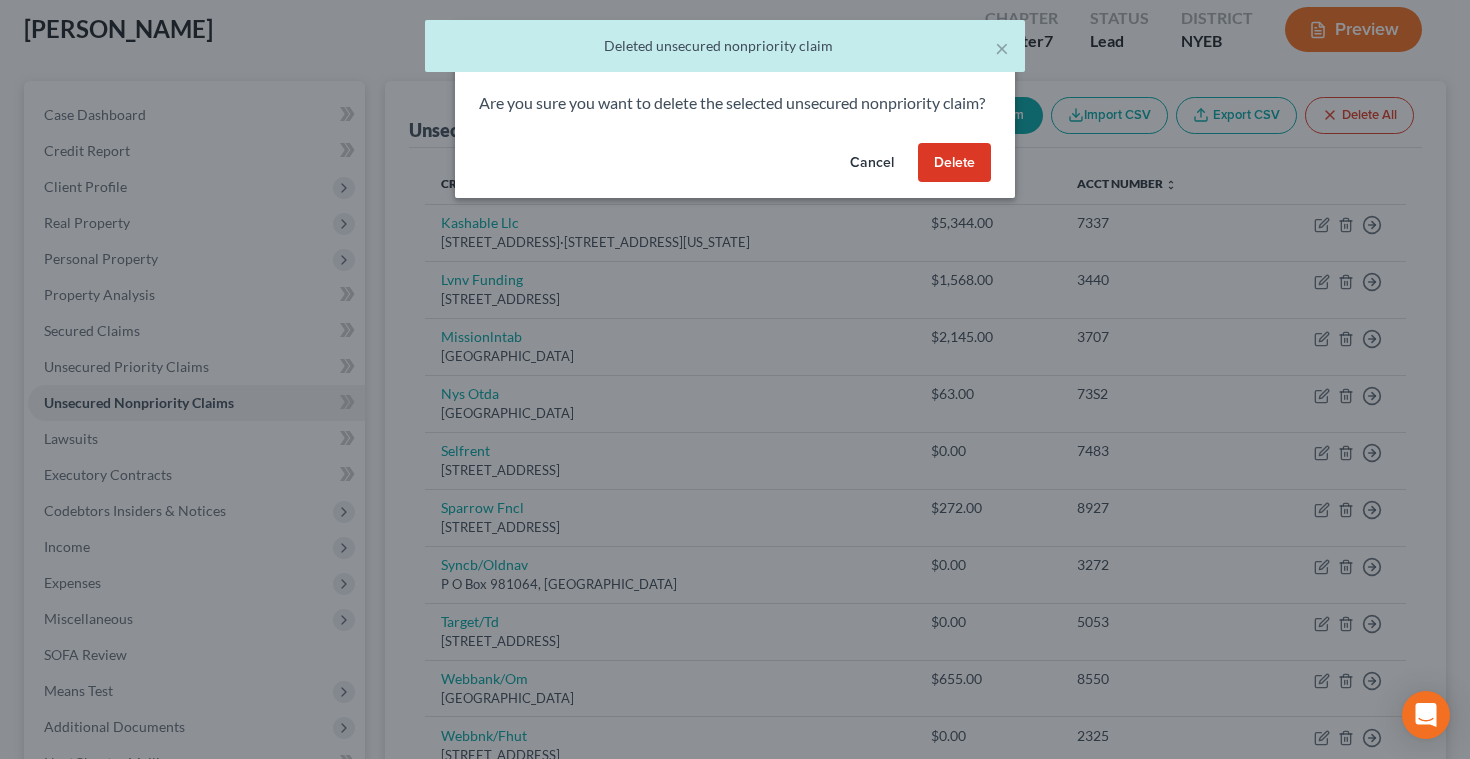 click on "Delete" at bounding box center [954, 163] 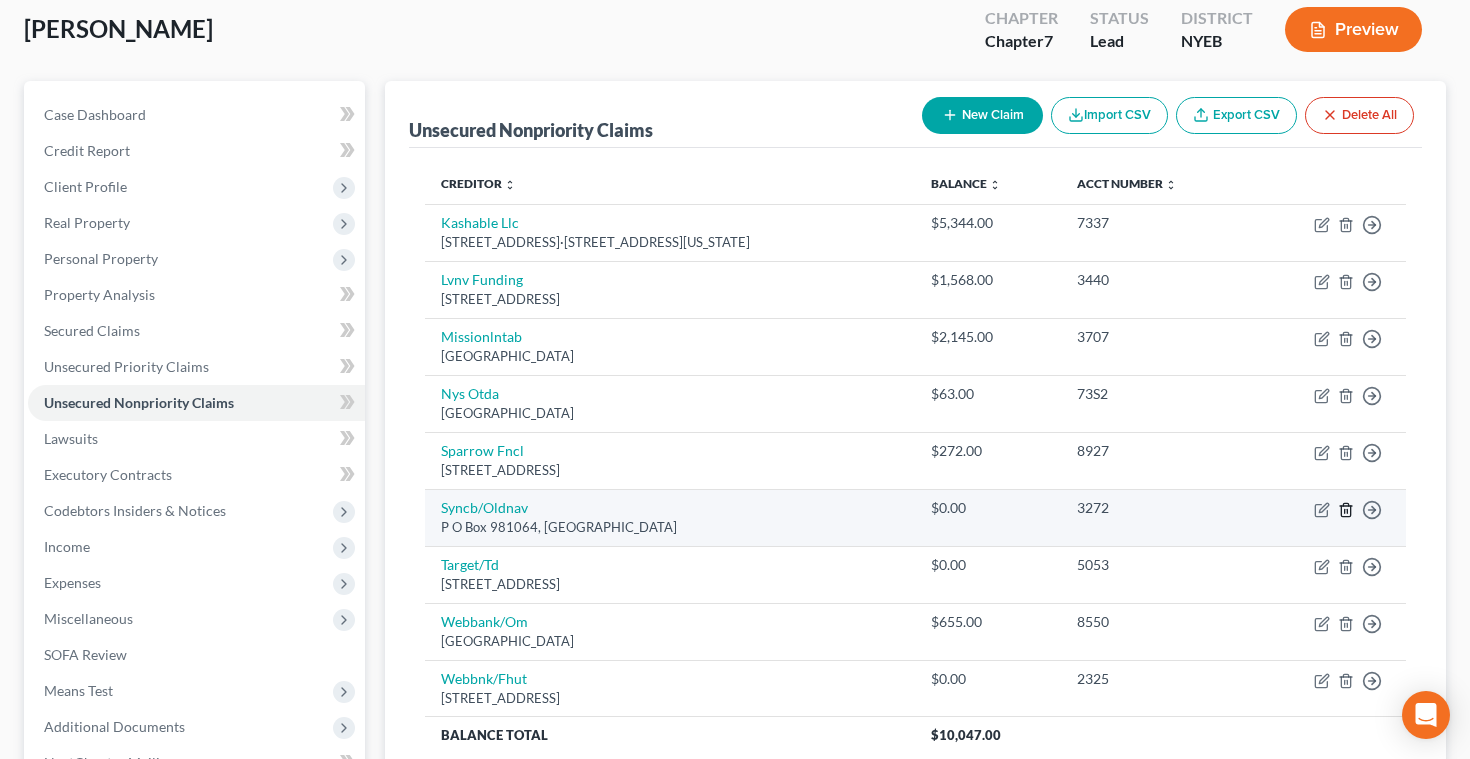 click 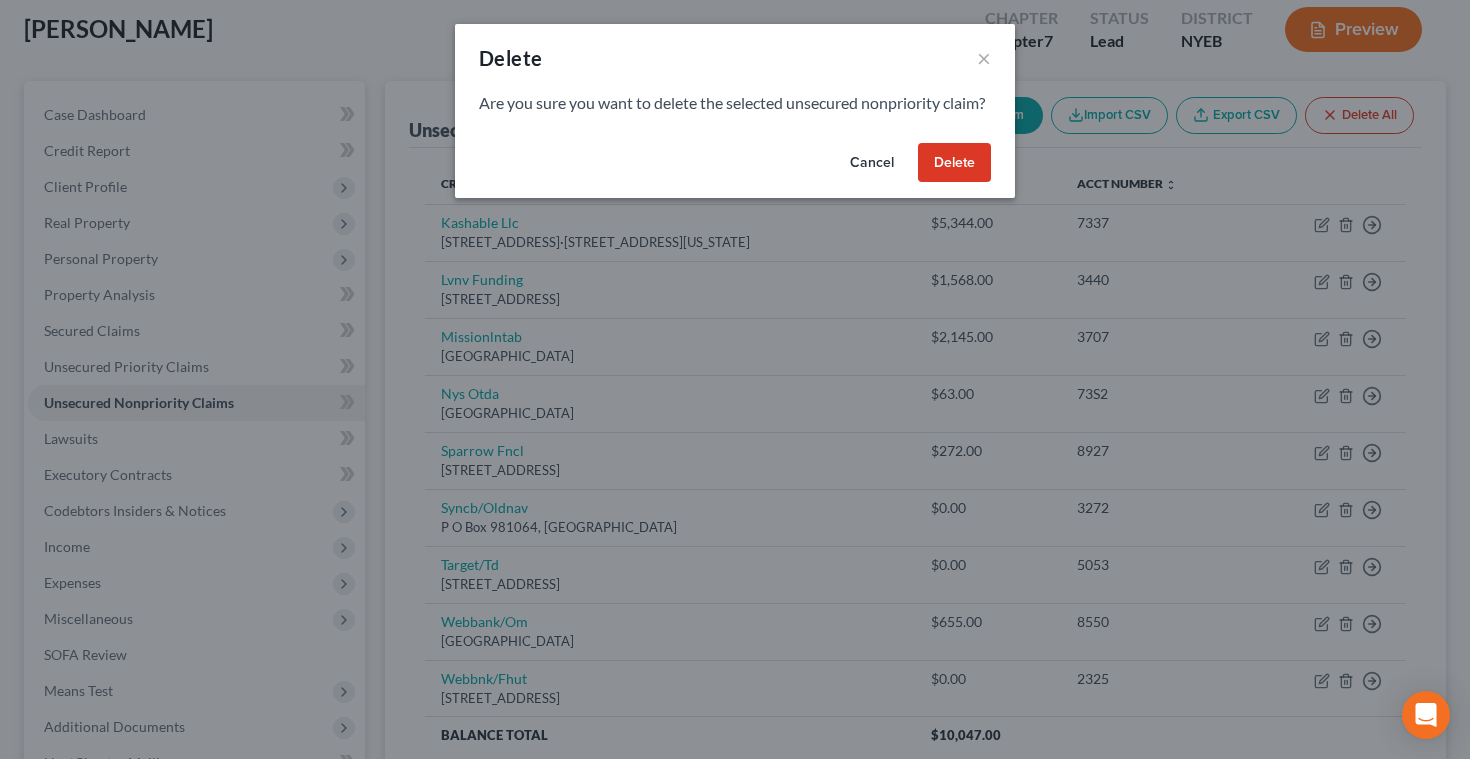 click on "Delete" at bounding box center (954, 163) 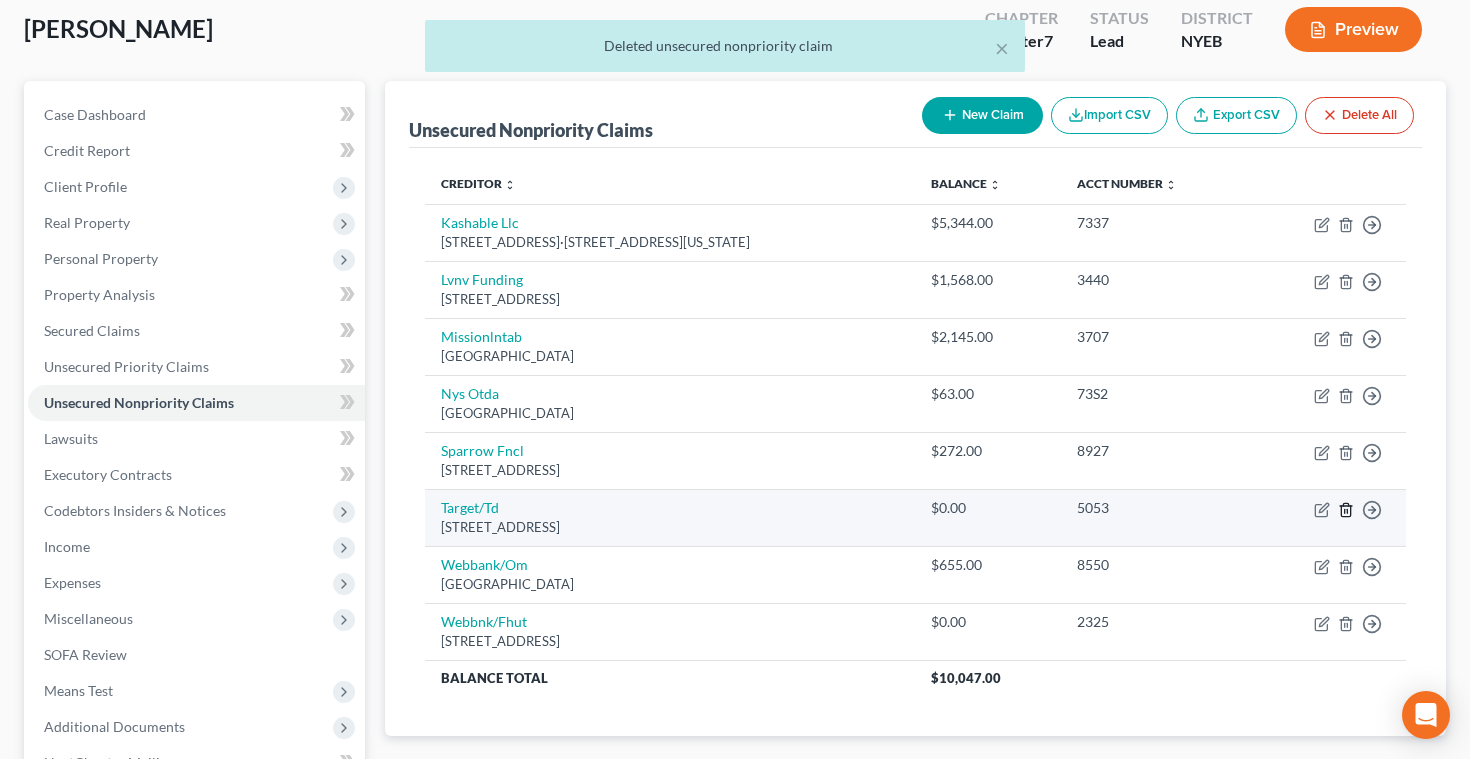 click 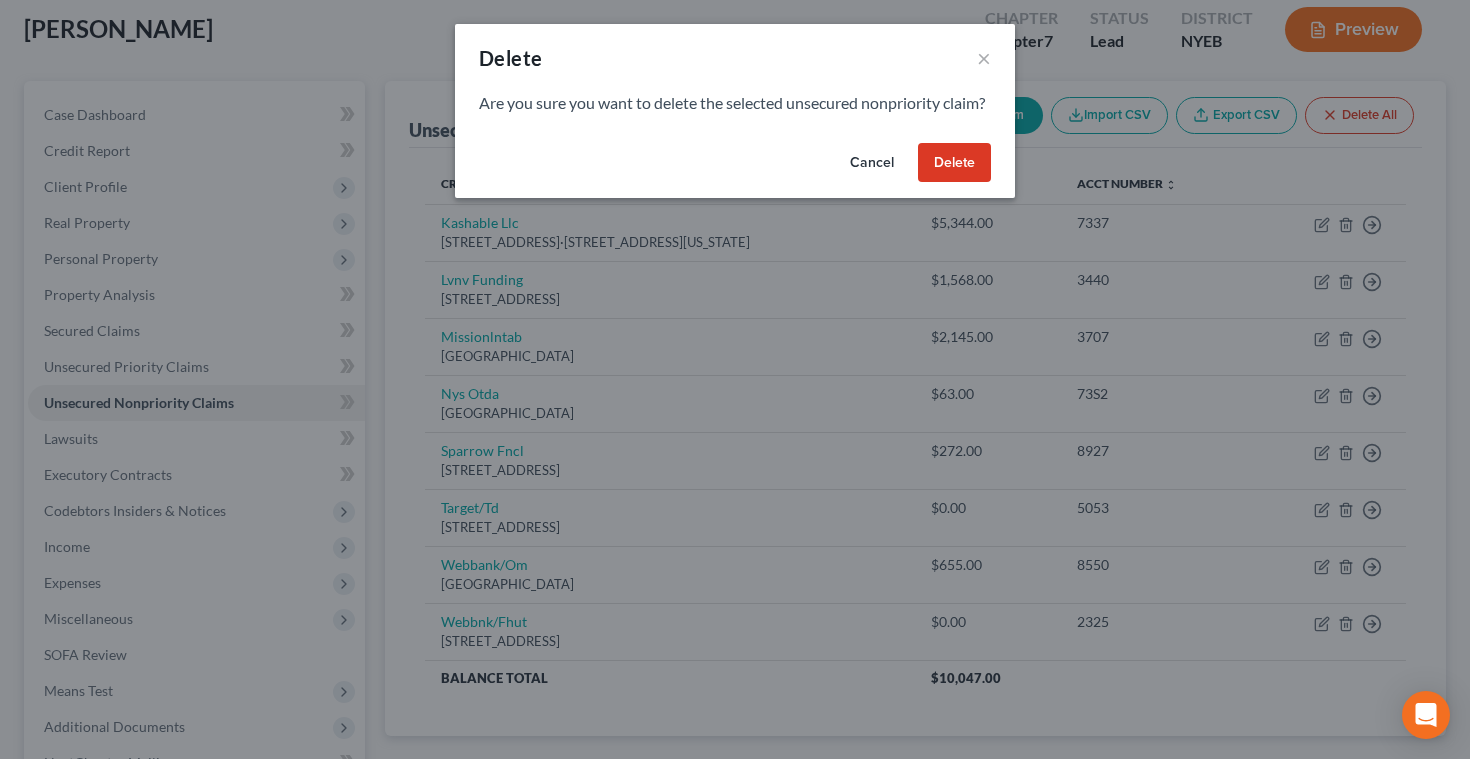 click on "Delete" at bounding box center [954, 163] 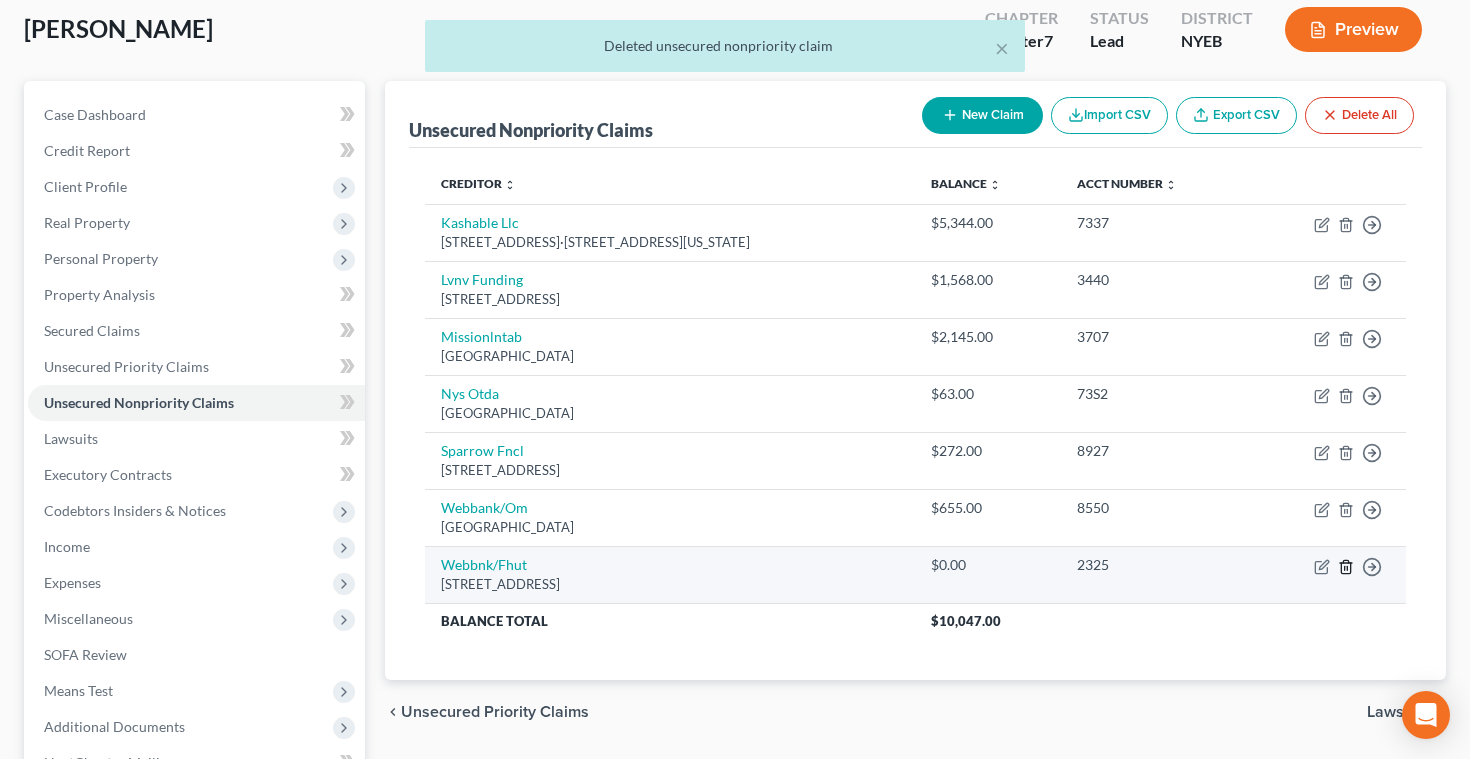 click 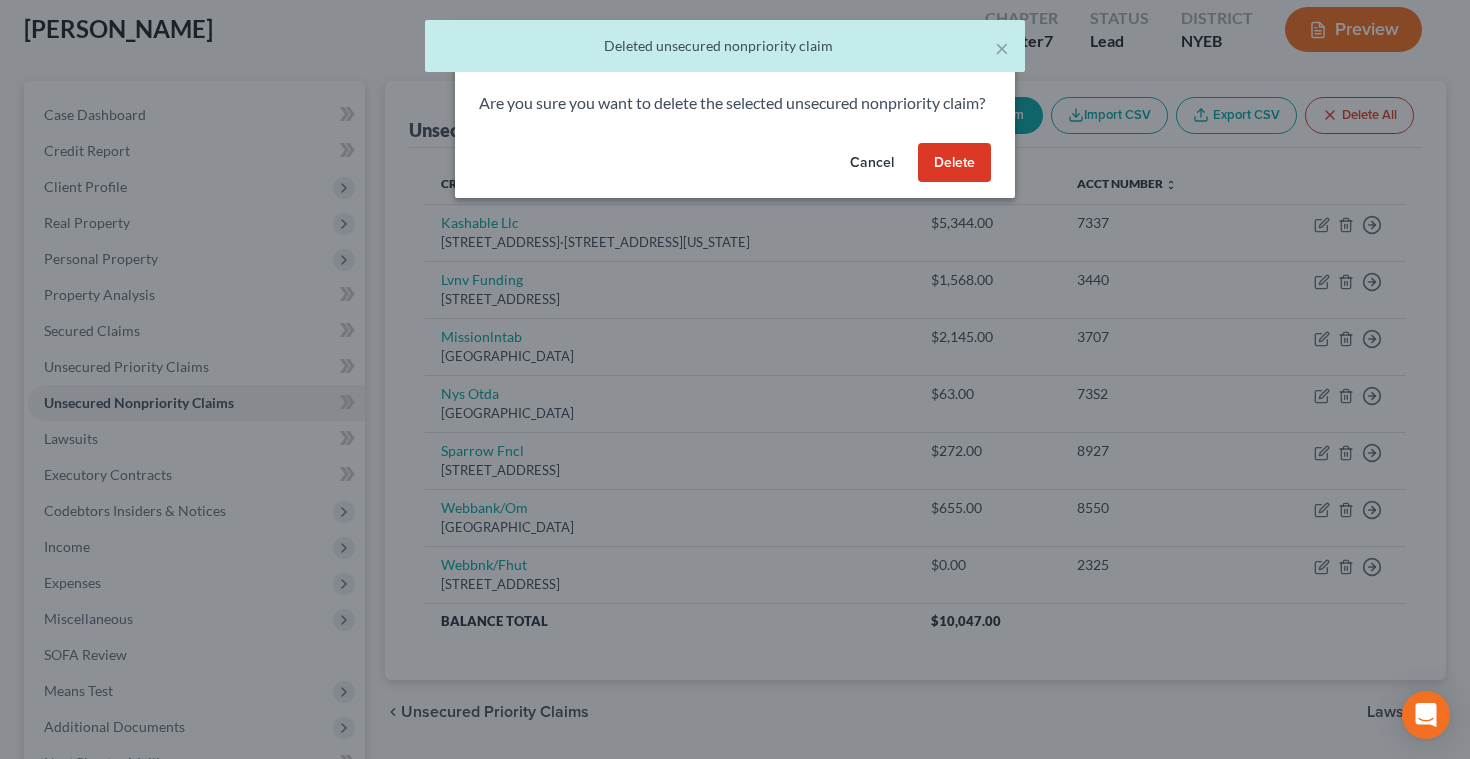 click on "Delete" at bounding box center [954, 163] 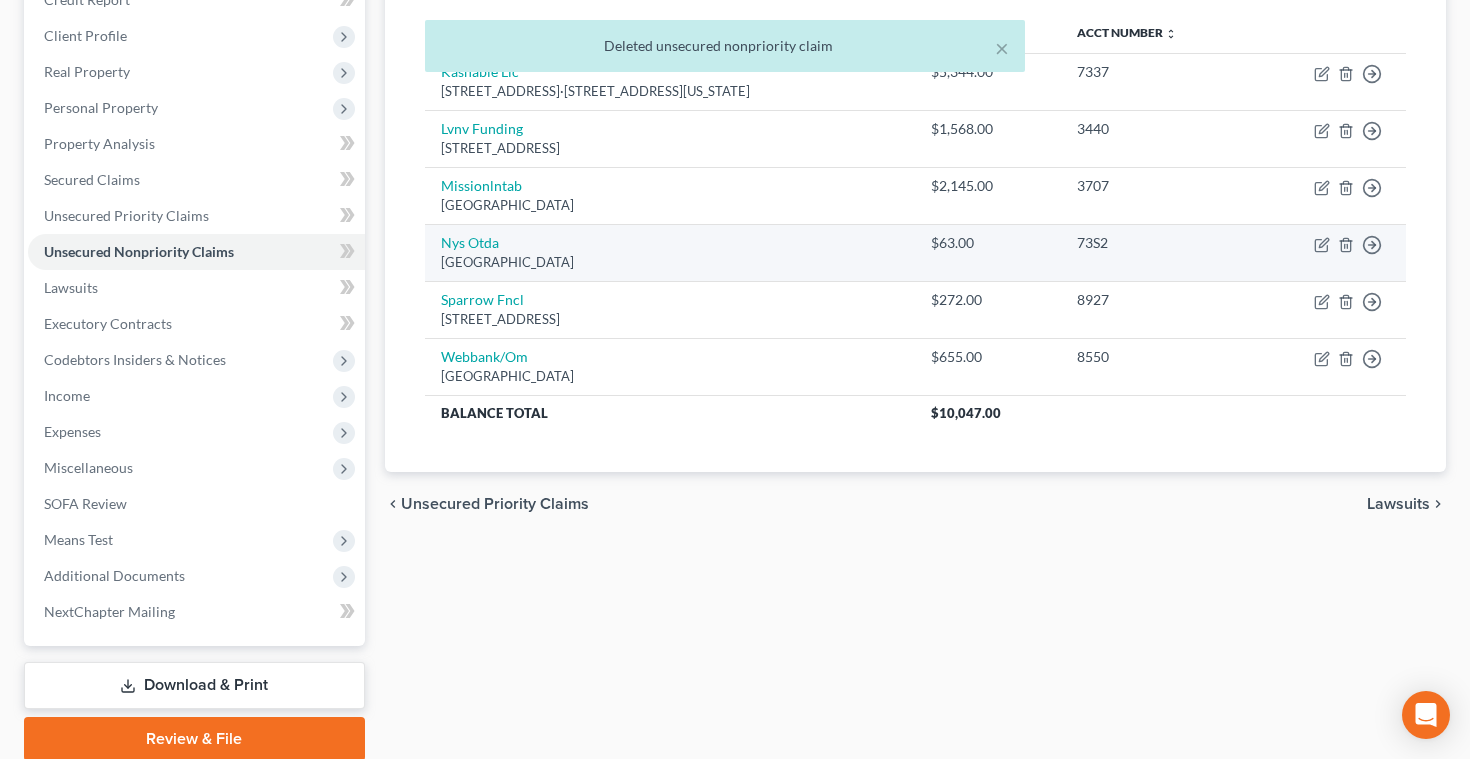 scroll, scrollTop: 338, scrollLeft: 0, axis: vertical 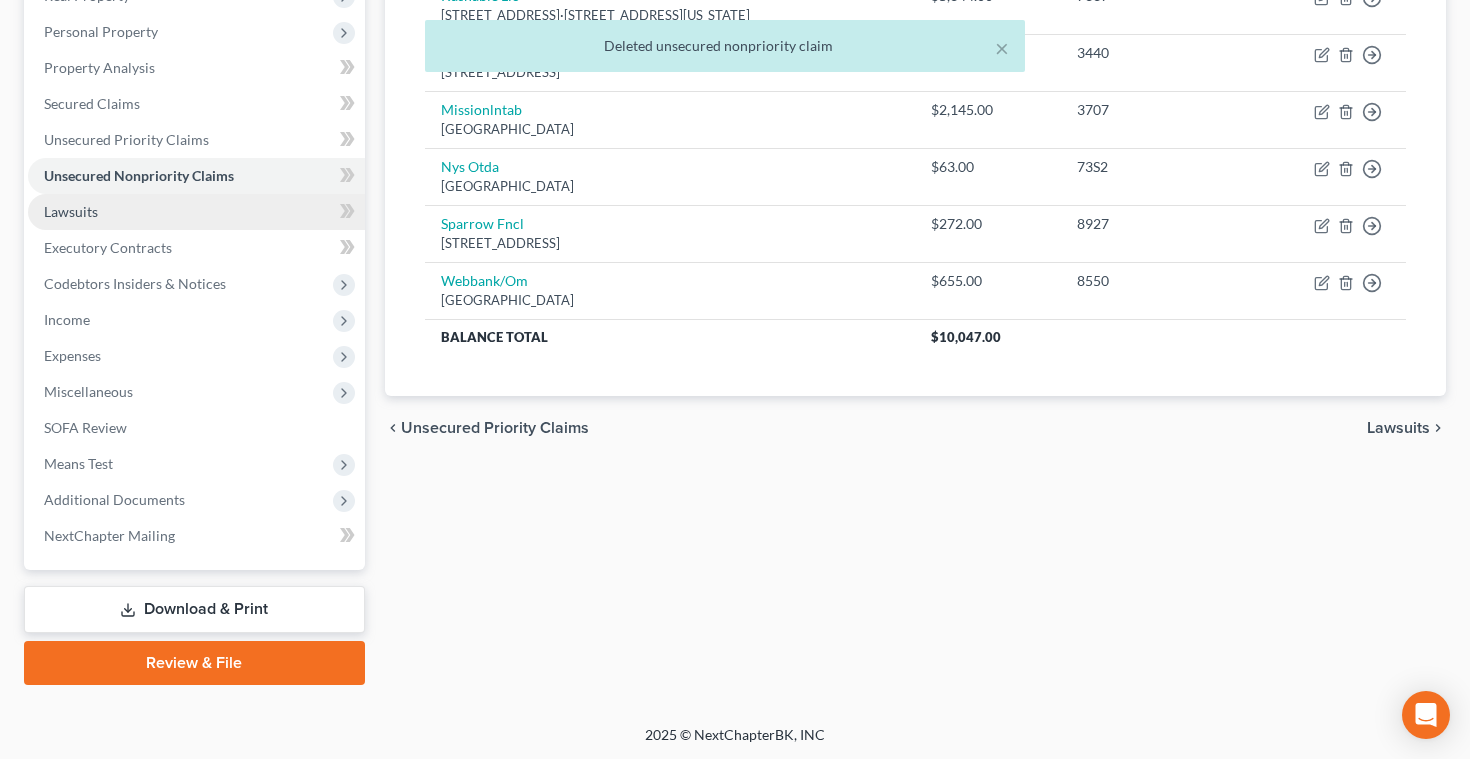 click on "Lawsuits" at bounding box center (71, 211) 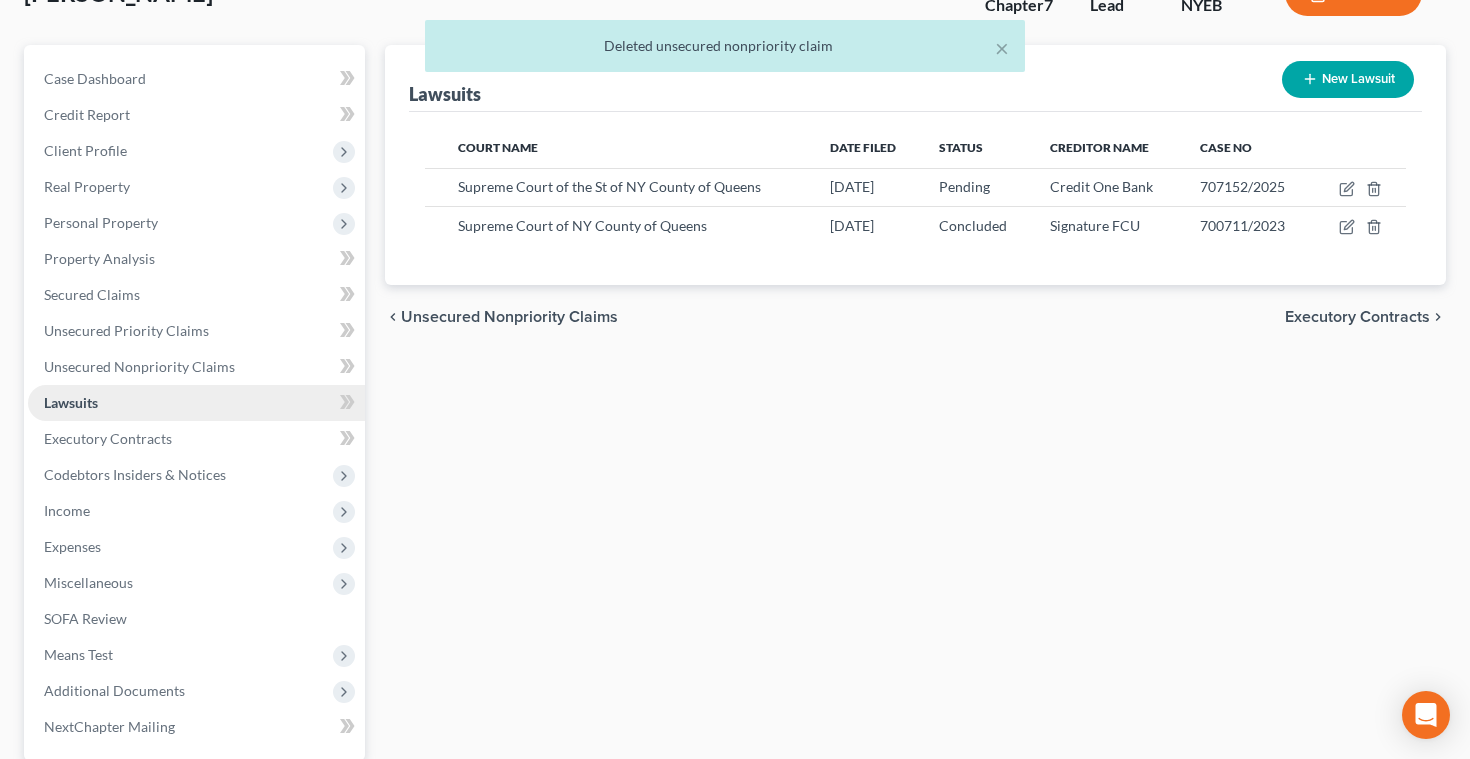 scroll, scrollTop: 0, scrollLeft: 0, axis: both 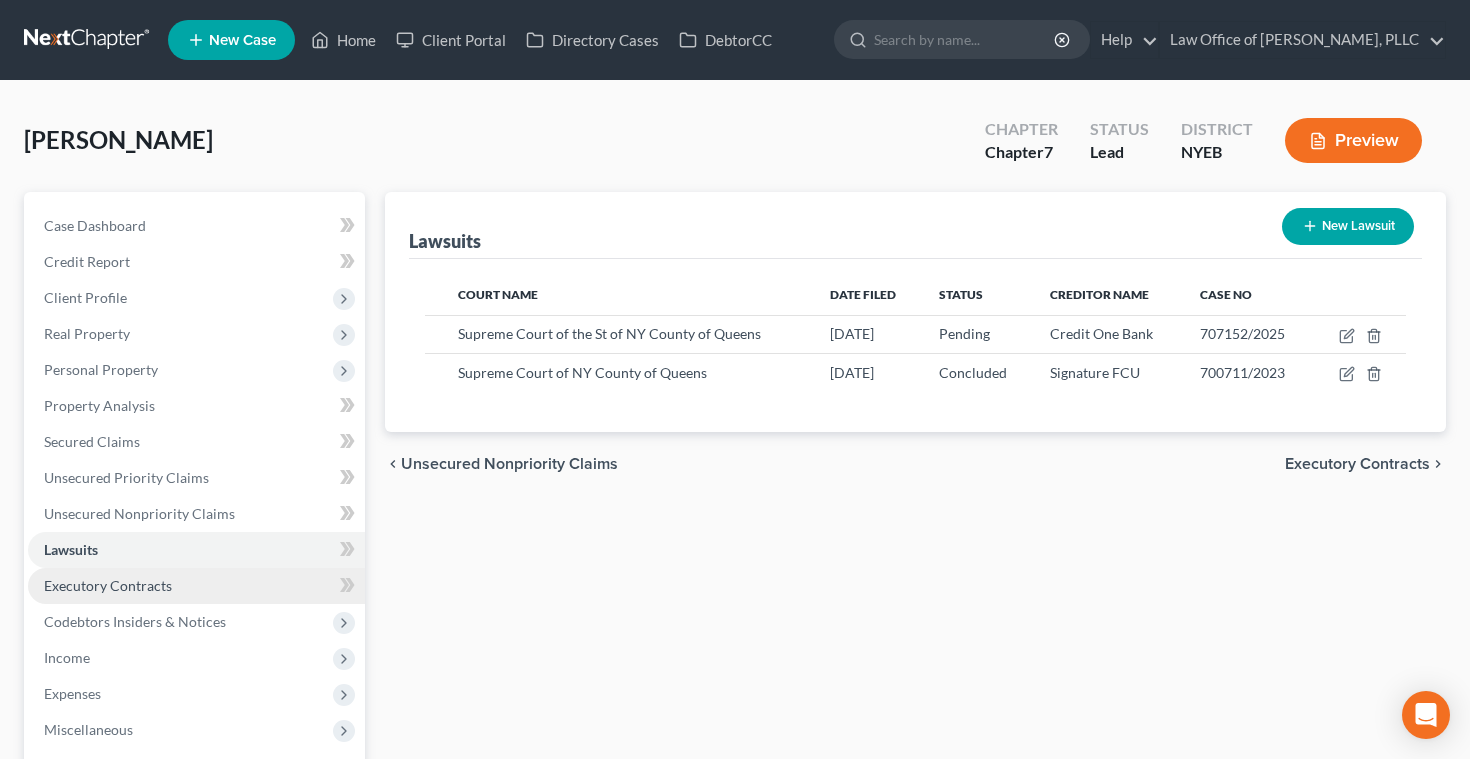 click on "Executory Contracts" at bounding box center [108, 585] 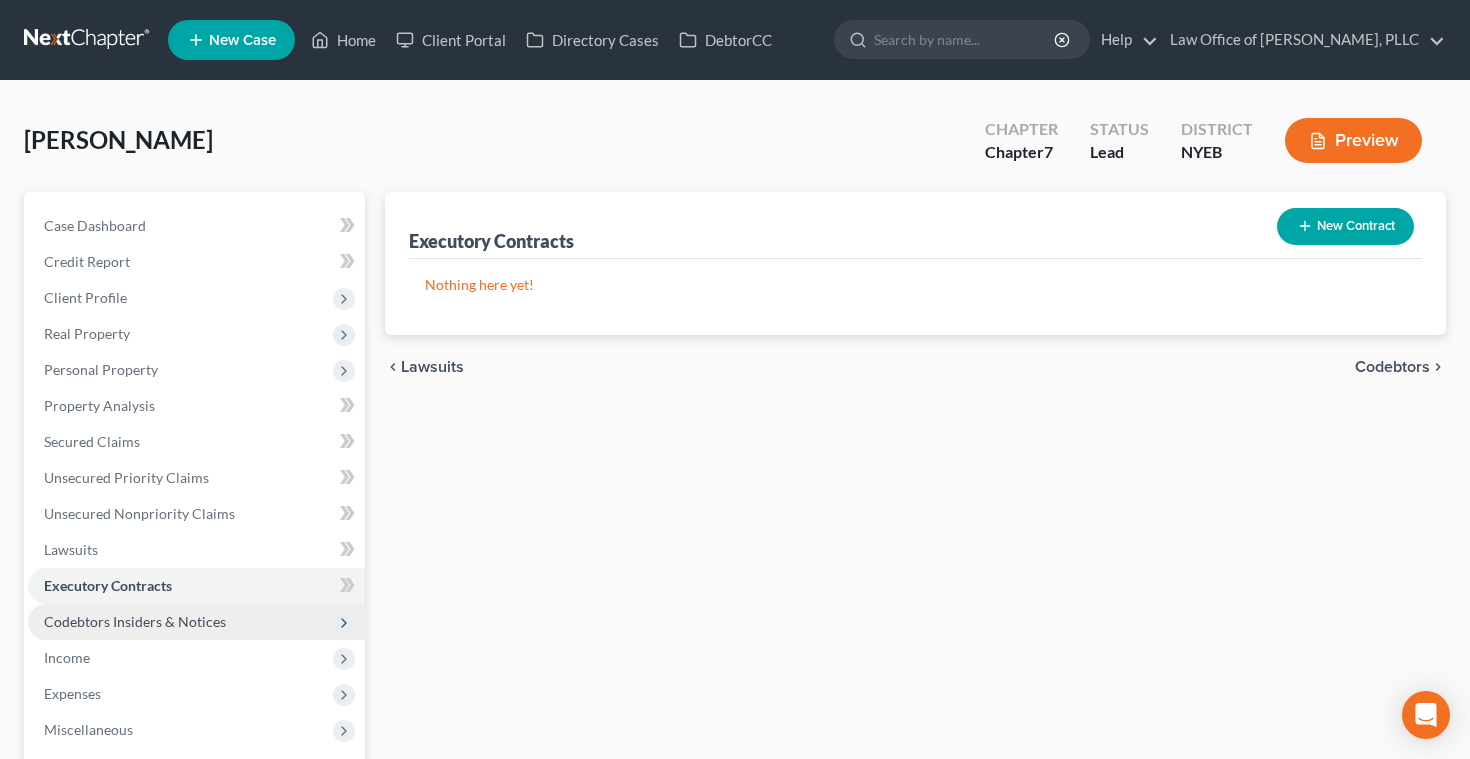 click on "Codebtors Insiders & Notices" at bounding box center (135, 621) 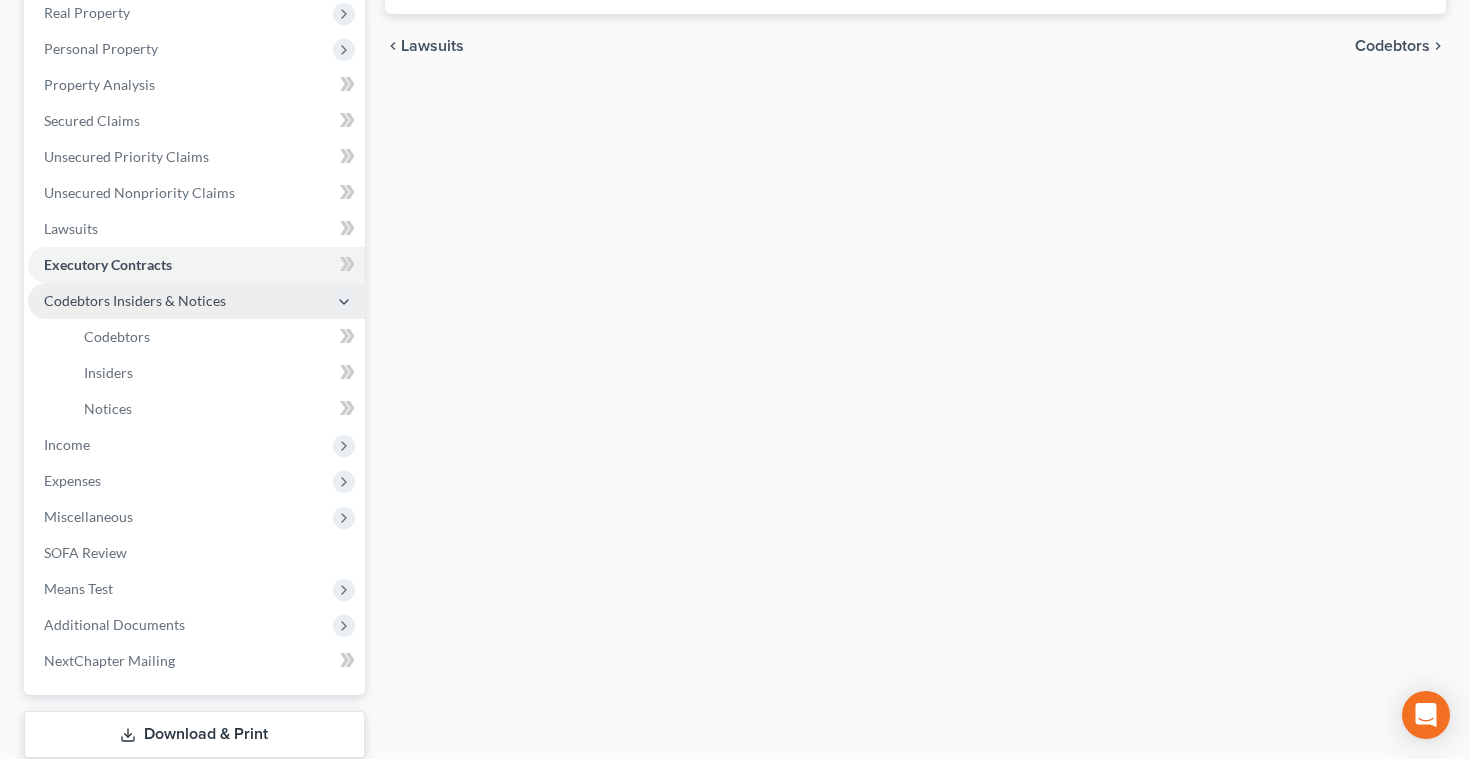 scroll, scrollTop: 363, scrollLeft: 0, axis: vertical 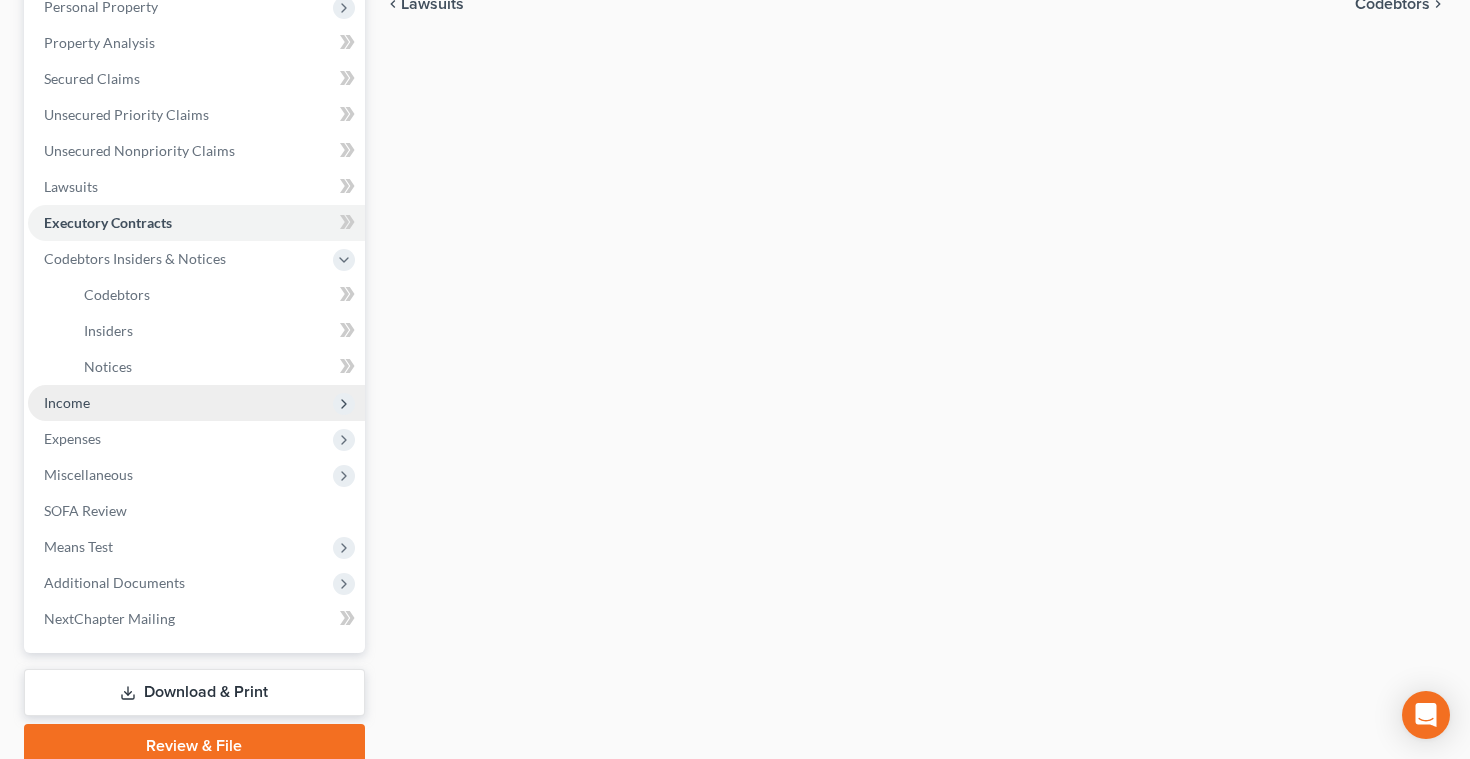 click on "Income" at bounding box center (67, 402) 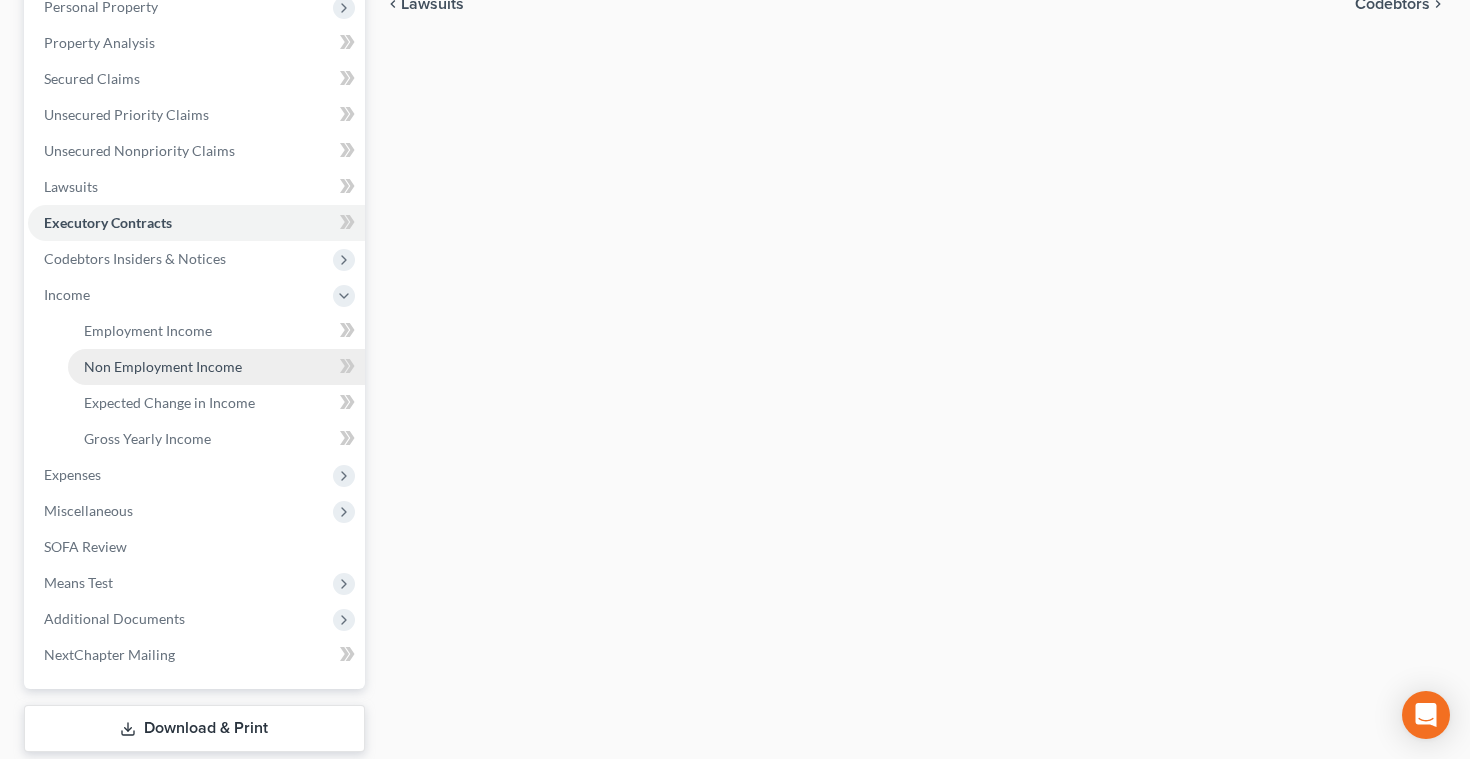 click on "Non Employment Income" at bounding box center [163, 366] 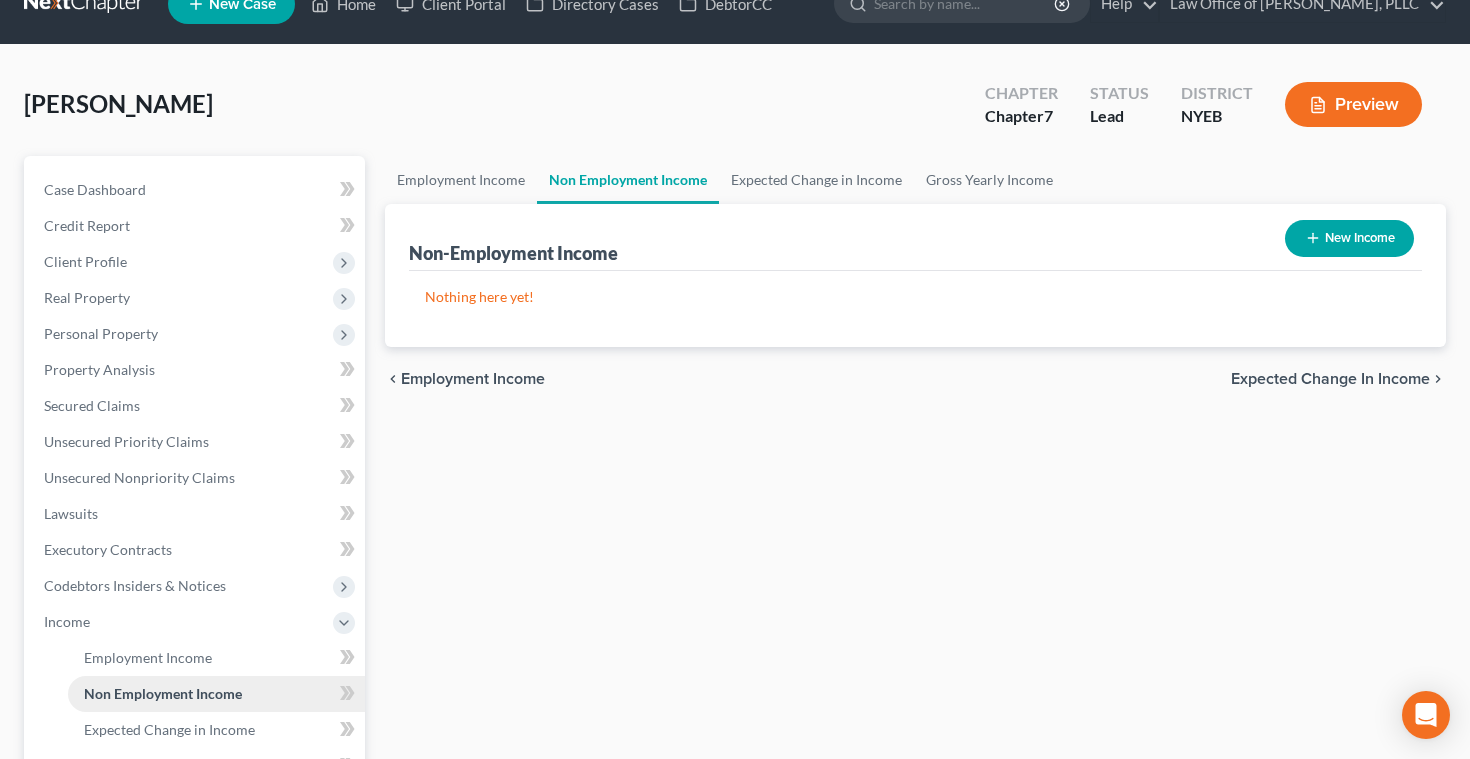 scroll, scrollTop: 0, scrollLeft: 0, axis: both 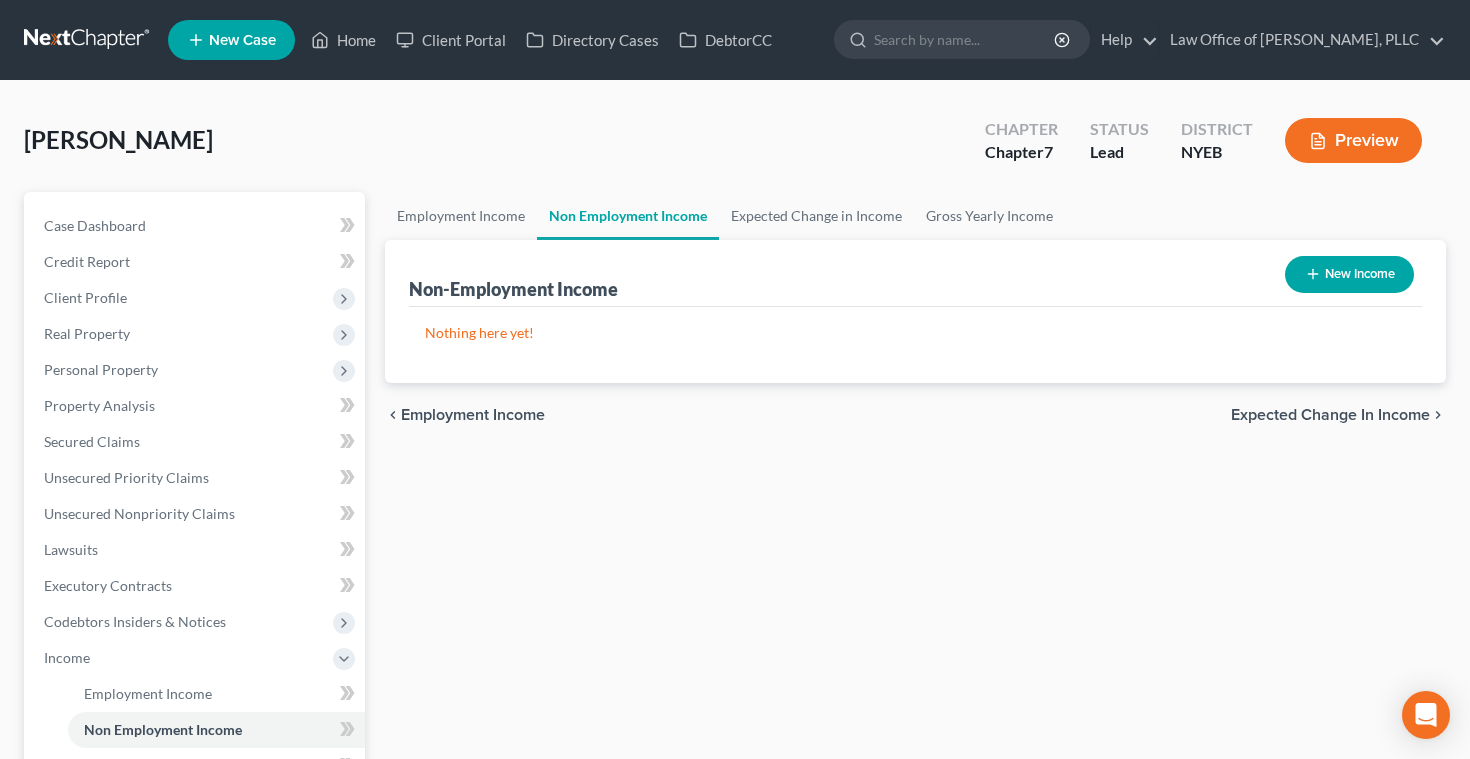 click on "New Income" at bounding box center (1349, 274) 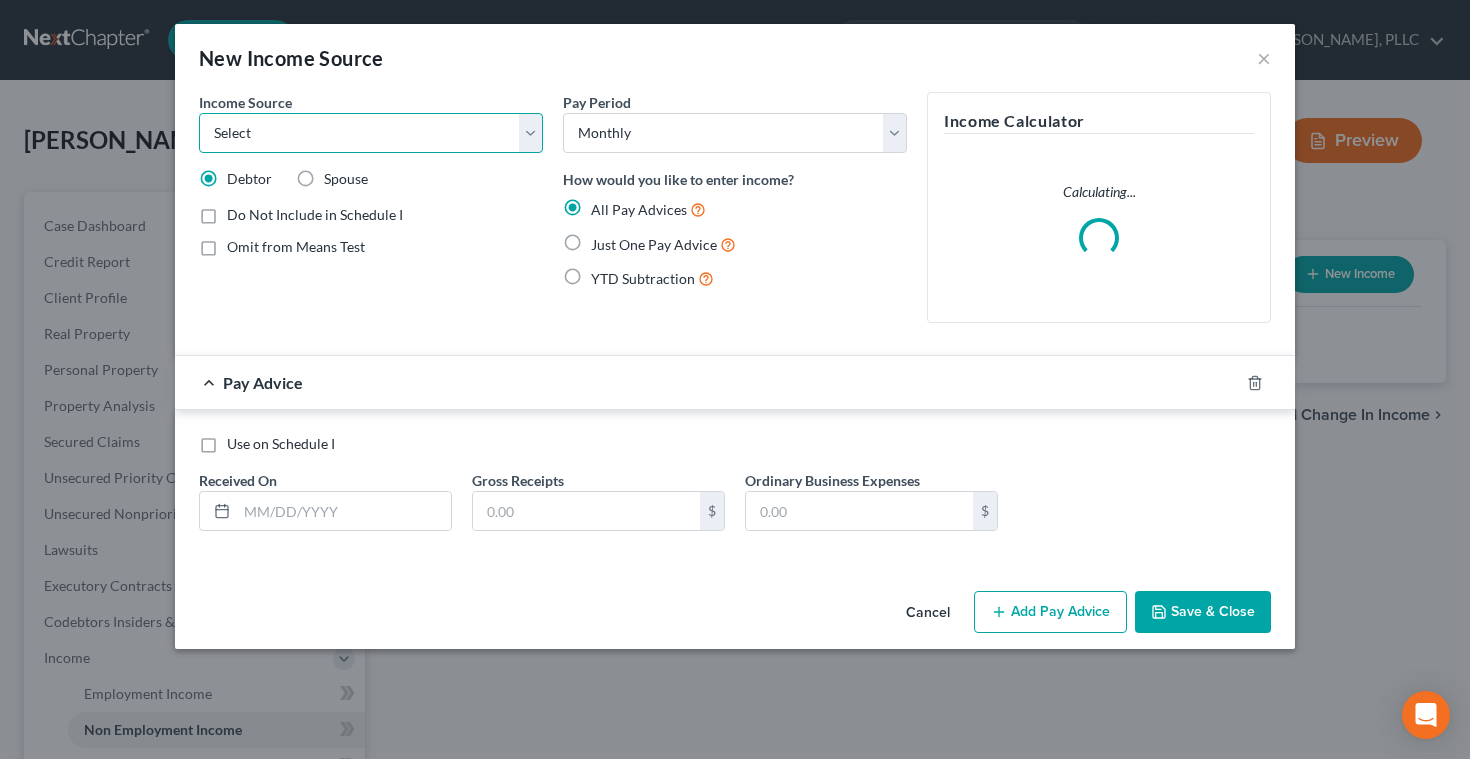 click on "Select Unemployment Disability (from employer) Pension Retirement Social Security / Social Security Disability Other Government Assistance Interests, Dividends or Royalties Child / Family Support Contributions to Household Property / Rental Business, Professional or Farm Alimony / Maintenance Payments Military Disability Benefits Other Monthly Income" at bounding box center (371, 133) 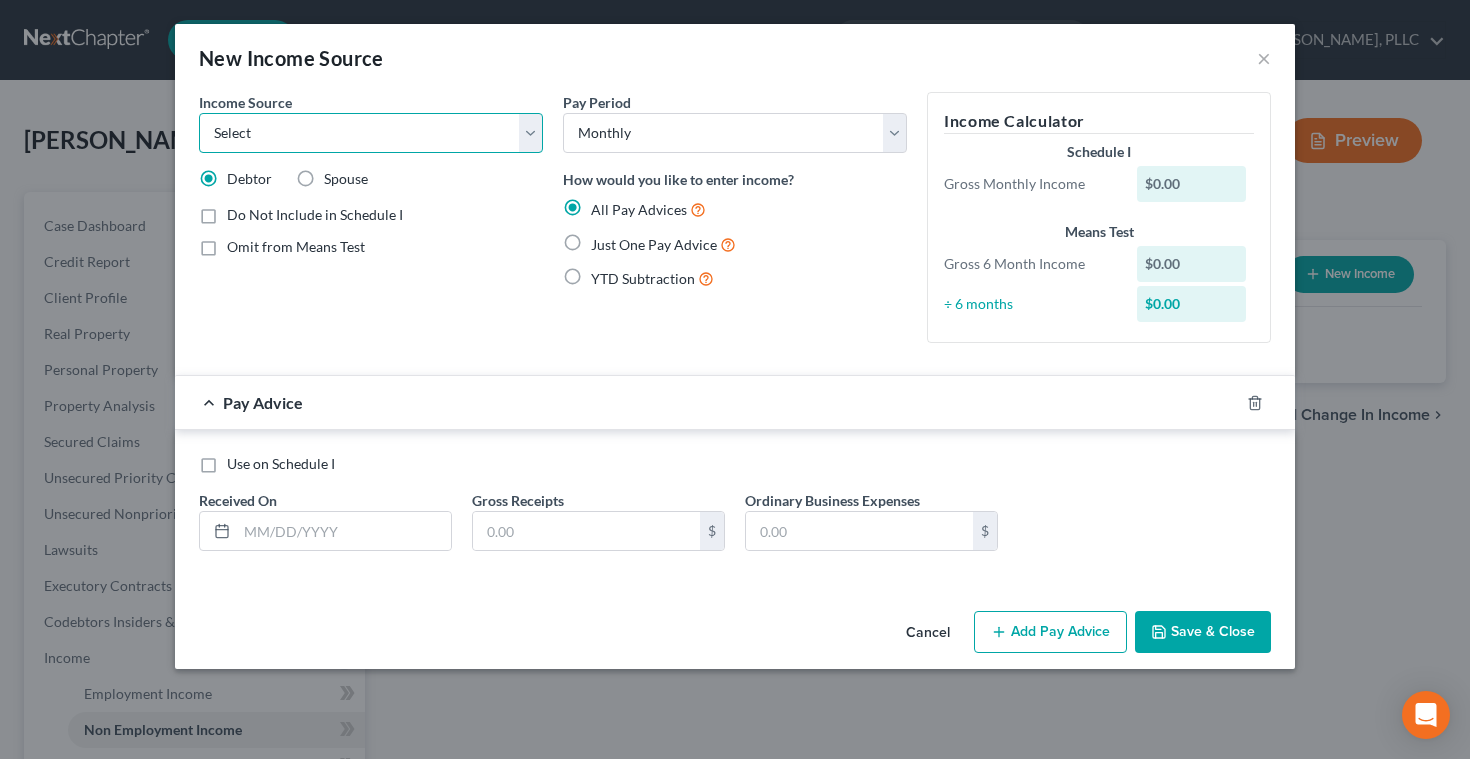 select on "4" 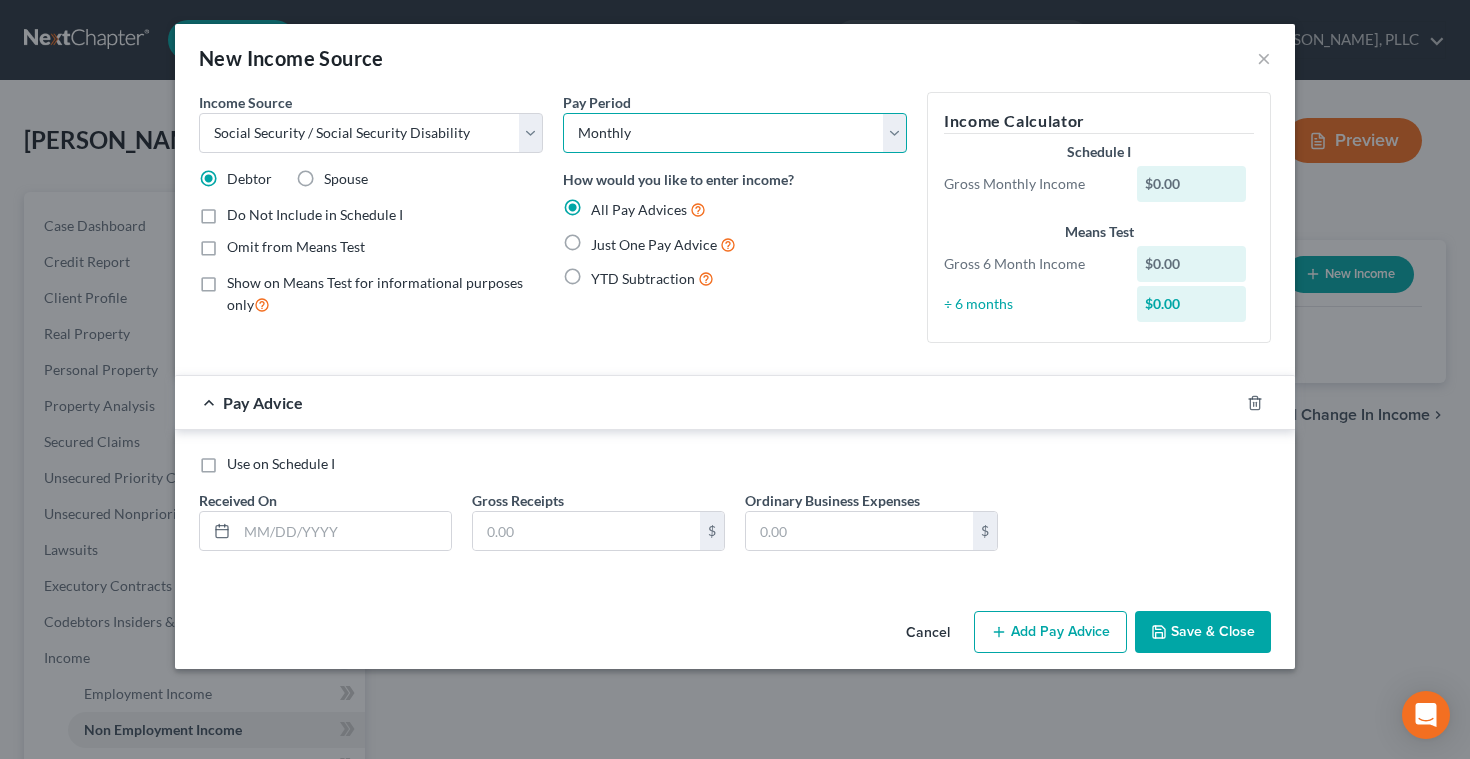 click on "Select Monthly Twice Monthly Every Other Week Weekly" at bounding box center (735, 133) 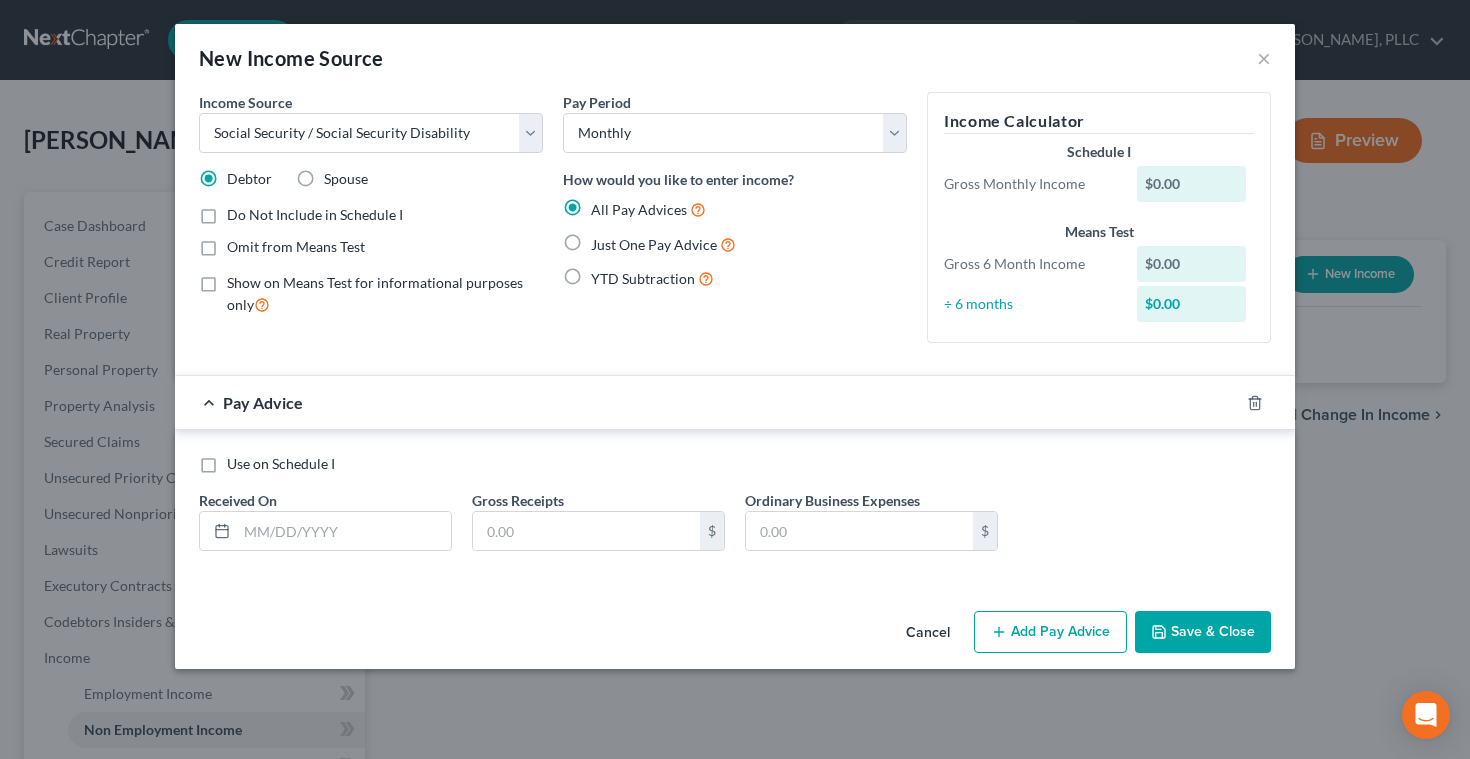 click on "Just One Pay Advice" at bounding box center (663, 244) 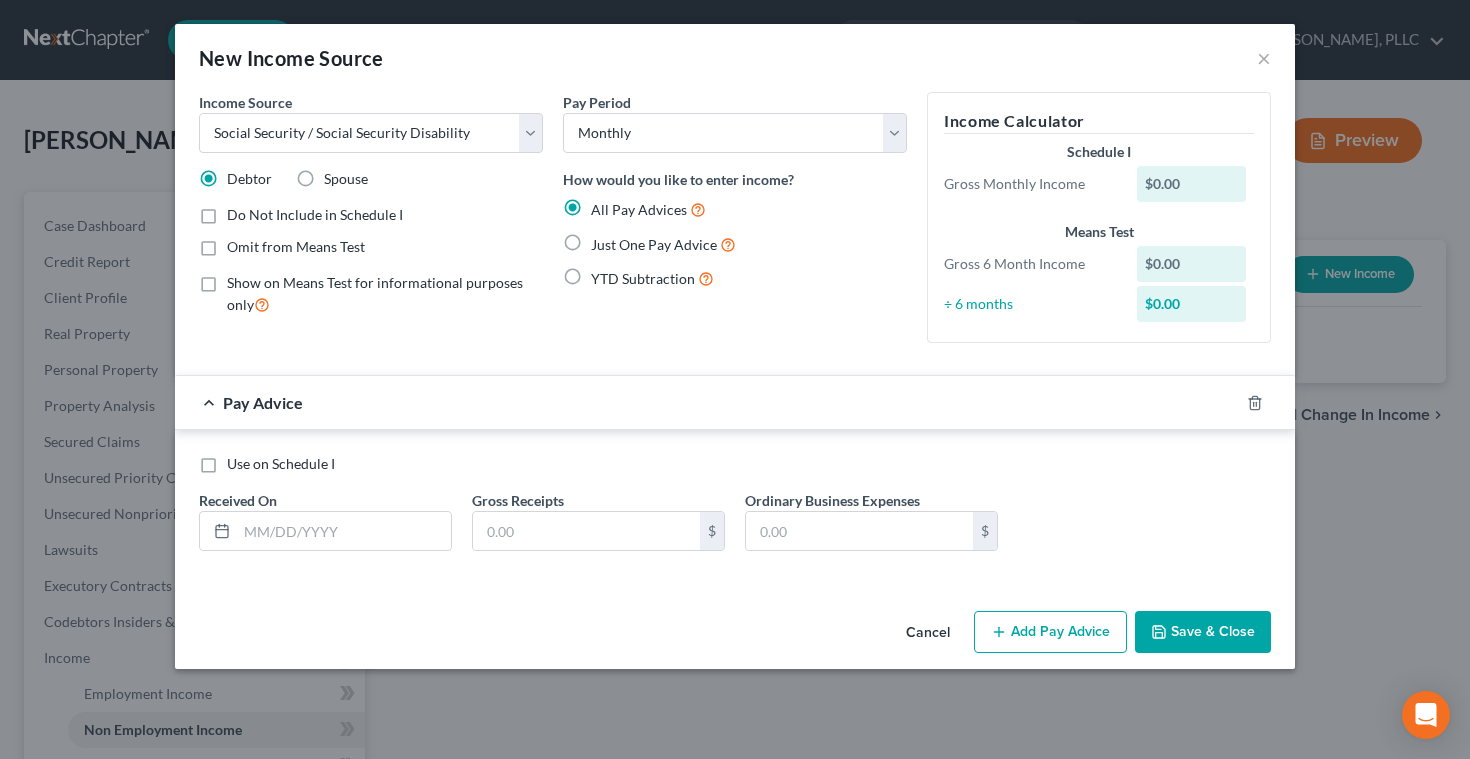 click on "Just One Pay Advice" at bounding box center [605, 239] 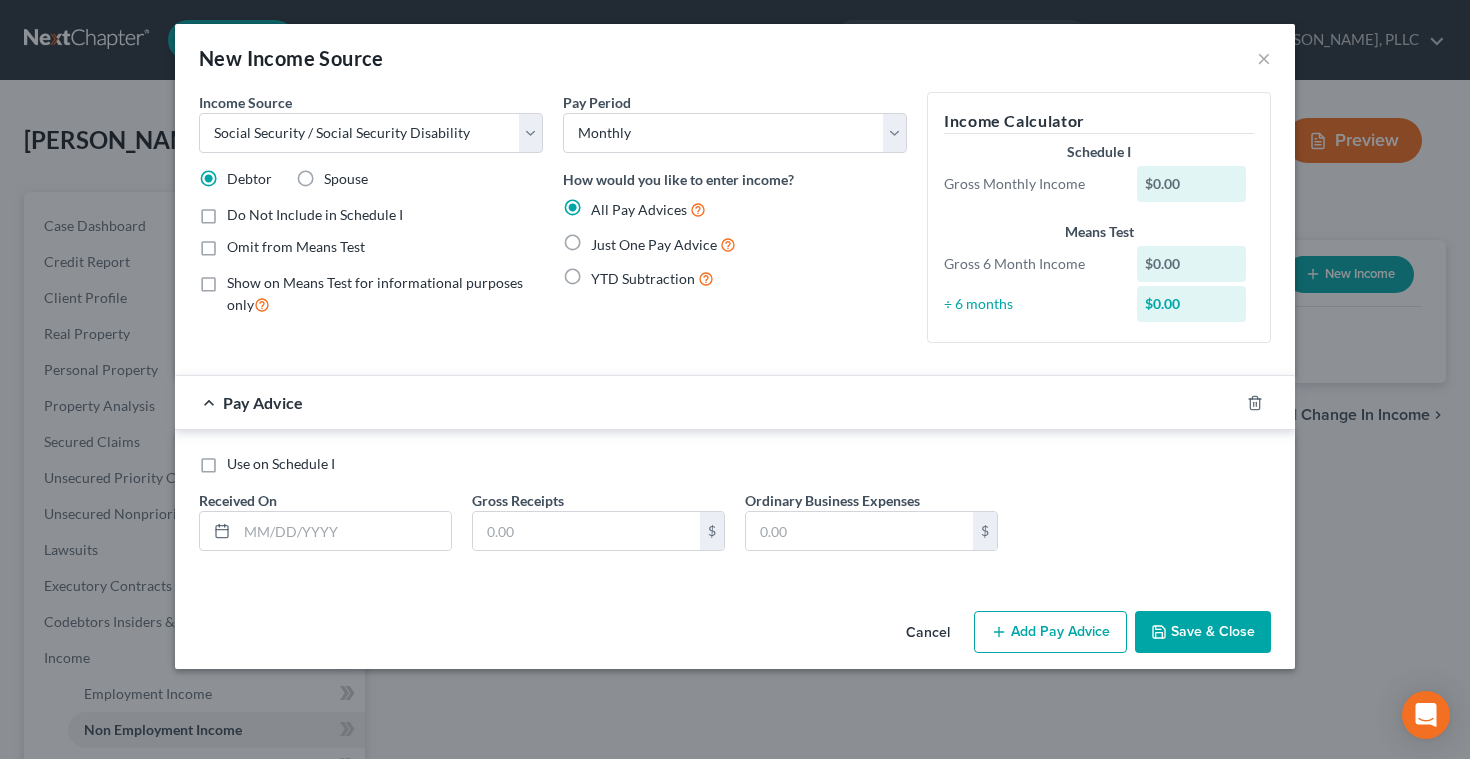 radio on "true" 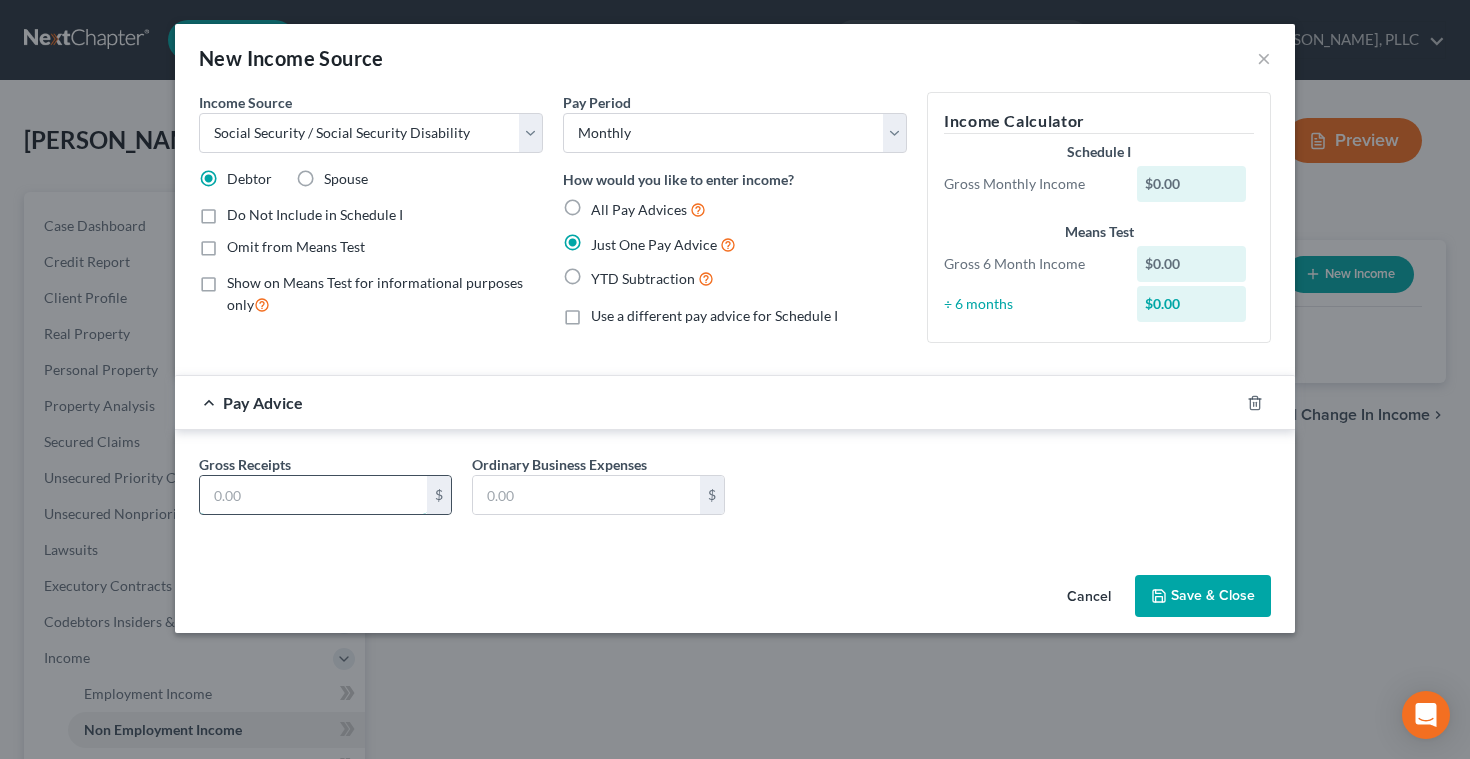 click at bounding box center (313, 495) 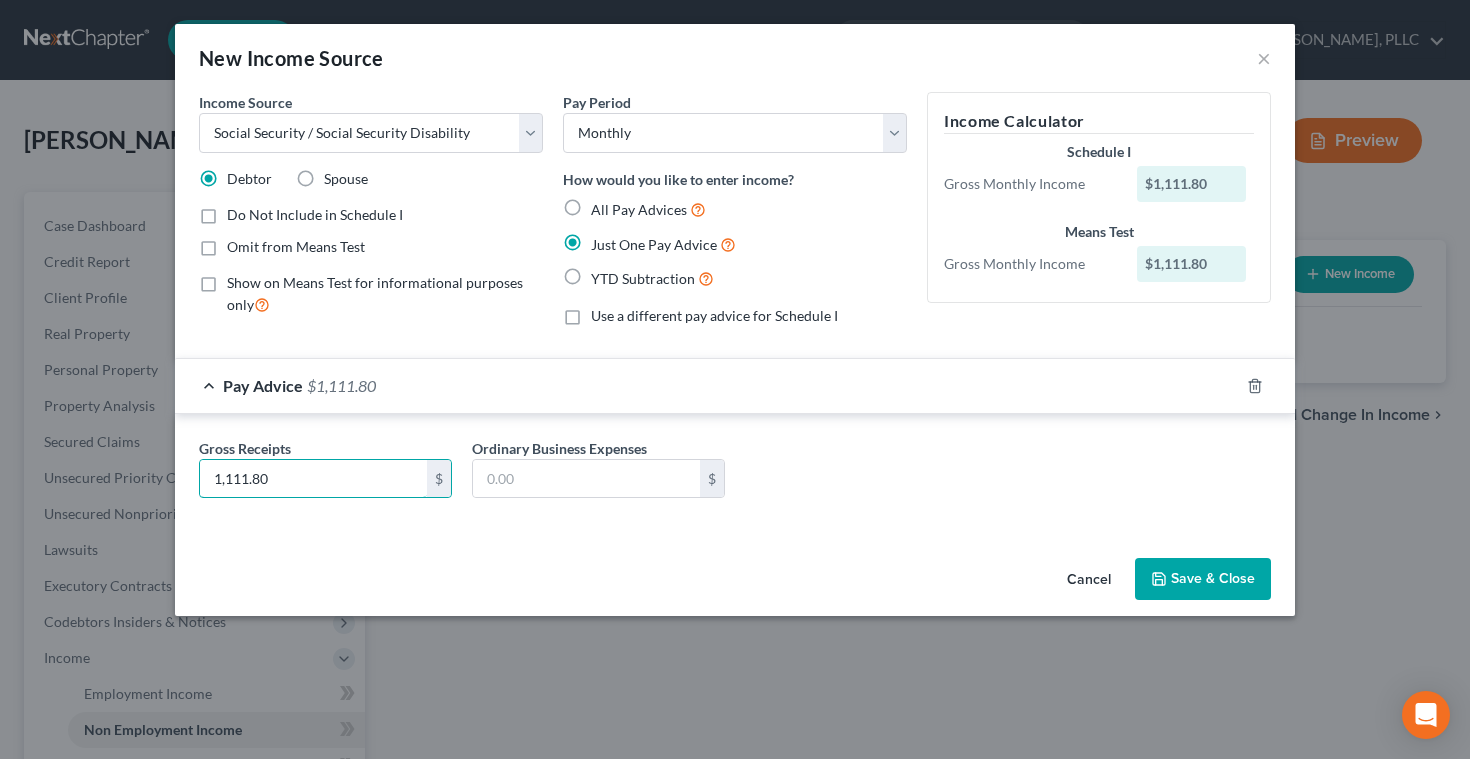 type on "1,111.80" 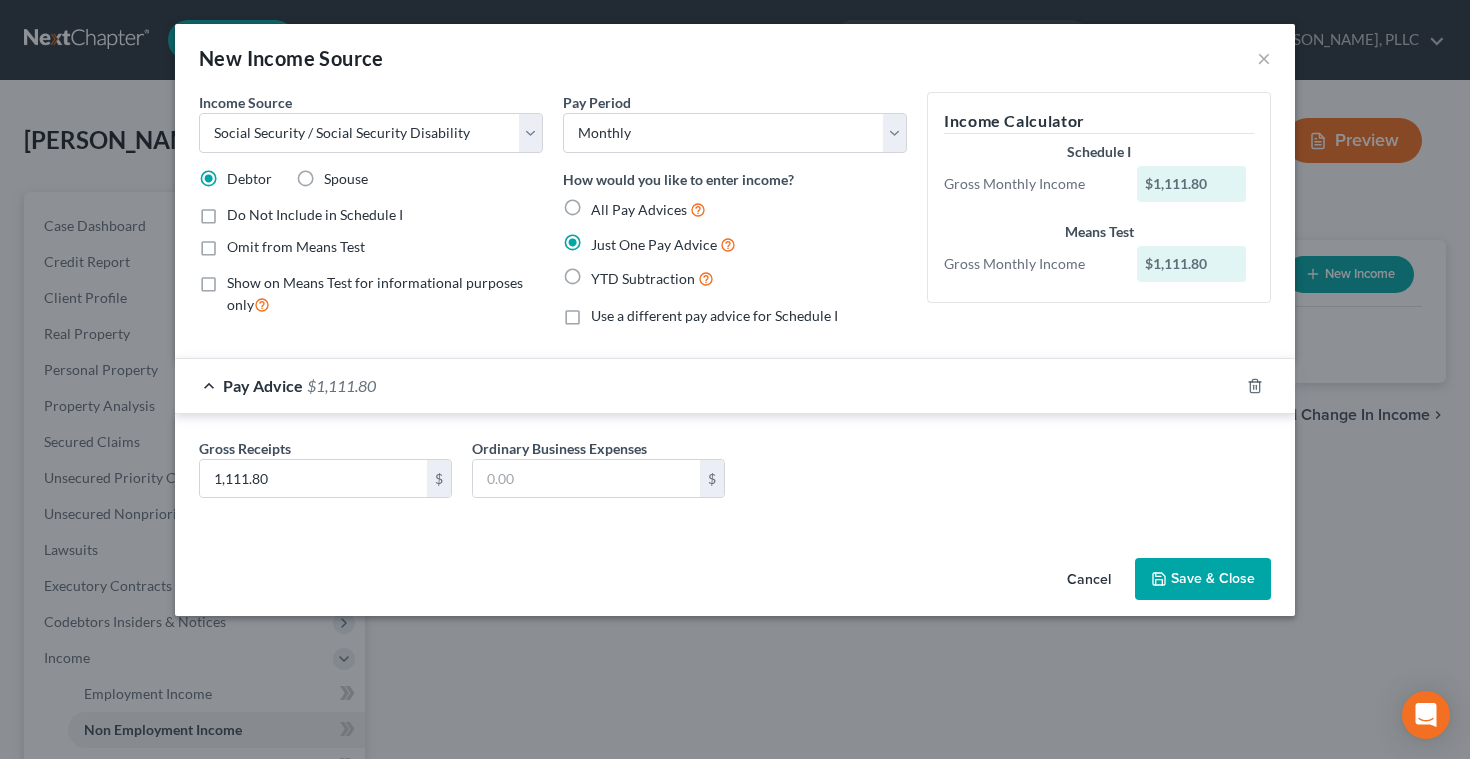 click on "Save & Close" at bounding box center [1203, 579] 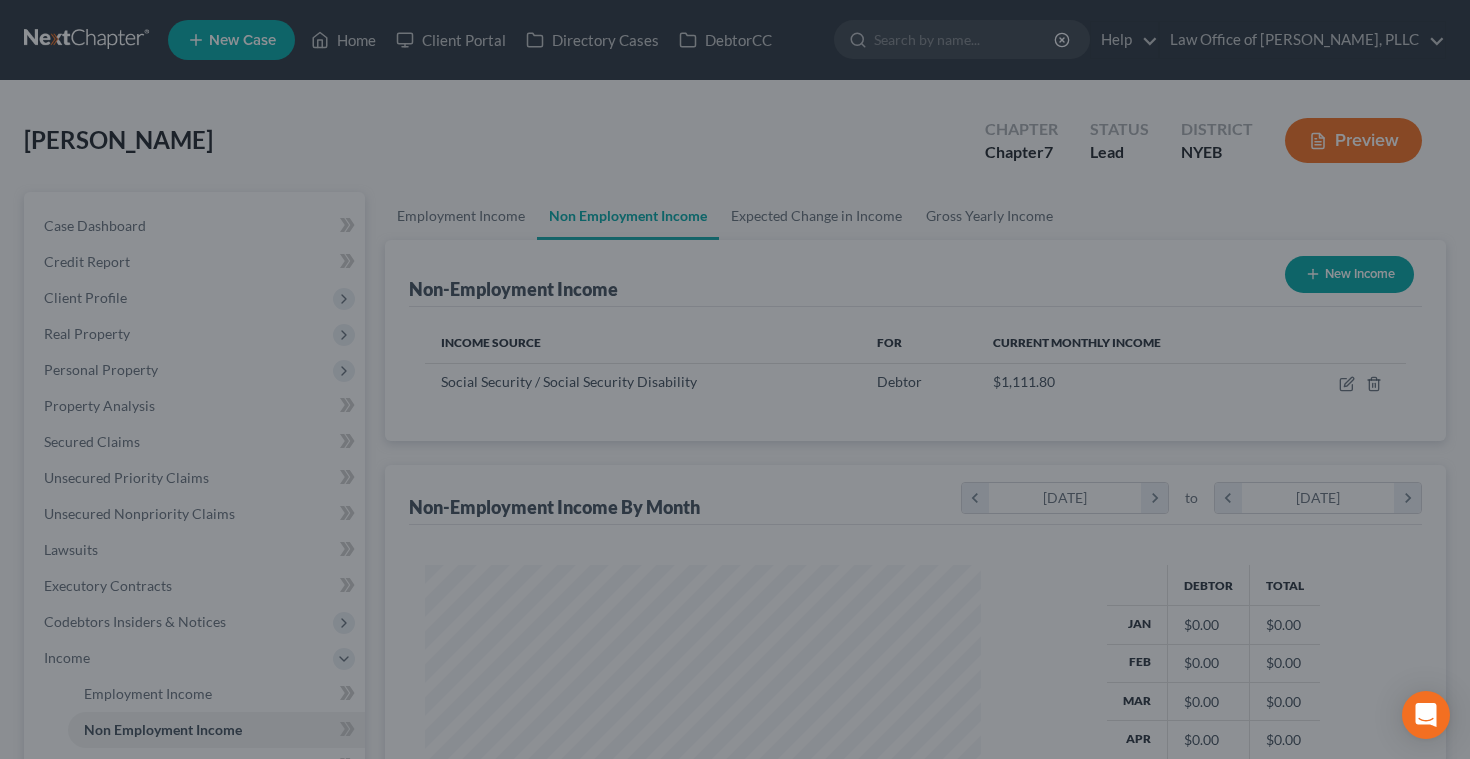 scroll, scrollTop: 999641, scrollLeft: 999404, axis: both 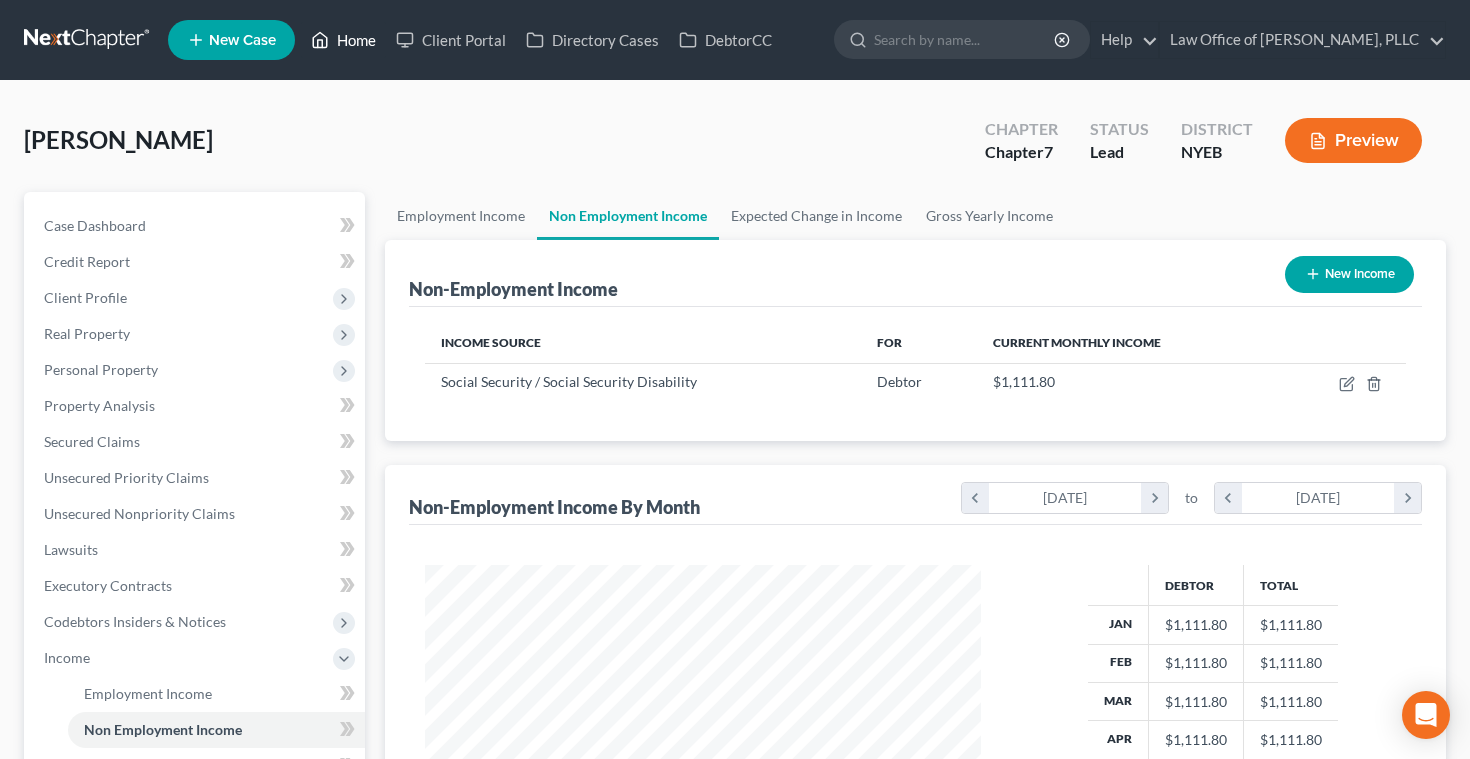 click on "Home" at bounding box center [343, 40] 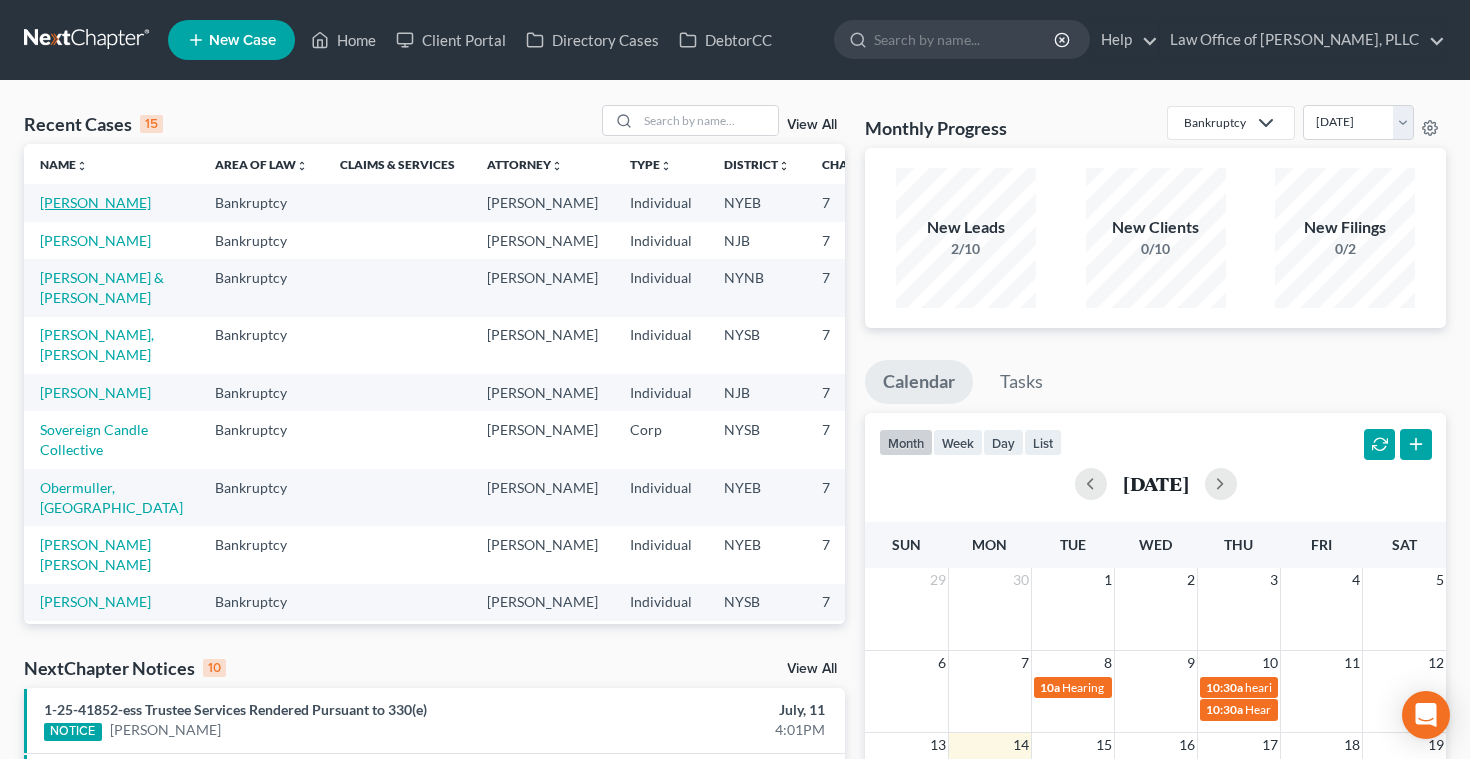click on "[PERSON_NAME]" at bounding box center (95, 202) 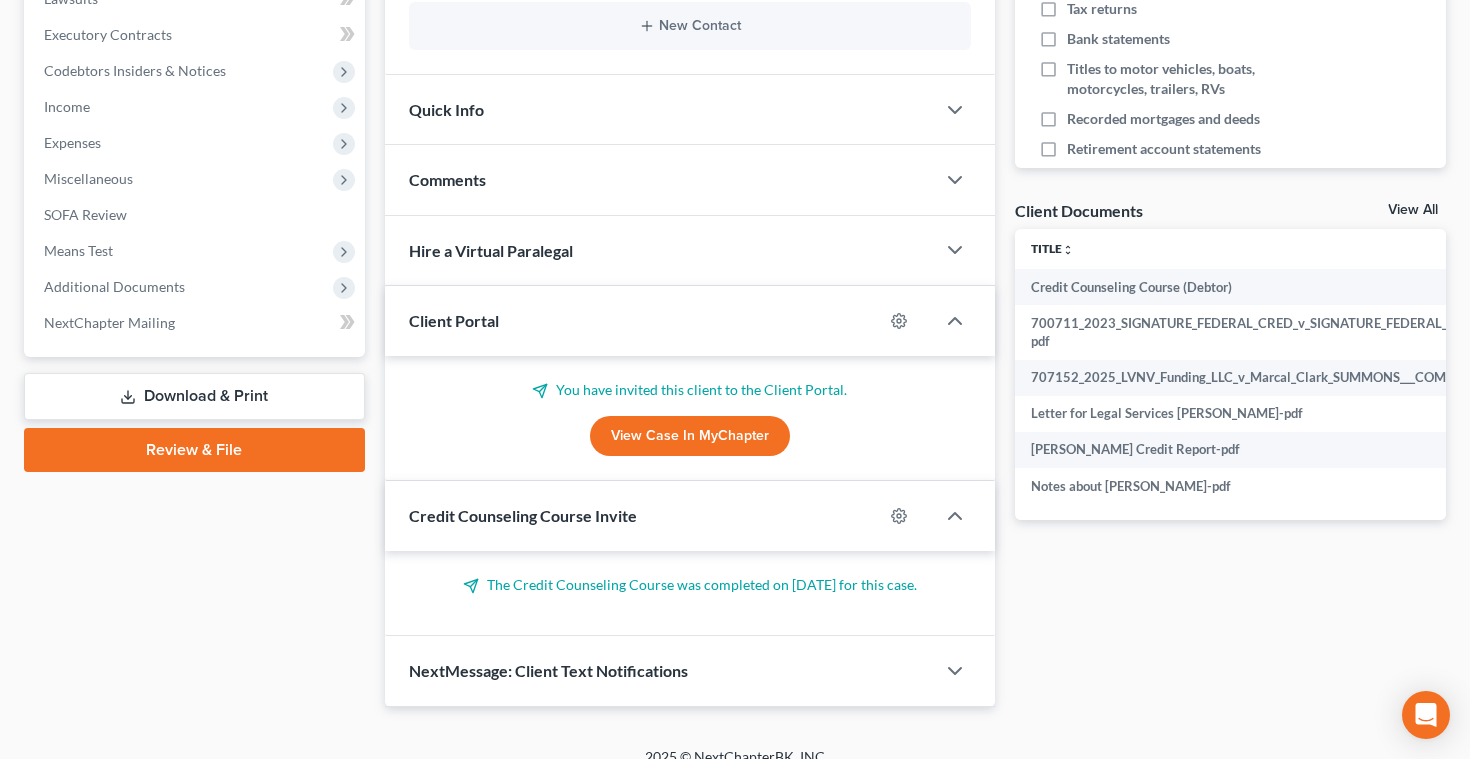 scroll, scrollTop: 573, scrollLeft: 0, axis: vertical 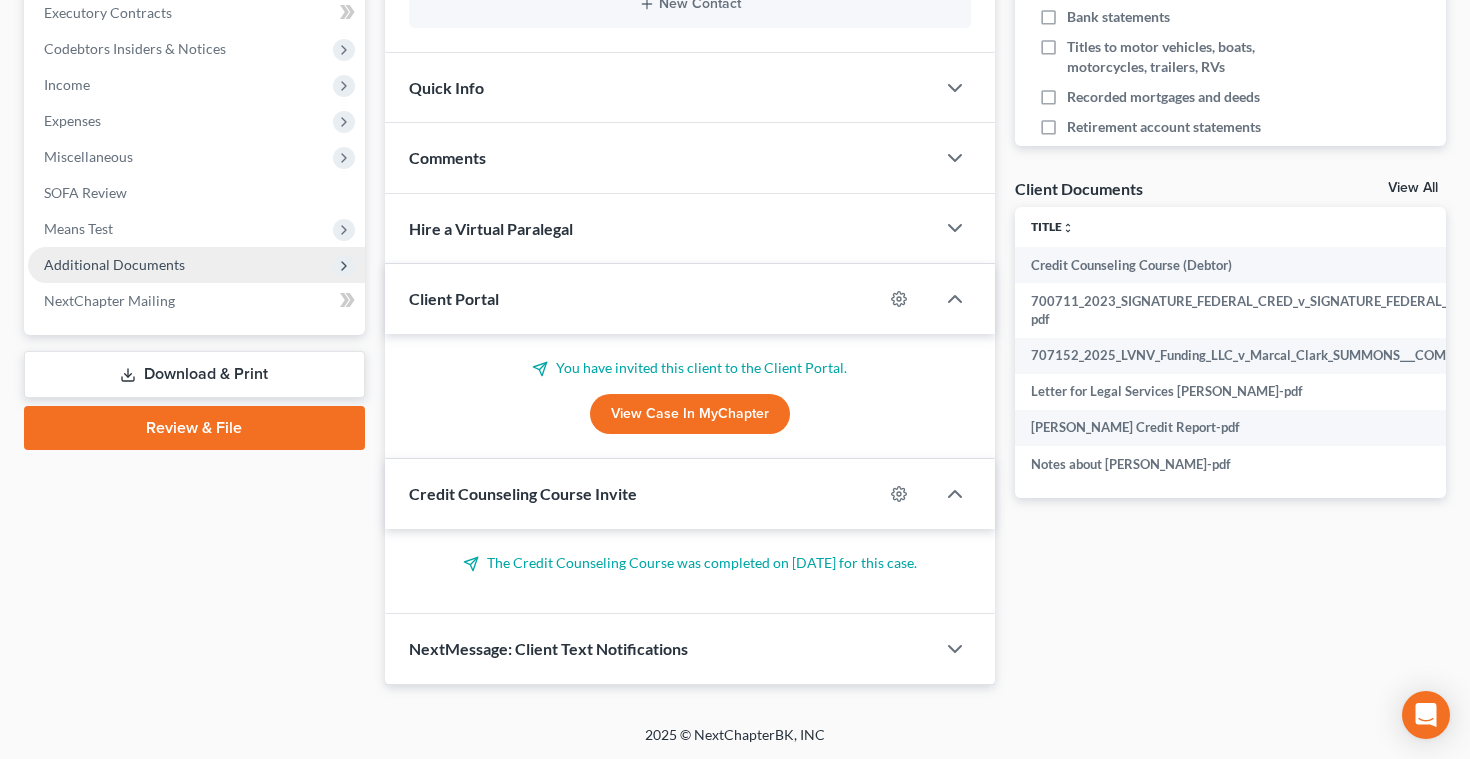 click on "Additional Documents" at bounding box center [196, 265] 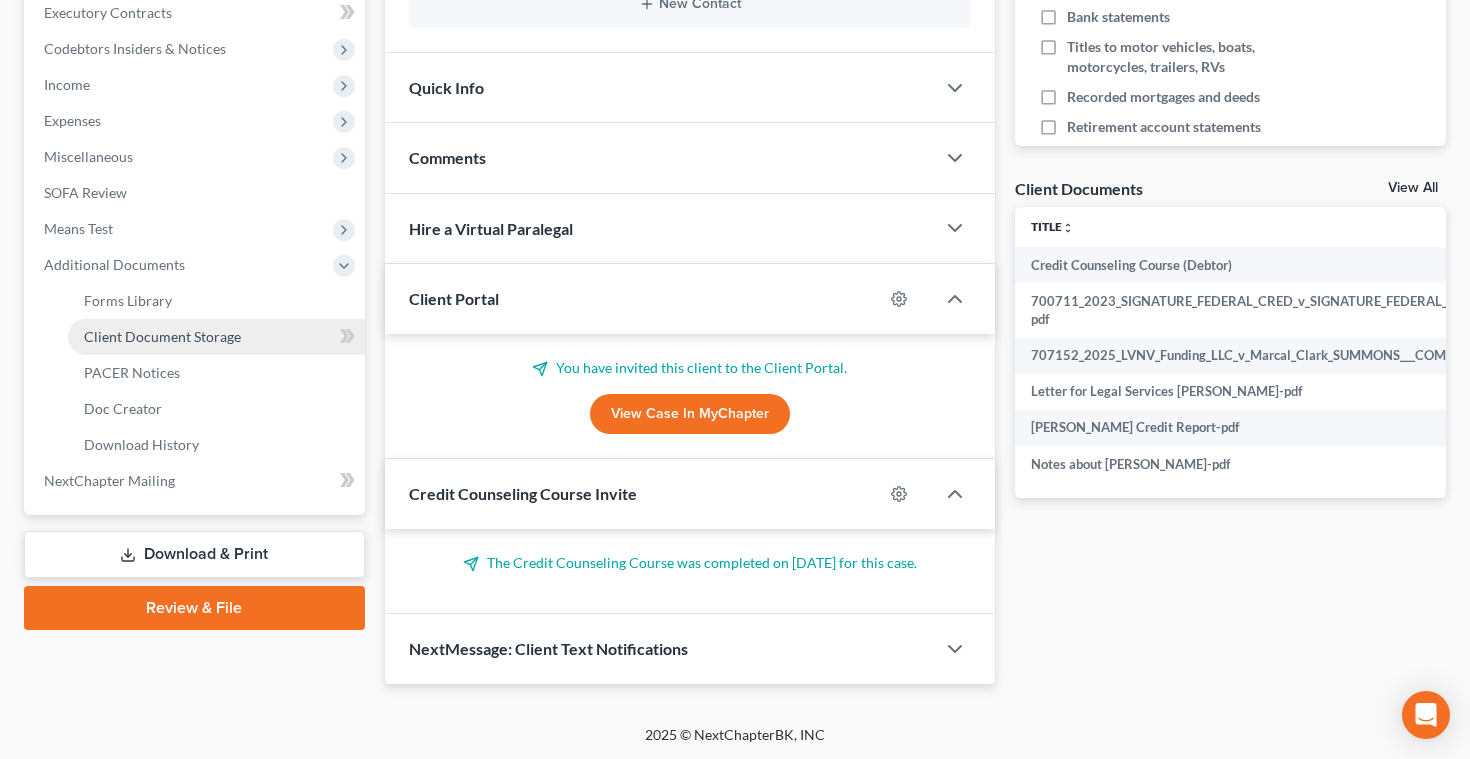 click on "Client Document Storage" at bounding box center [162, 336] 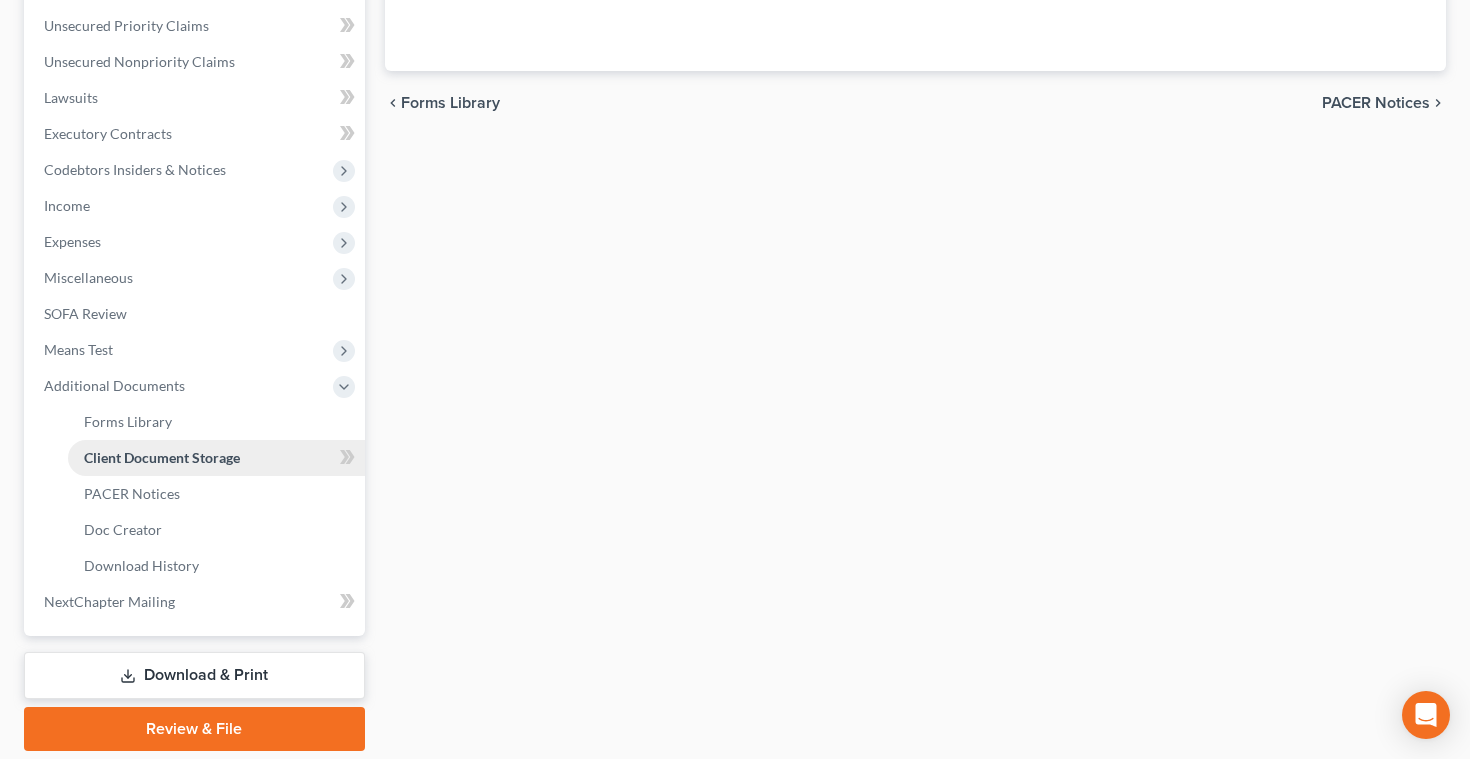 select on "0" 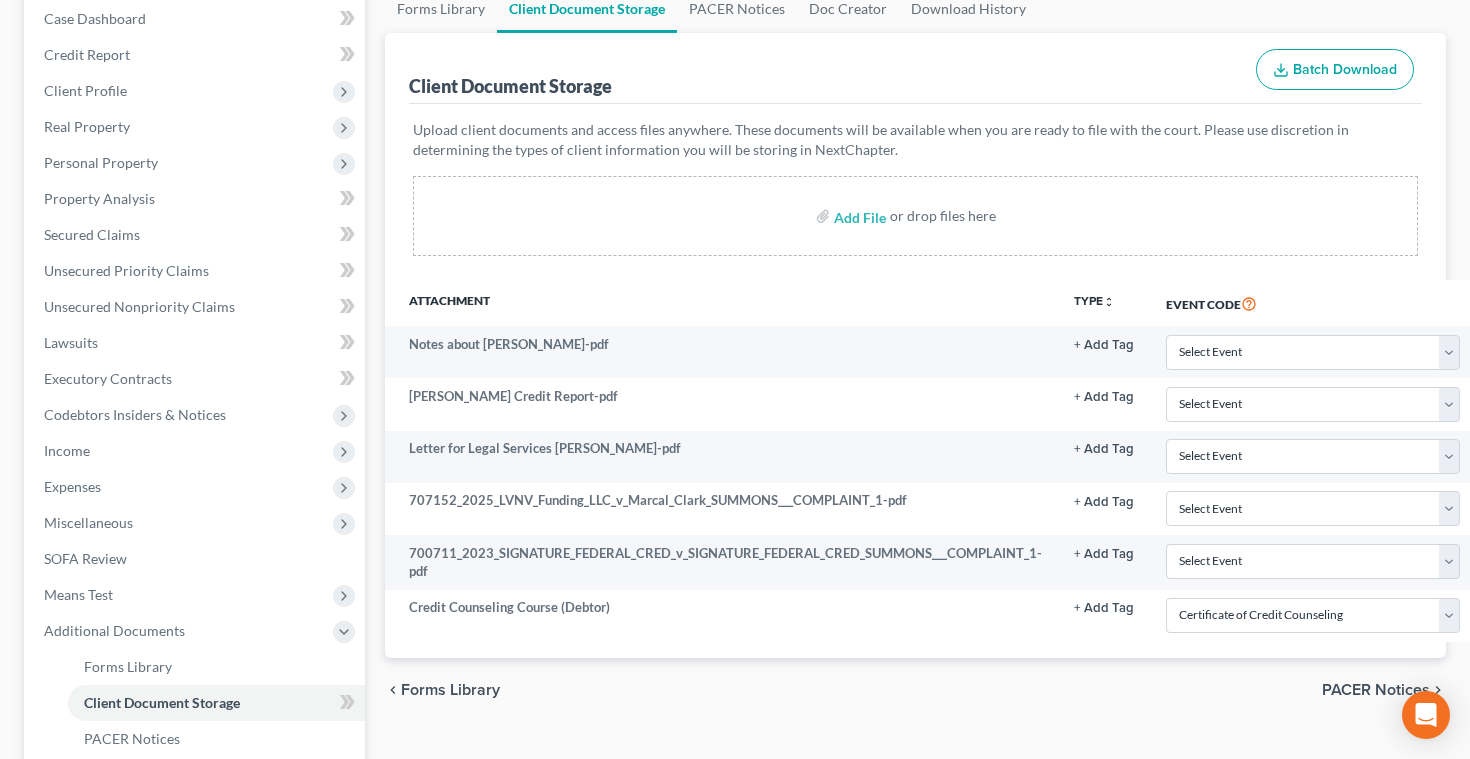 scroll, scrollTop: 214, scrollLeft: 0, axis: vertical 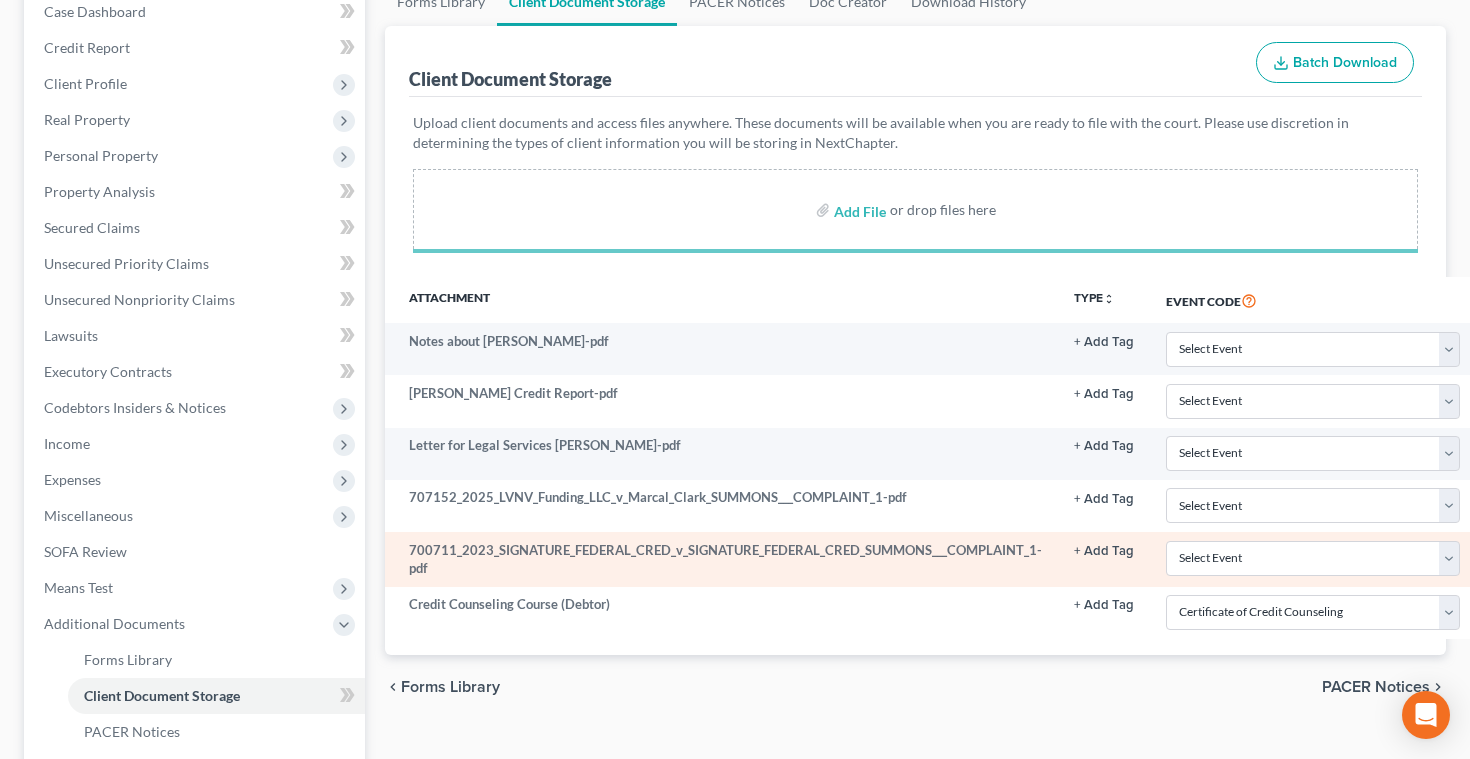 select on "0" 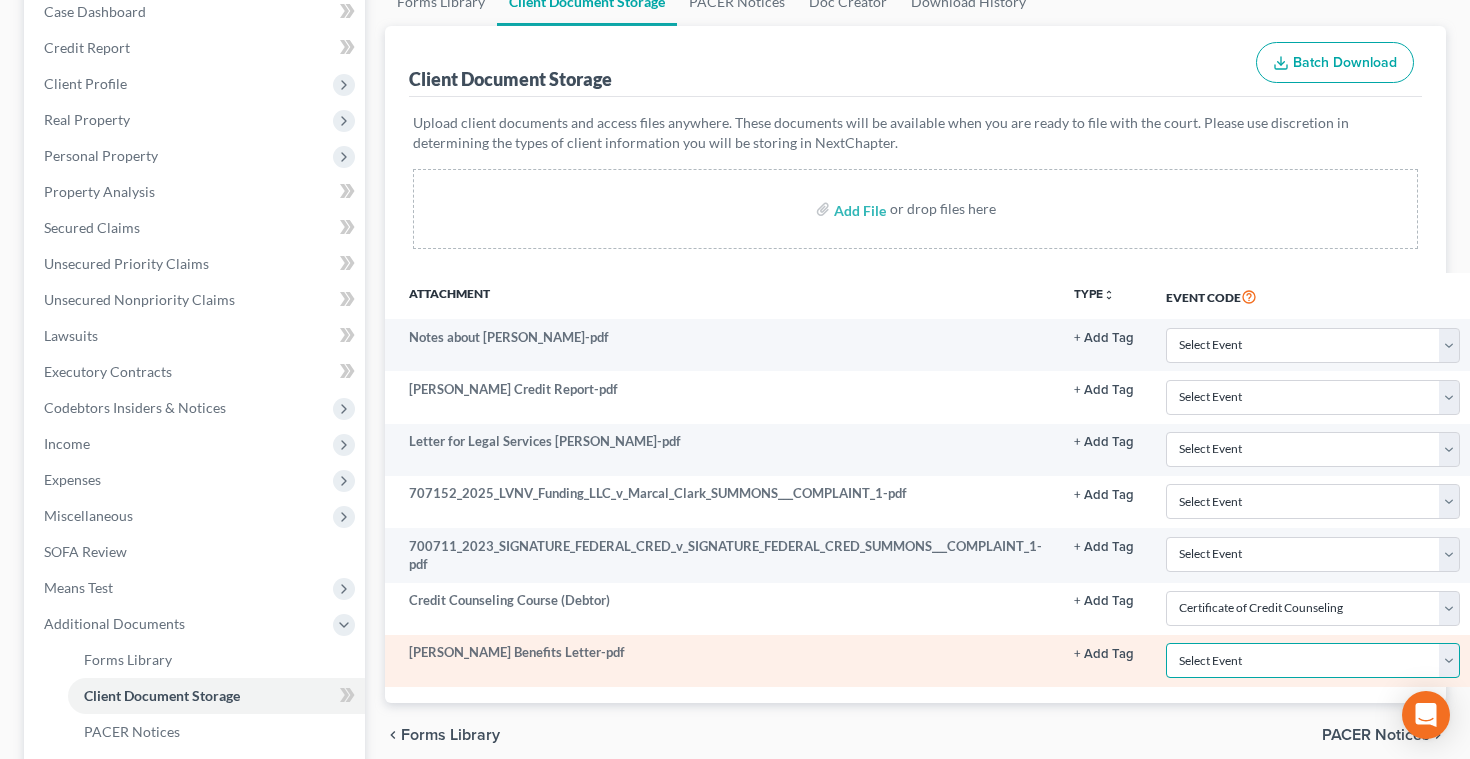 click on "Select Event Certificate of Credit Counseling Employee Income Records / Copies of Pay Statements Pre-Petition Statement Pursuant to E.D.N.Y LBR 2017-1 Statement" at bounding box center [1313, 660] 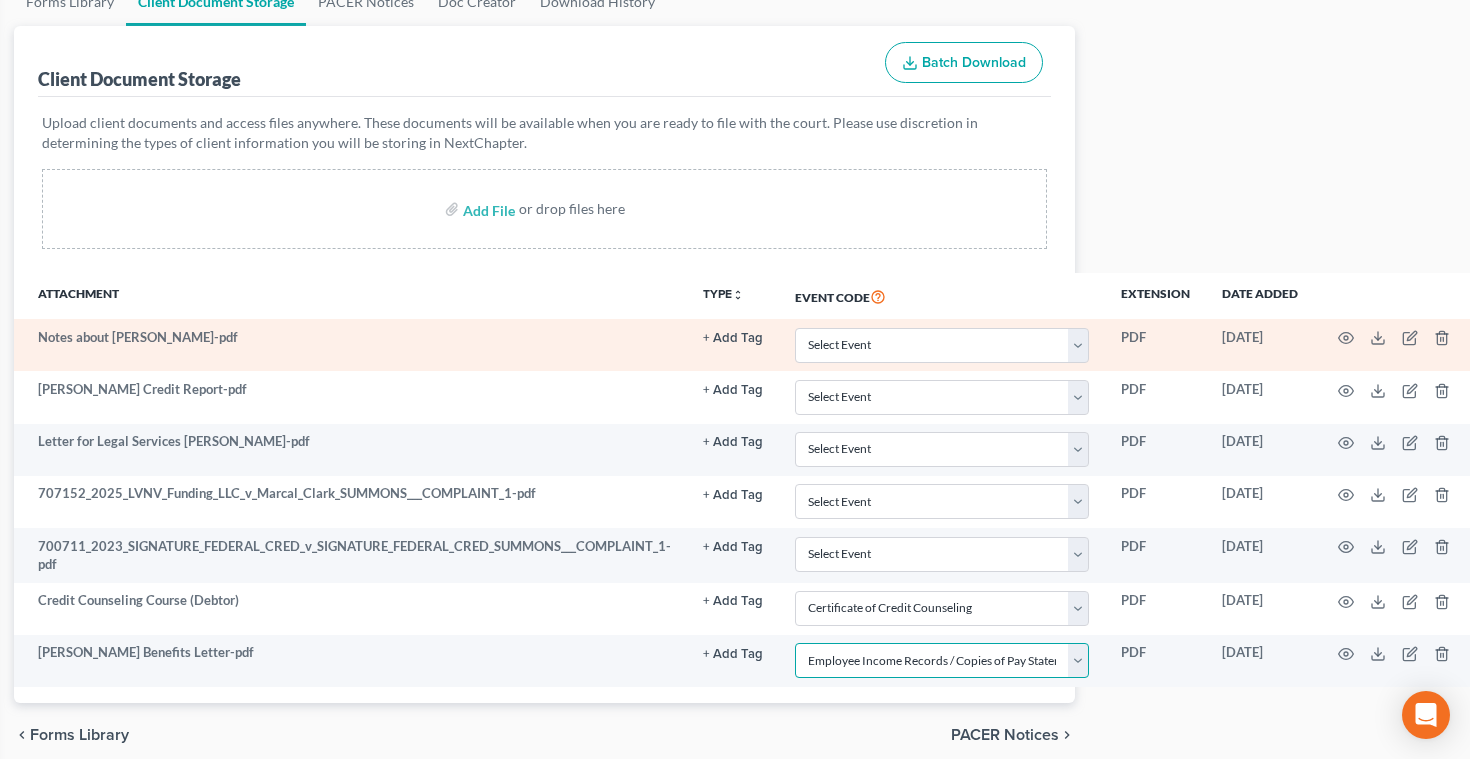 scroll, scrollTop: 214, scrollLeft: 374, axis: both 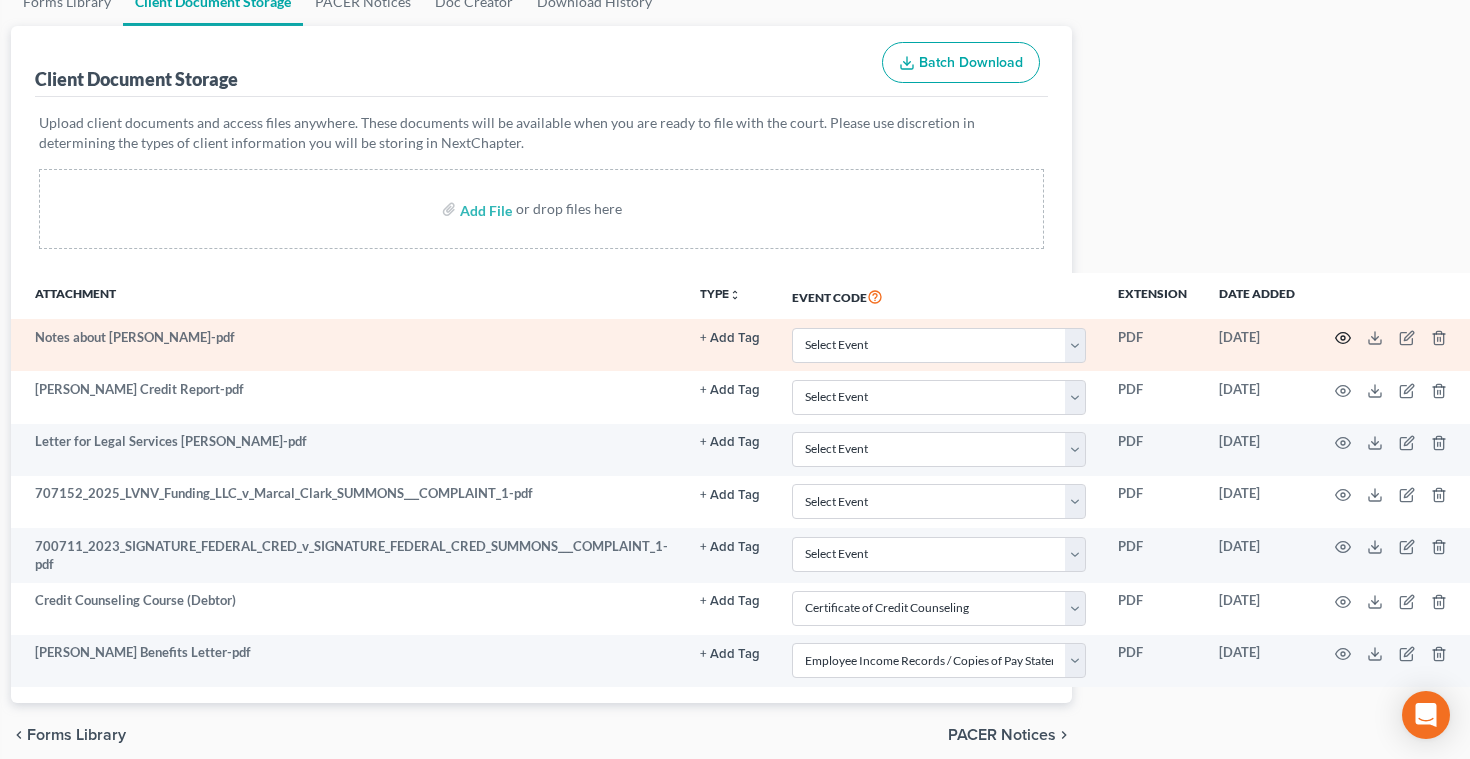 click 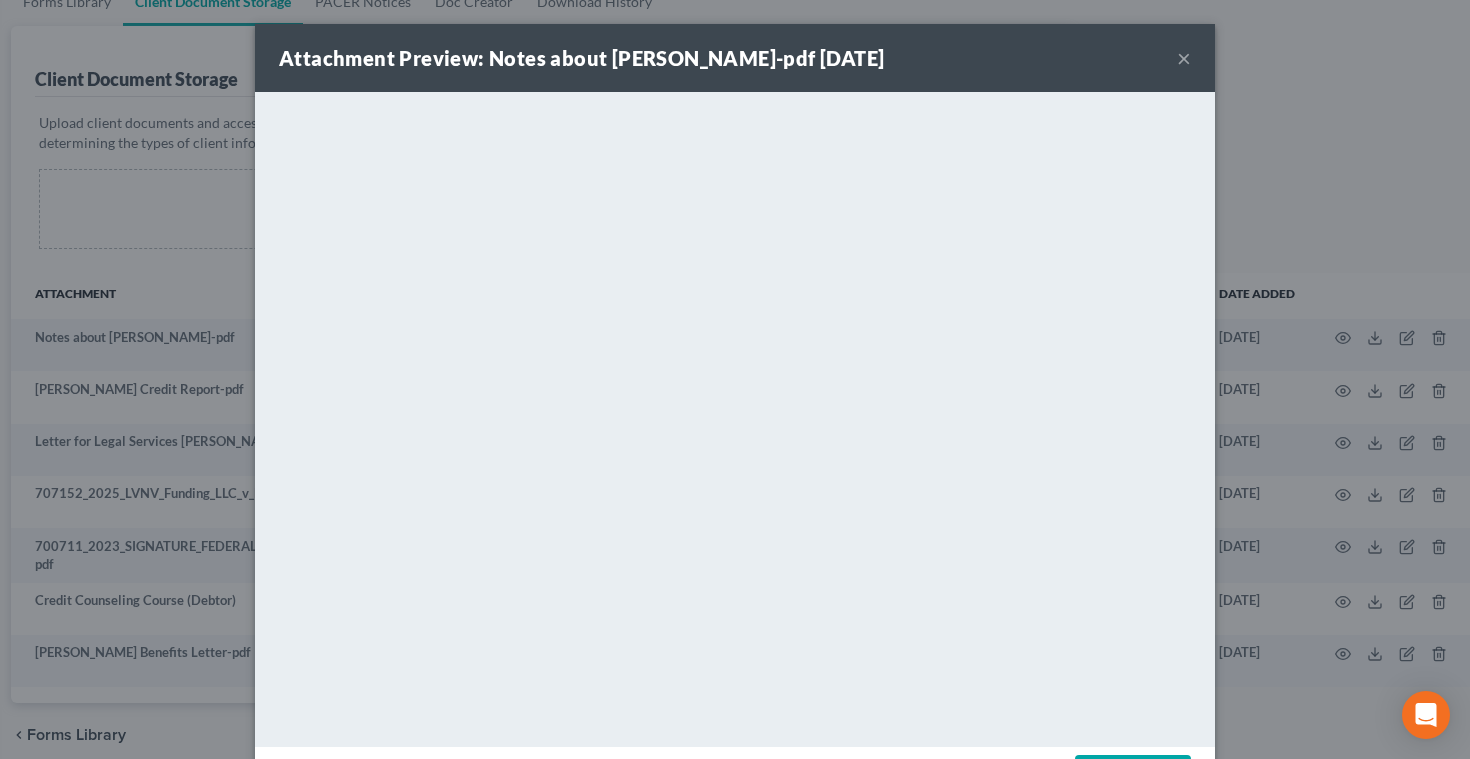 click on "×" at bounding box center [1184, 58] 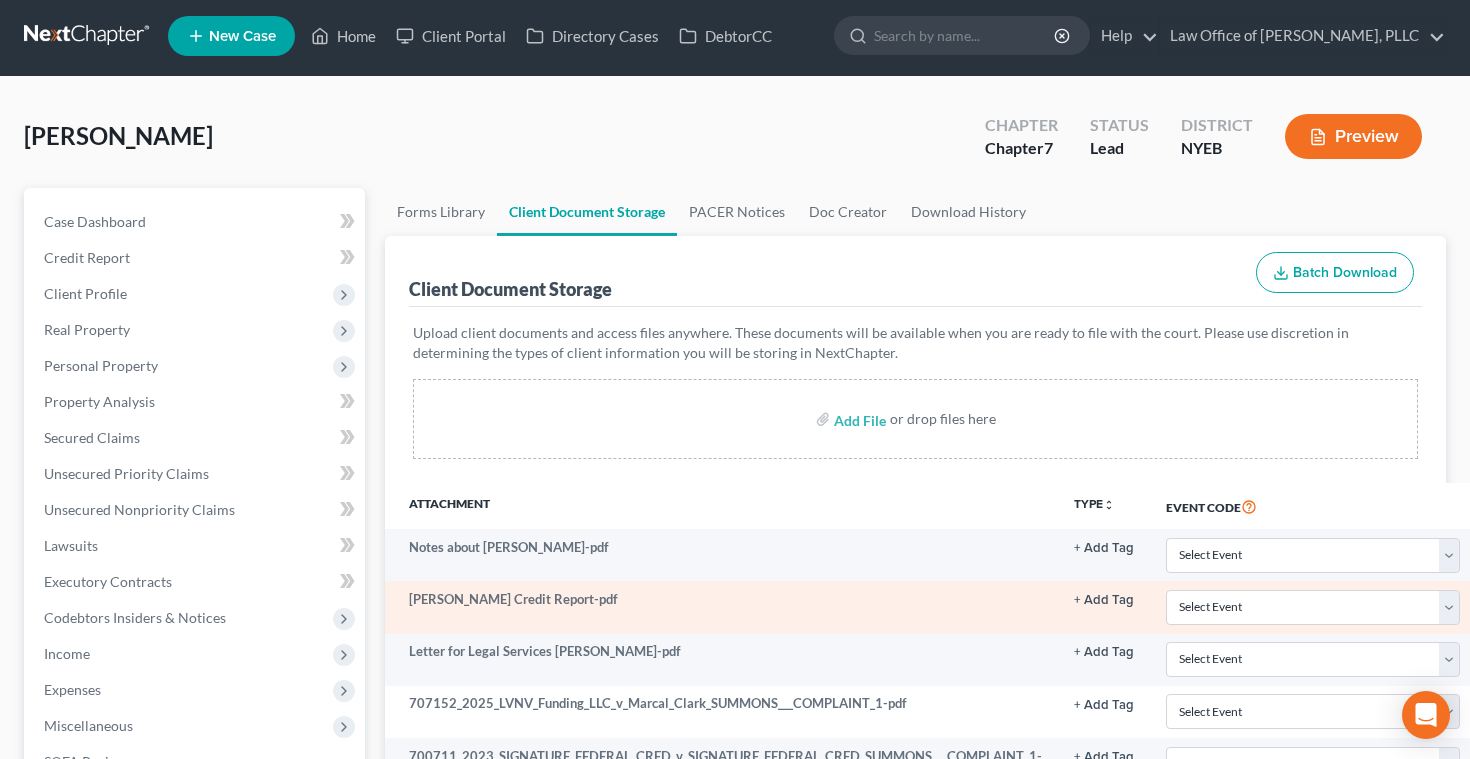 scroll, scrollTop: 0, scrollLeft: 0, axis: both 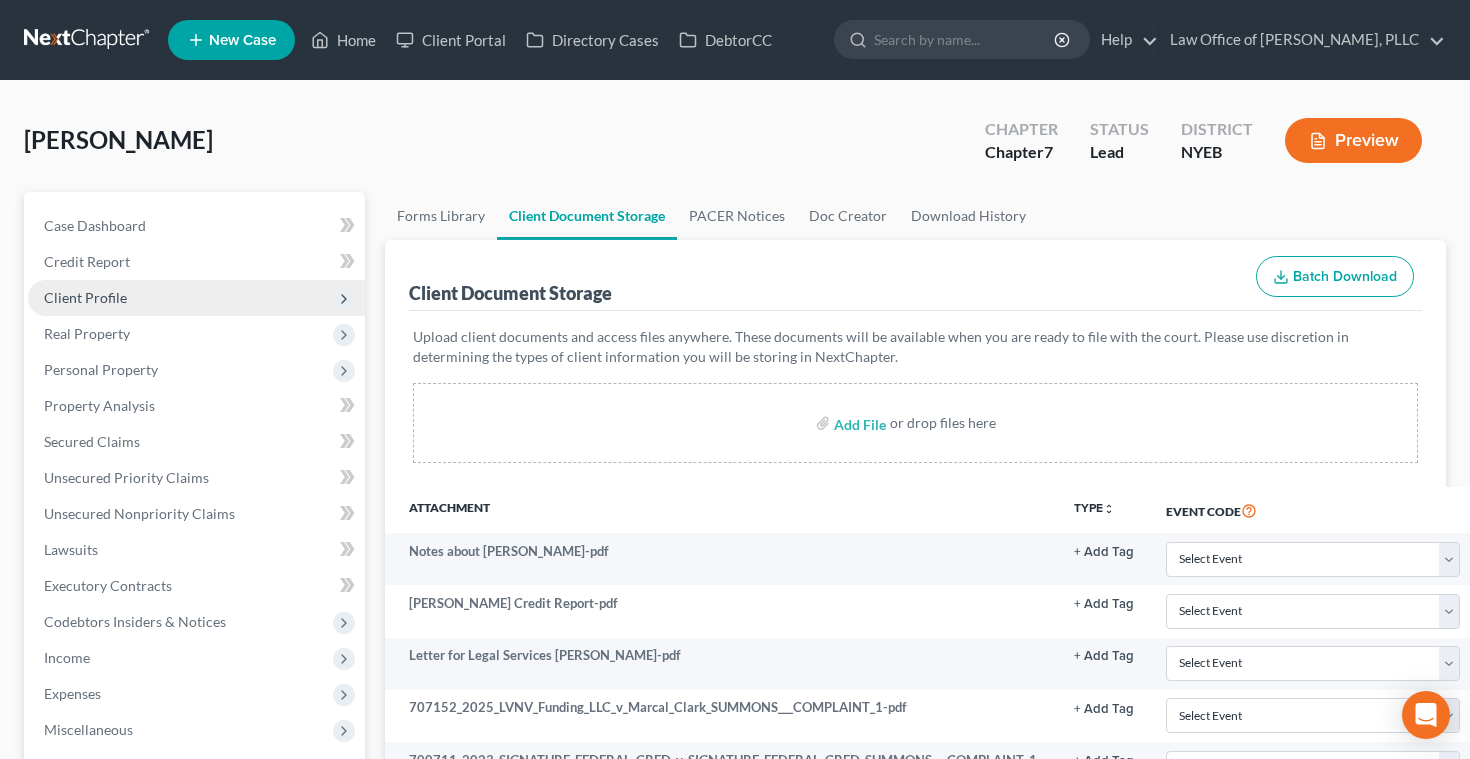 click on "Client Profile" at bounding box center (85, 297) 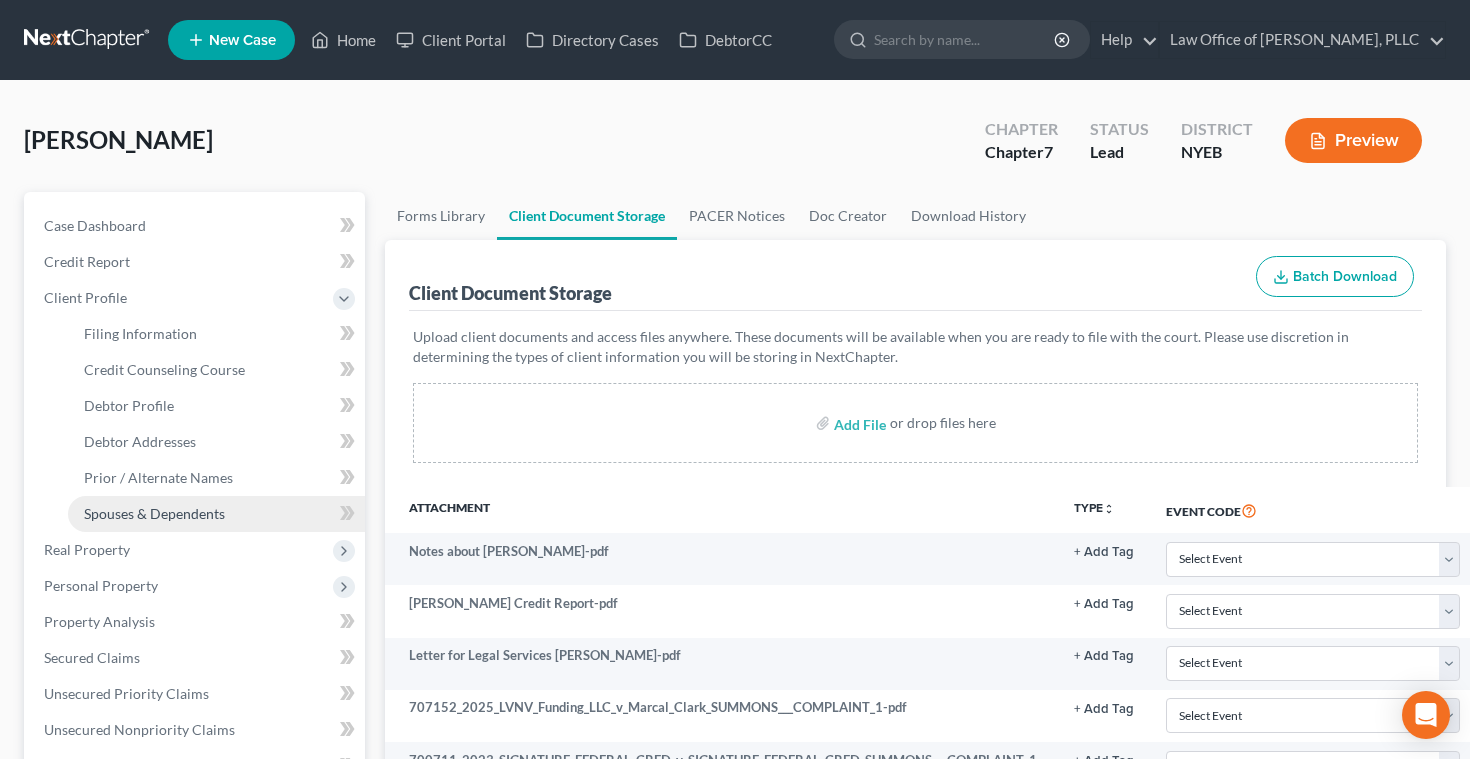 click on "Spouses & Dependents" at bounding box center (216, 514) 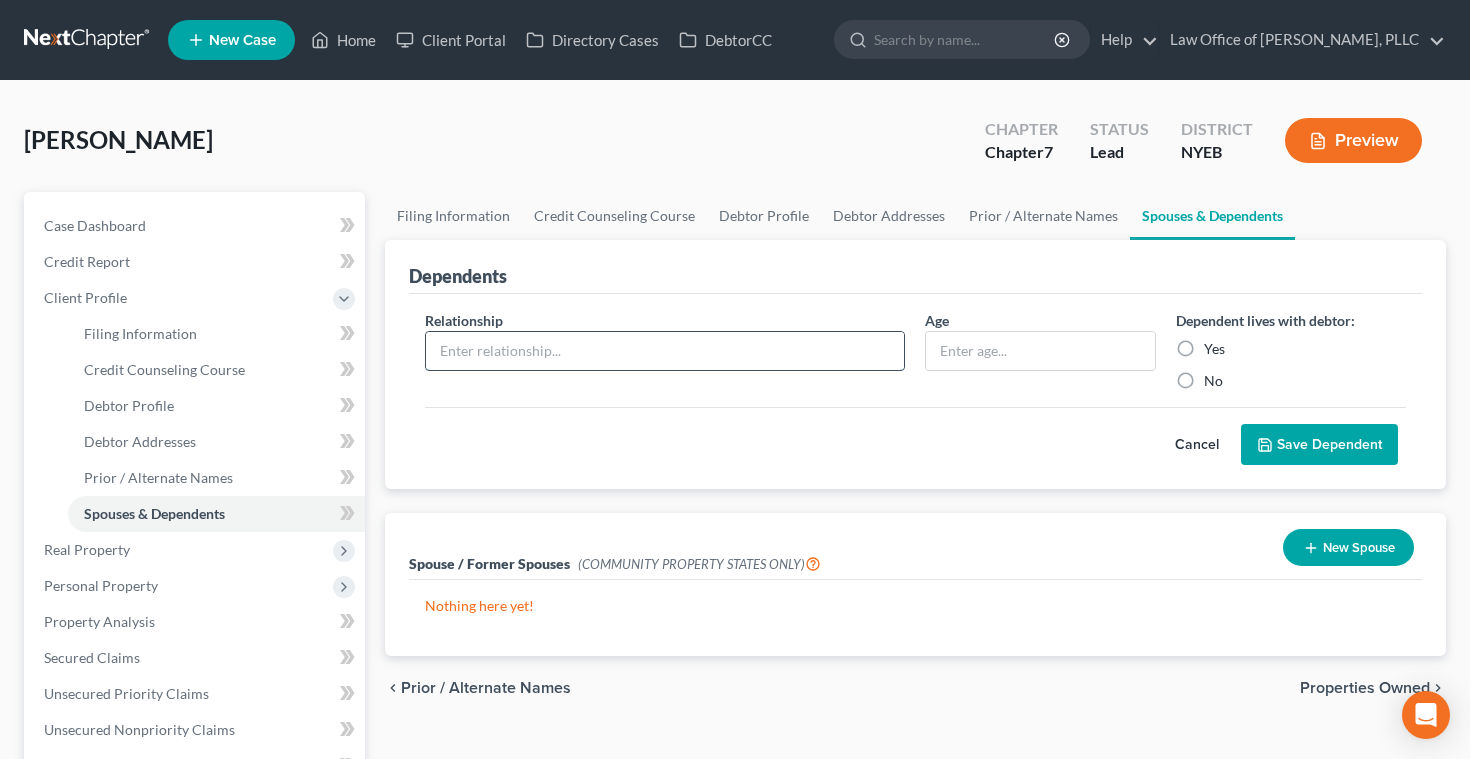click at bounding box center (665, 351) 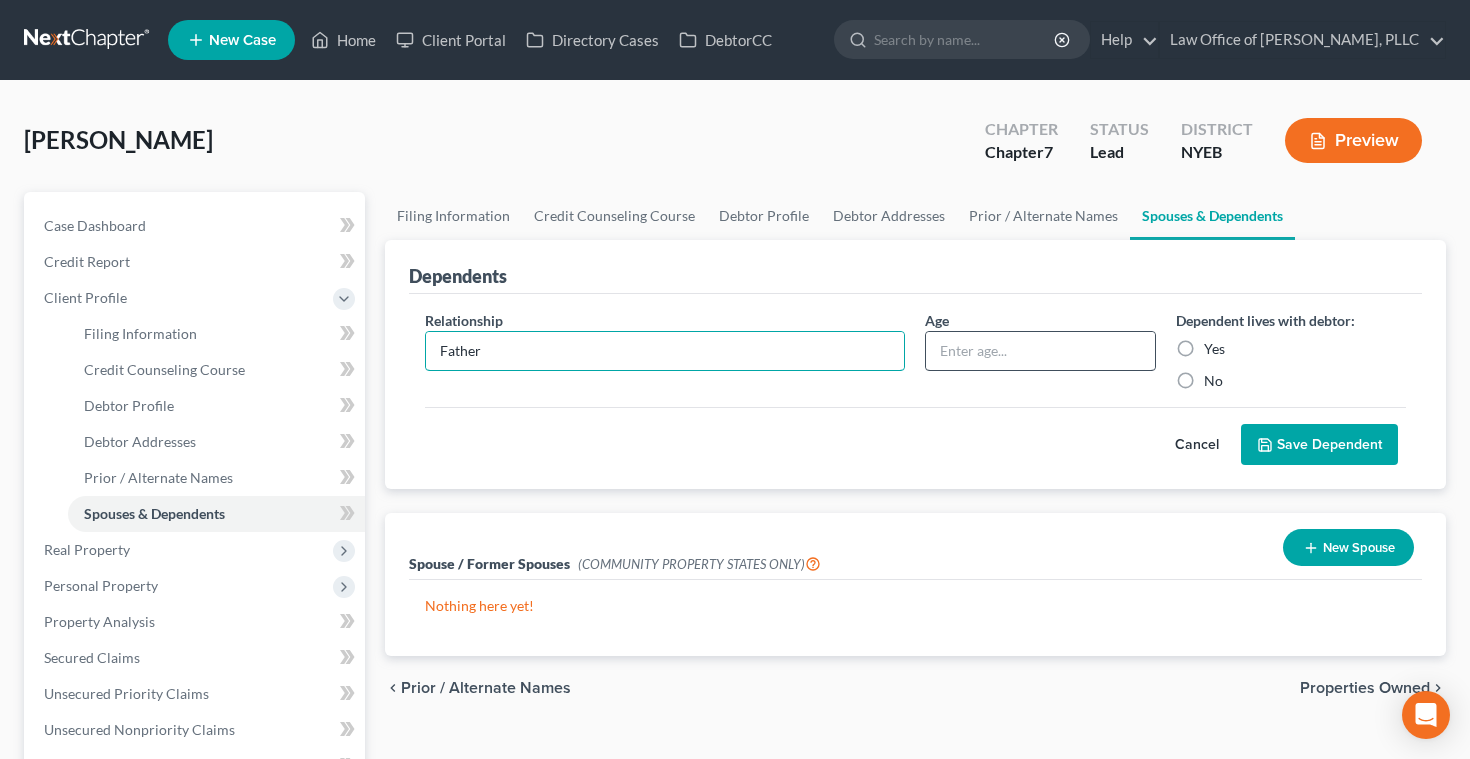 type on "Father" 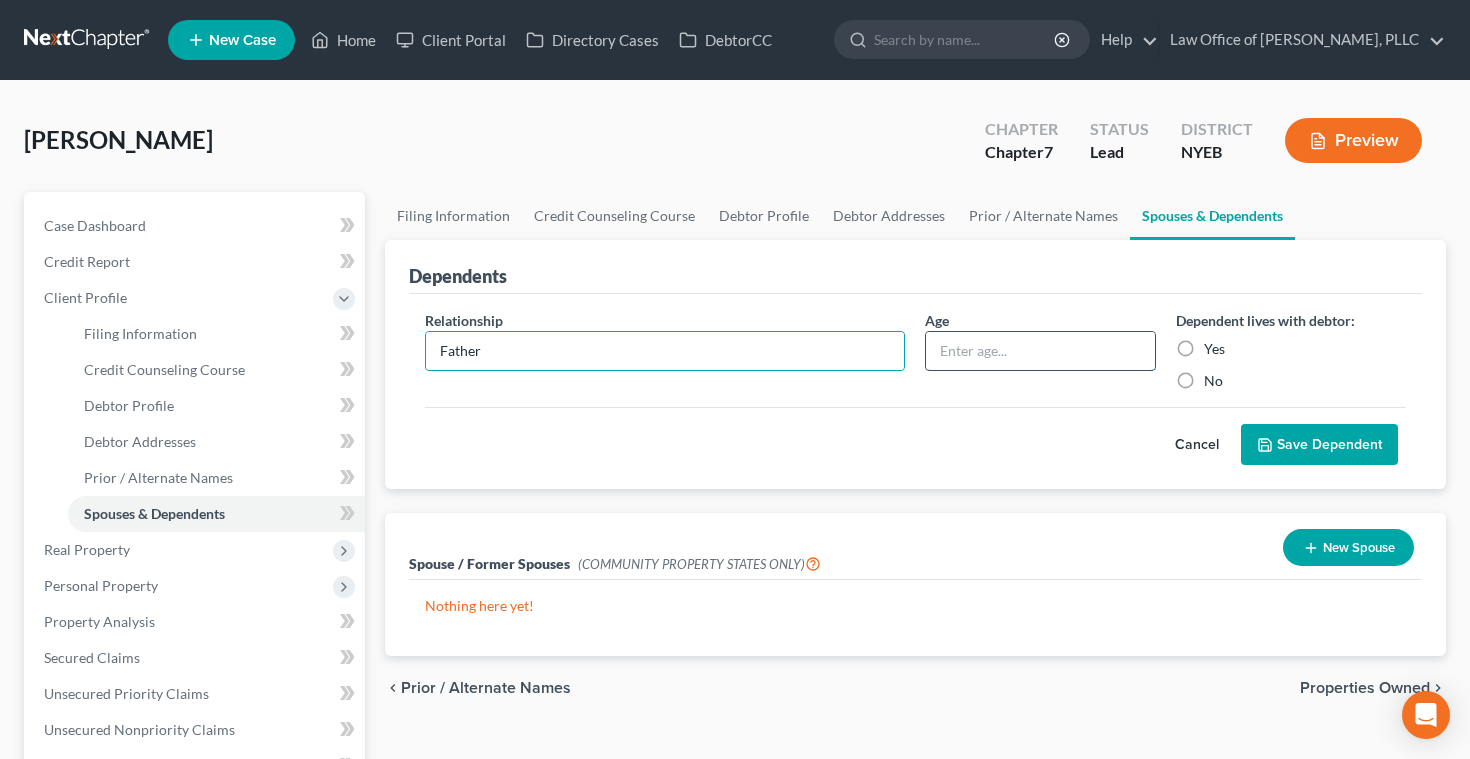 click at bounding box center (1040, 351) 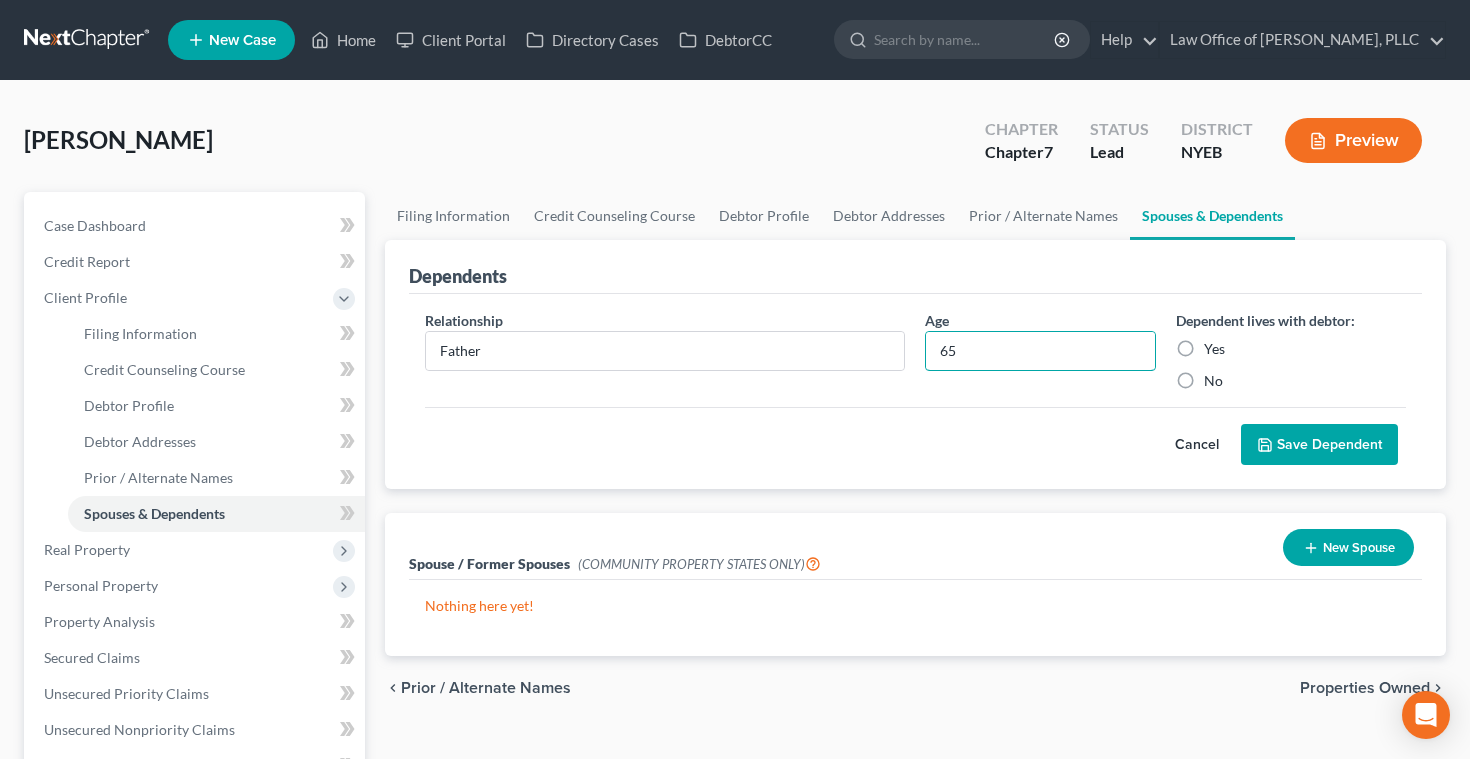 type on "65" 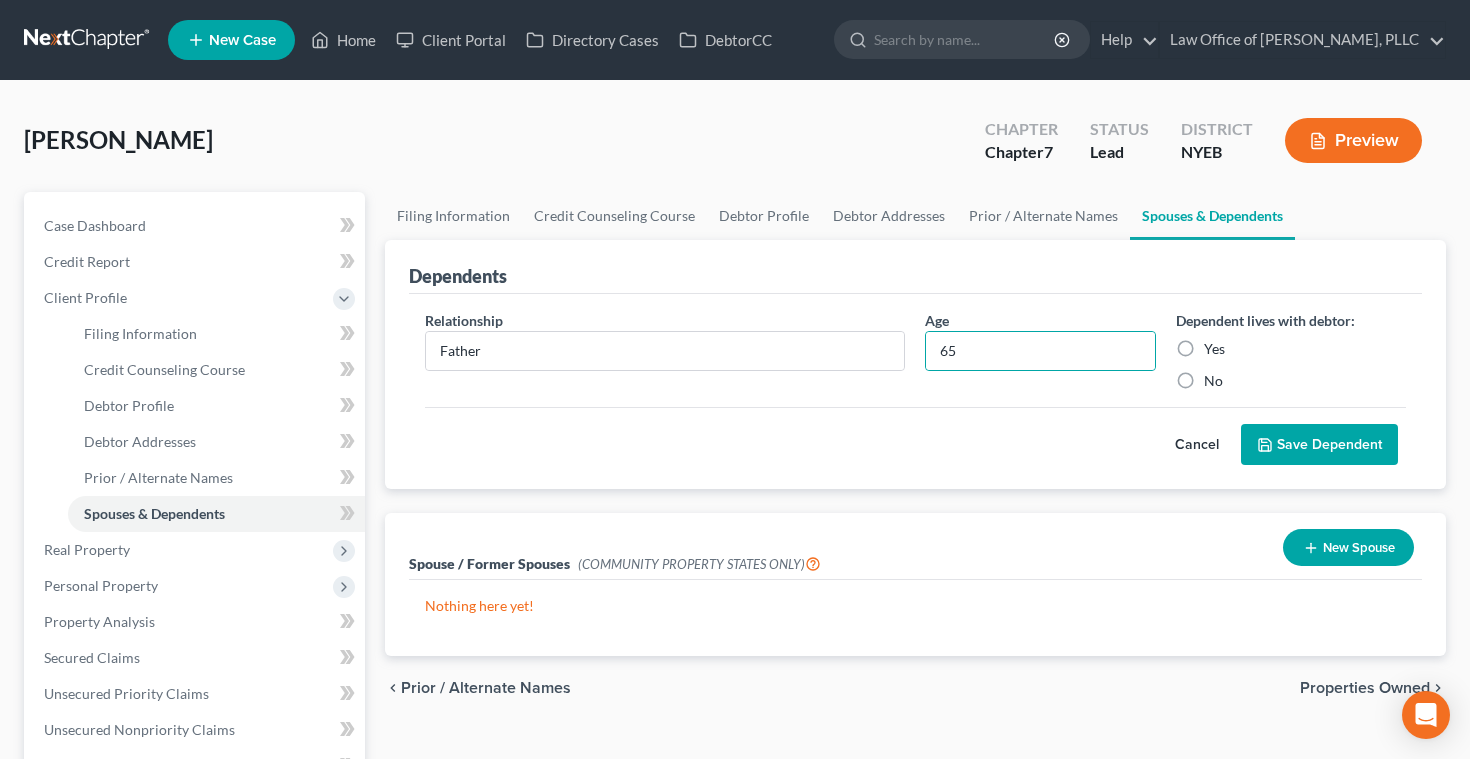 click on "Yes" at bounding box center (1214, 349) 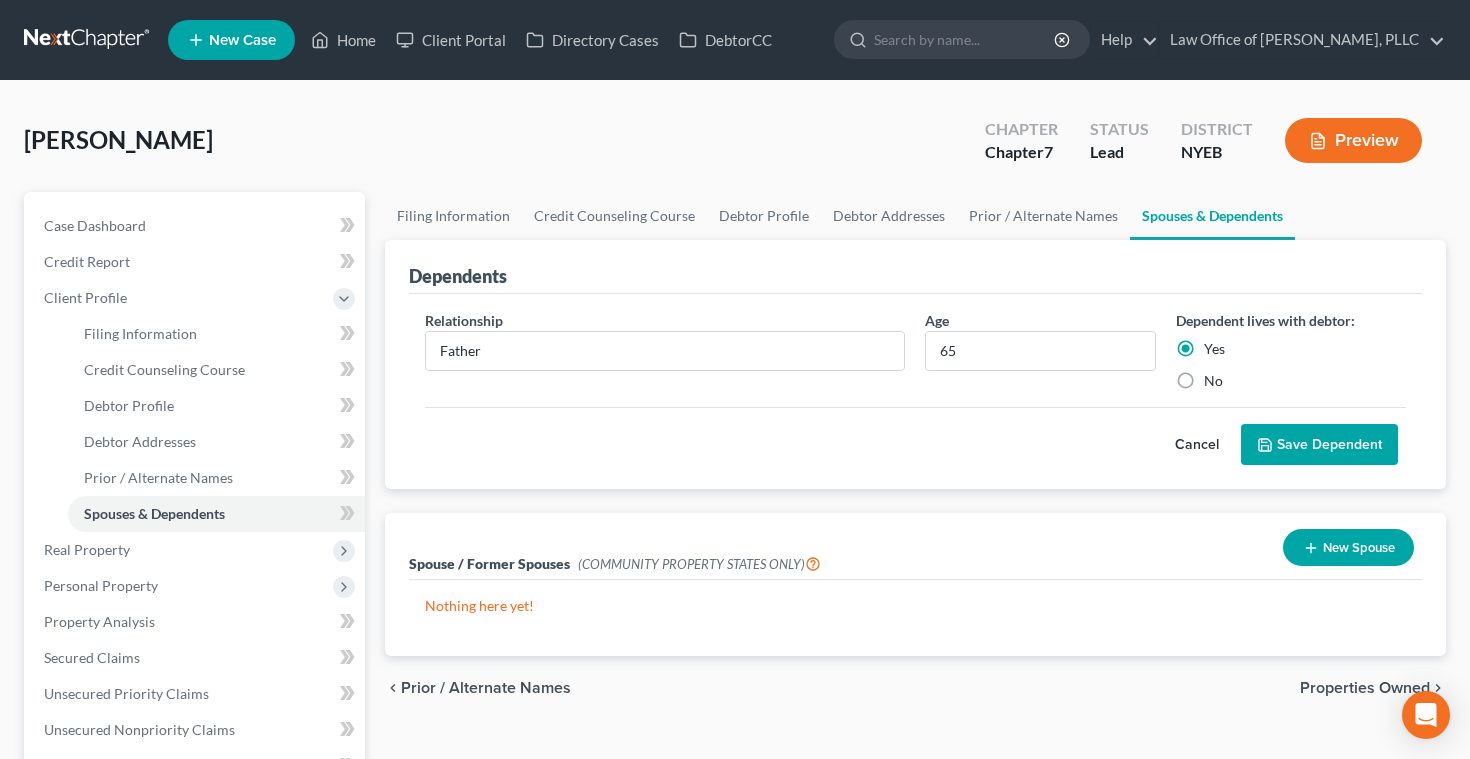 click on "Save Dependent" at bounding box center (1319, 445) 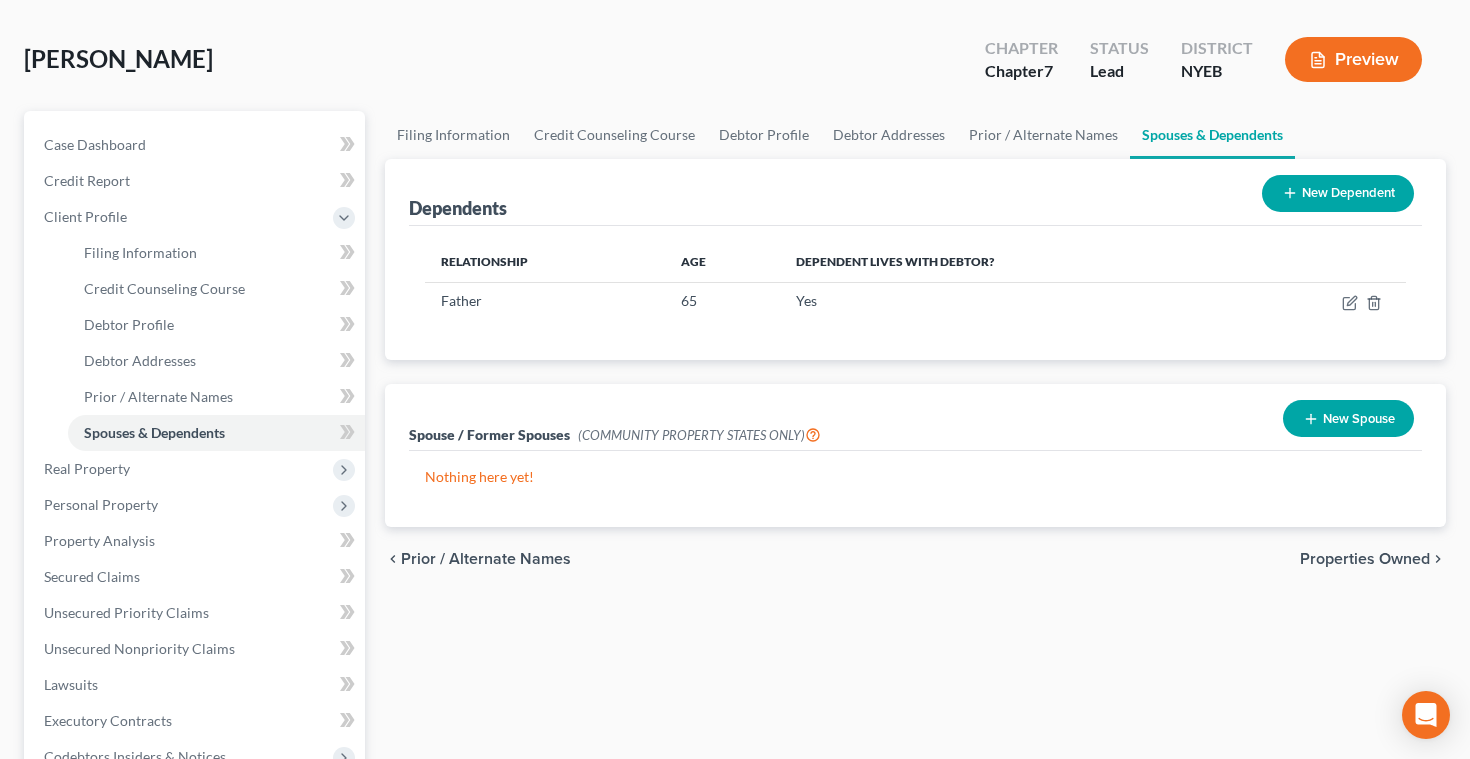 scroll, scrollTop: 51, scrollLeft: 0, axis: vertical 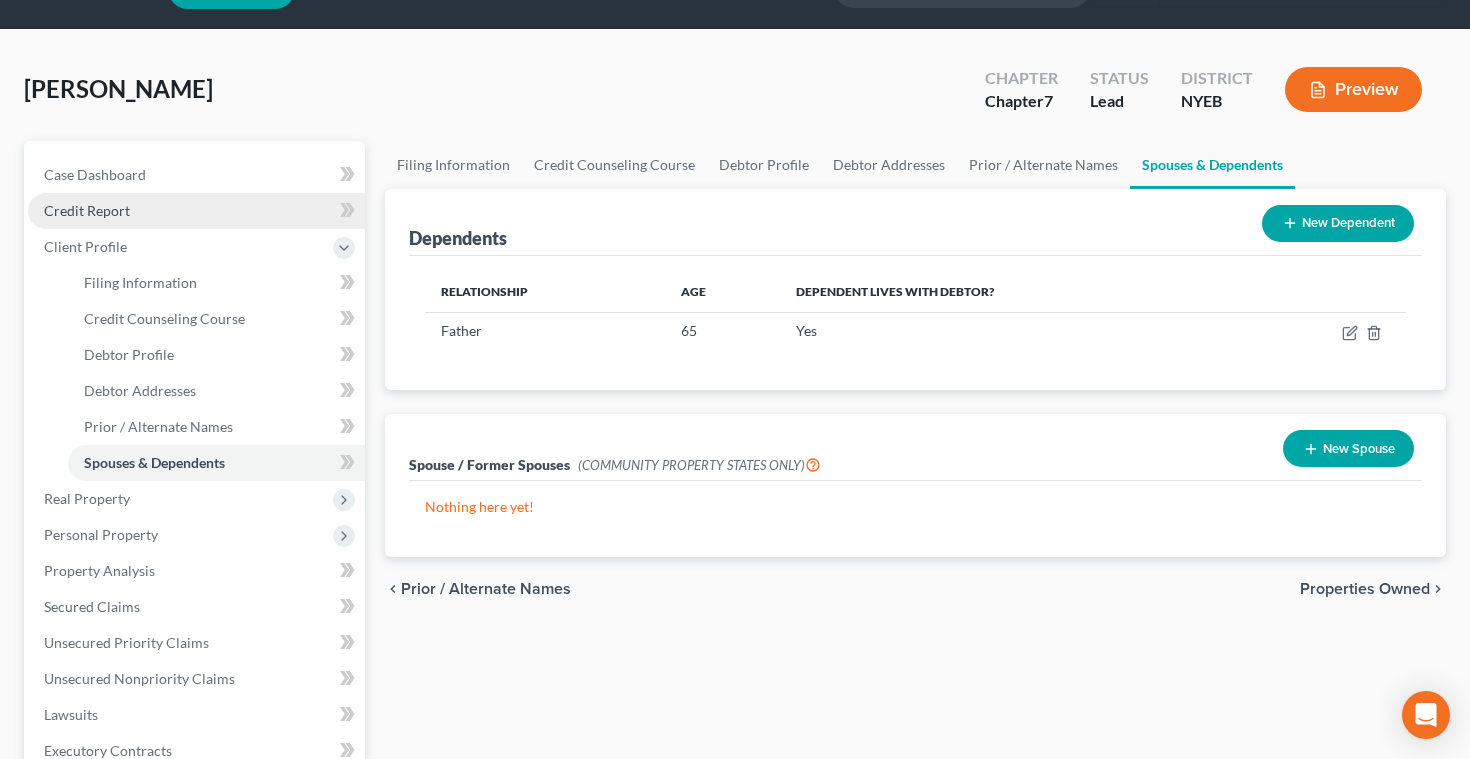 click on "Credit Report" at bounding box center (196, 211) 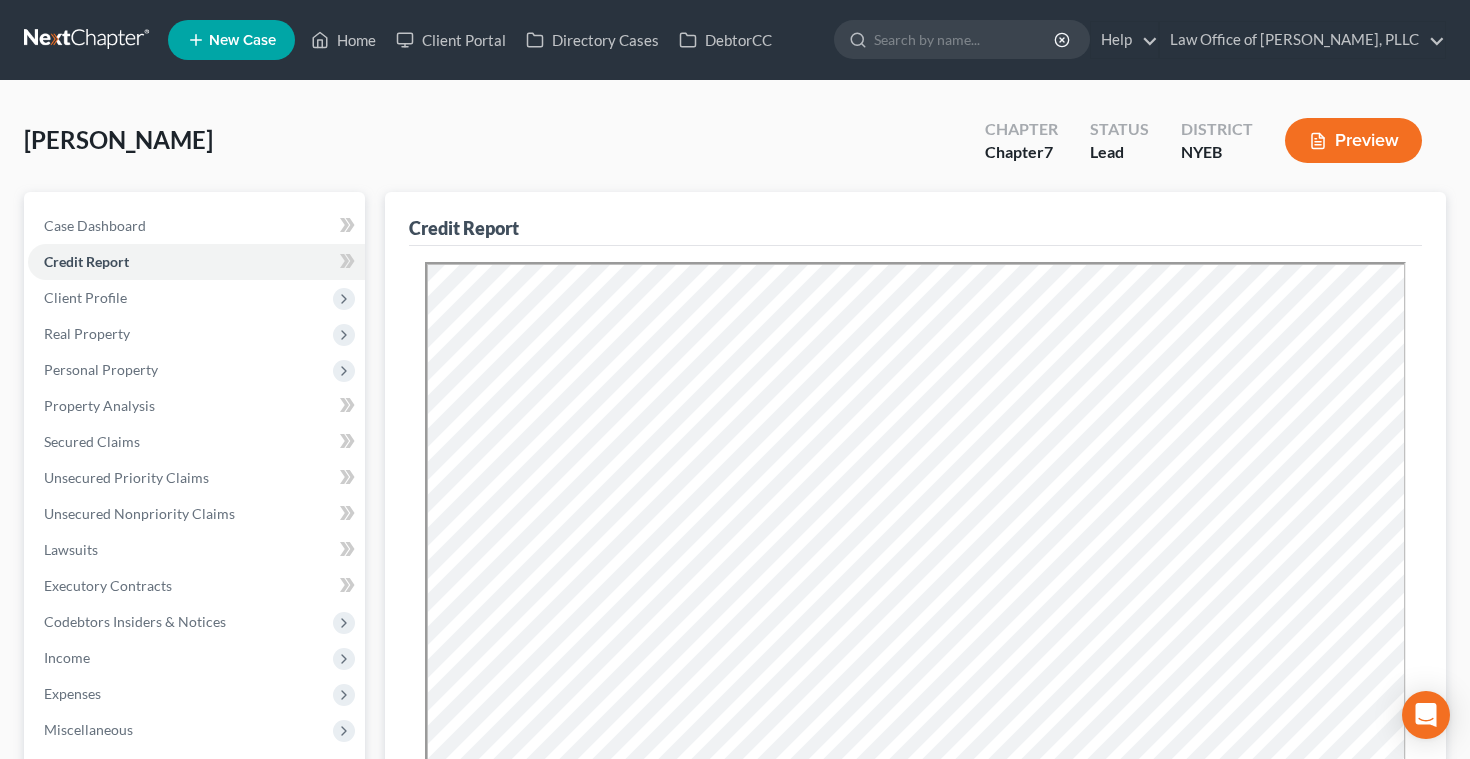 scroll, scrollTop: 0, scrollLeft: 0, axis: both 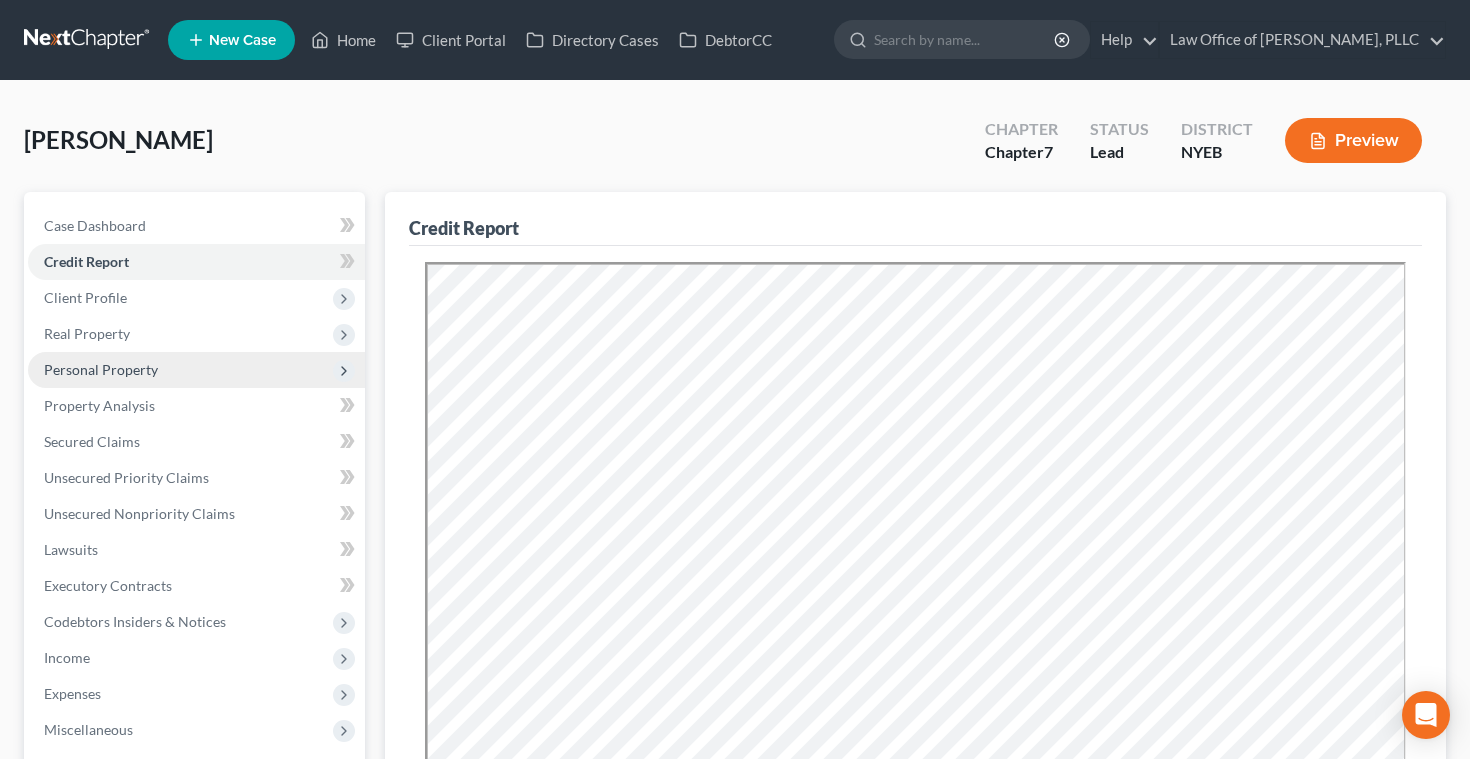 click on "Personal Property" at bounding box center [101, 369] 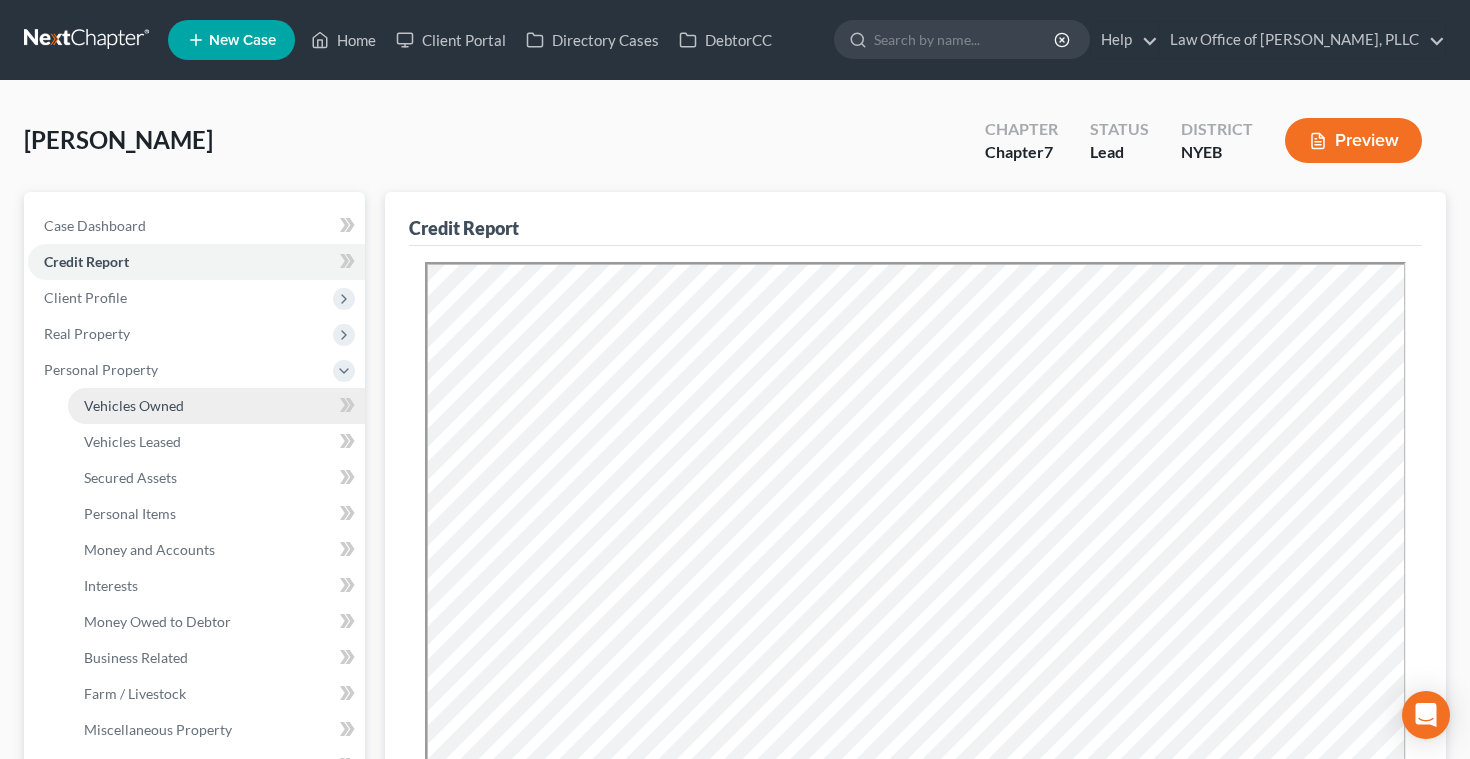 click on "Vehicles Owned" at bounding box center [134, 405] 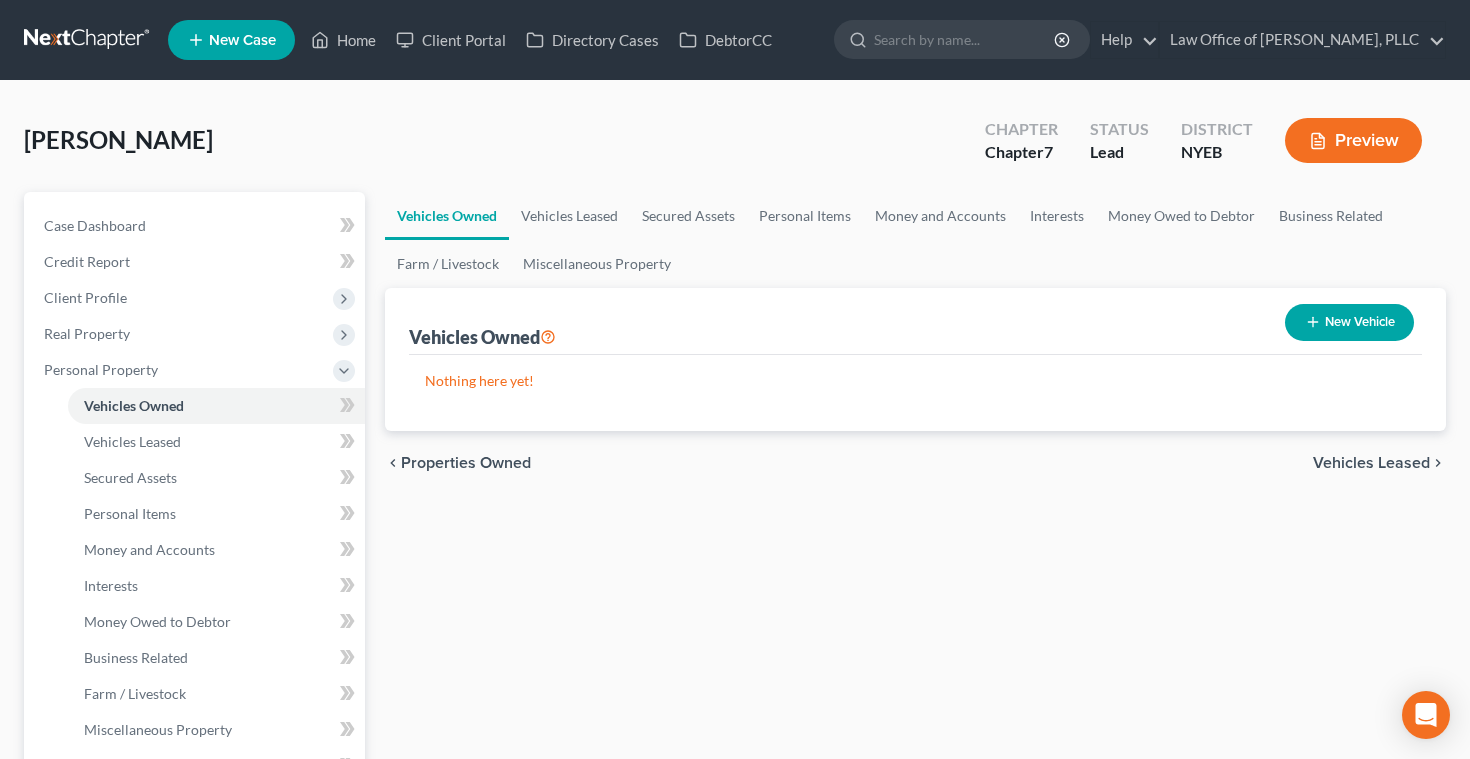 click on "New Vehicle" at bounding box center [1349, 322] 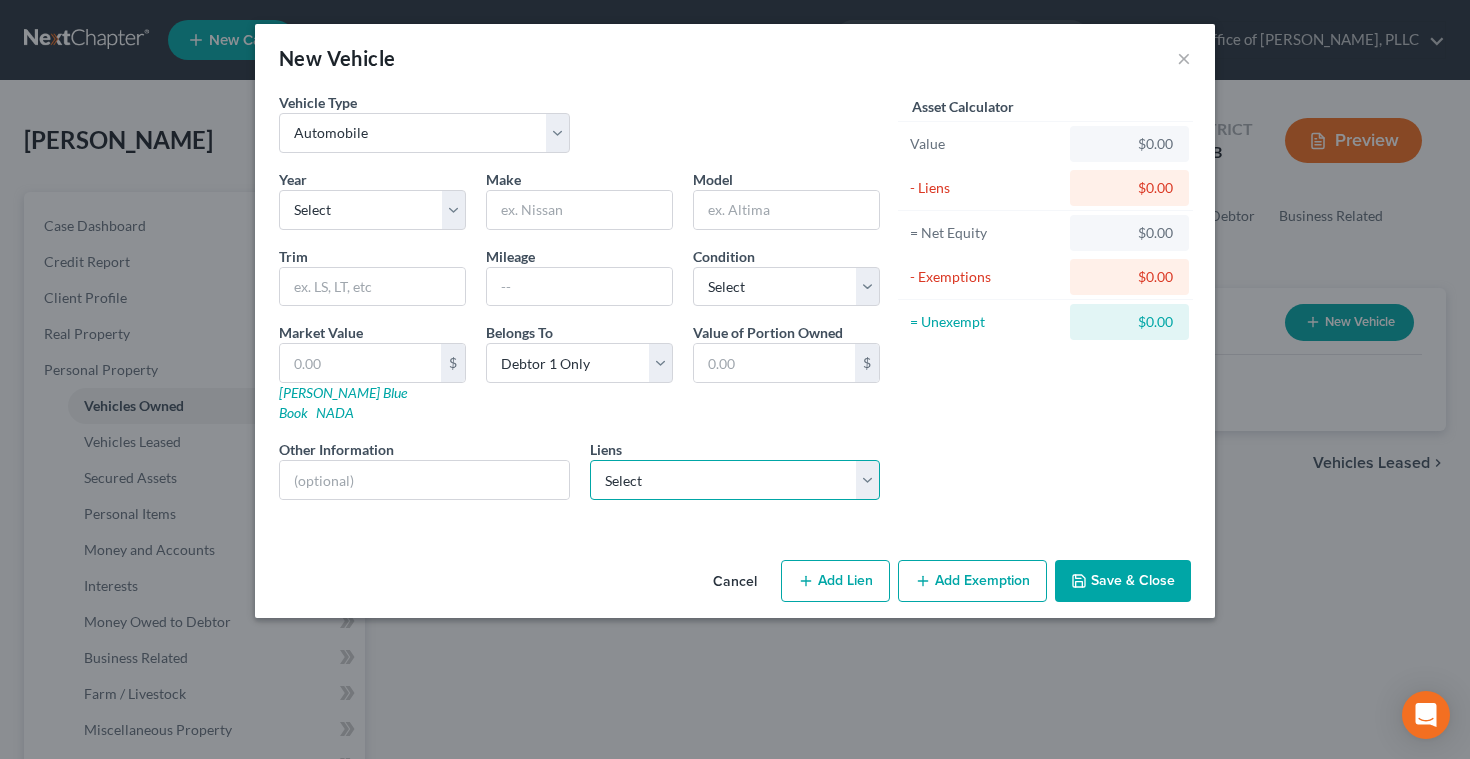 click on "Select Ally Fincl - $28,480.00 Amer Honda - $14,682.00 Citi - $9.00" at bounding box center [735, 480] 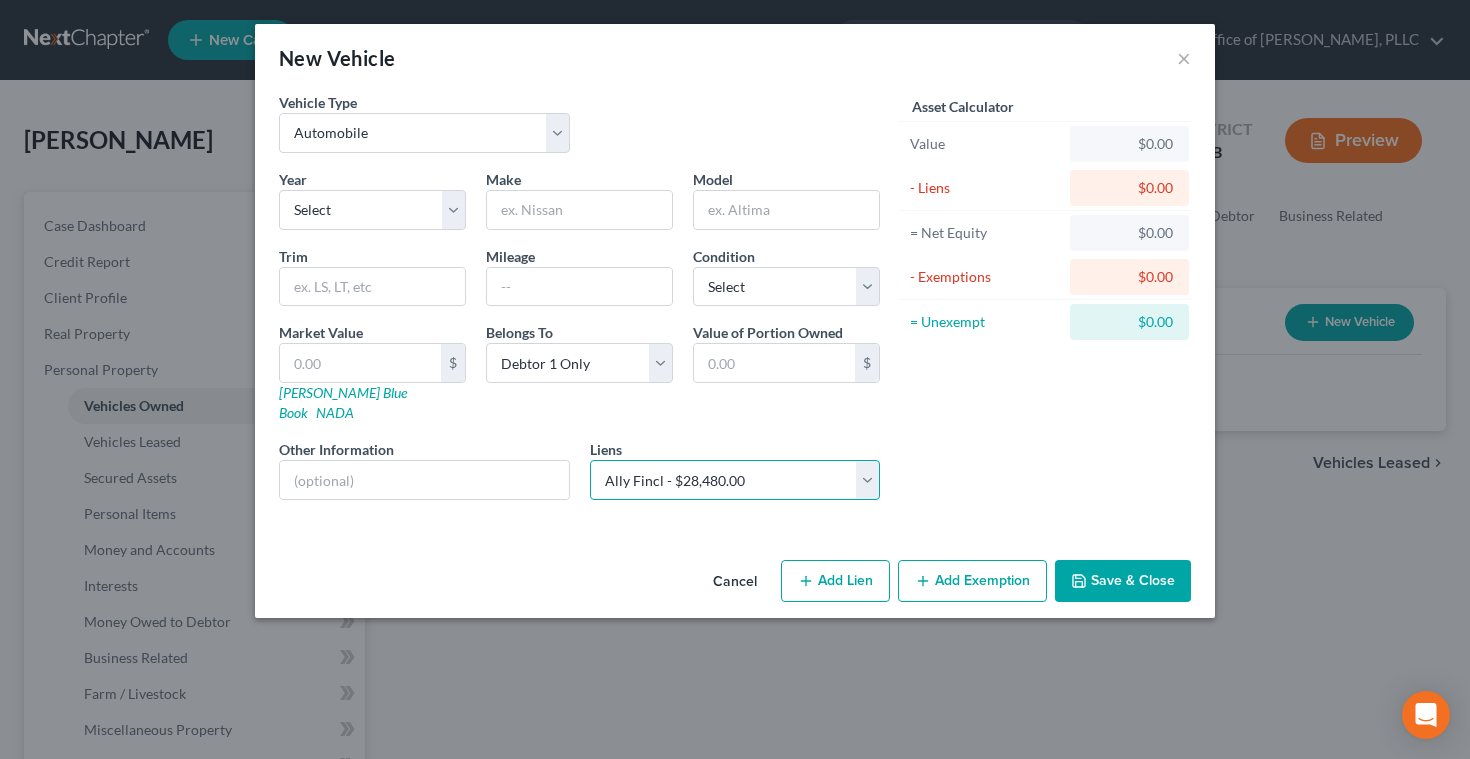 select 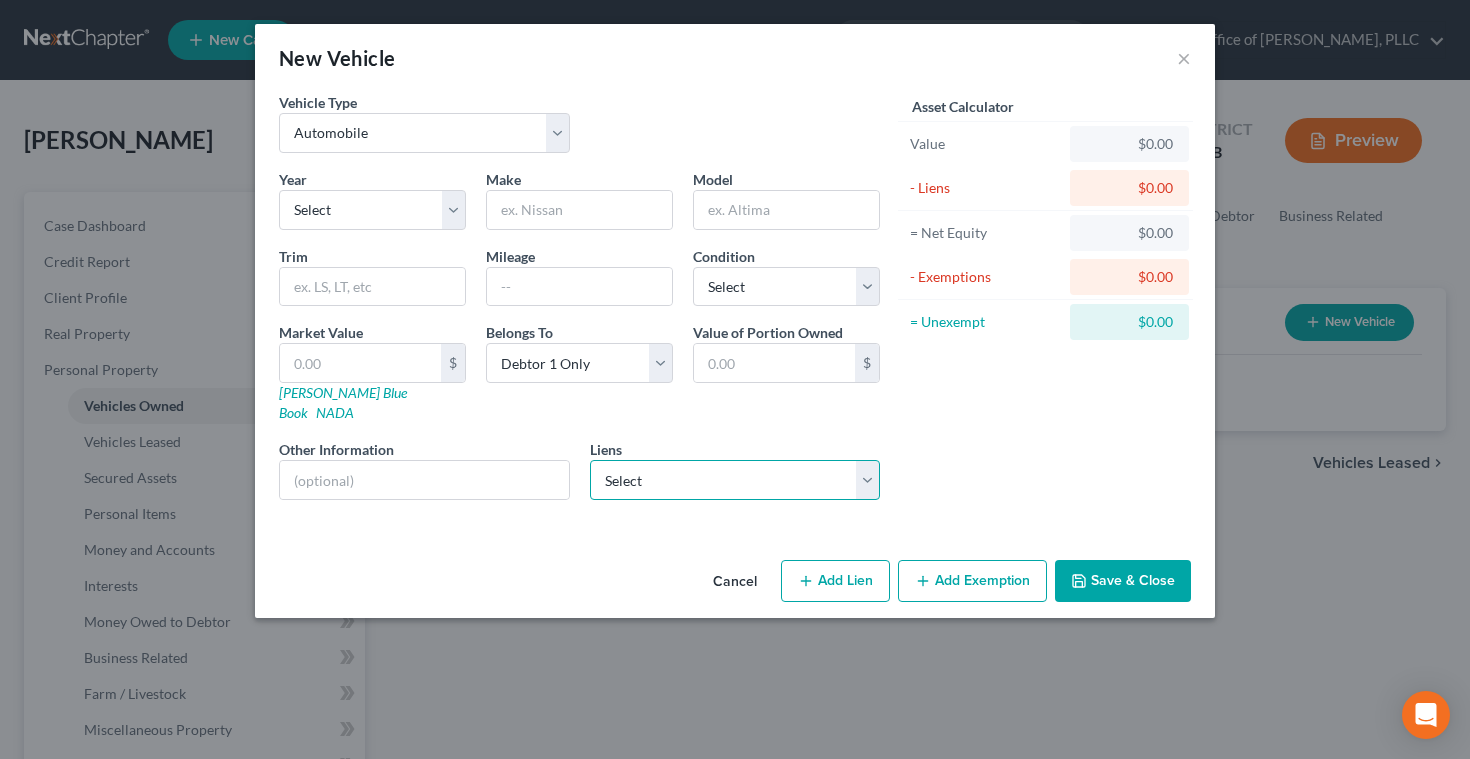 select on "24" 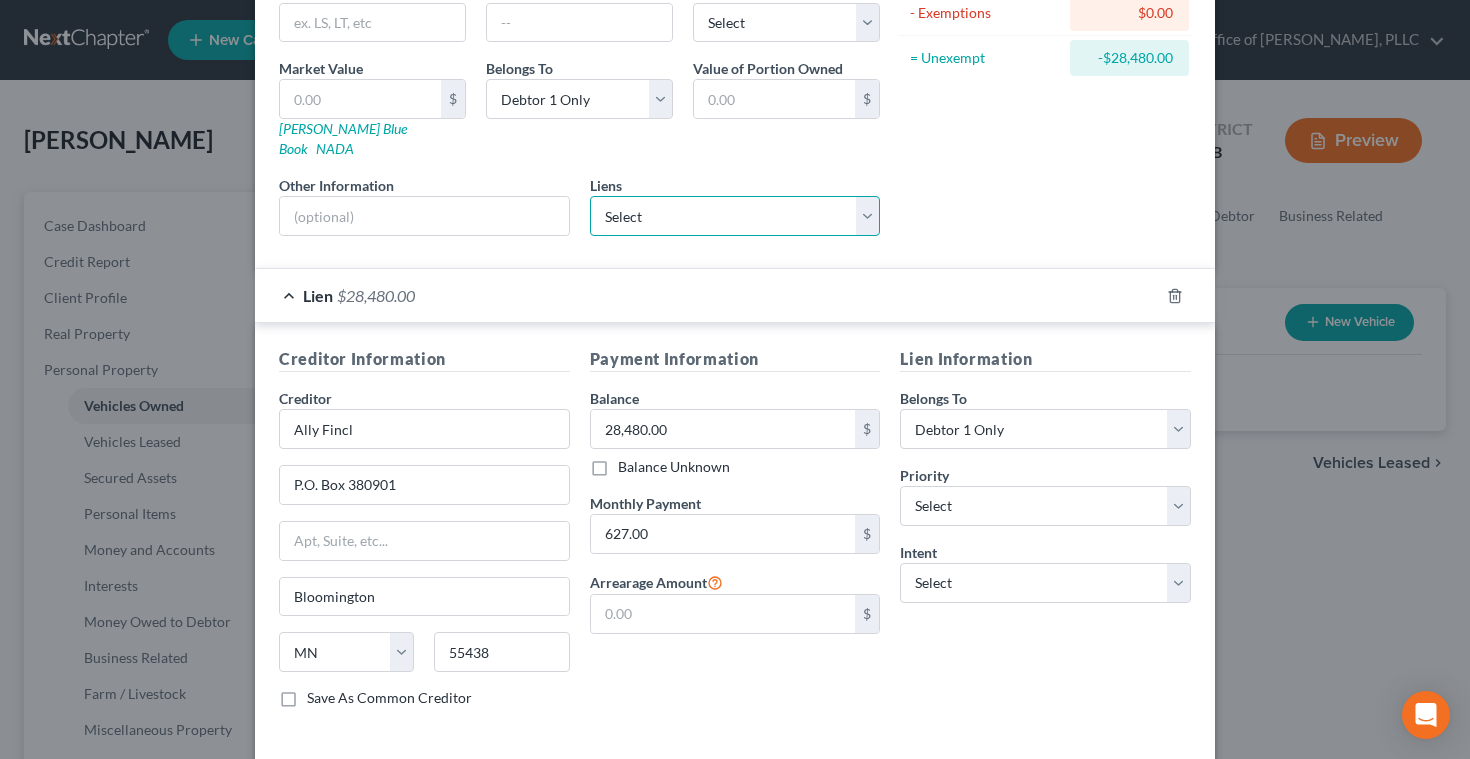 scroll, scrollTop: 335, scrollLeft: 0, axis: vertical 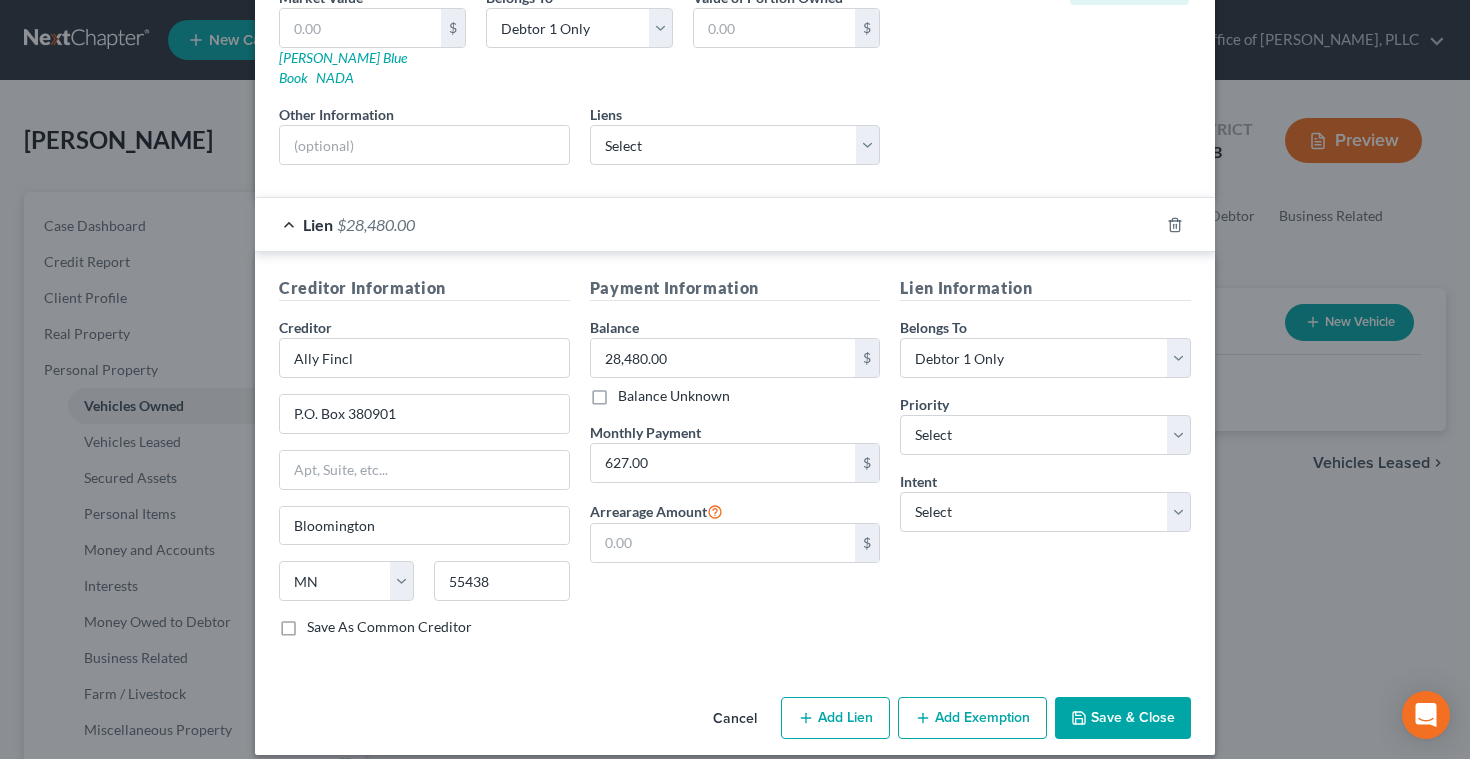 click on "Save & Close" at bounding box center (1123, 718) 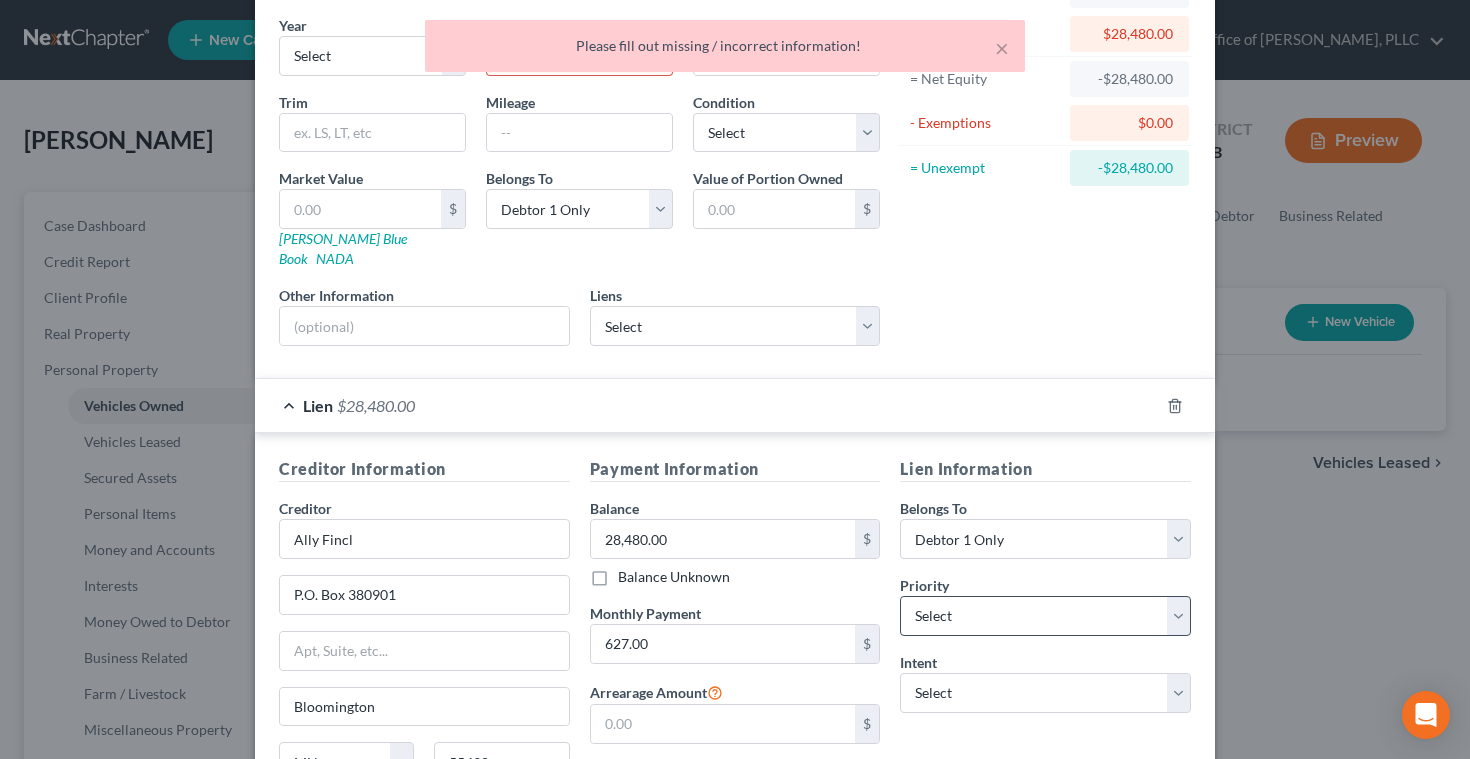 scroll, scrollTop: 0, scrollLeft: 0, axis: both 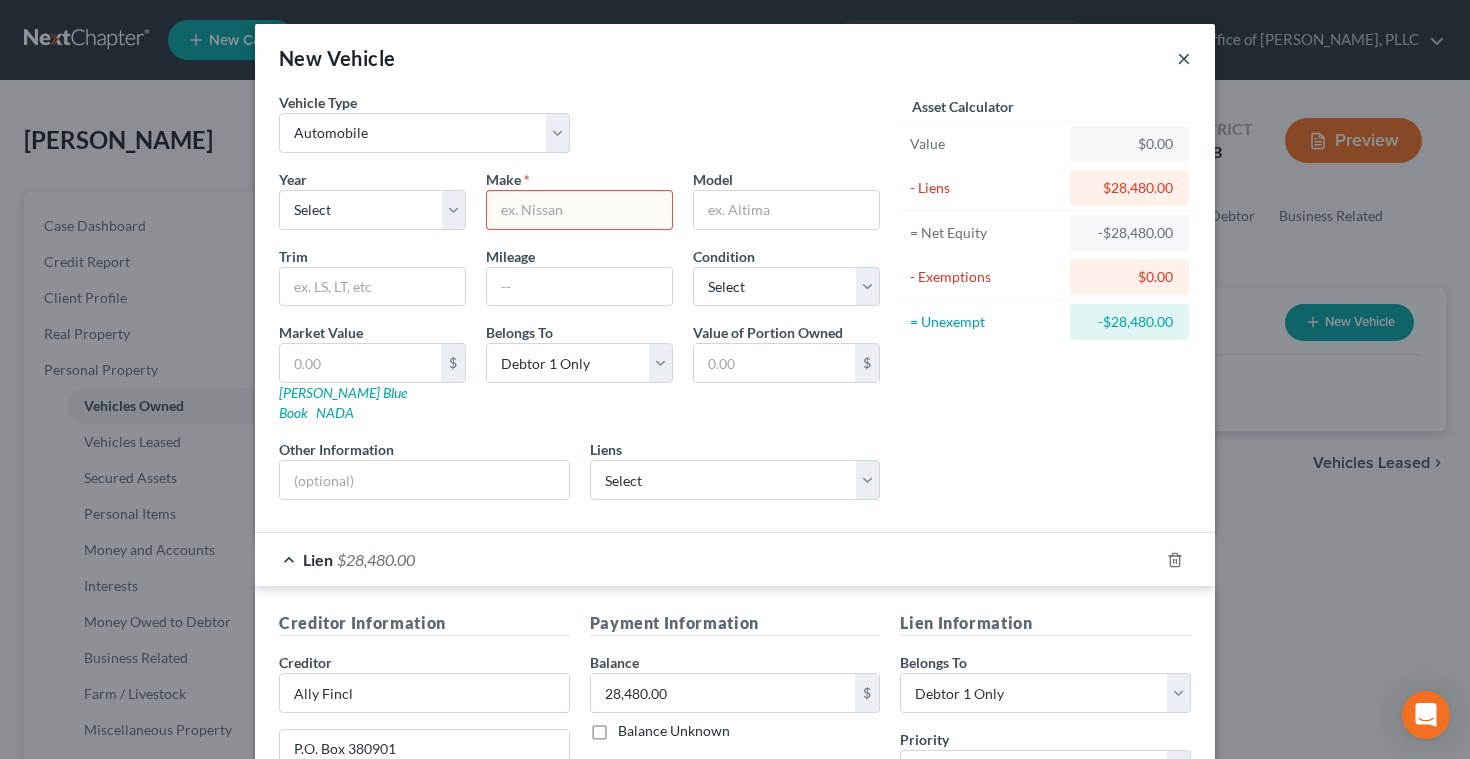 click on "×" at bounding box center [1184, 58] 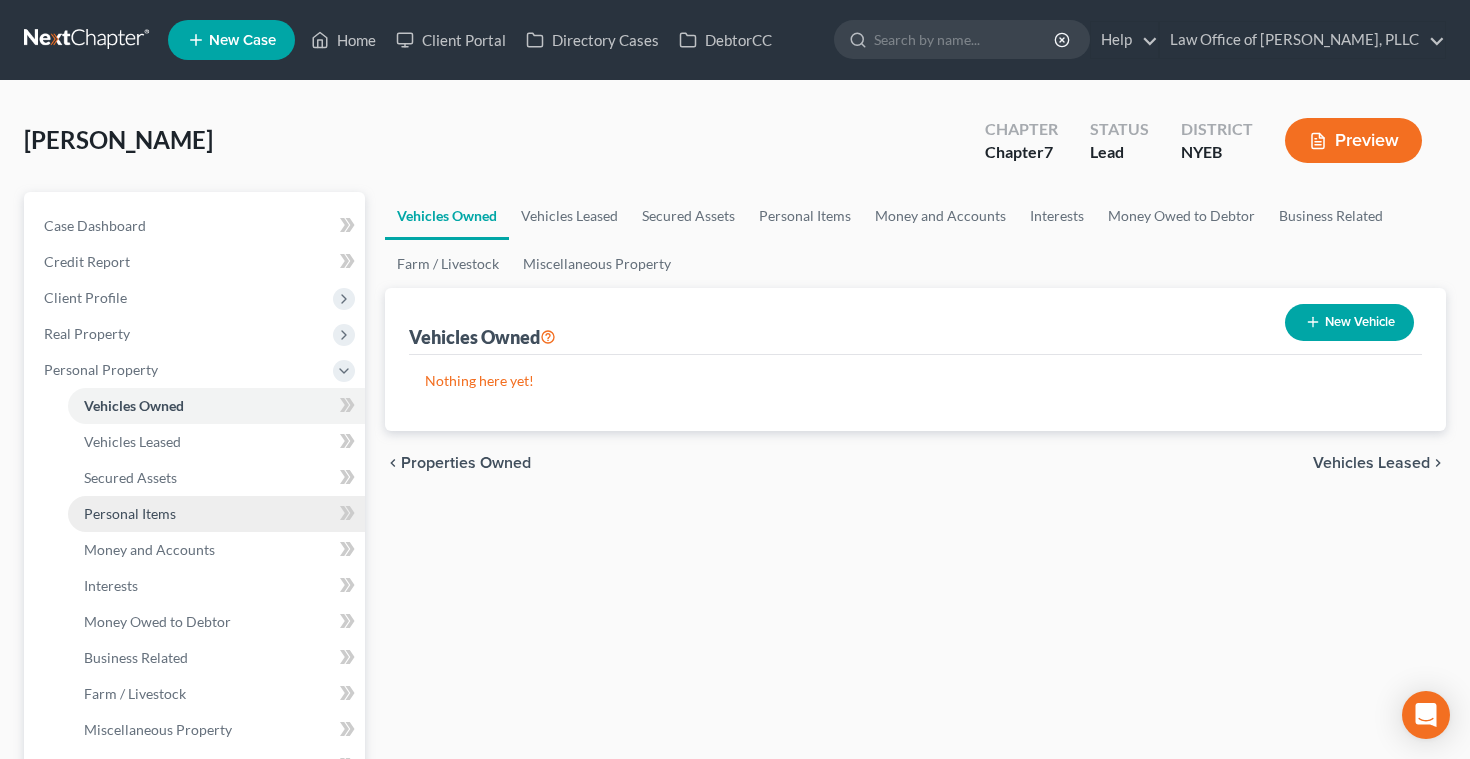 click on "Personal Items" at bounding box center [130, 513] 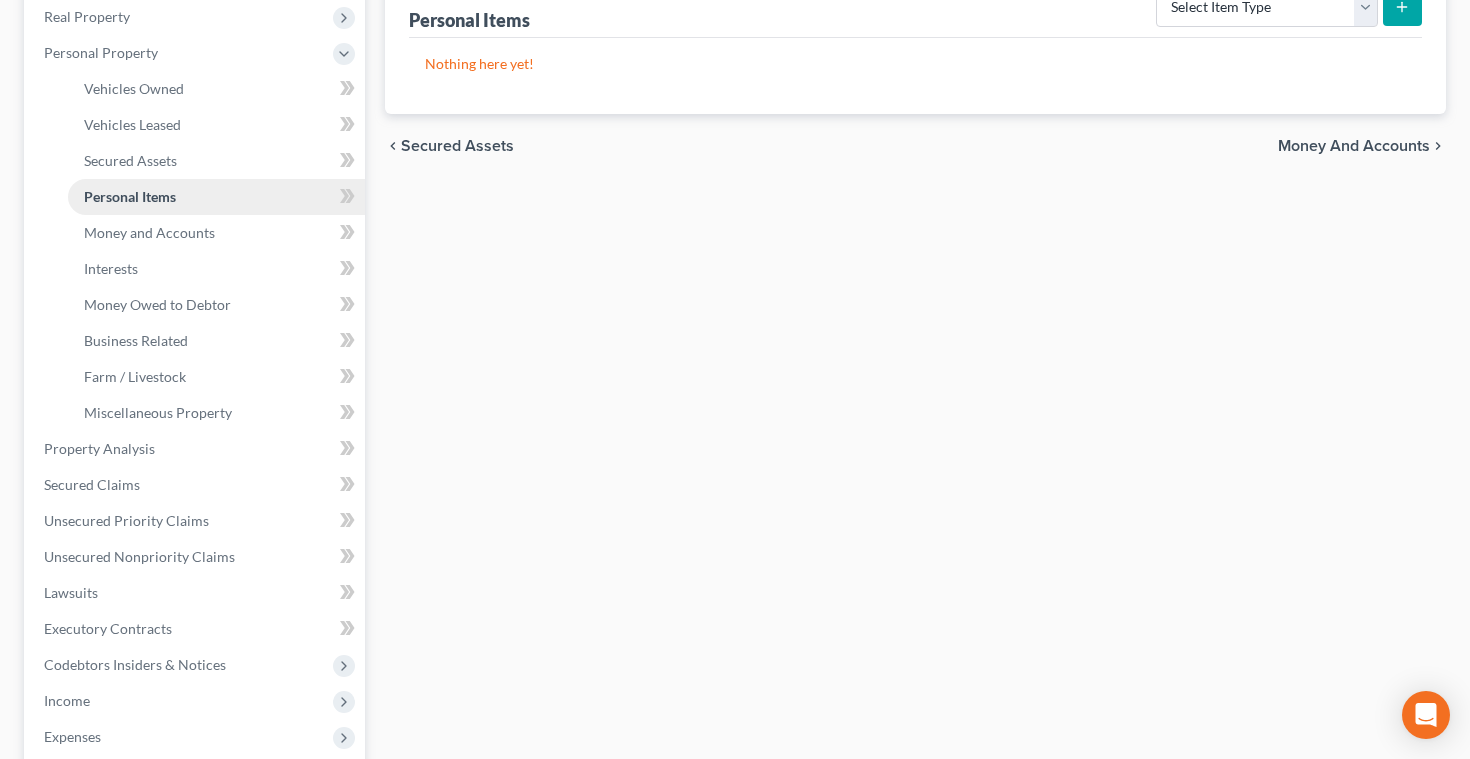 scroll, scrollTop: 324, scrollLeft: 0, axis: vertical 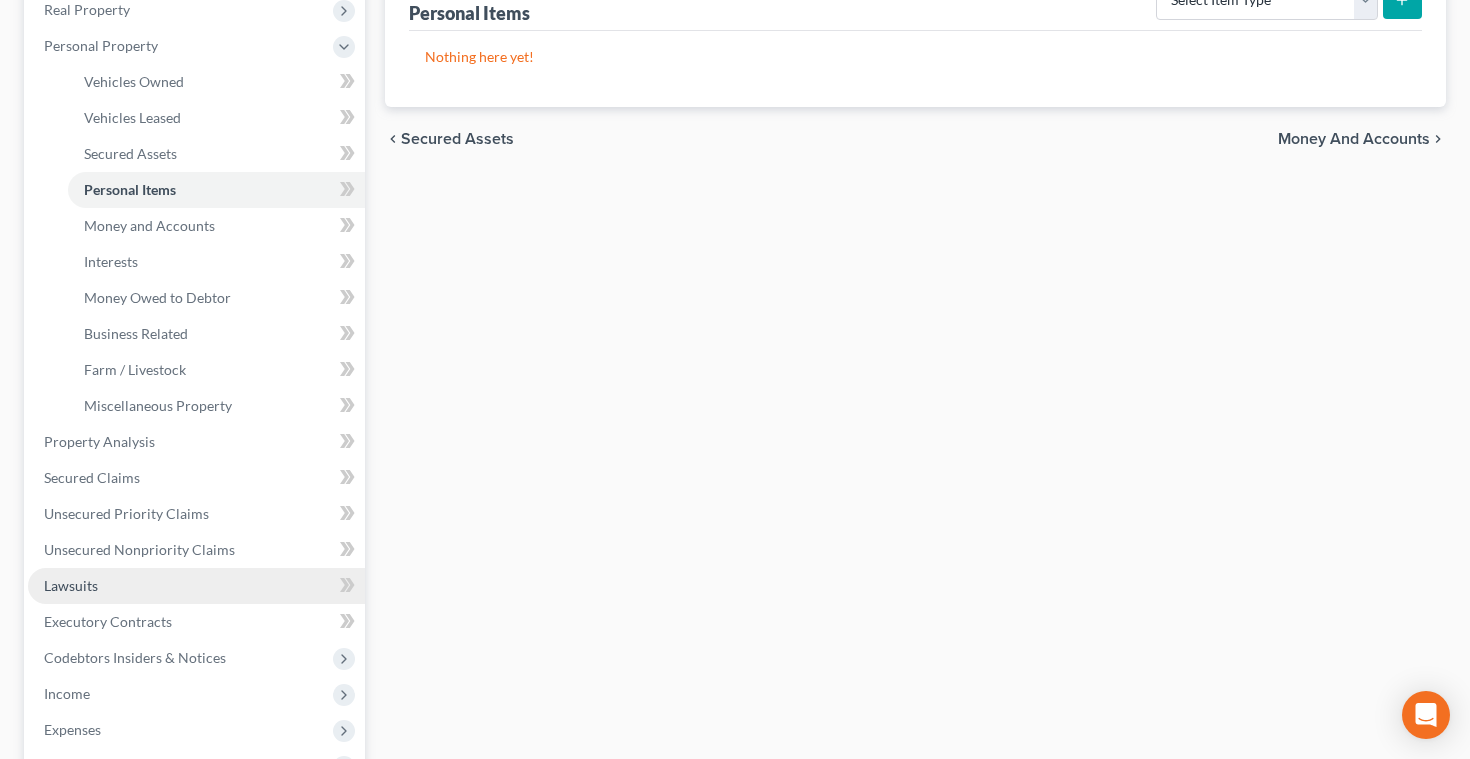 click on "Lawsuits" at bounding box center (71, 585) 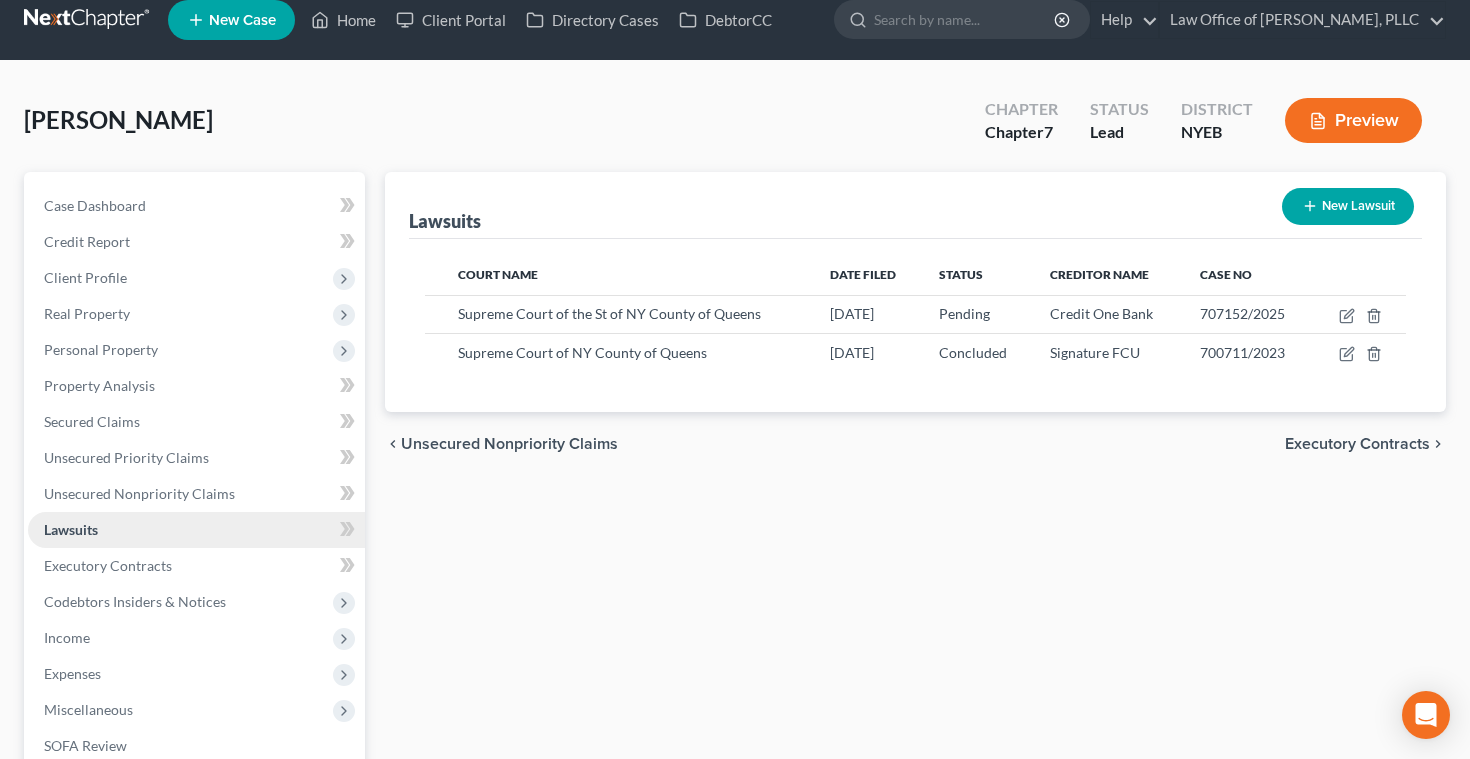 scroll, scrollTop: 0, scrollLeft: 0, axis: both 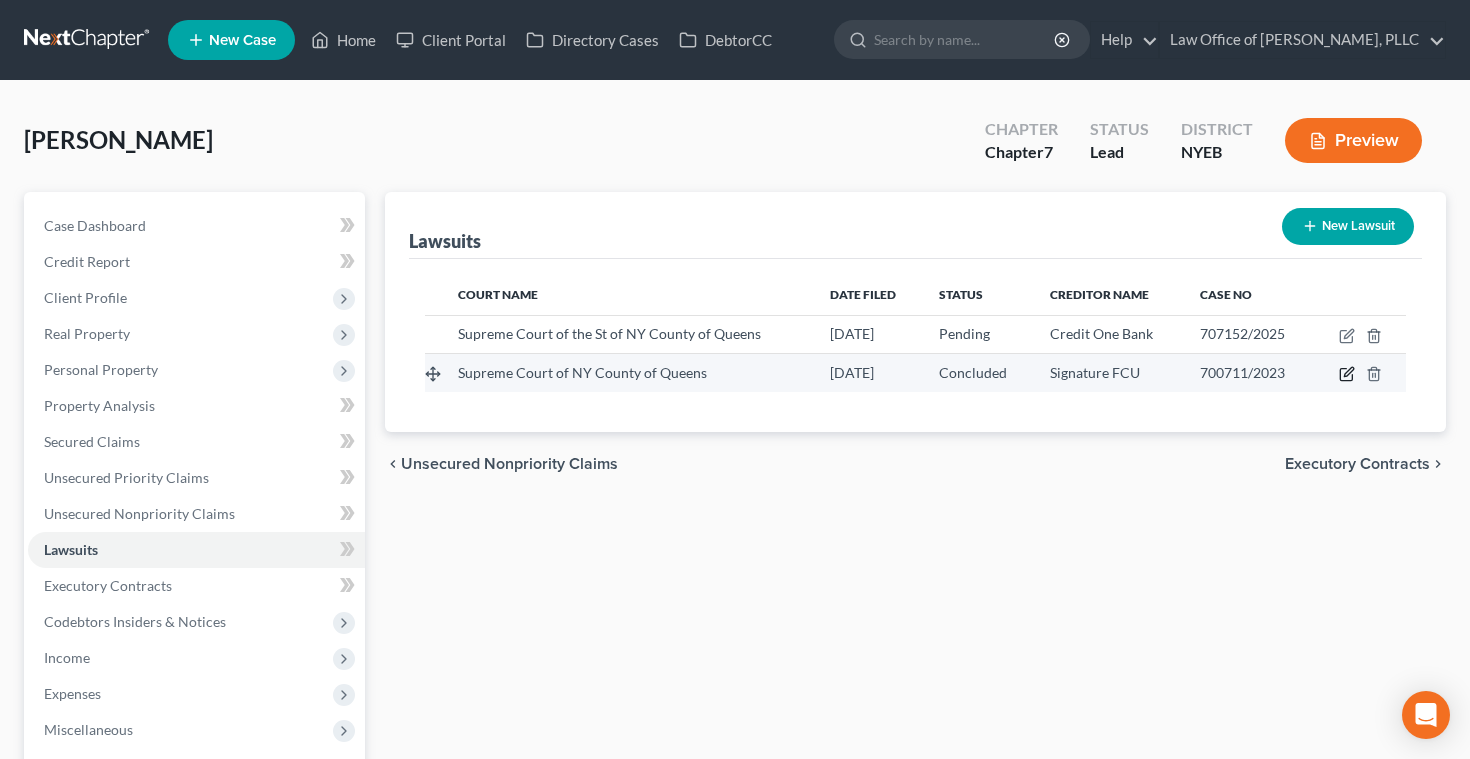 click 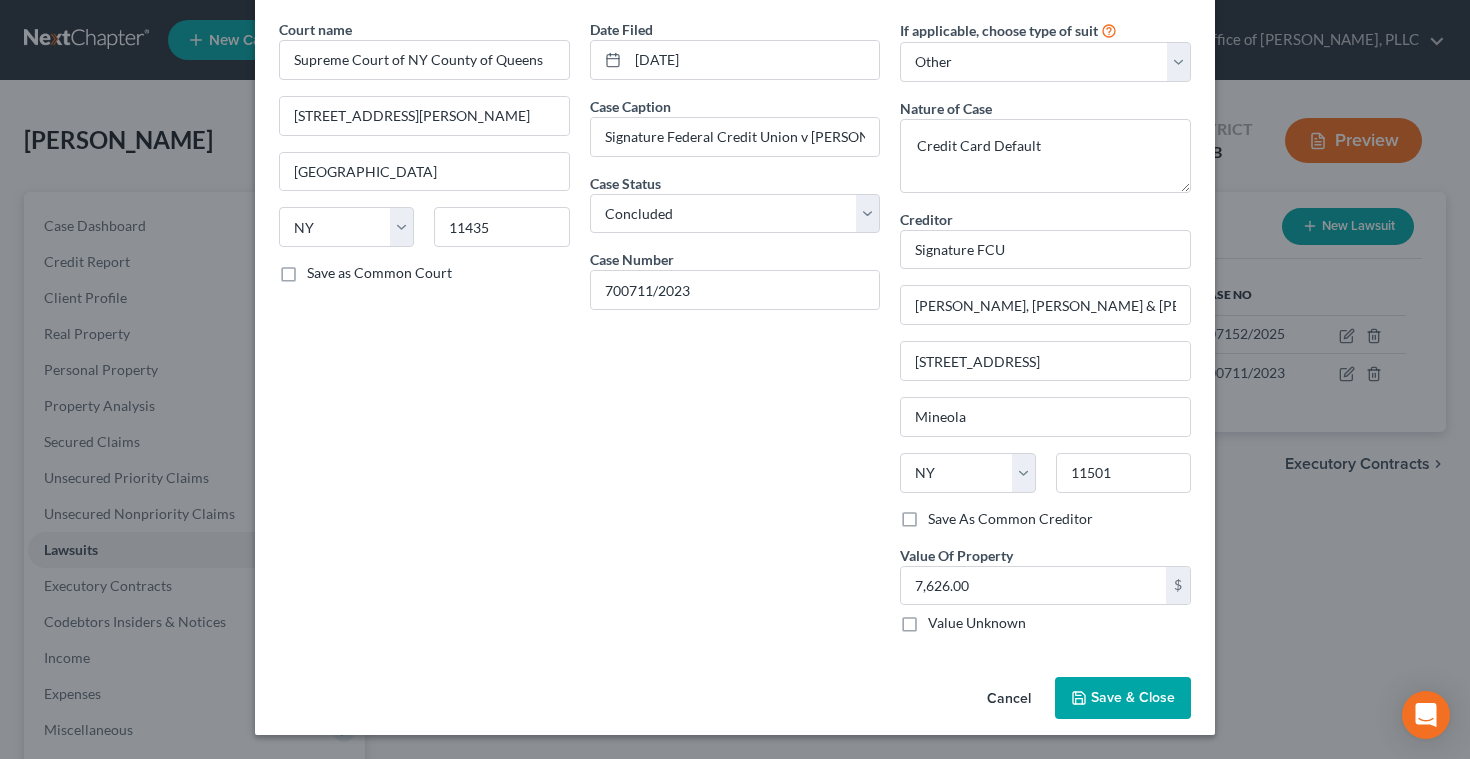scroll, scrollTop: 0, scrollLeft: 0, axis: both 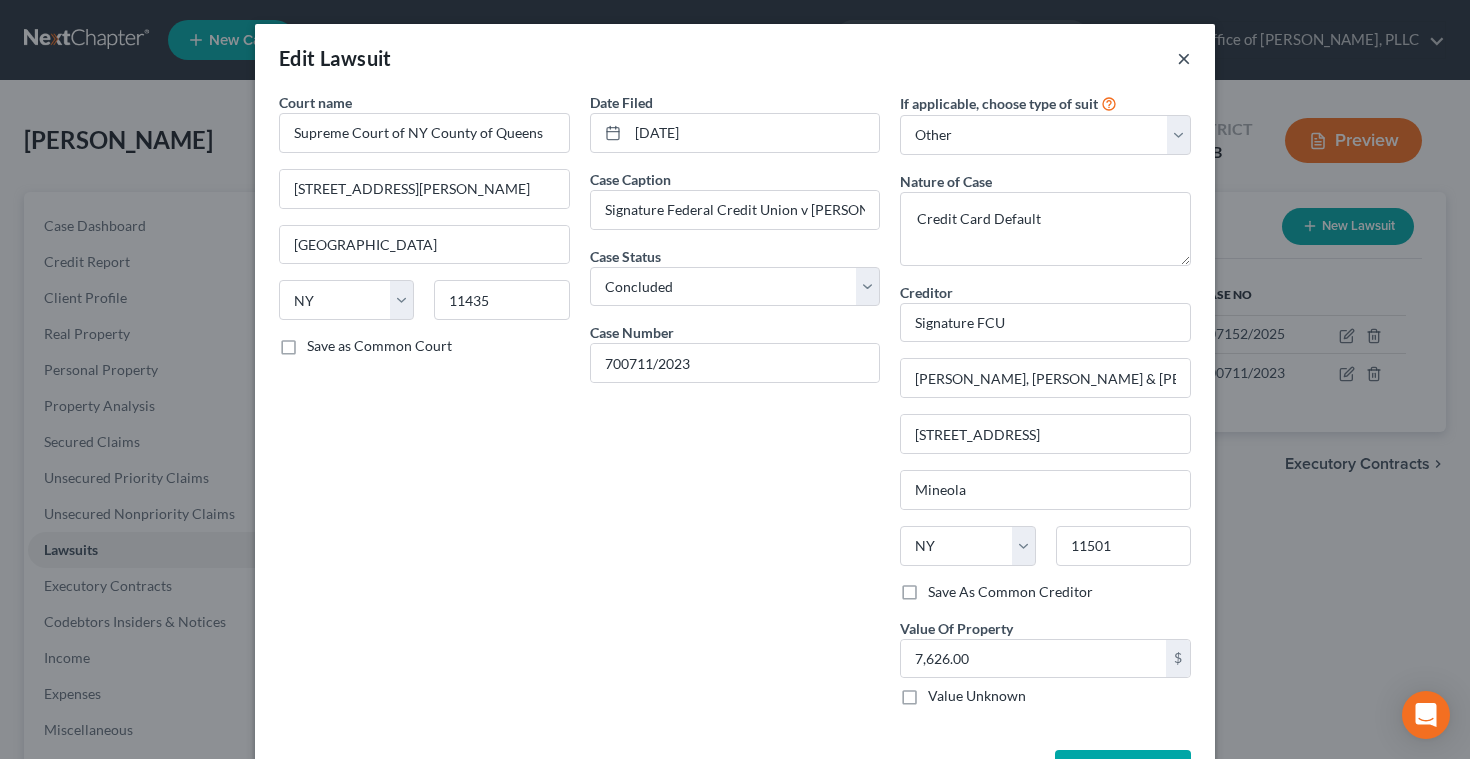 click on "×" at bounding box center [1184, 58] 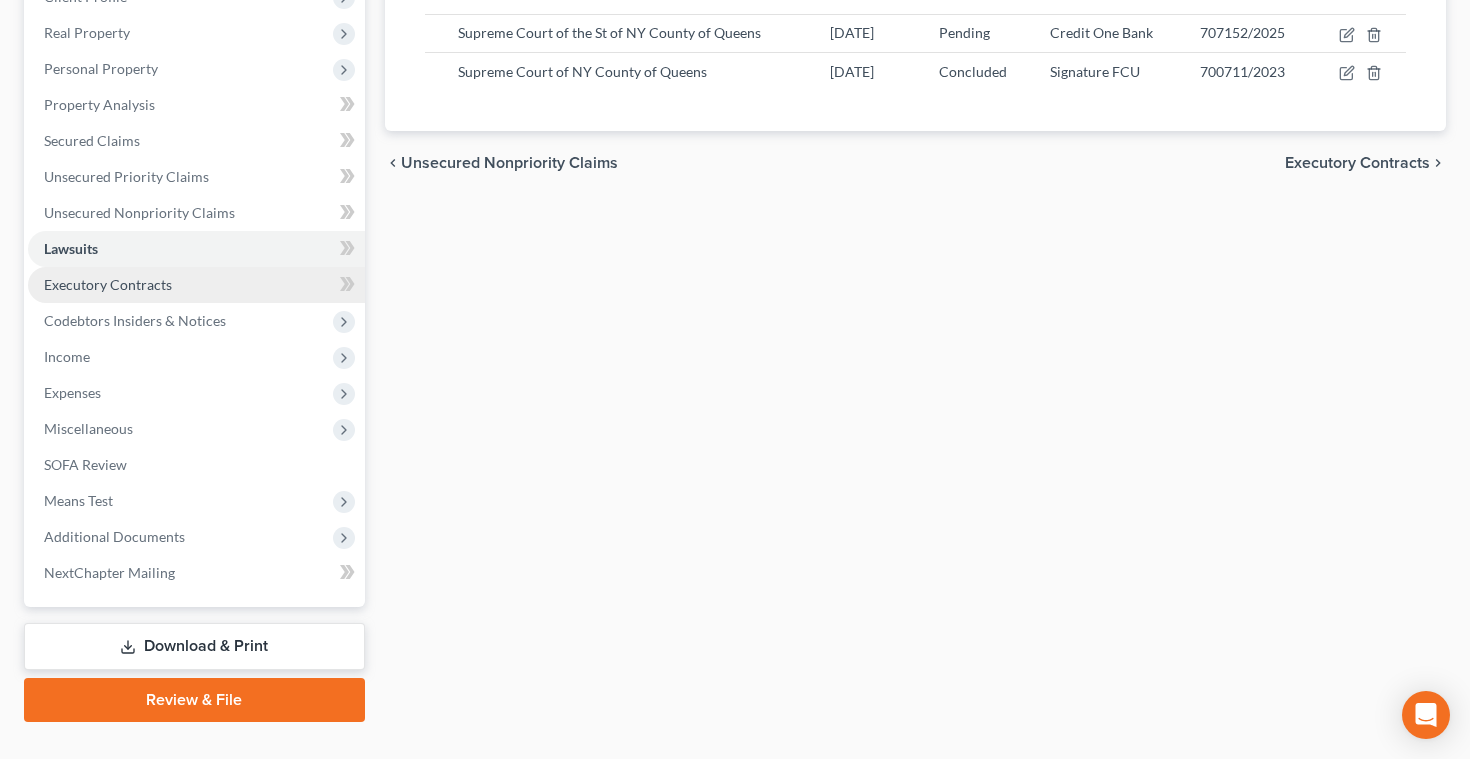scroll, scrollTop: 303, scrollLeft: 0, axis: vertical 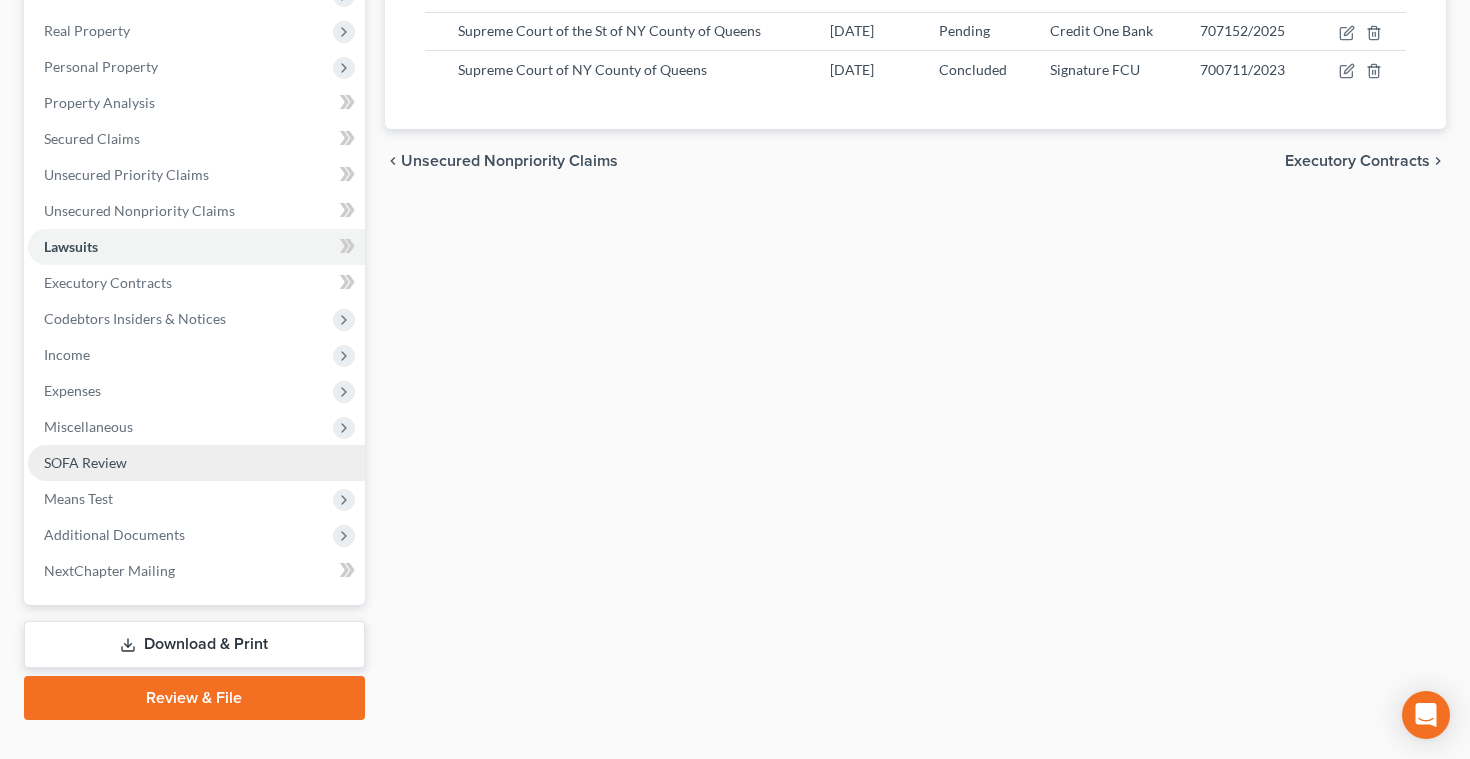 click on "SOFA Review" at bounding box center [85, 462] 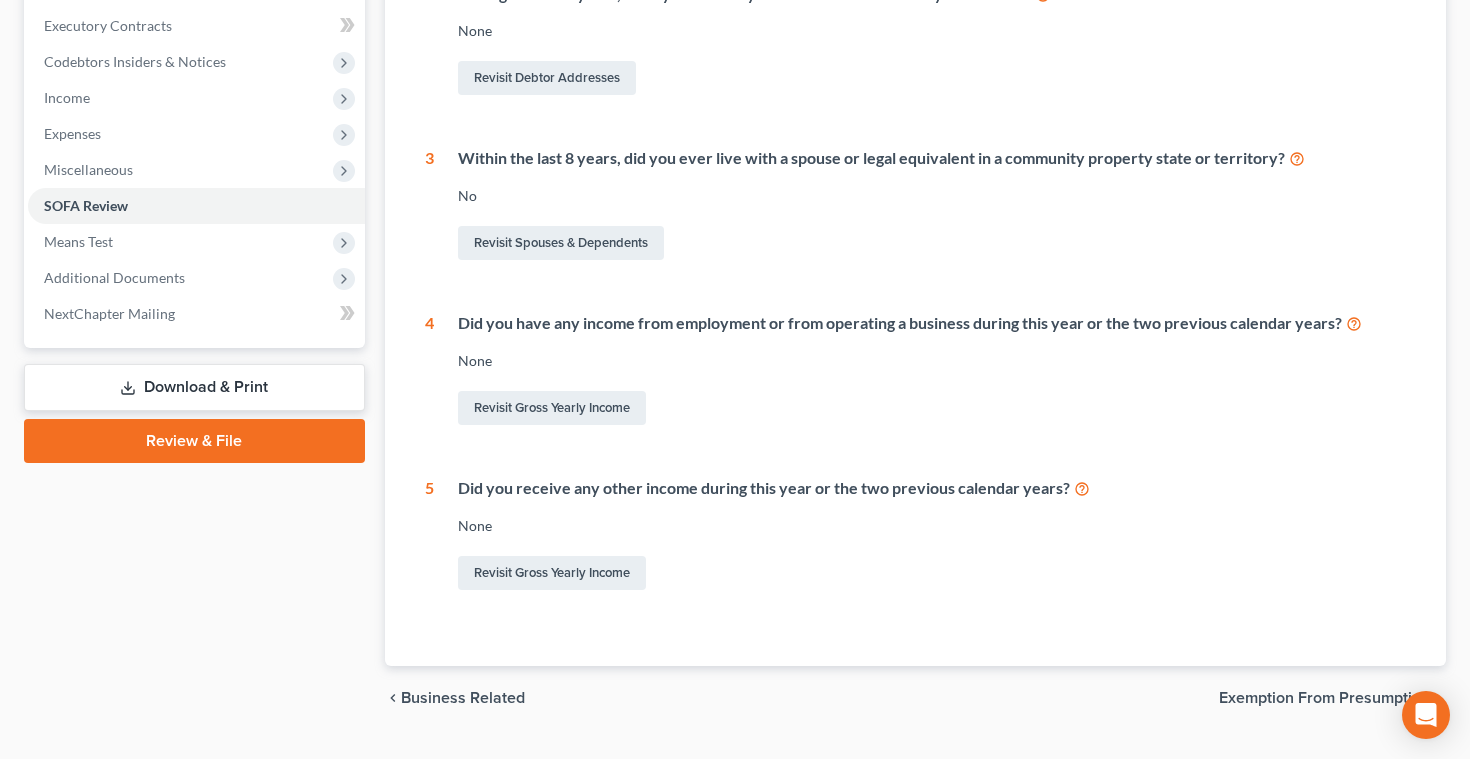 scroll, scrollTop: 606, scrollLeft: 0, axis: vertical 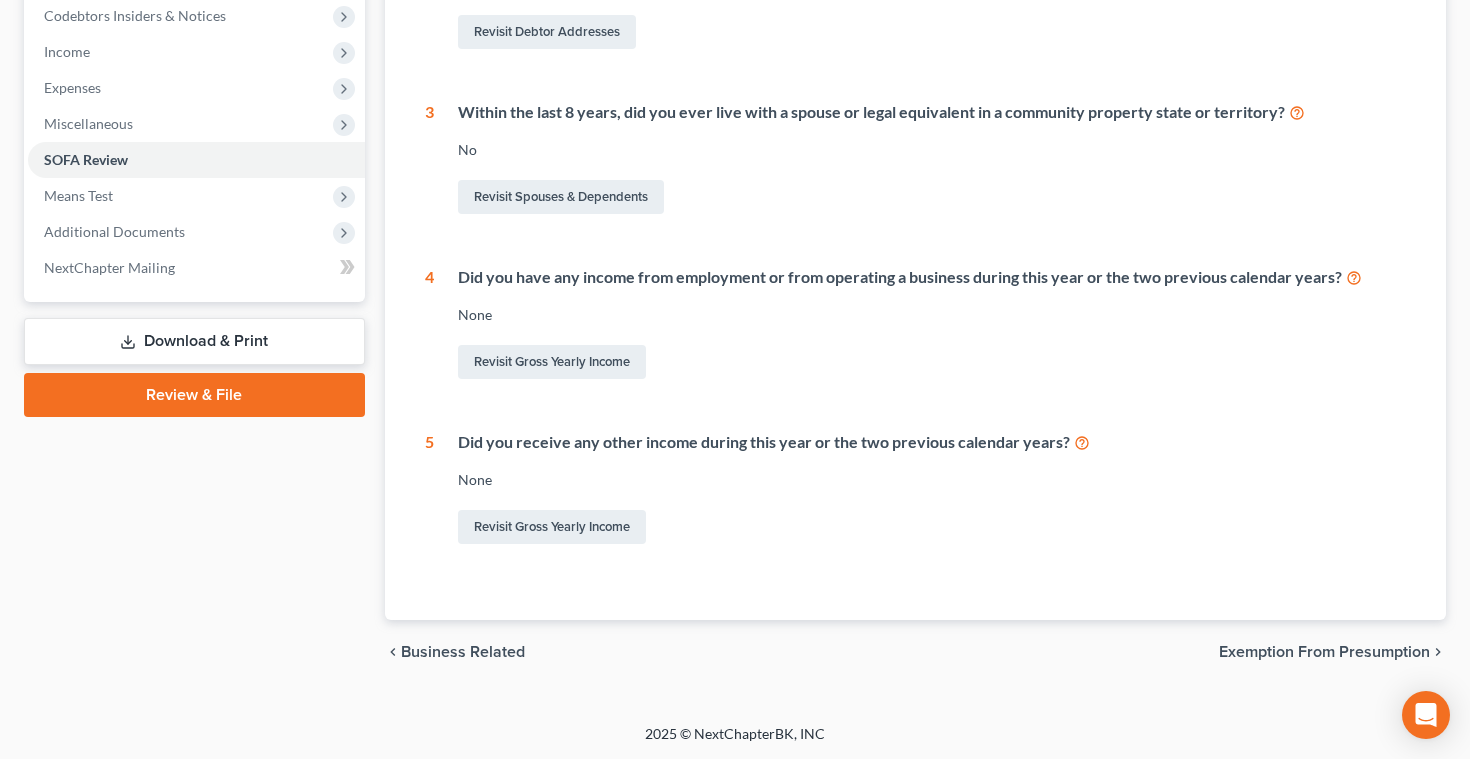 click on "Exemption from Presumption" at bounding box center (1324, 652) 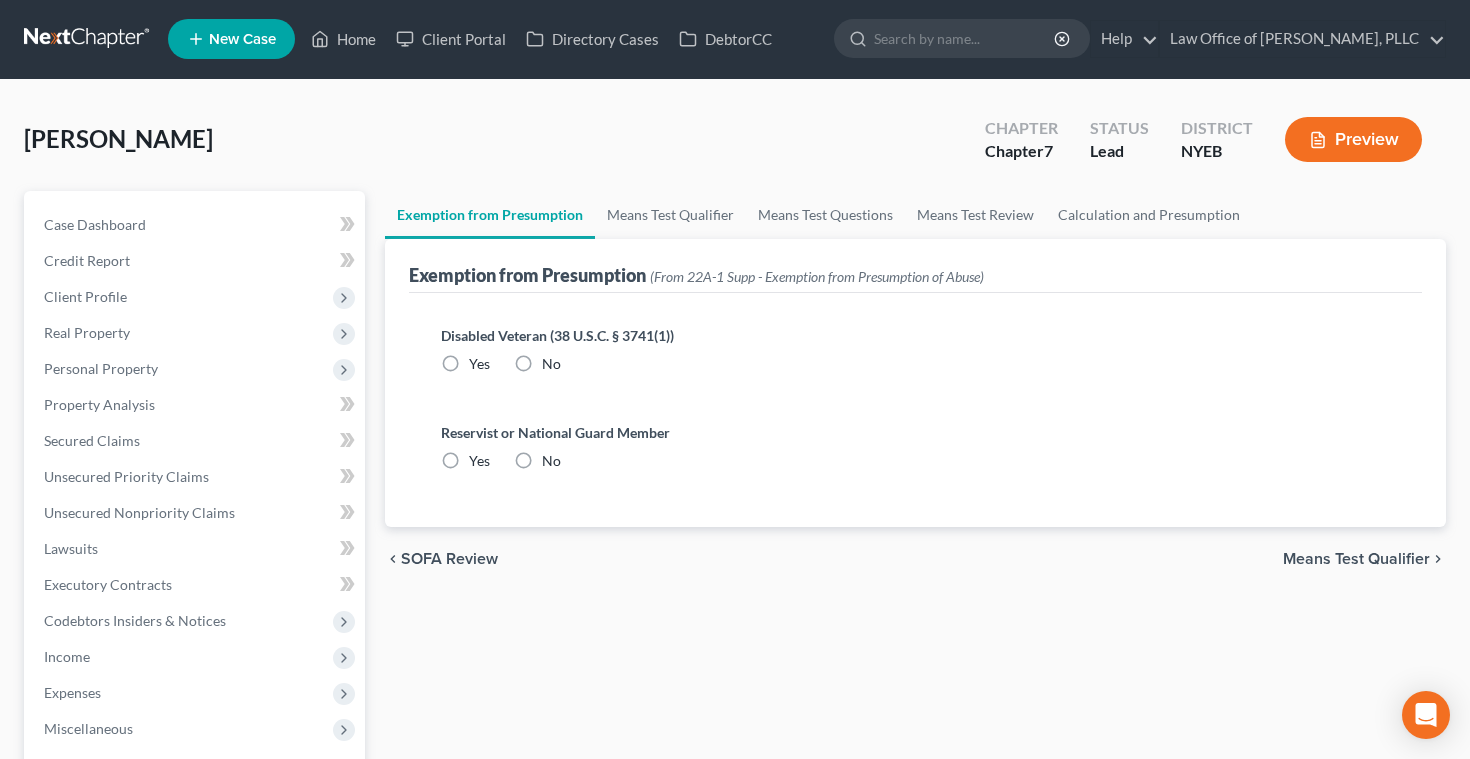 scroll, scrollTop: 0, scrollLeft: 0, axis: both 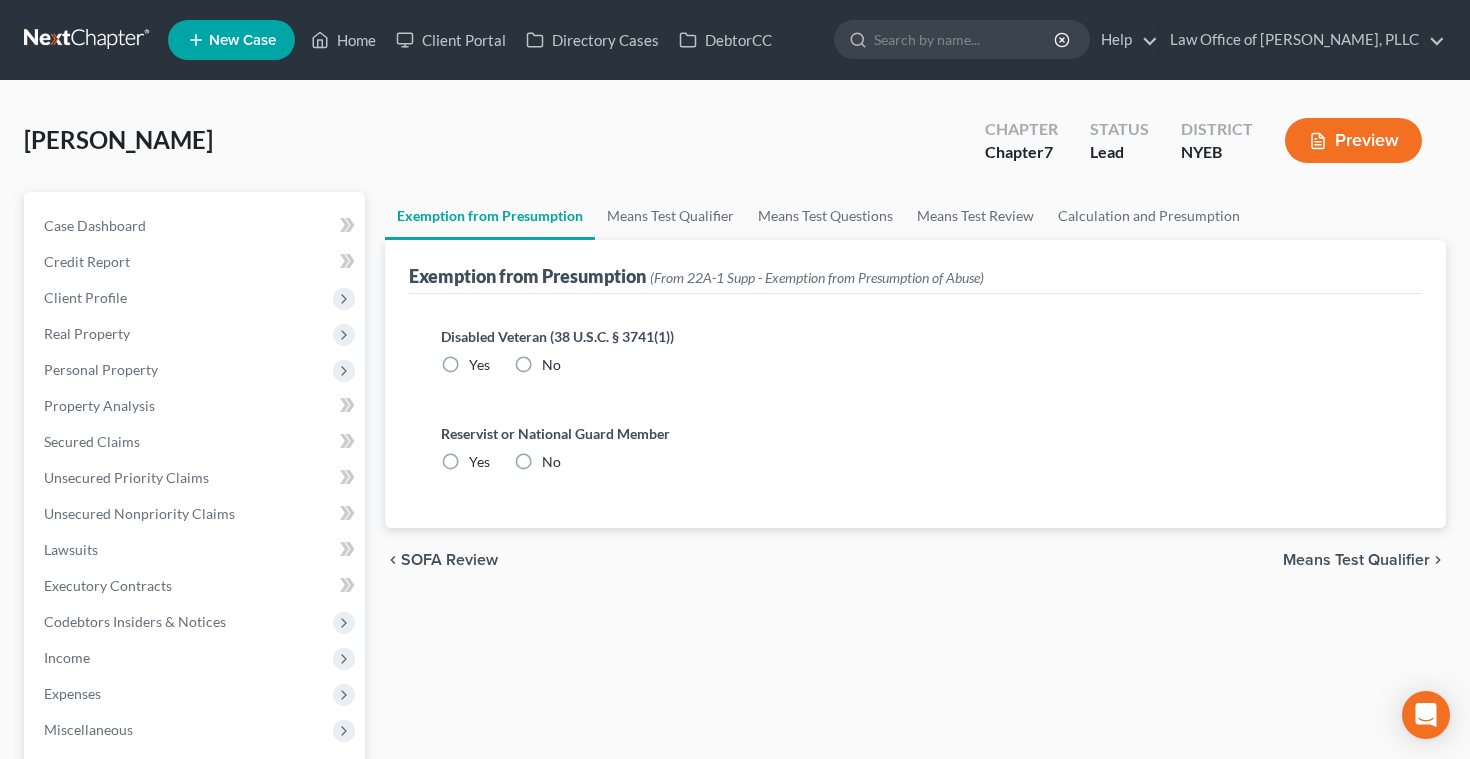 click on "No" at bounding box center (551, 365) 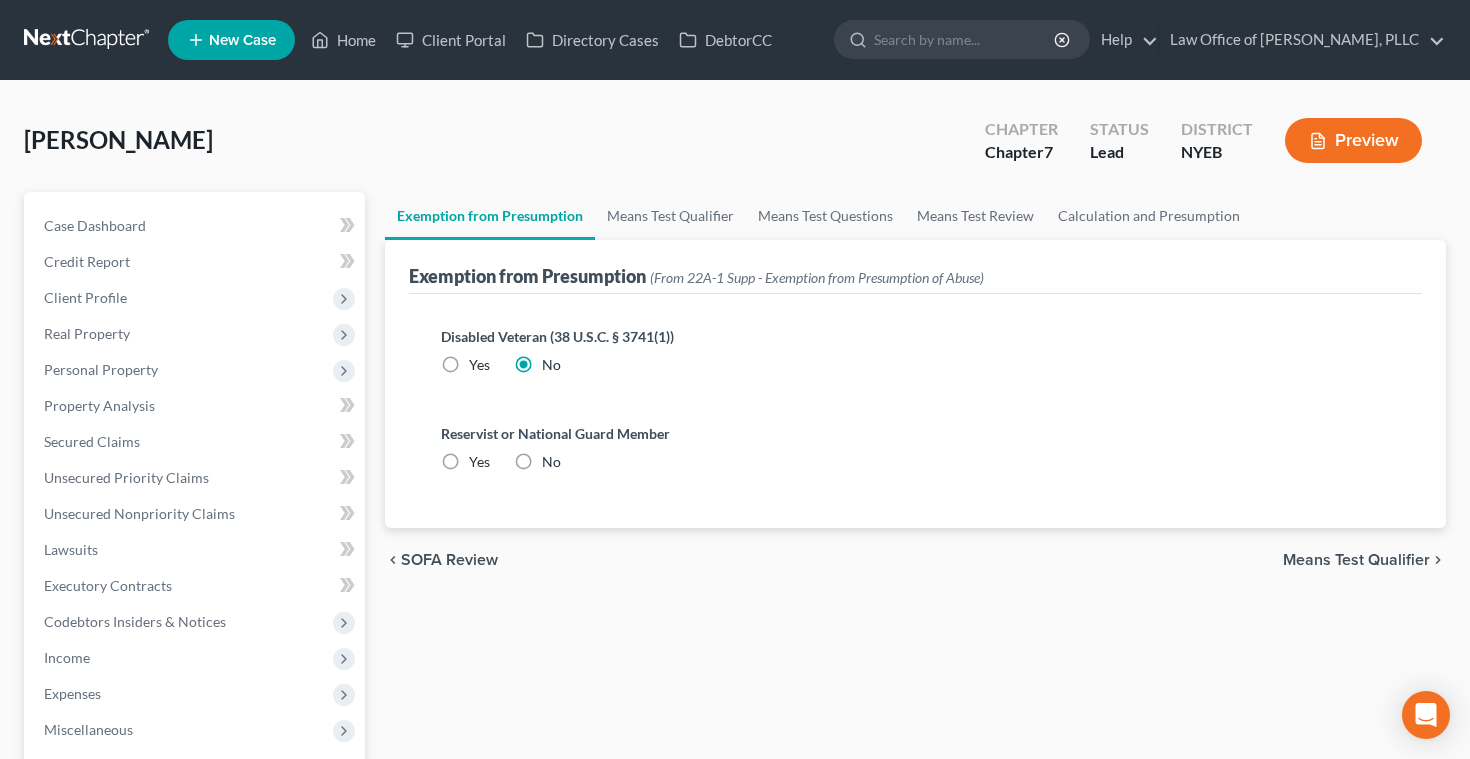 click on "No" at bounding box center [551, 462] 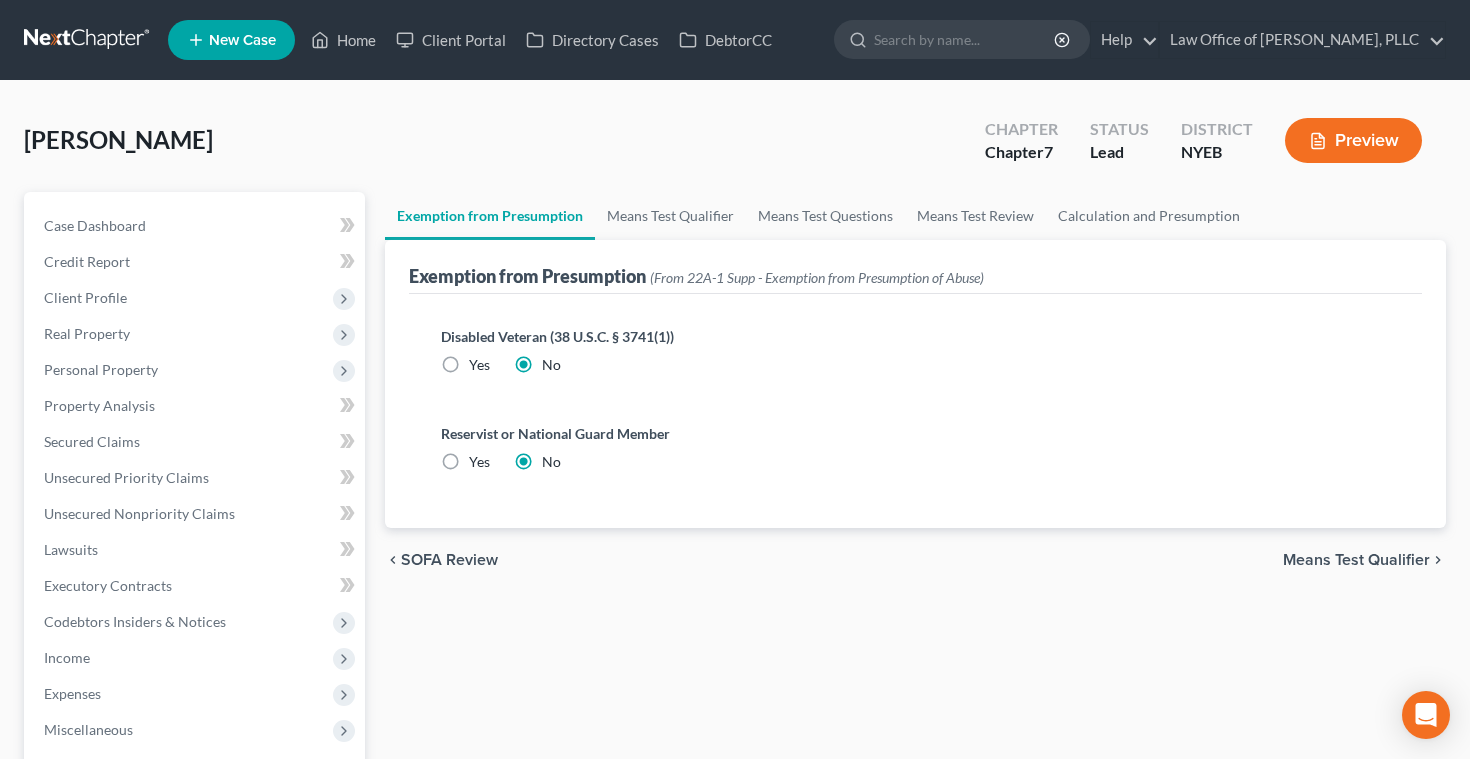 click on "Means Test Qualifier" at bounding box center [1356, 560] 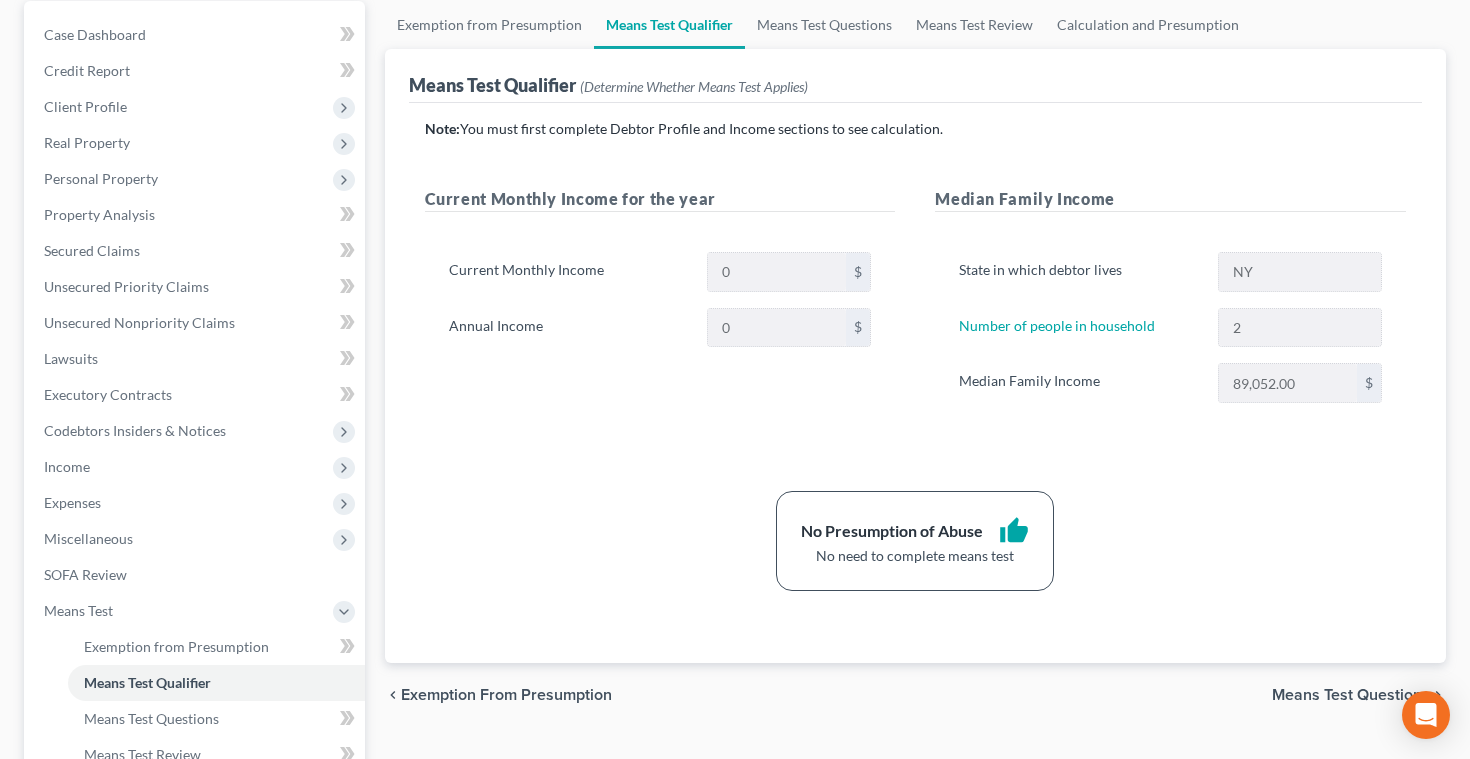 scroll, scrollTop: 194, scrollLeft: 0, axis: vertical 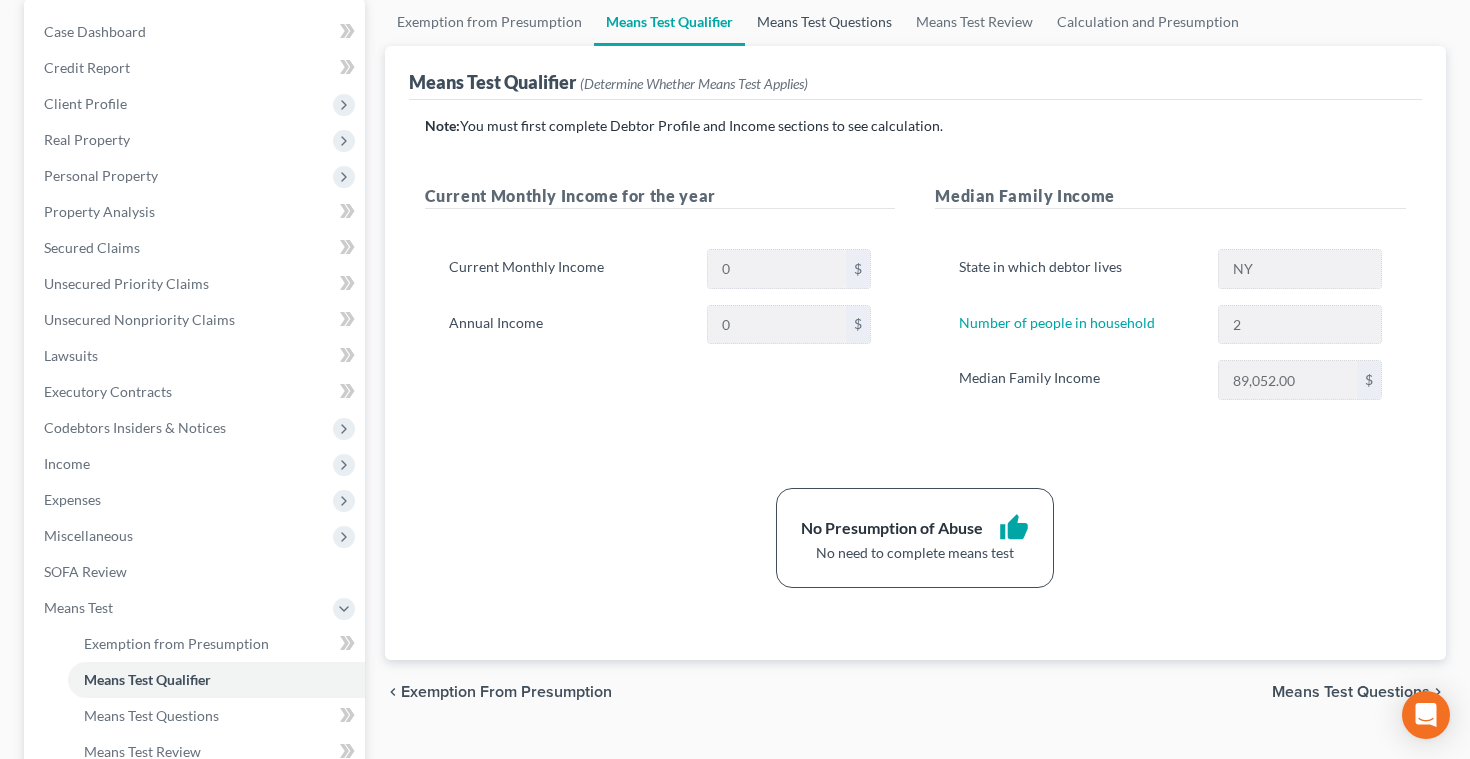 click on "Means Test Questions" at bounding box center [824, 22] 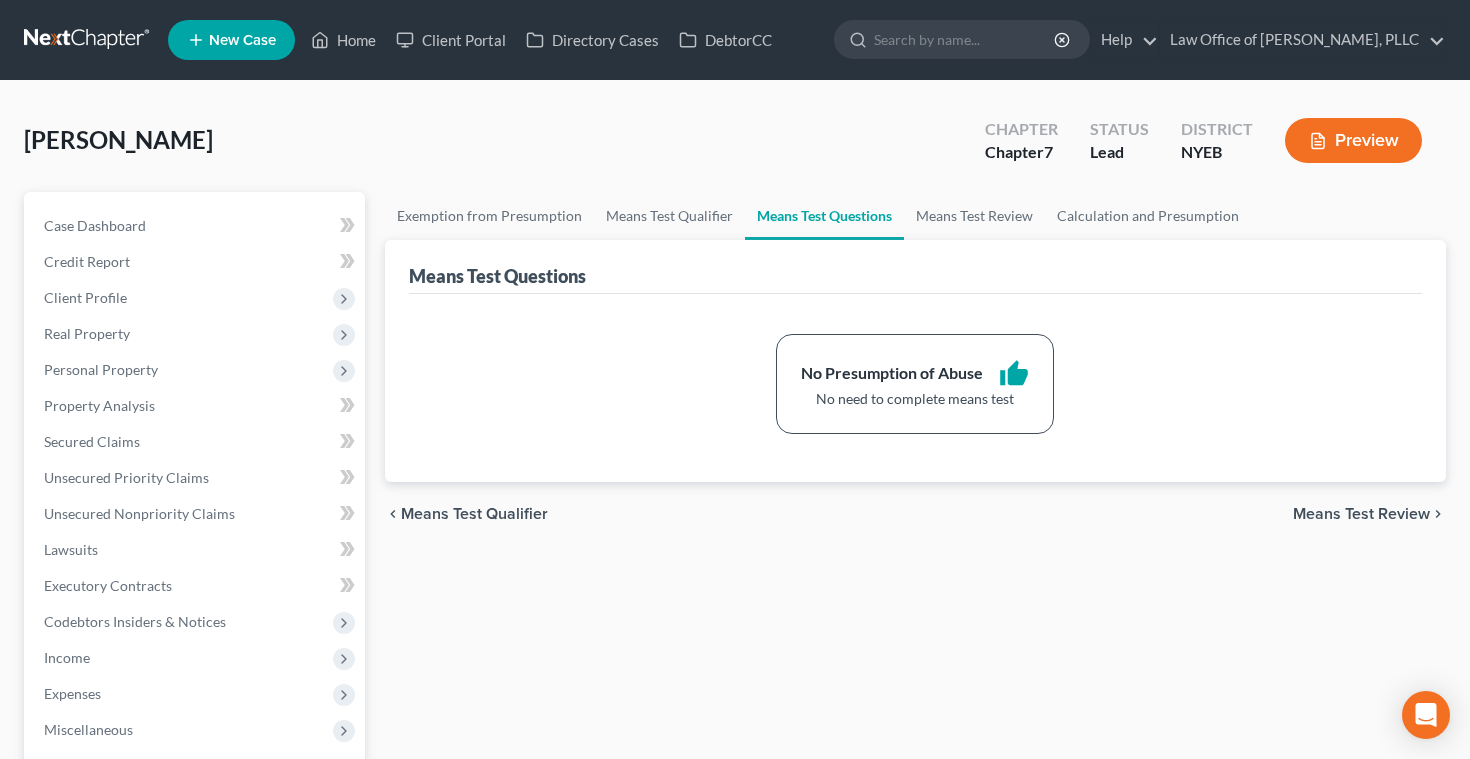 scroll, scrollTop: 0, scrollLeft: 0, axis: both 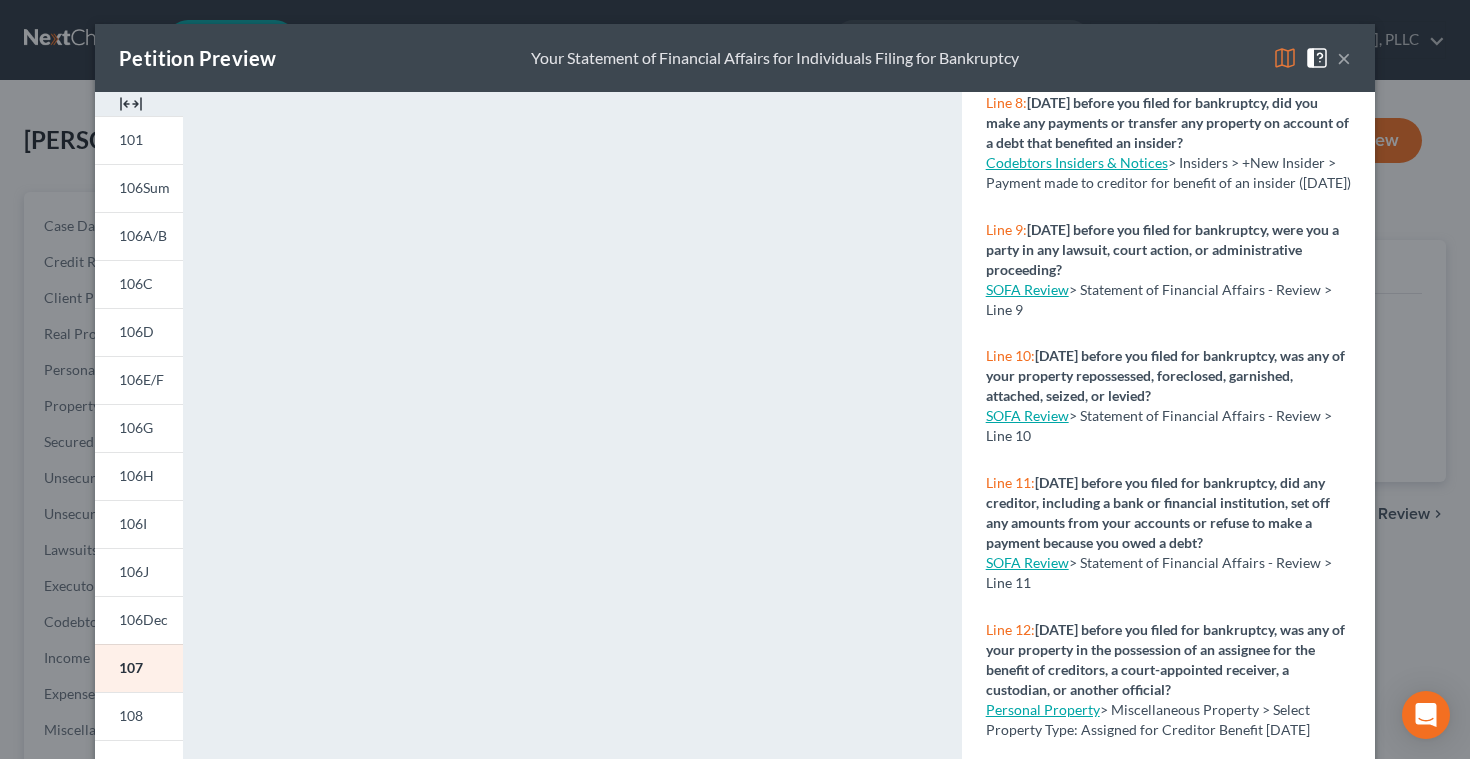 click on "SOFA Review" at bounding box center [1027, 562] 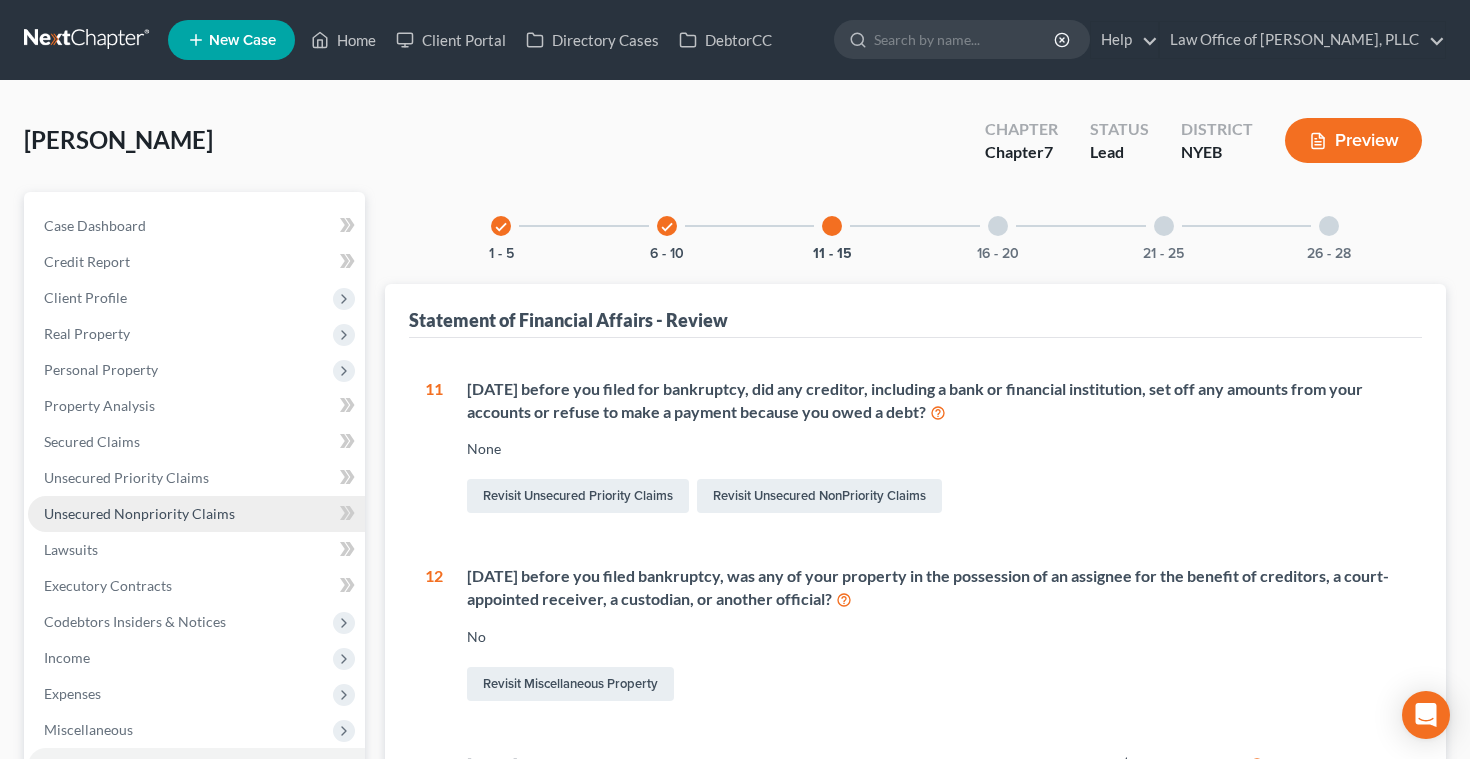 click on "Unsecured Nonpriority Claims" at bounding box center (139, 513) 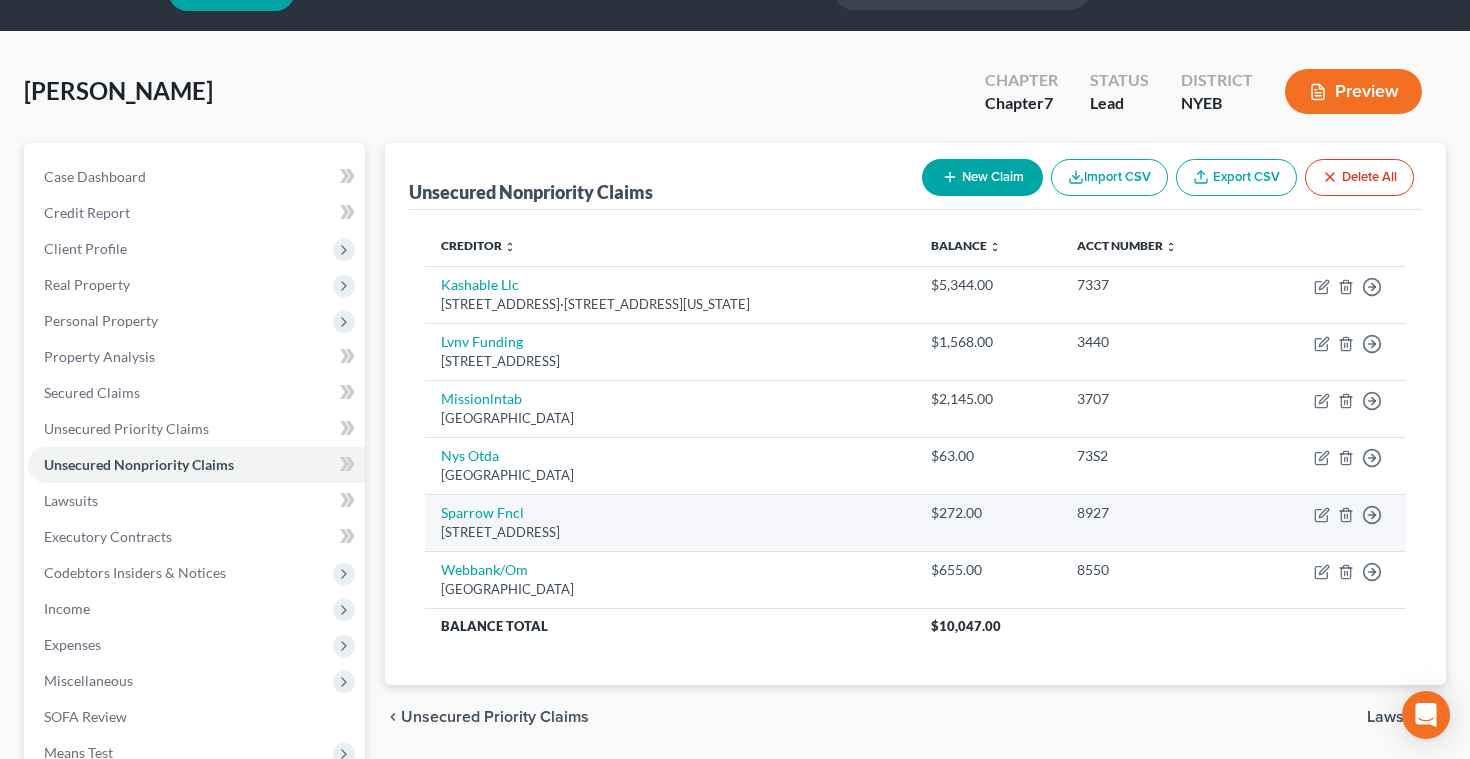 scroll, scrollTop: 55, scrollLeft: 0, axis: vertical 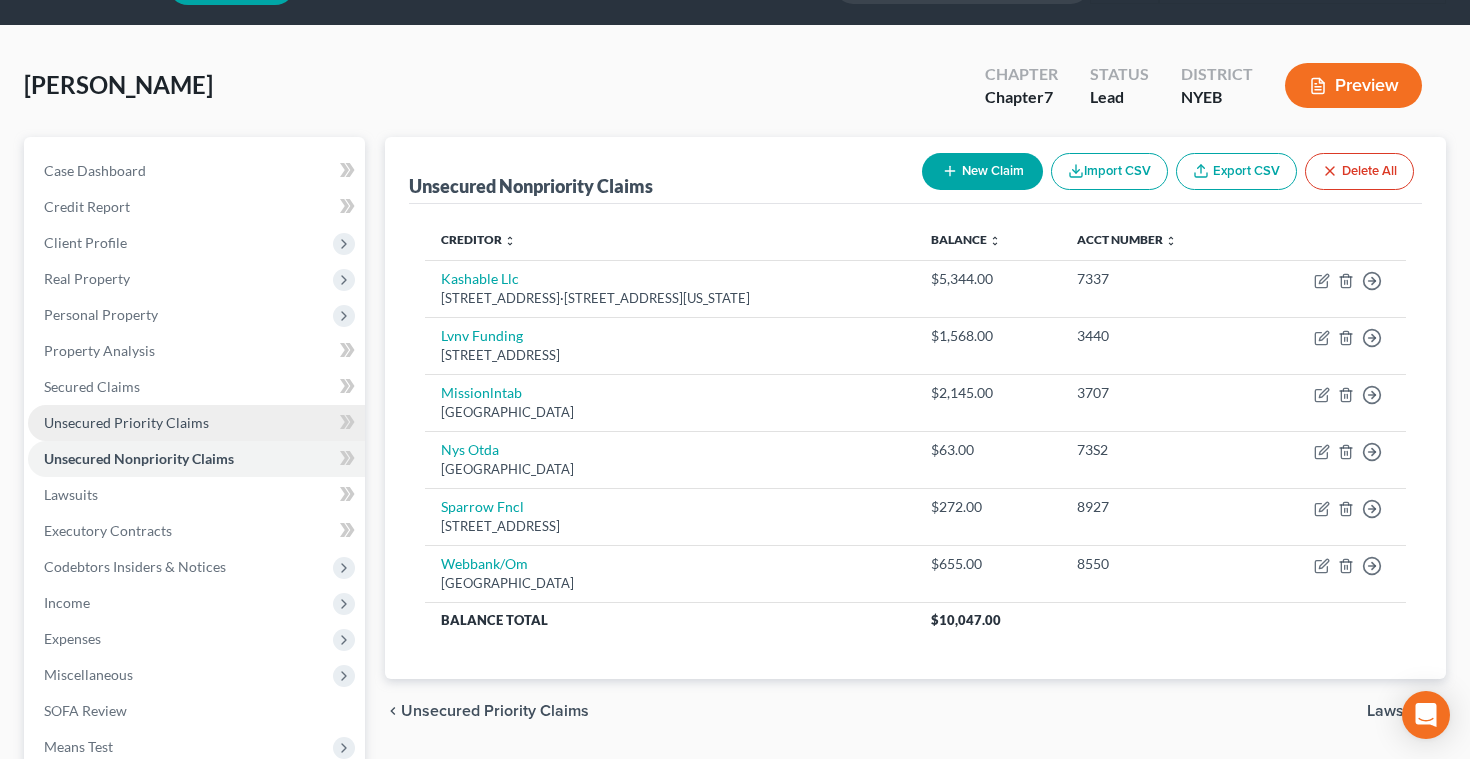 click on "Unsecured Priority Claims" at bounding box center [126, 422] 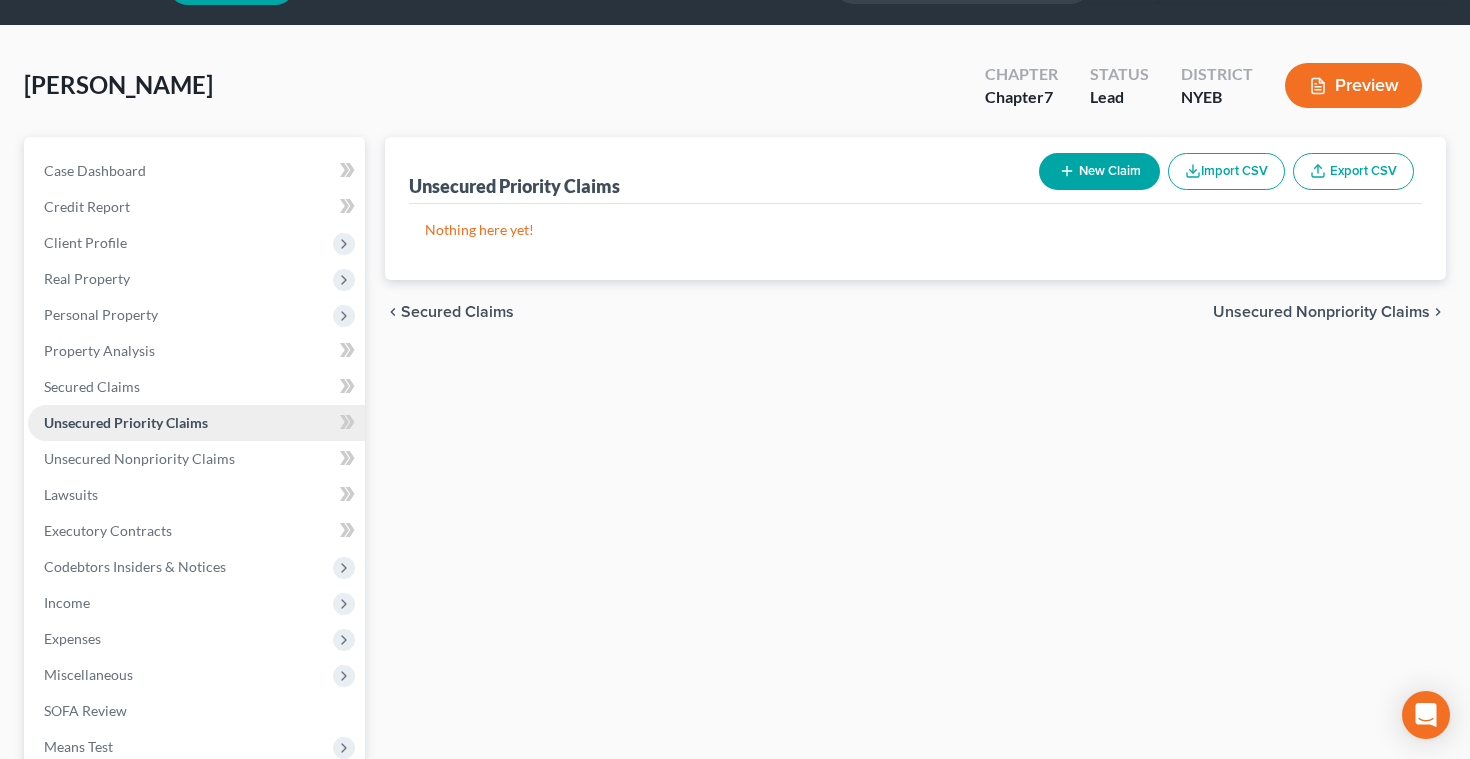 scroll, scrollTop: 0, scrollLeft: 0, axis: both 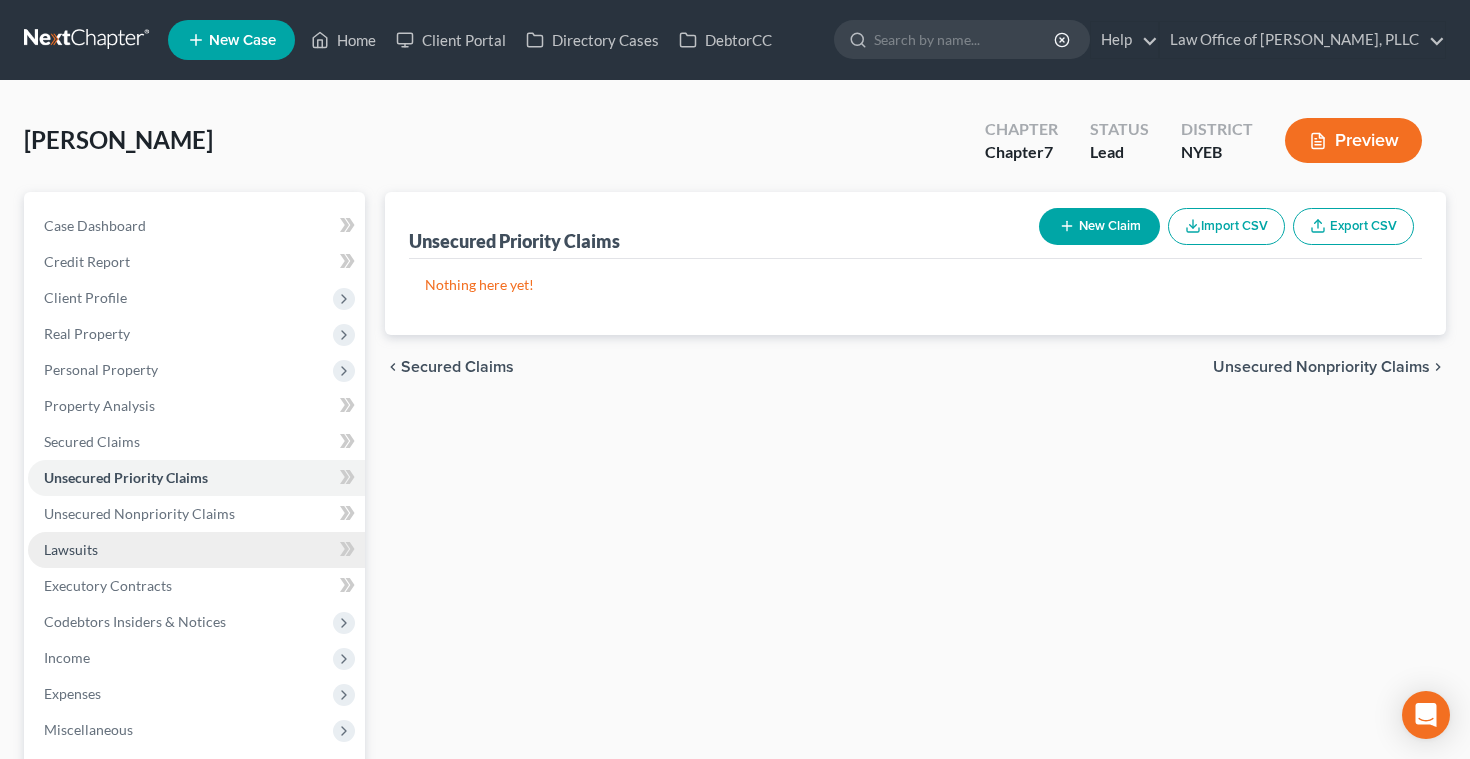 click on "Lawsuits" at bounding box center [71, 549] 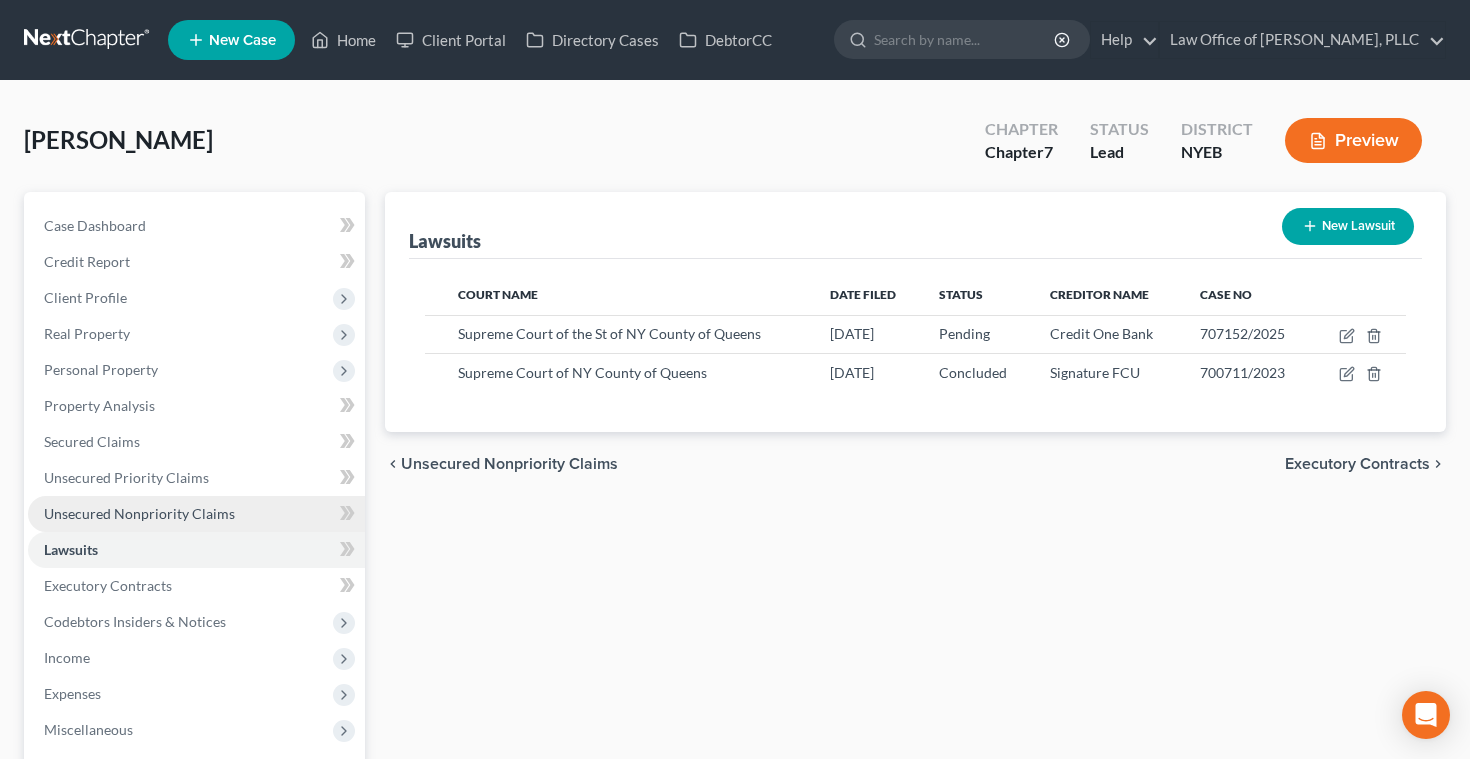 click on "Unsecured Nonpriority Claims" at bounding box center [196, 514] 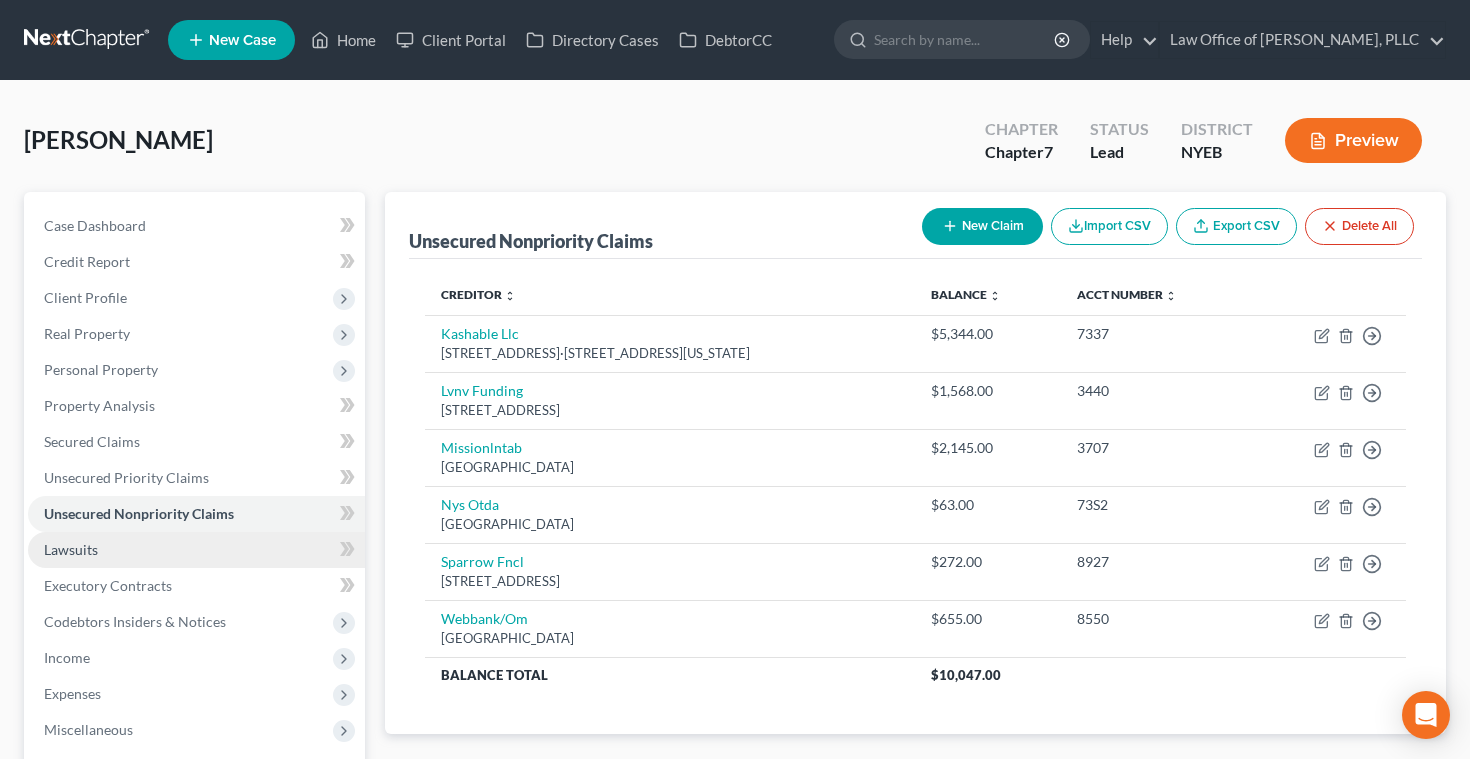 click on "Lawsuits" at bounding box center [71, 549] 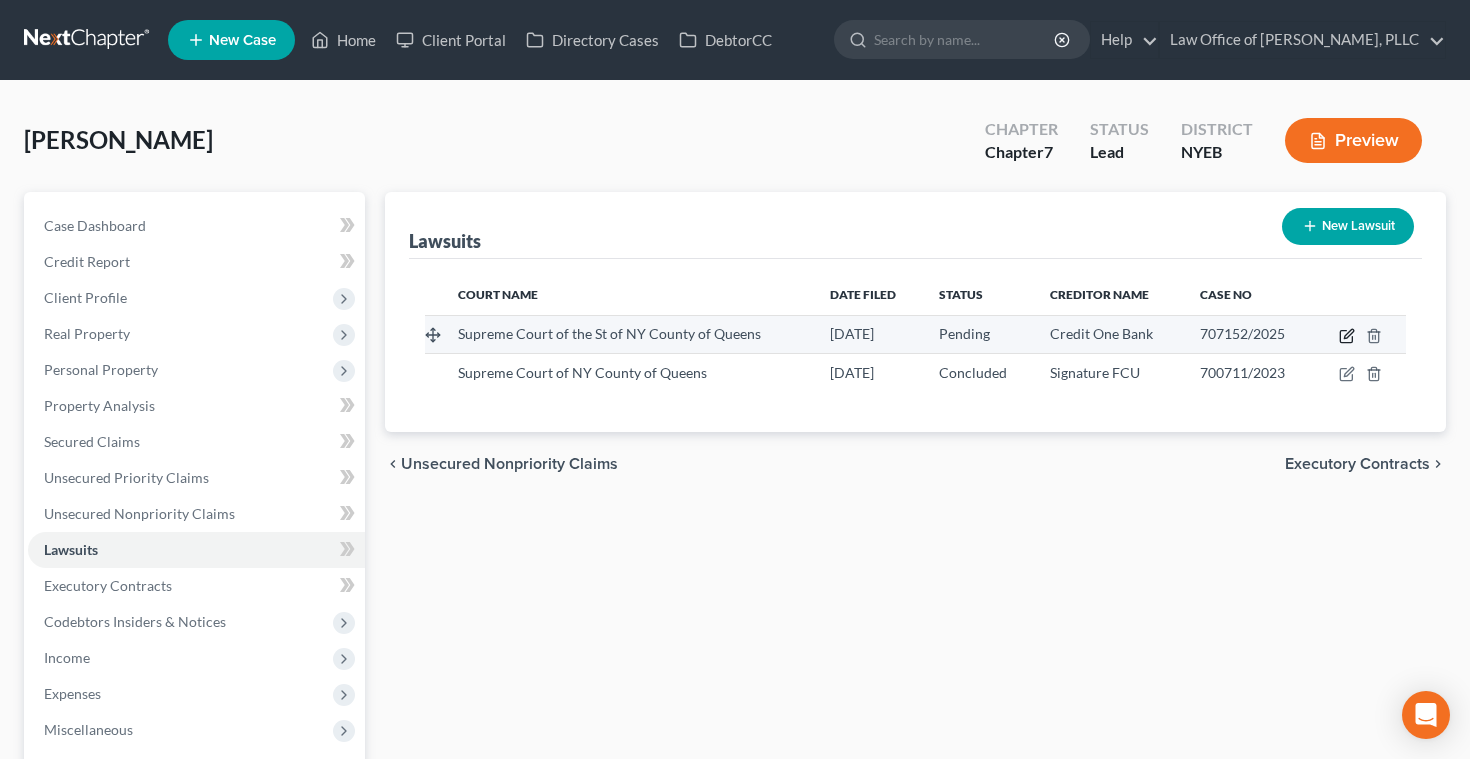 click 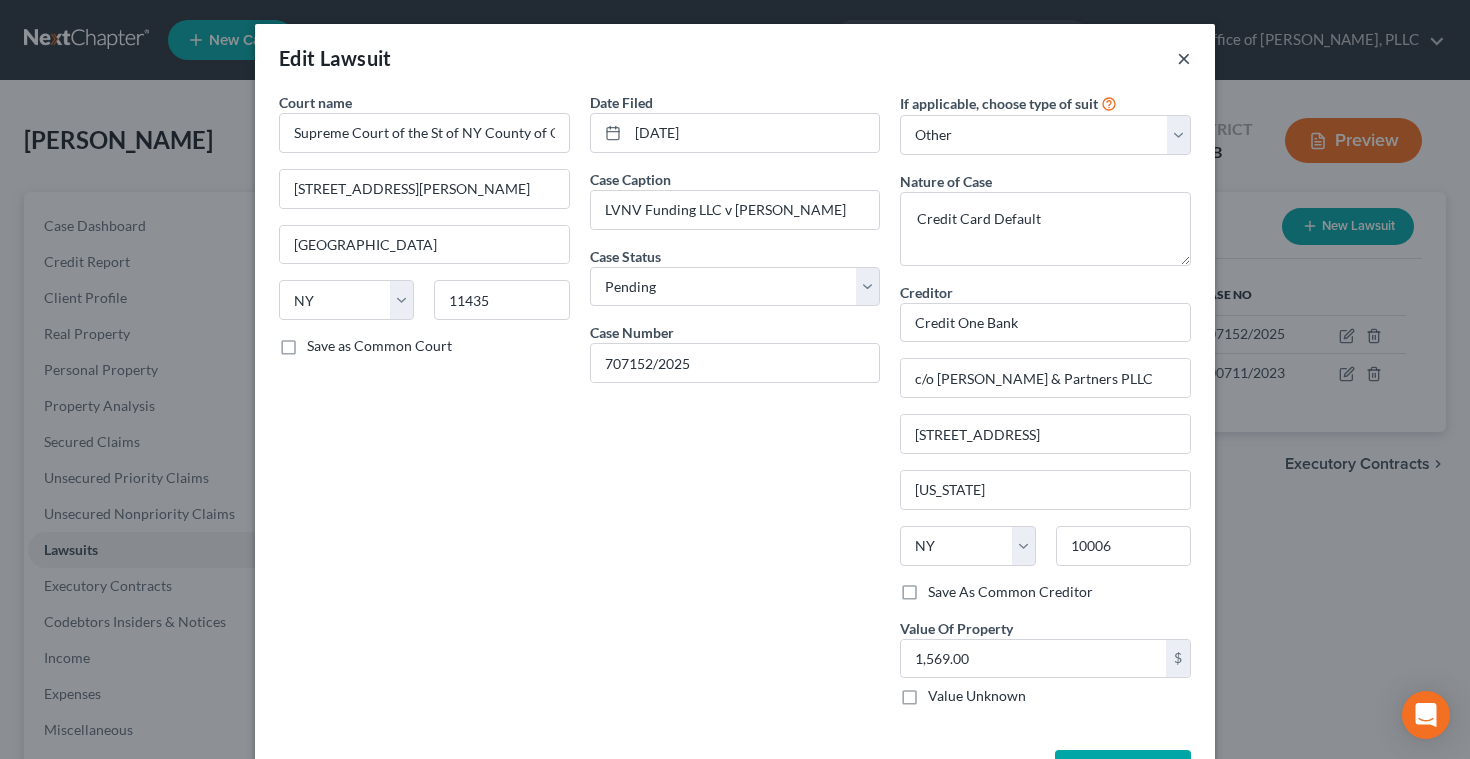 click on "×" at bounding box center [1184, 58] 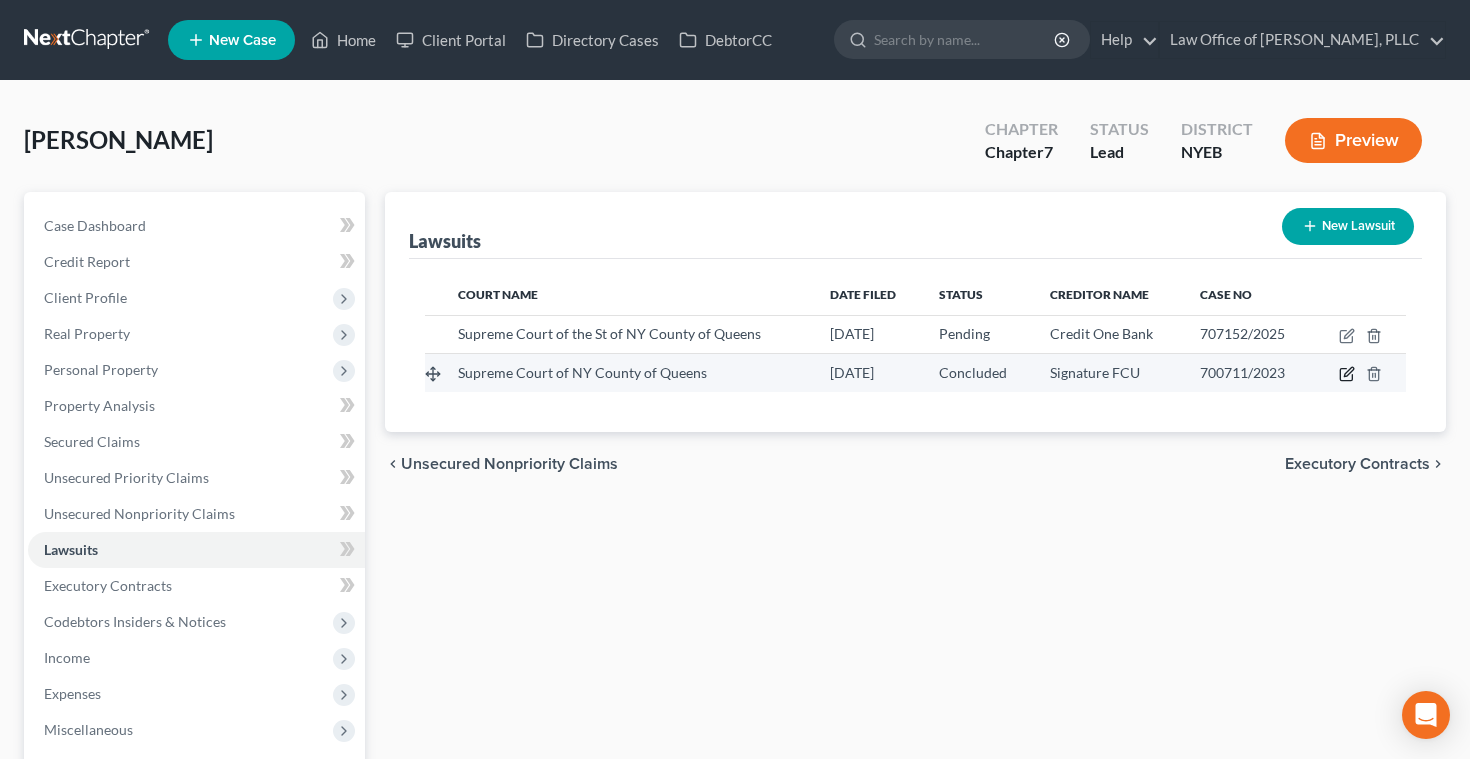 click 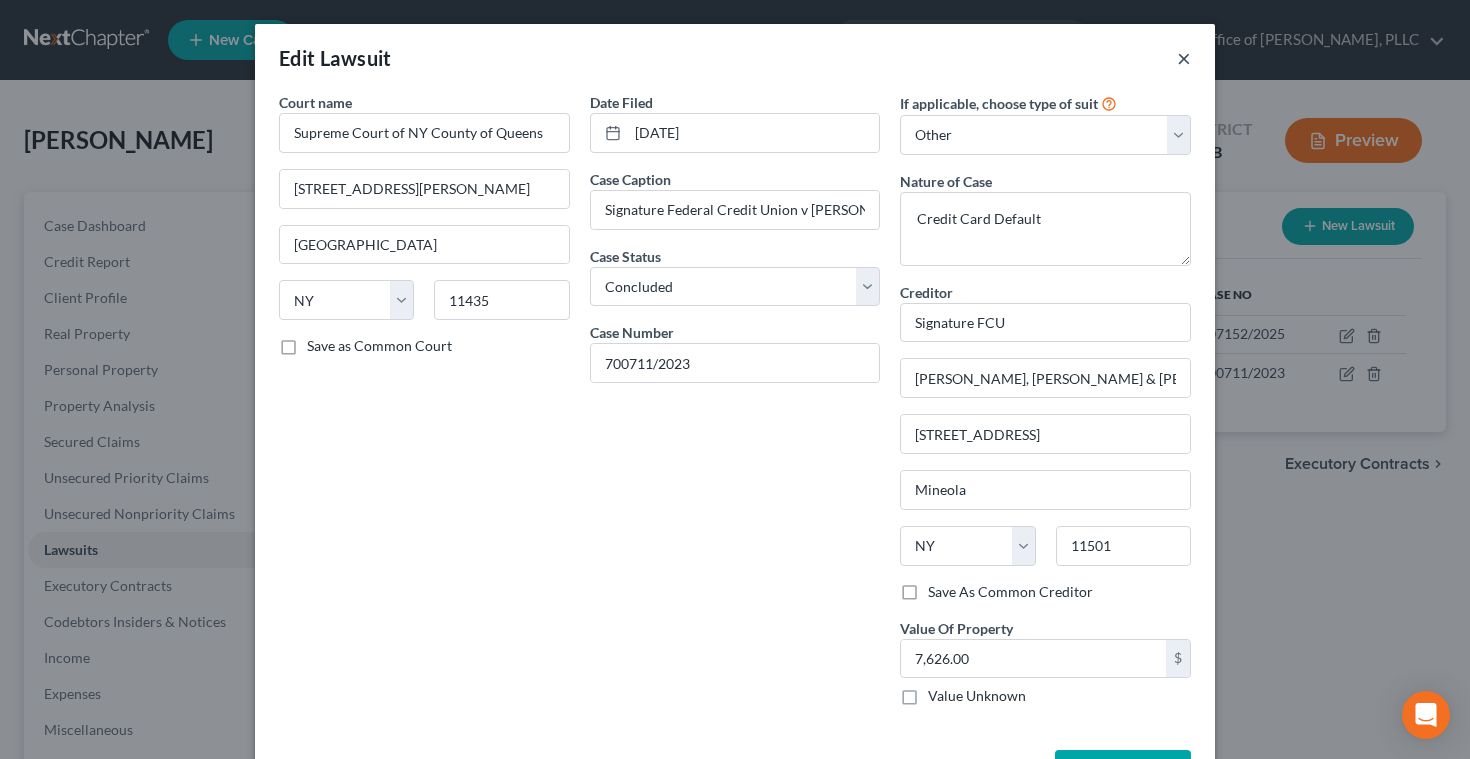 click on "×" at bounding box center (1184, 58) 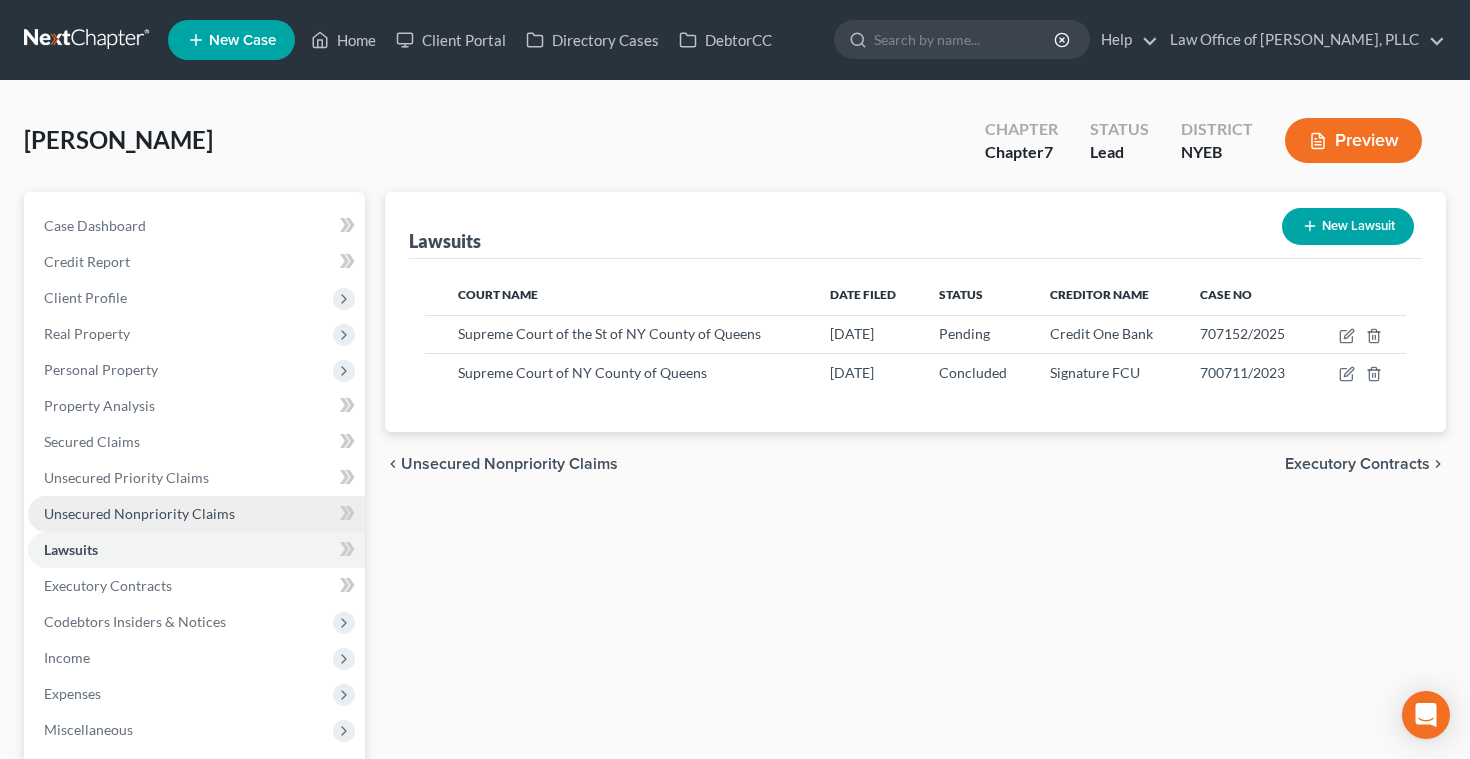 click on "Unsecured Nonpriority Claims" at bounding box center (139, 513) 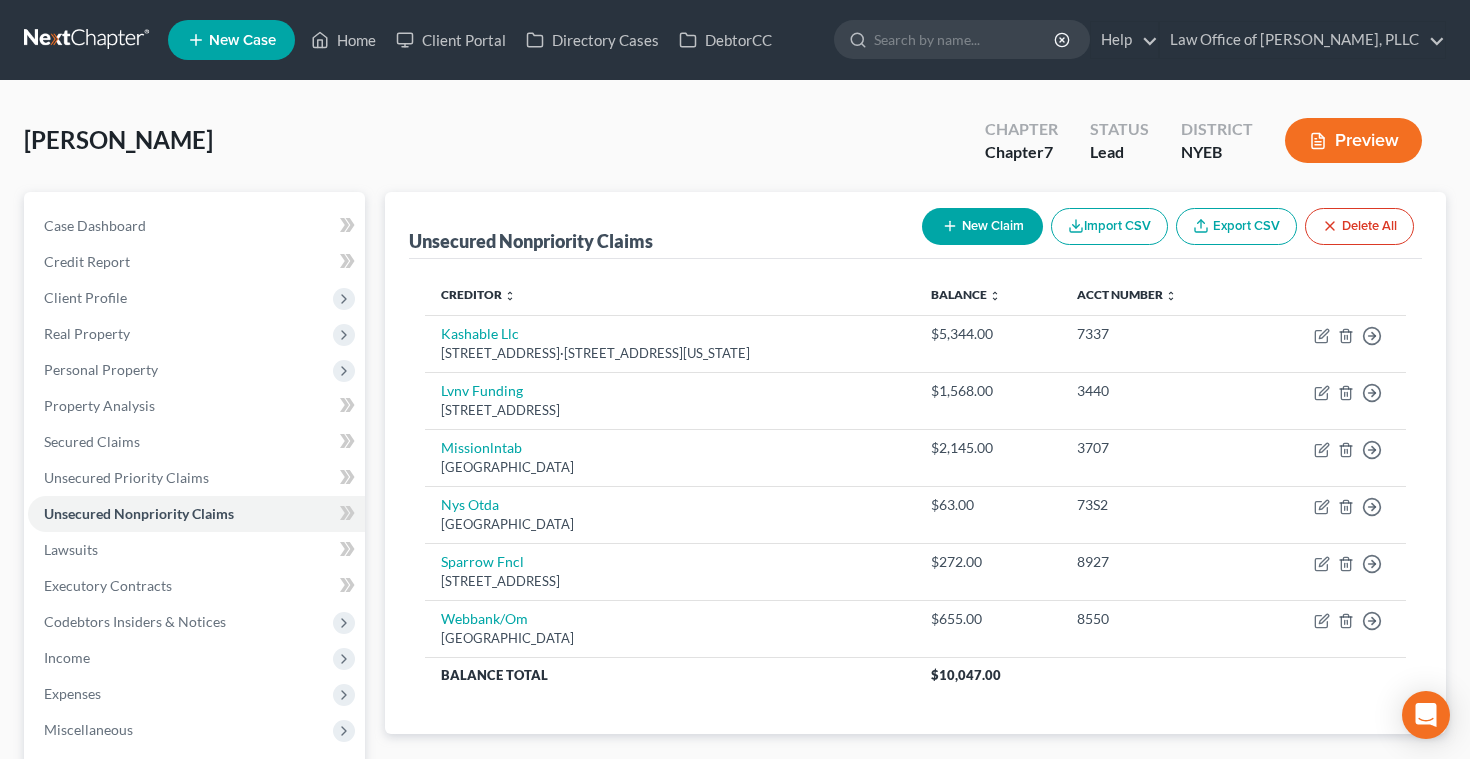 click on "New Claim" at bounding box center [982, 226] 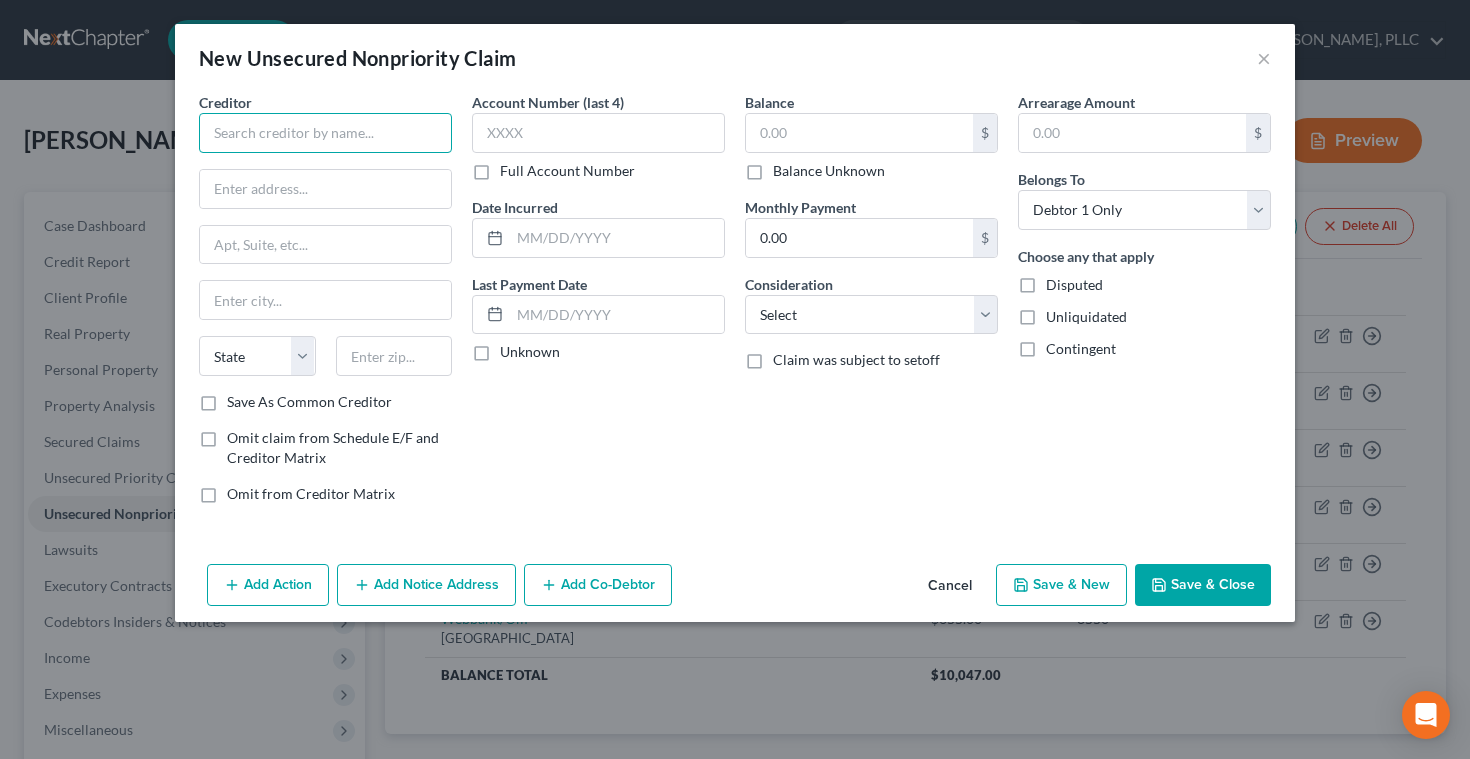 click at bounding box center (325, 133) 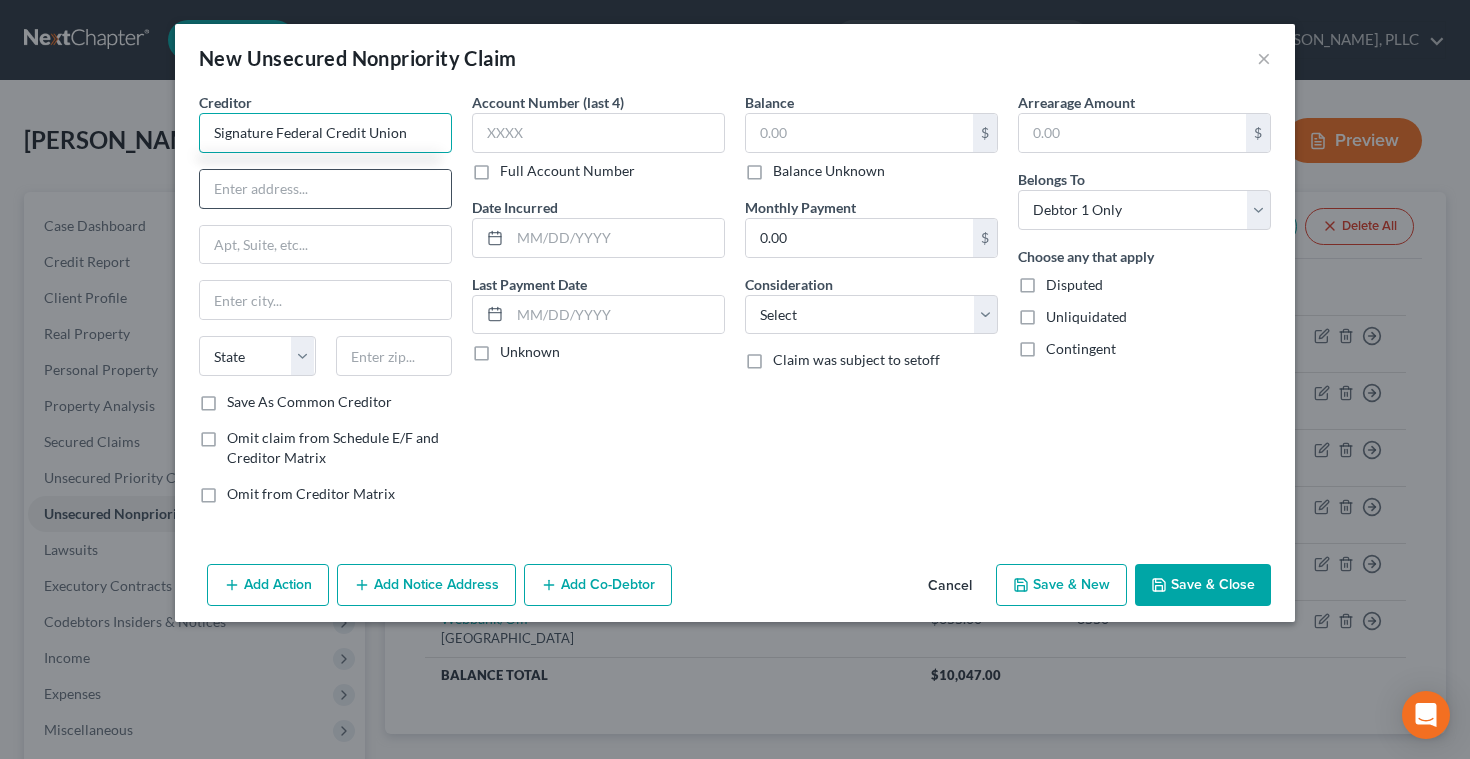 type on "Signature Federal Credit Union" 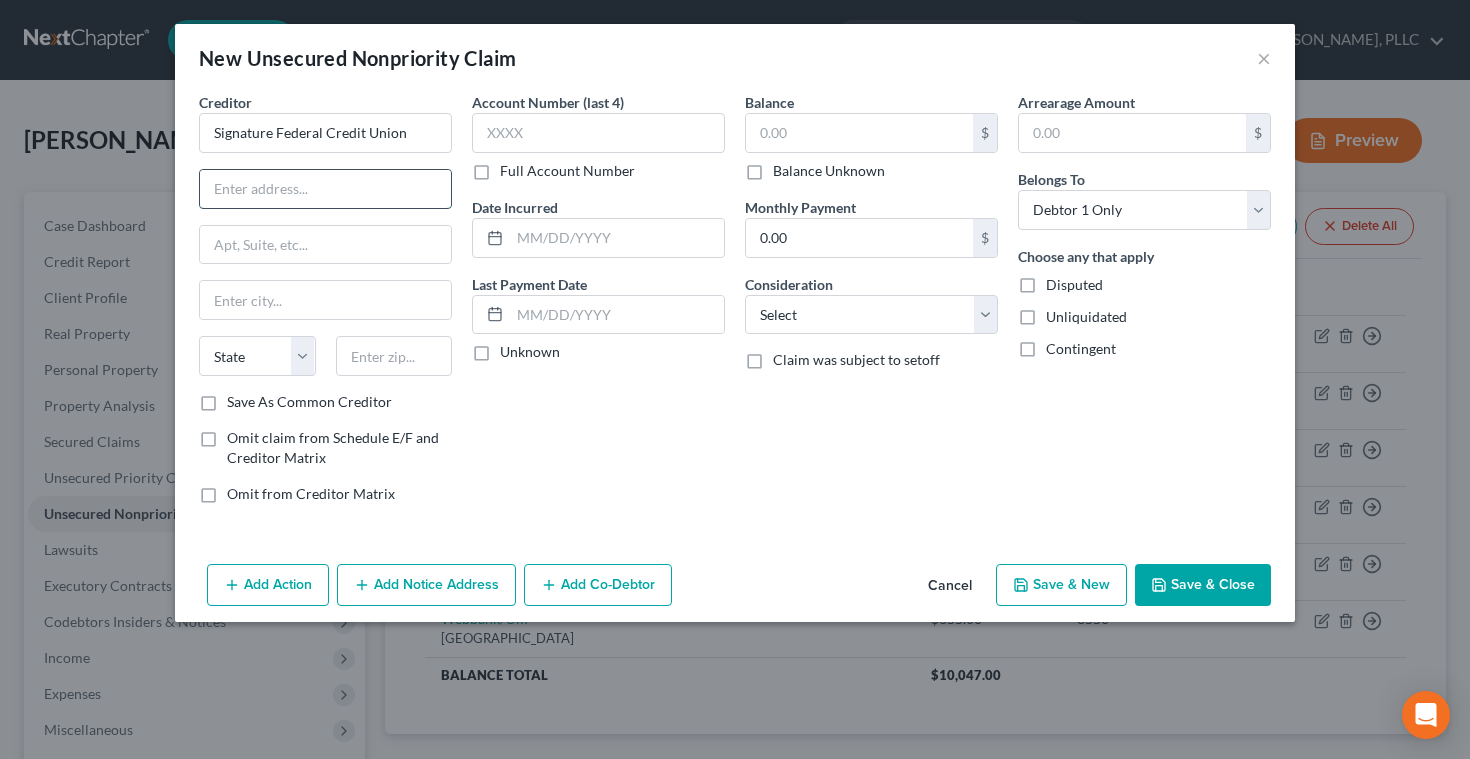 click at bounding box center (325, 189) 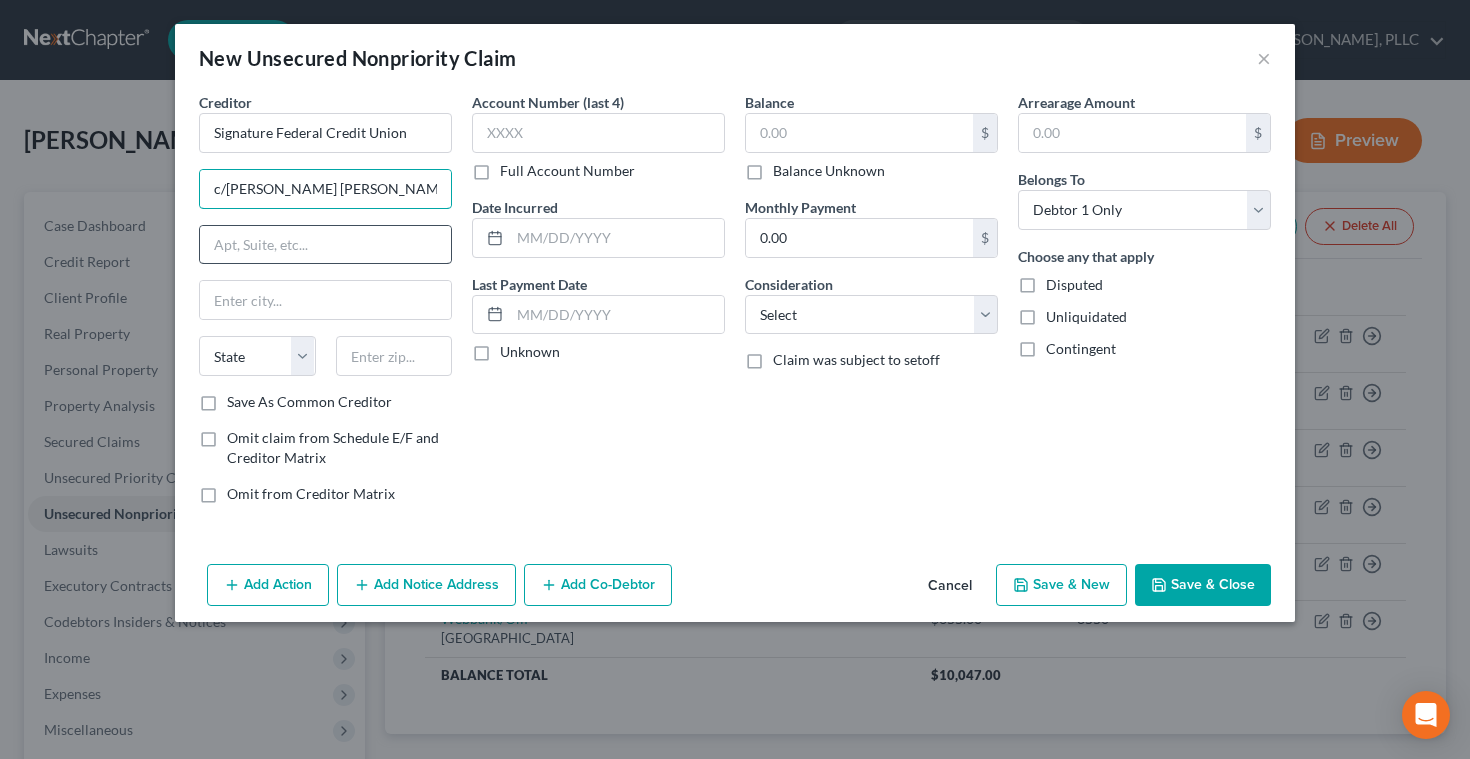 type on "c/[PERSON_NAME] [PERSON_NAME] & [PERSON_NAME]" 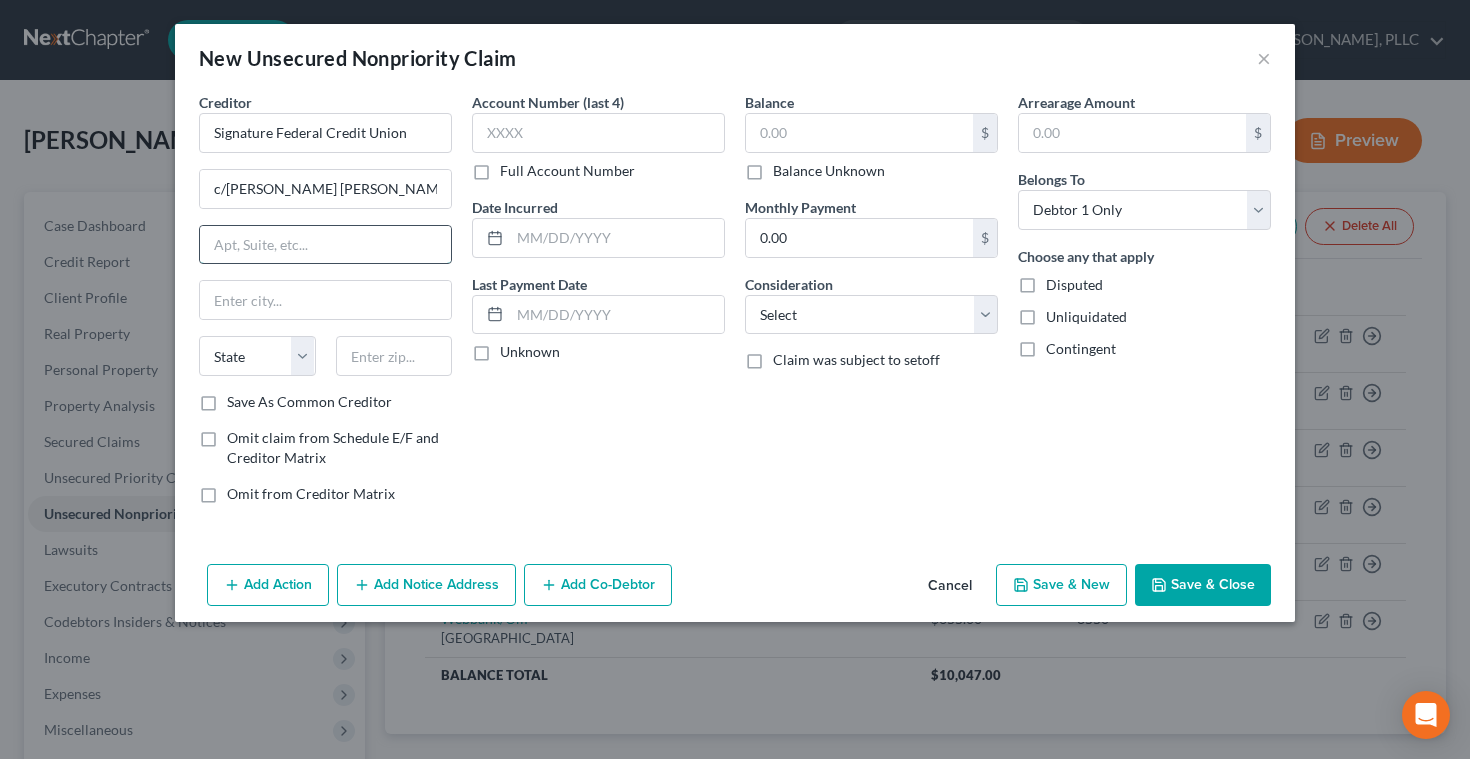 click at bounding box center [325, 245] 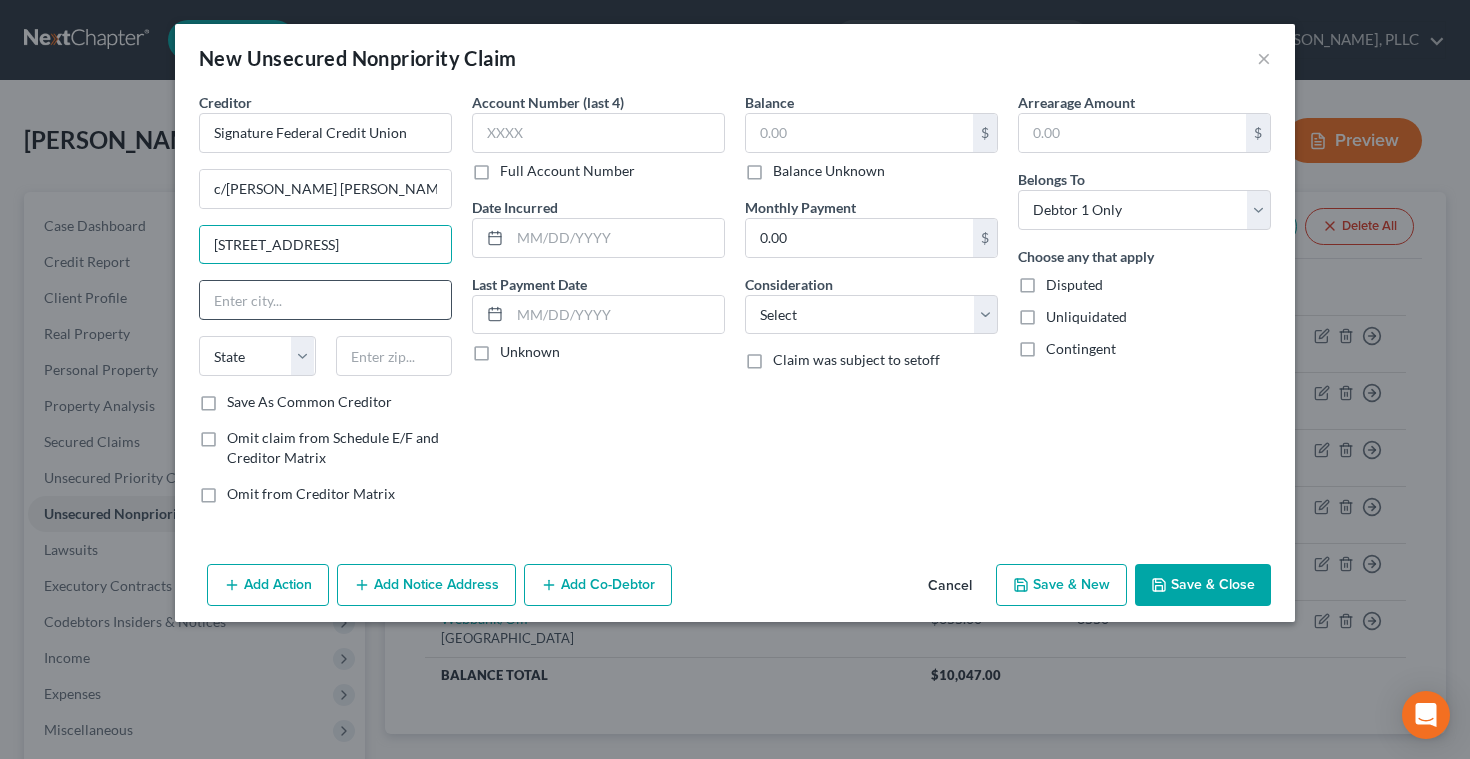 type on "[STREET_ADDRESS]" 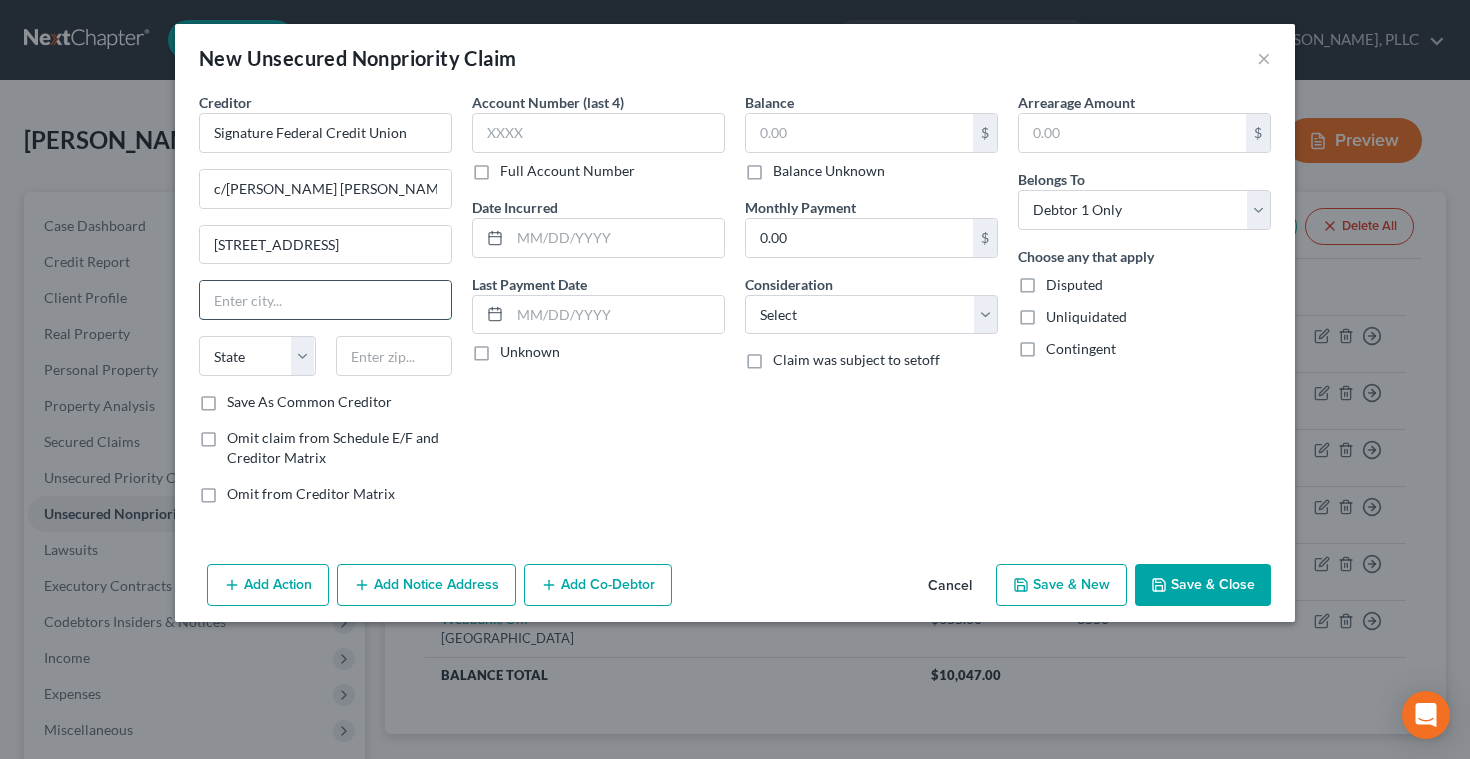 click at bounding box center [325, 300] 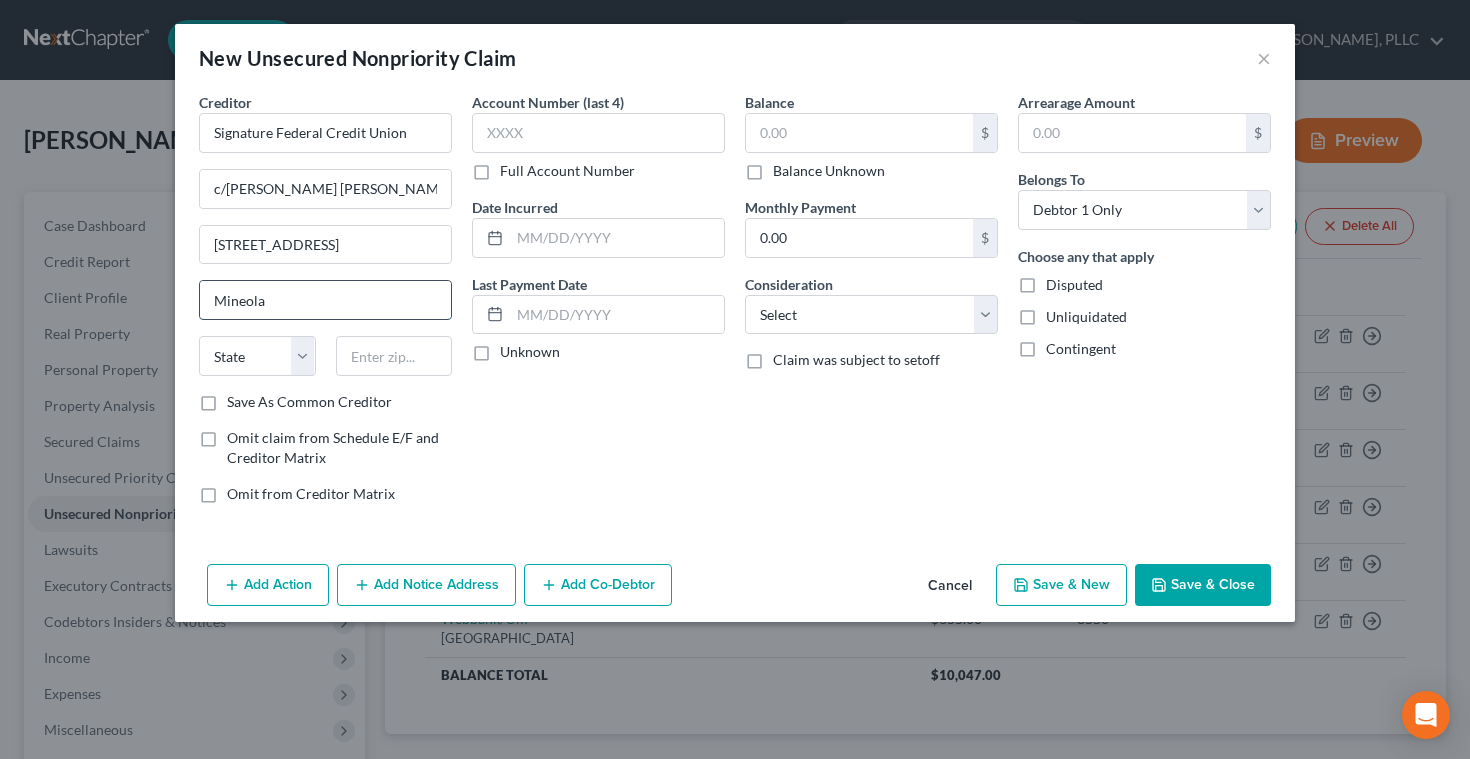 type on "Mineola" 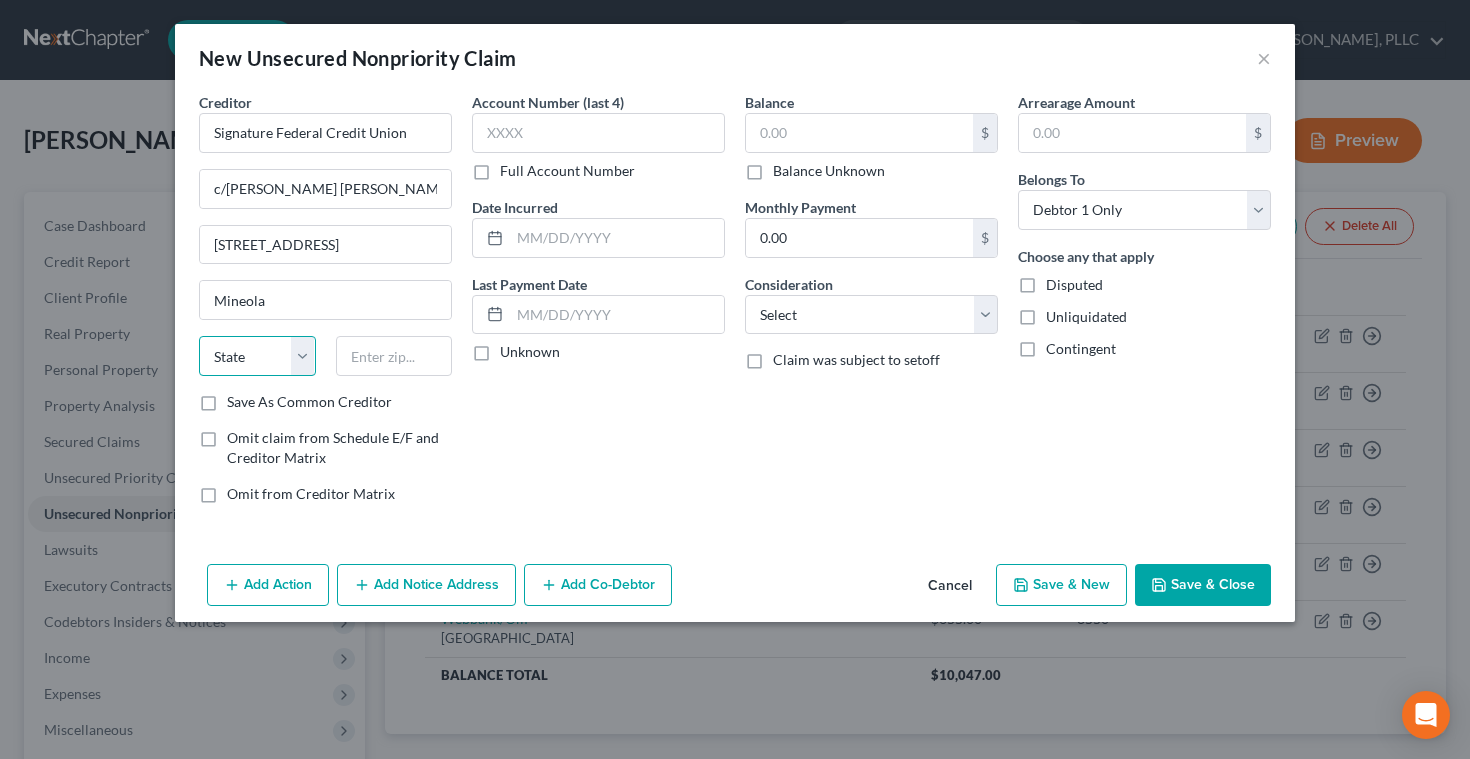 click on "State [US_STATE] AK AR AZ CA CO CT DE DC [GEOGRAPHIC_DATA] [GEOGRAPHIC_DATA] GU HI ID IL IN [GEOGRAPHIC_DATA] [GEOGRAPHIC_DATA] [GEOGRAPHIC_DATA] LA ME MD [GEOGRAPHIC_DATA] [GEOGRAPHIC_DATA] [GEOGRAPHIC_DATA] [GEOGRAPHIC_DATA] [GEOGRAPHIC_DATA] MT NC [GEOGRAPHIC_DATA] [GEOGRAPHIC_DATA] [GEOGRAPHIC_DATA] NH [GEOGRAPHIC_DATA] [GEOGRAPHIC_DATA] [GEOGRAPHIC_DATA] [GEOGRAPHIC_DATA] [GEOGRAPHIC_DATA] [GEOGRAPHIC_DATA] [GEOGRAPHIC_DATA] PR RI SC SD [GEOGRAPHIC_DATA] [GEOGRAPHIC_DATA] [GEOGRAPHIC_DATA] VI [GEOGRAPHIC_DATA] [GEOGRAPHIC_DATA] [GEOGRAPHIC_DATA] WV WI WY" at bounding box center [257, 356] 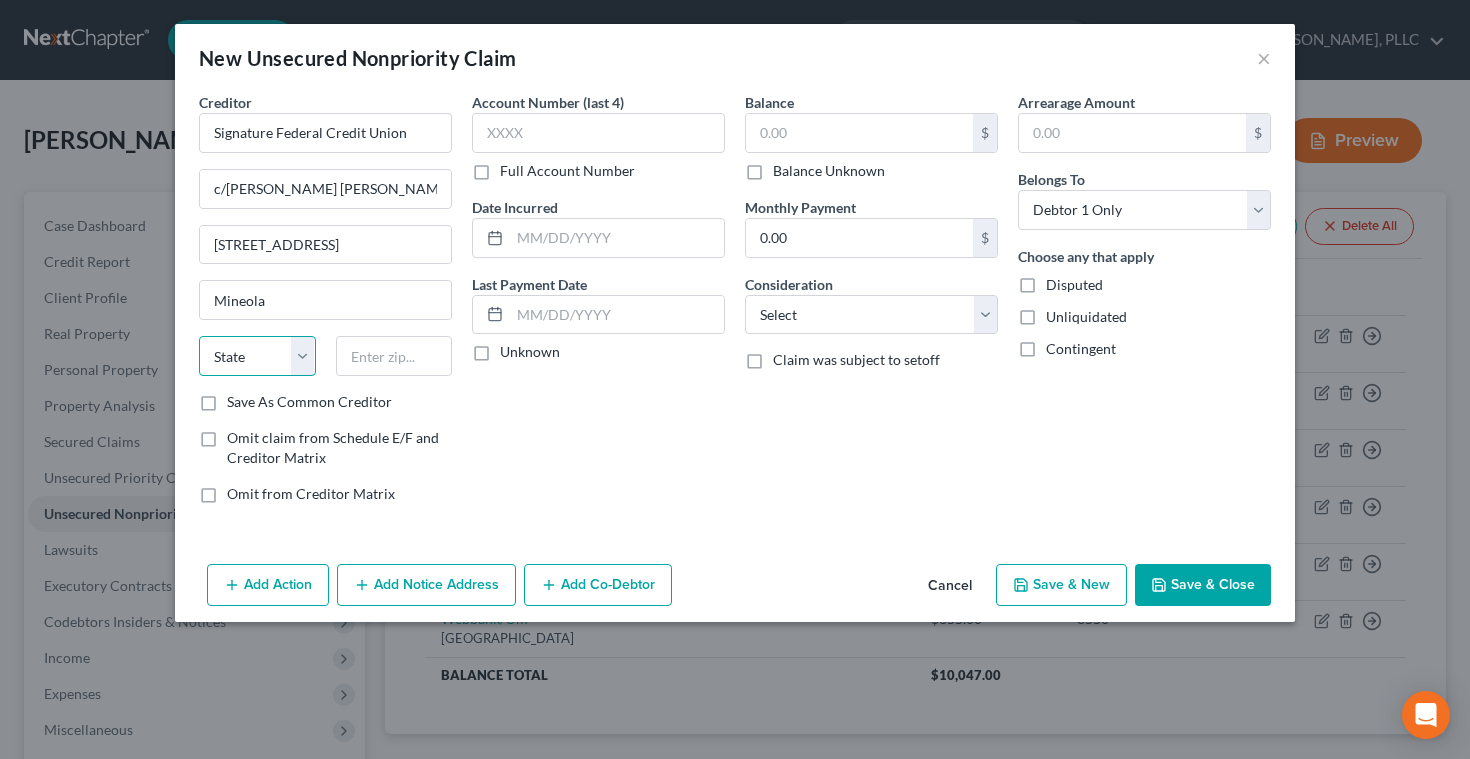 select on "35" 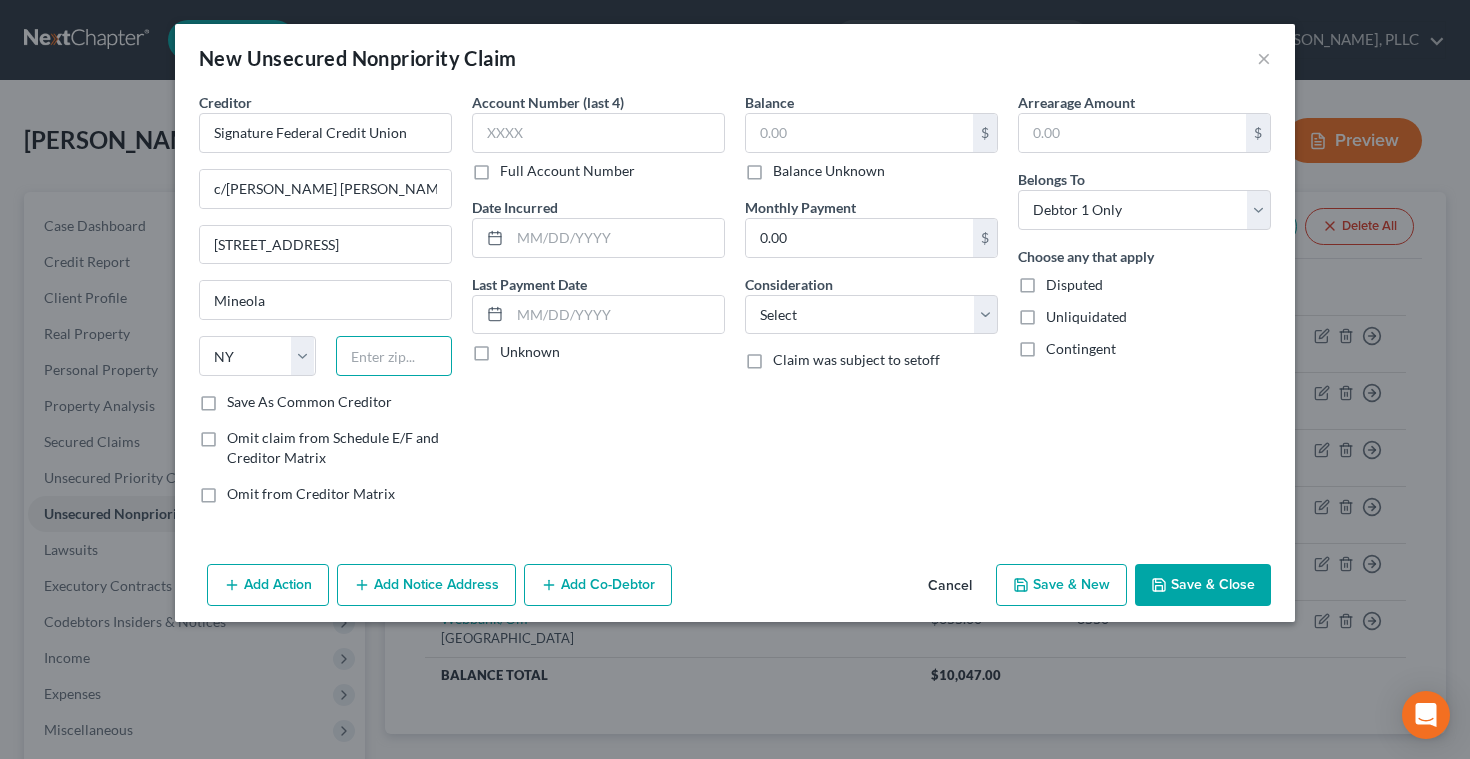 click at bounding box center [394, 356] 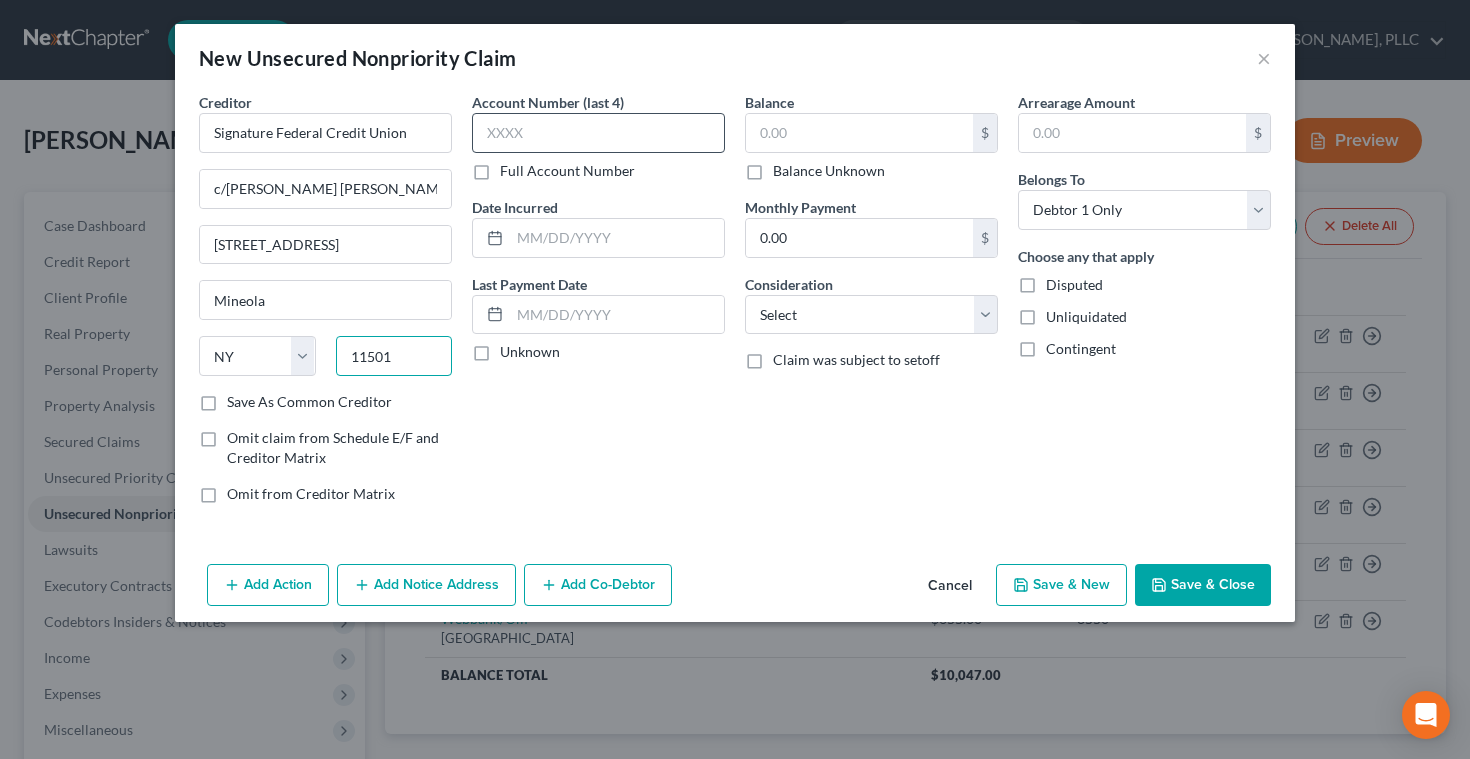 type on "11501" 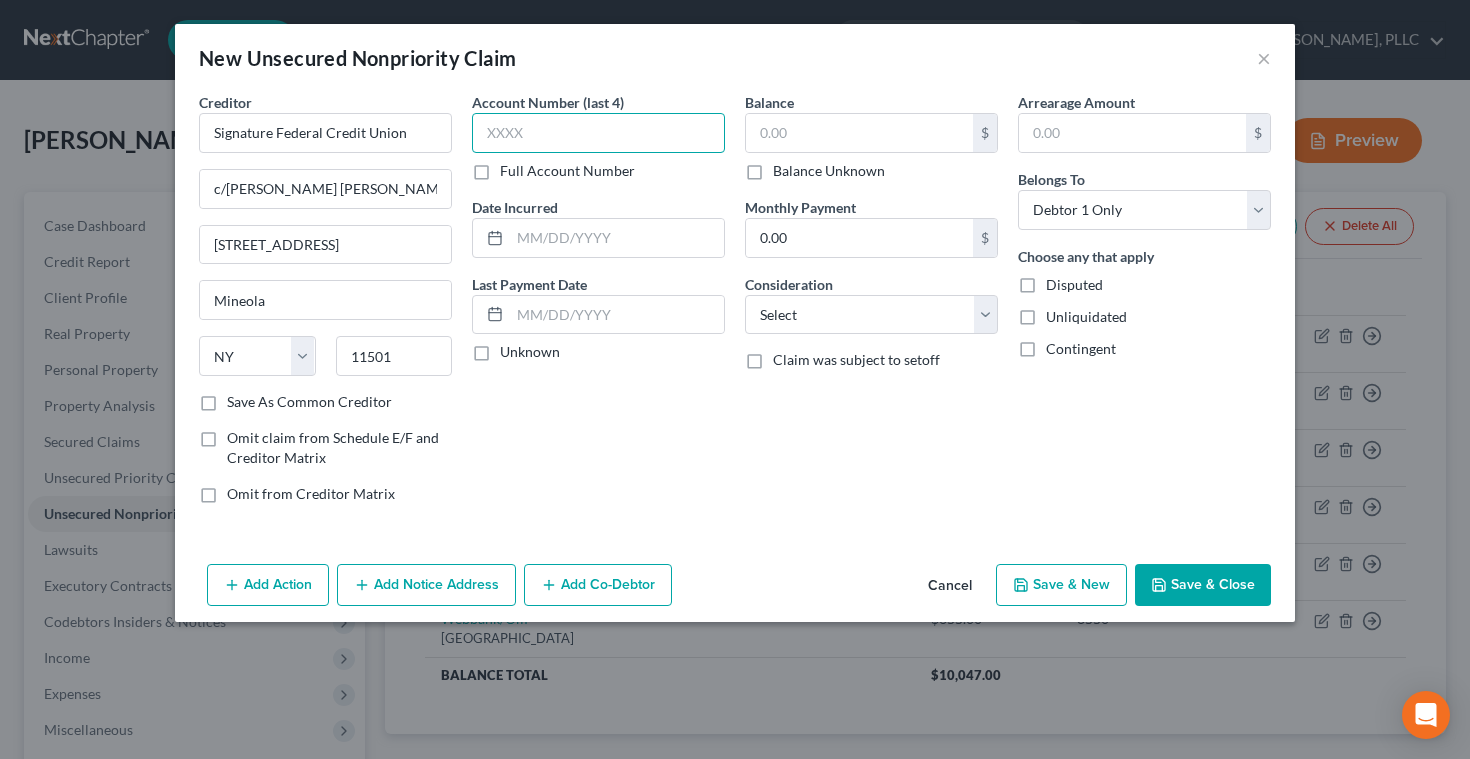click at bounding box center [598, 133] 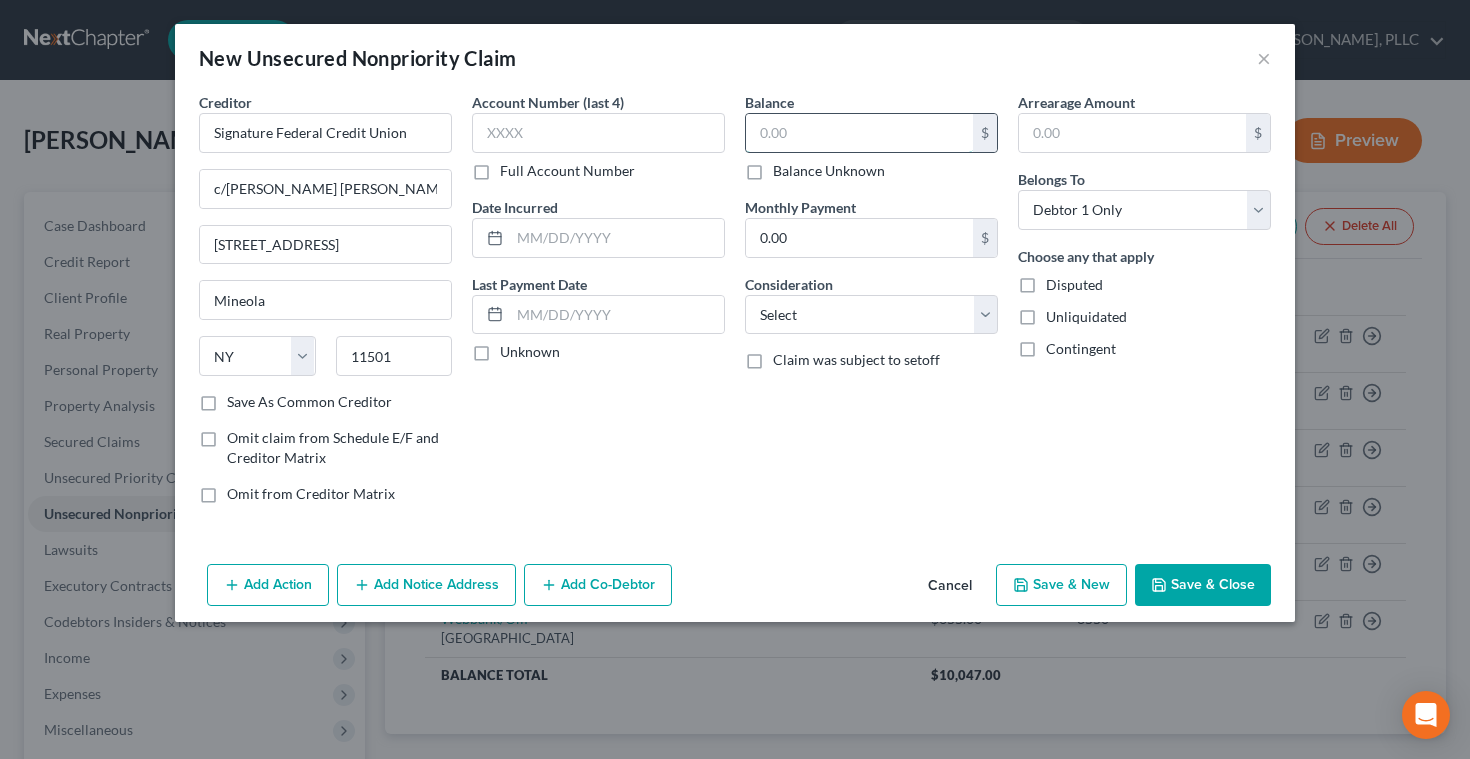 click at bounding box center (859, 133) 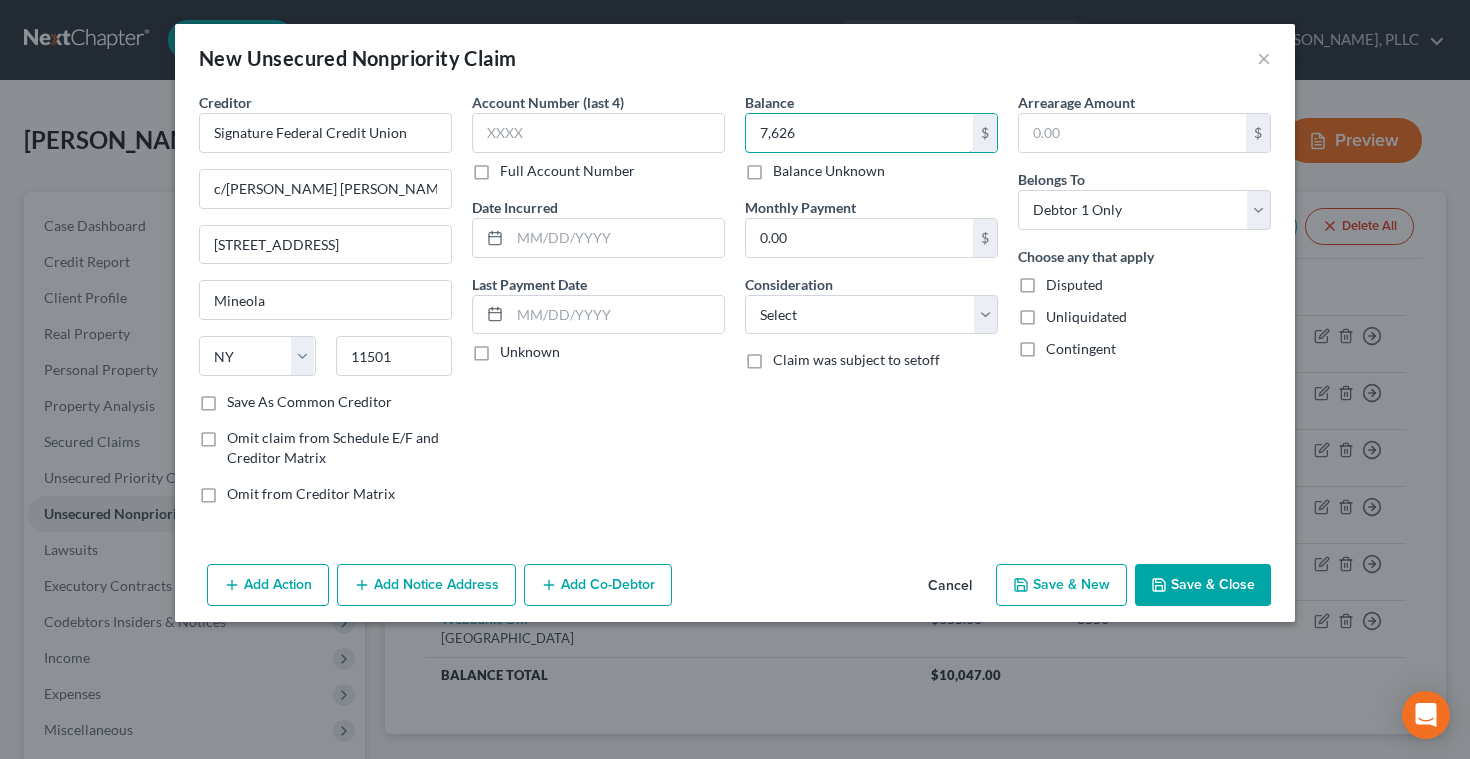 type on "7,626" 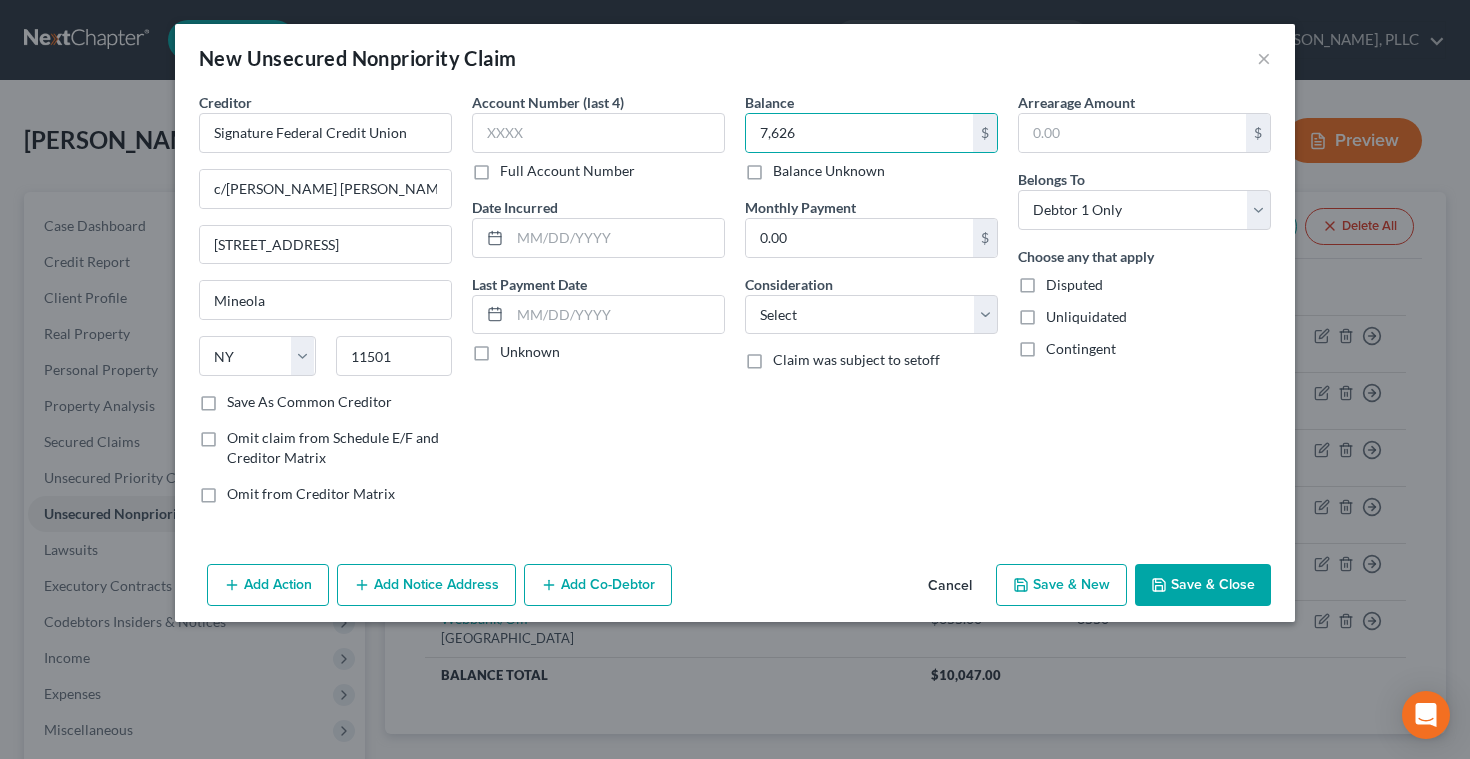 click on "Claim was subject to setoff" at bounding box center [856, 360] 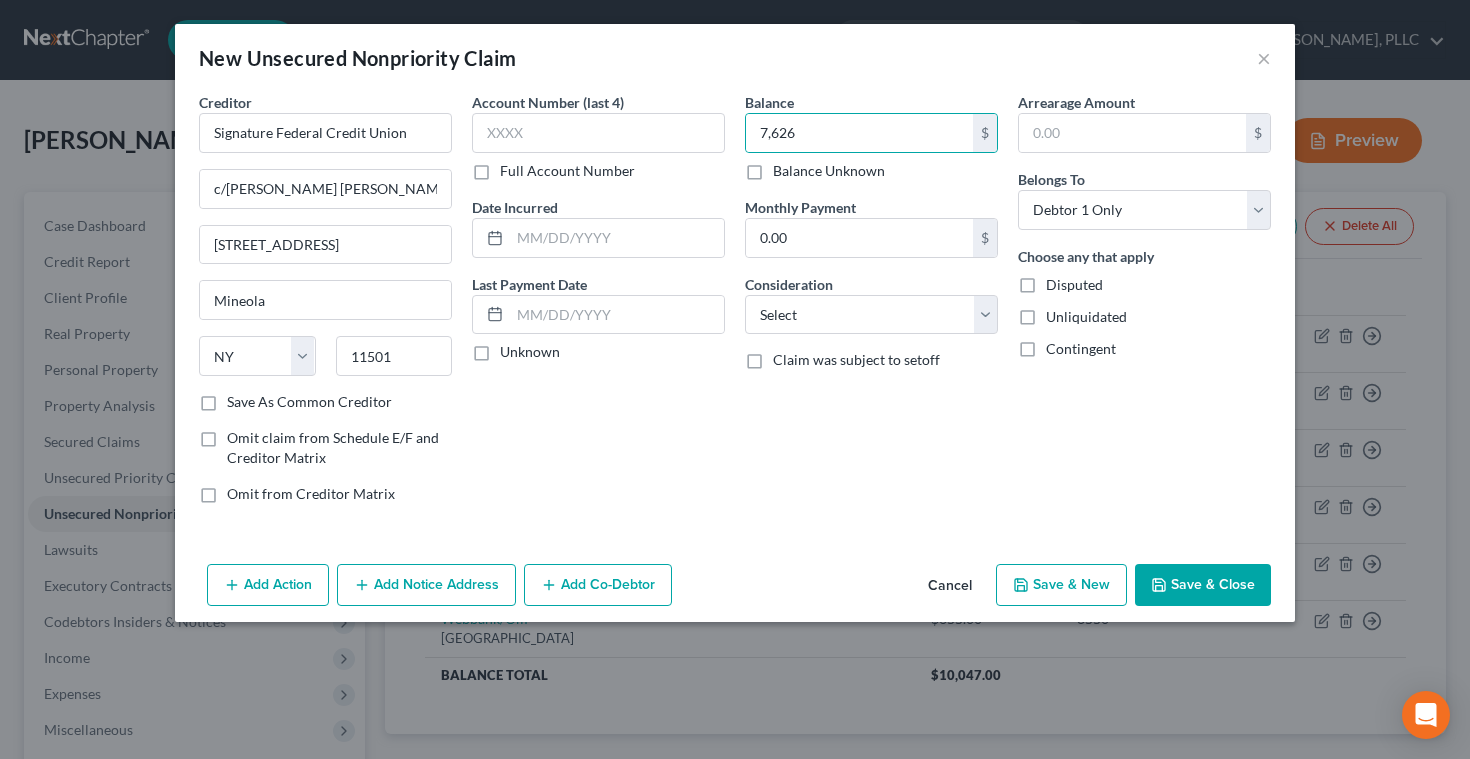 checkbox on "true" 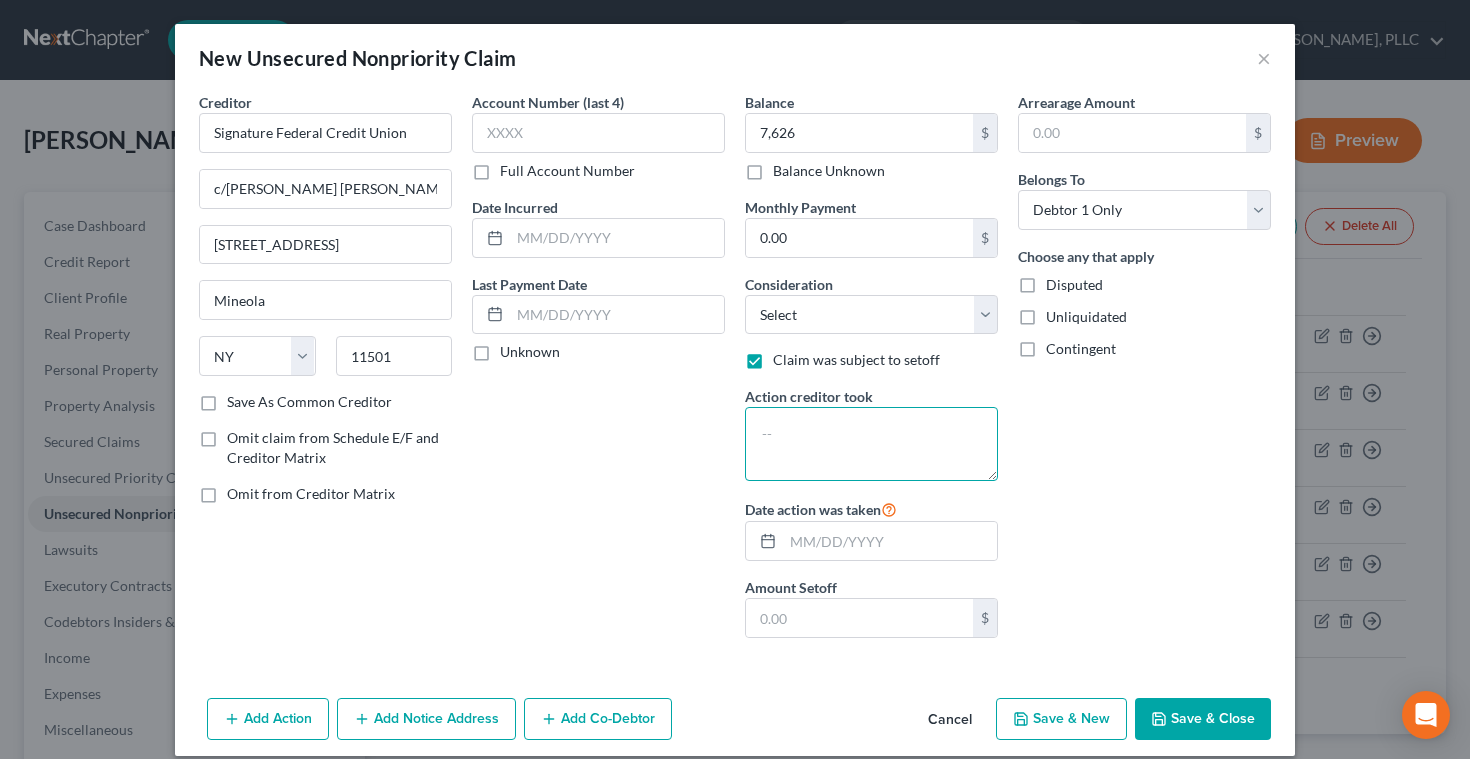 click at bounding box center [871, 444] 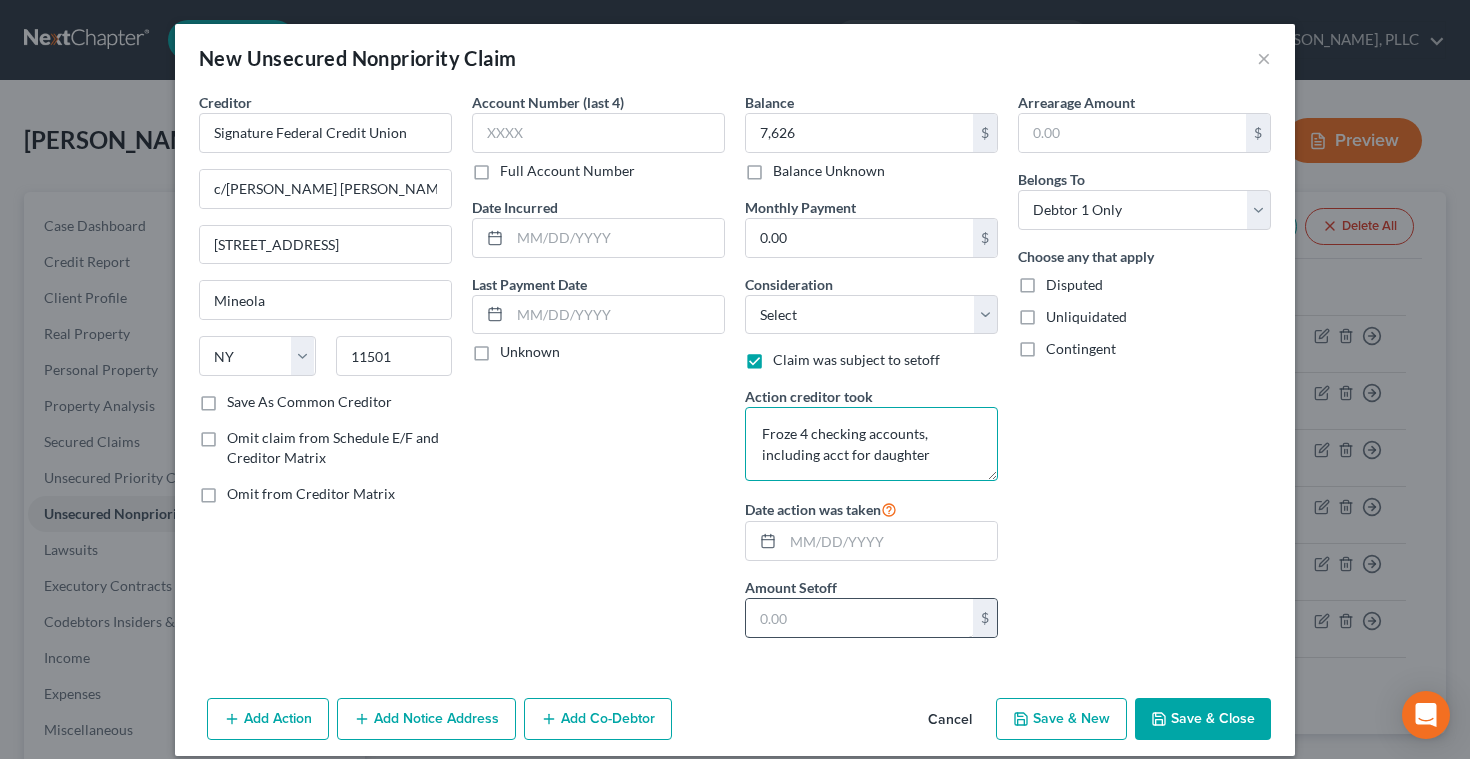 type on "Froze 4 checking accounts, including acct for daughter" 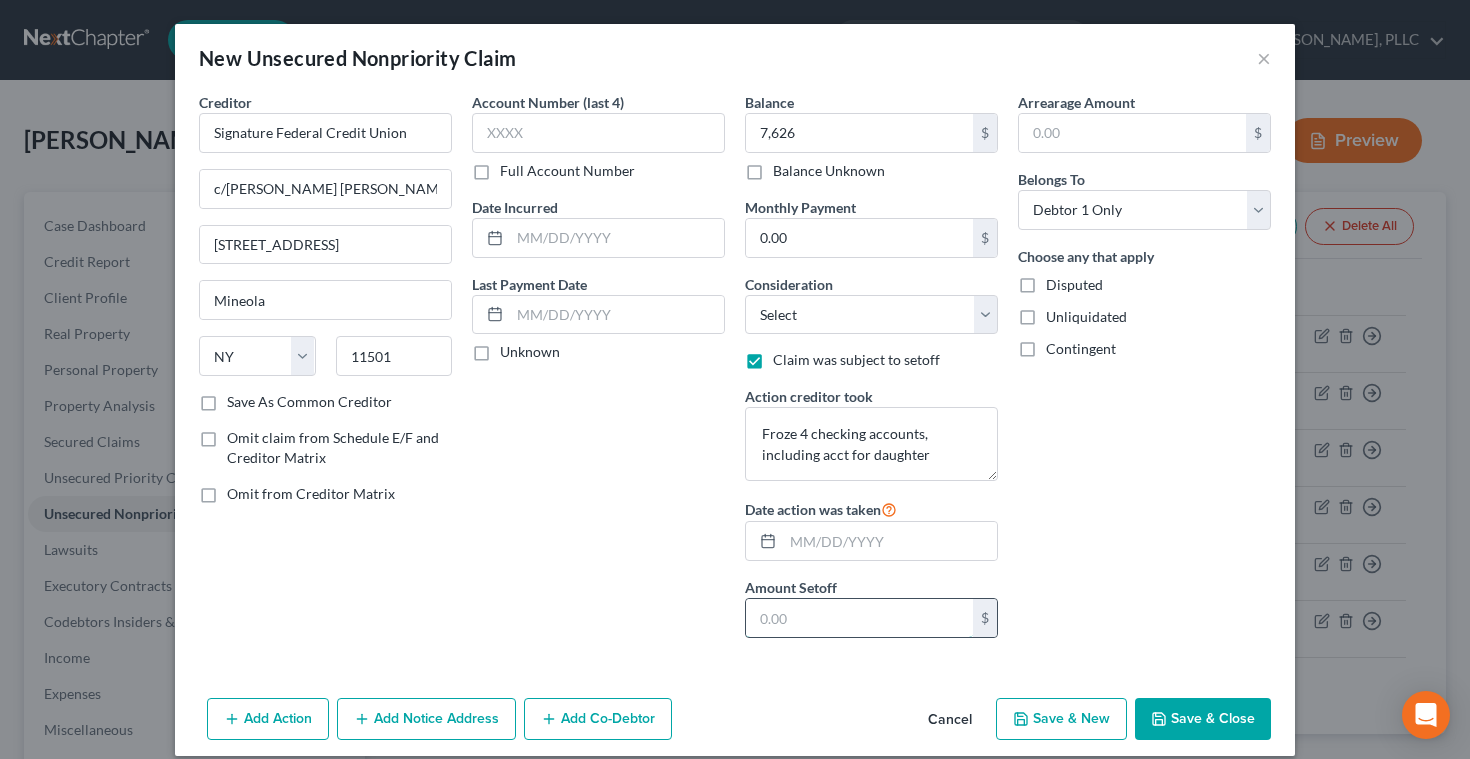 click at bounding box center [859, 618] 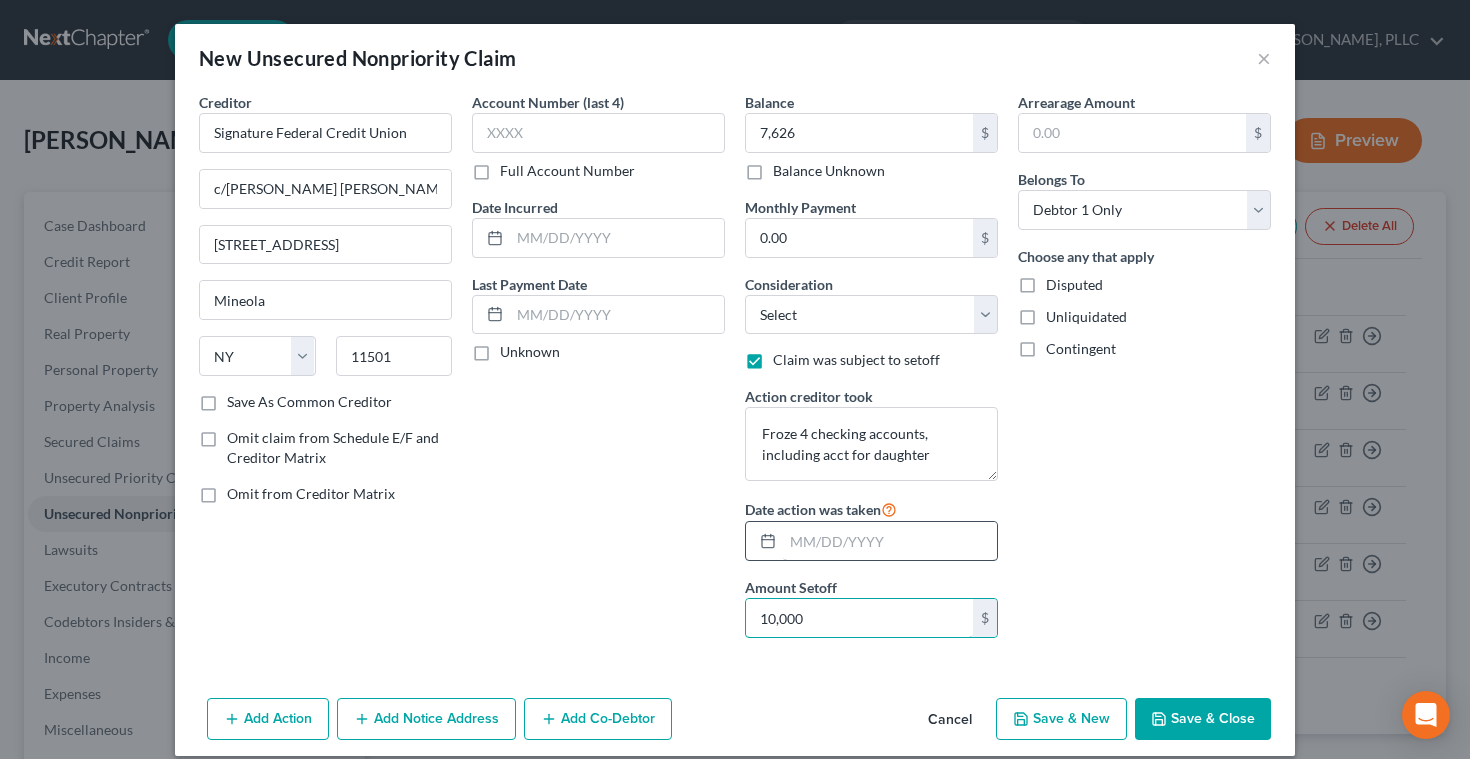 type on "10,000" 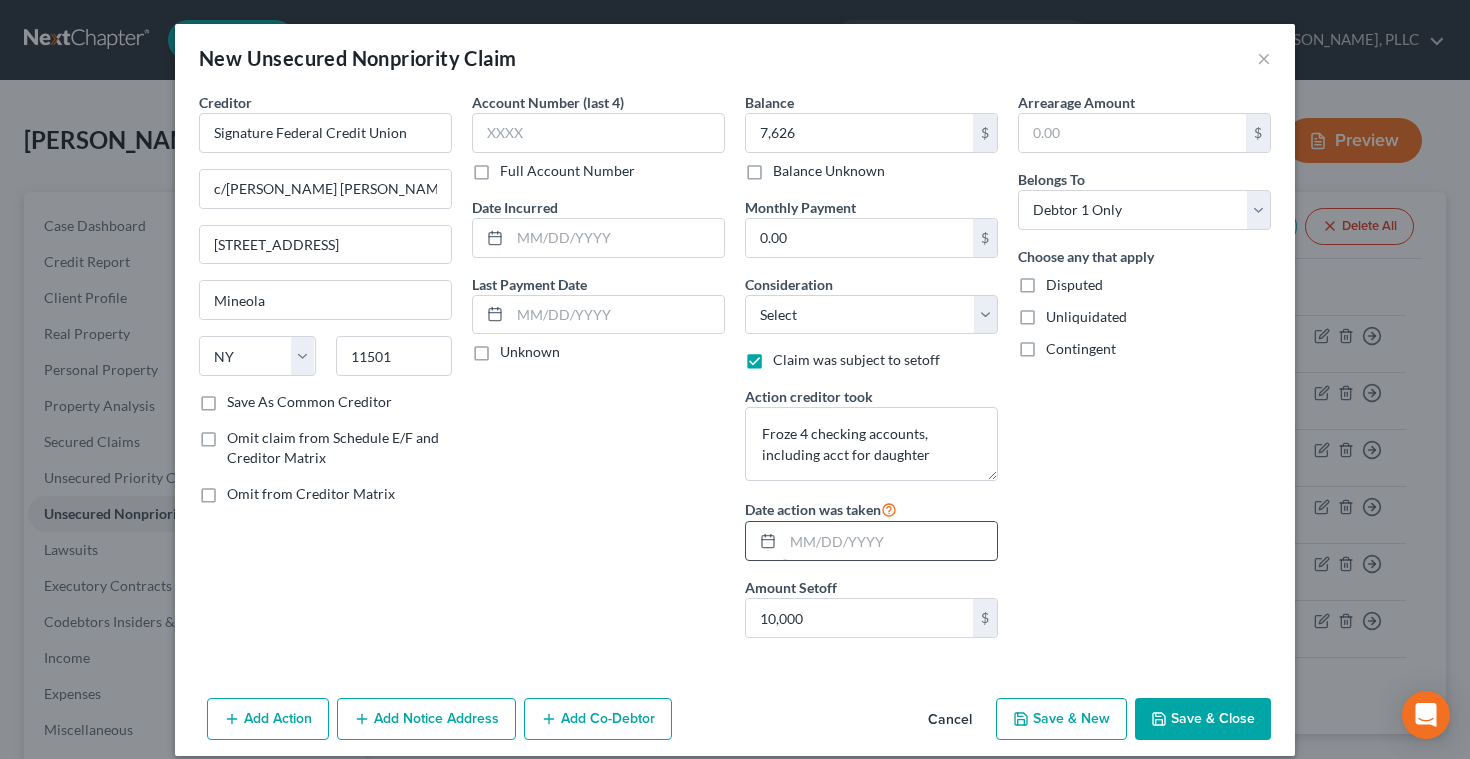 click at bounding box center (890, 541) 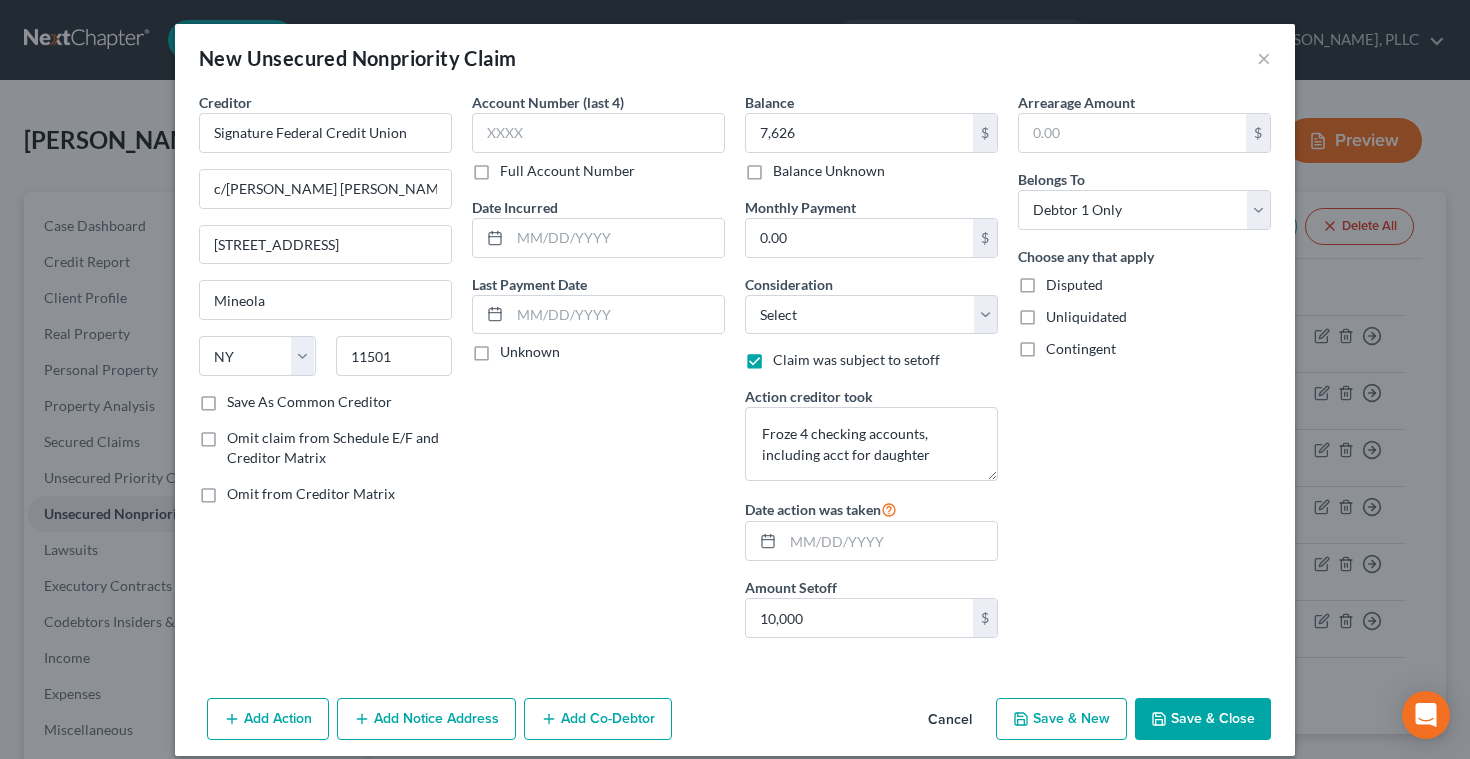 click on "Save & Close" at bounding box center (1203, 719) 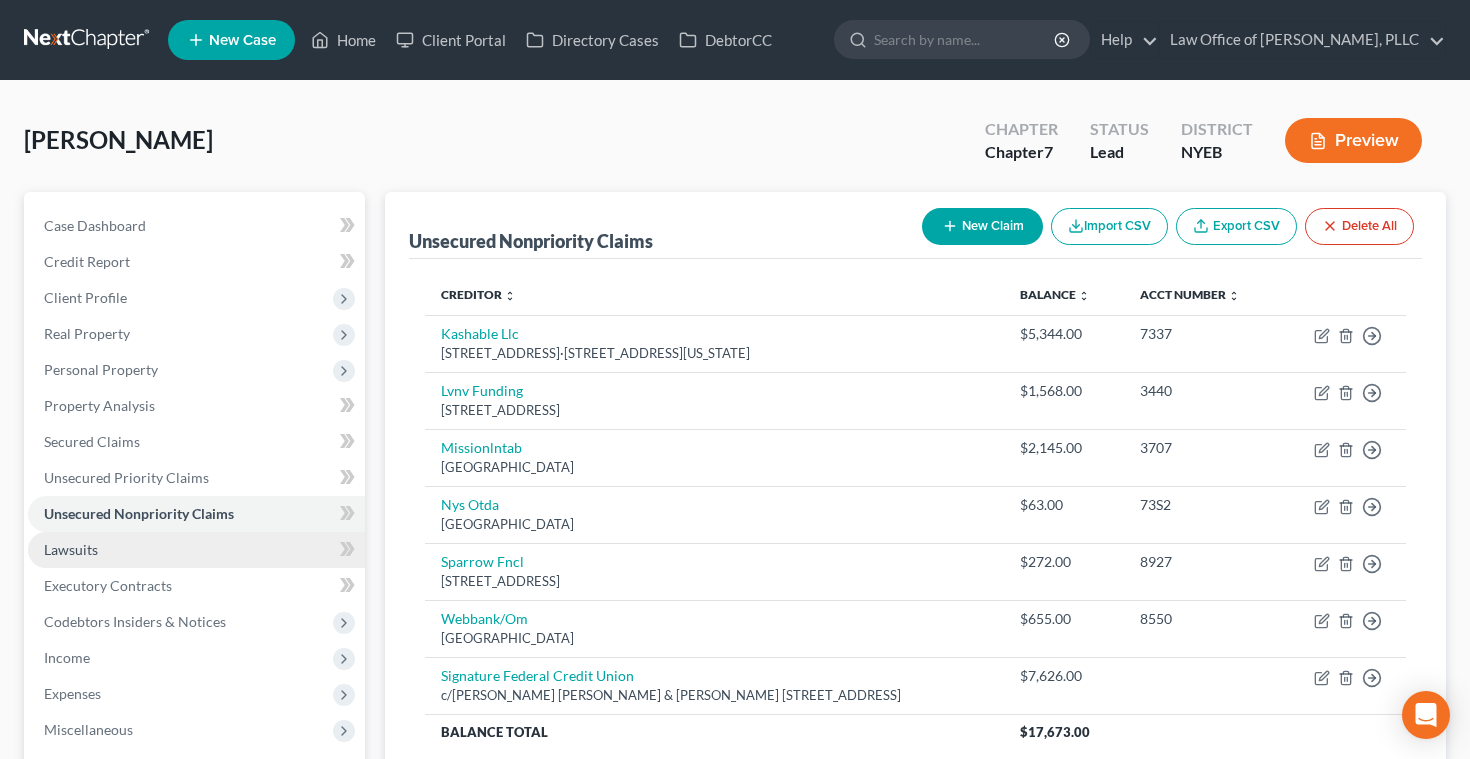 click on "Lawsuits" at bounding box center [71, 549] 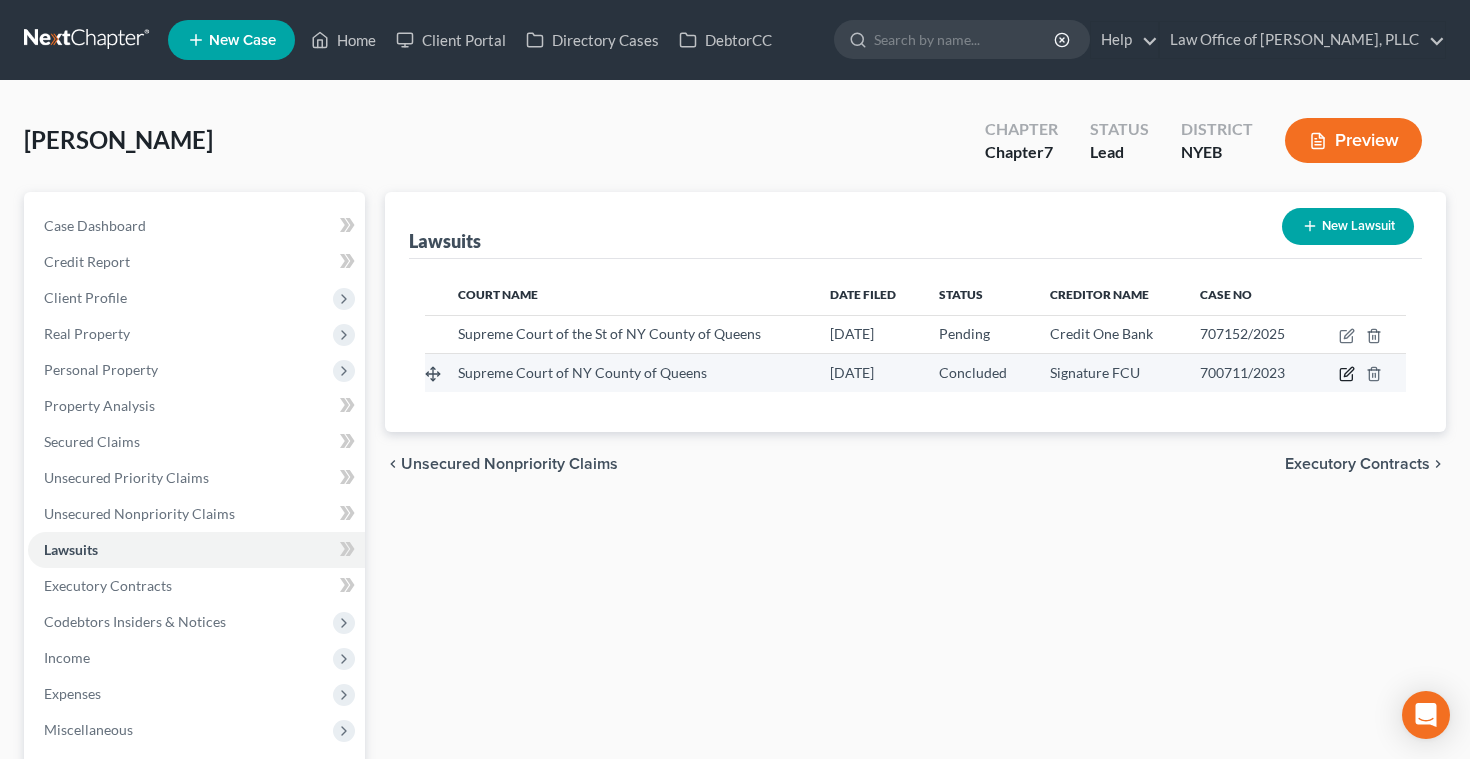 click 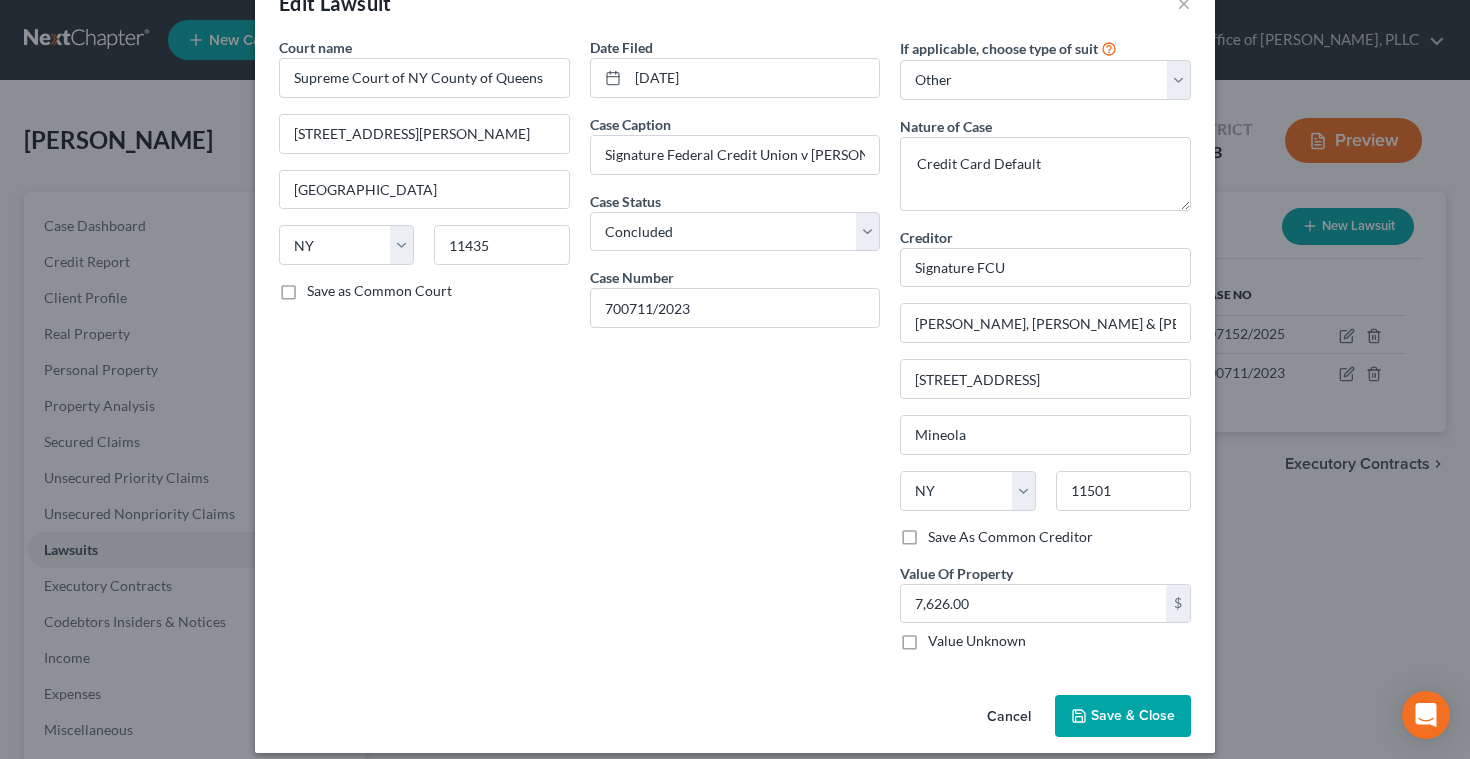 scroll, scrollTop: 73, scrollLeft: 0, axis: vertical 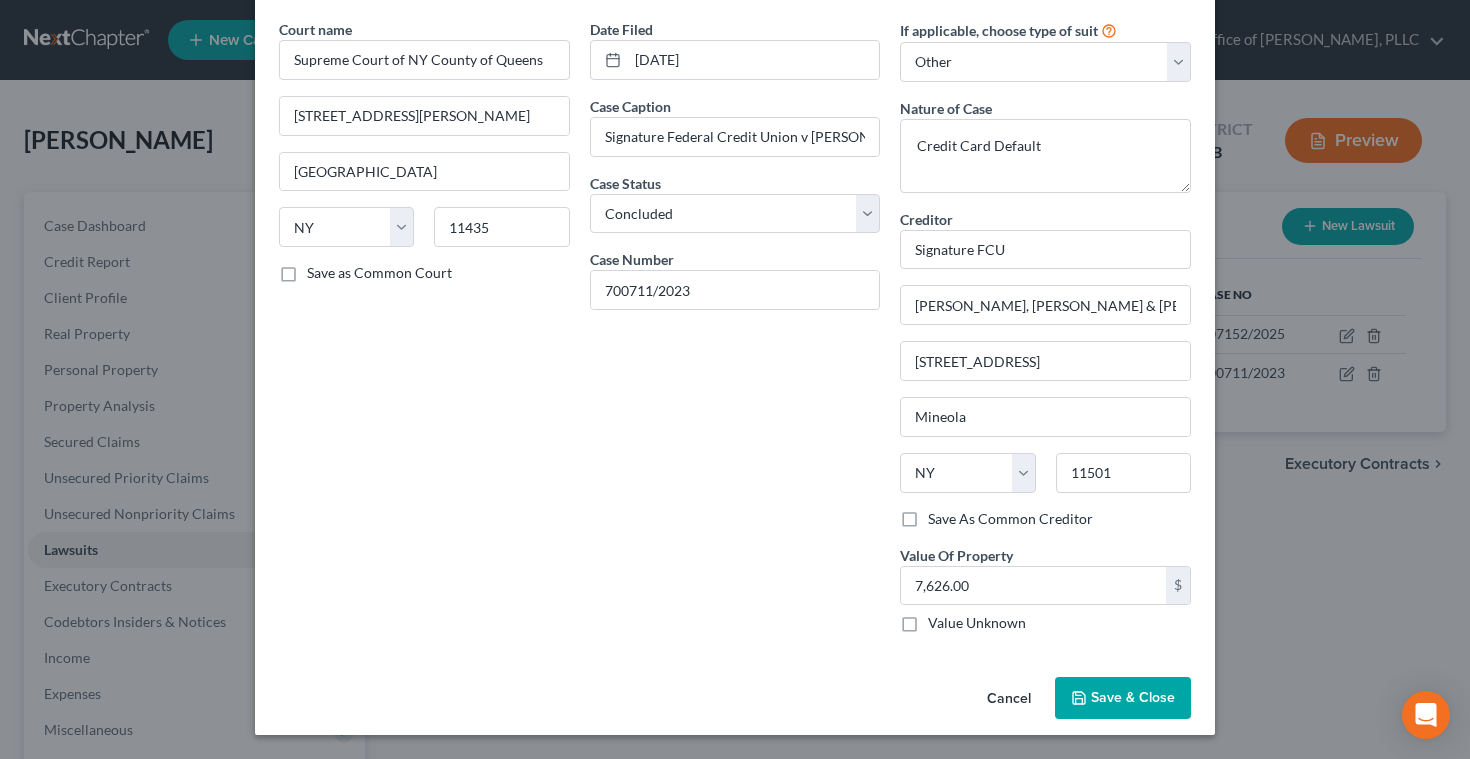 click on "Cancel" at bounding box center (1009, 699) 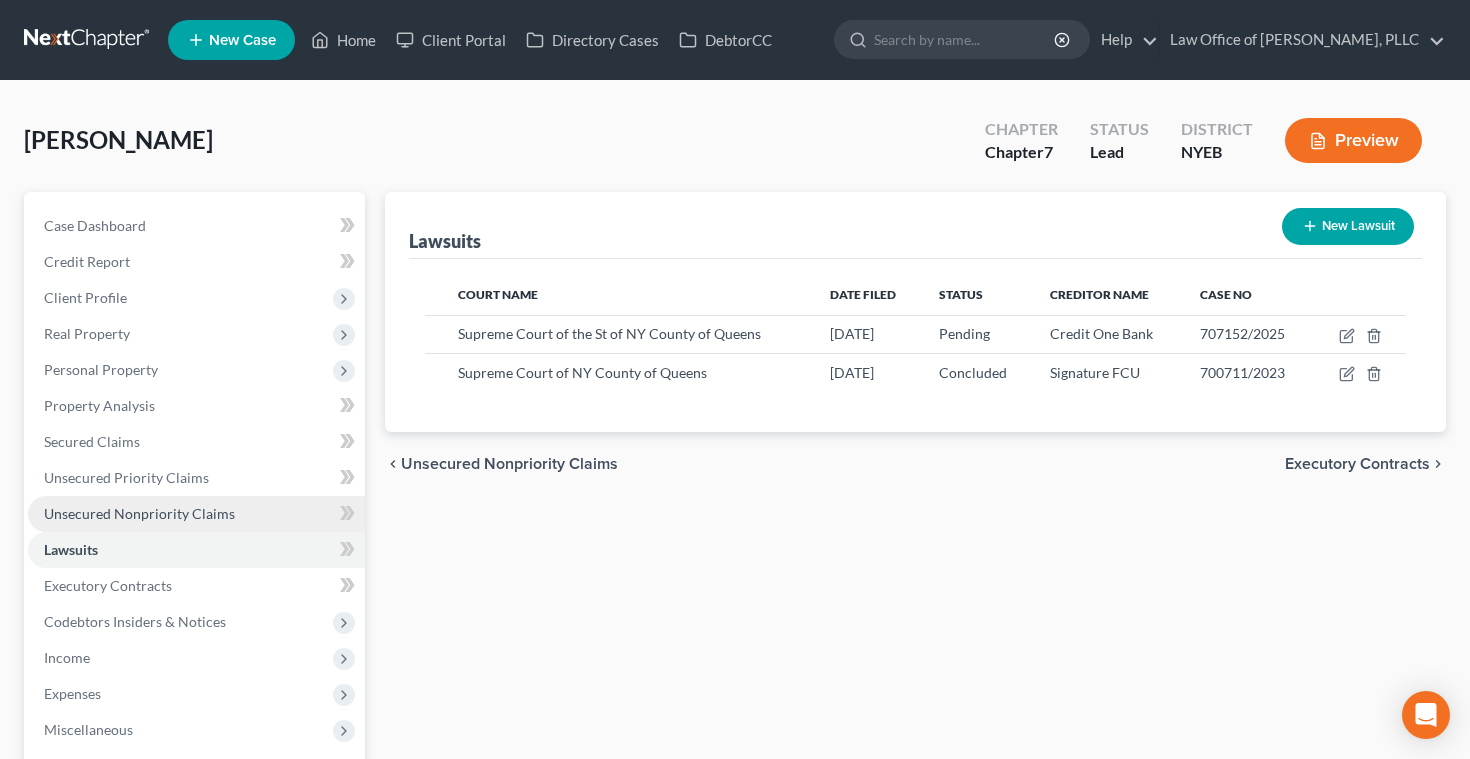 click on "Unsecured Nonpriority Claims" at bounding box center (139, 513) 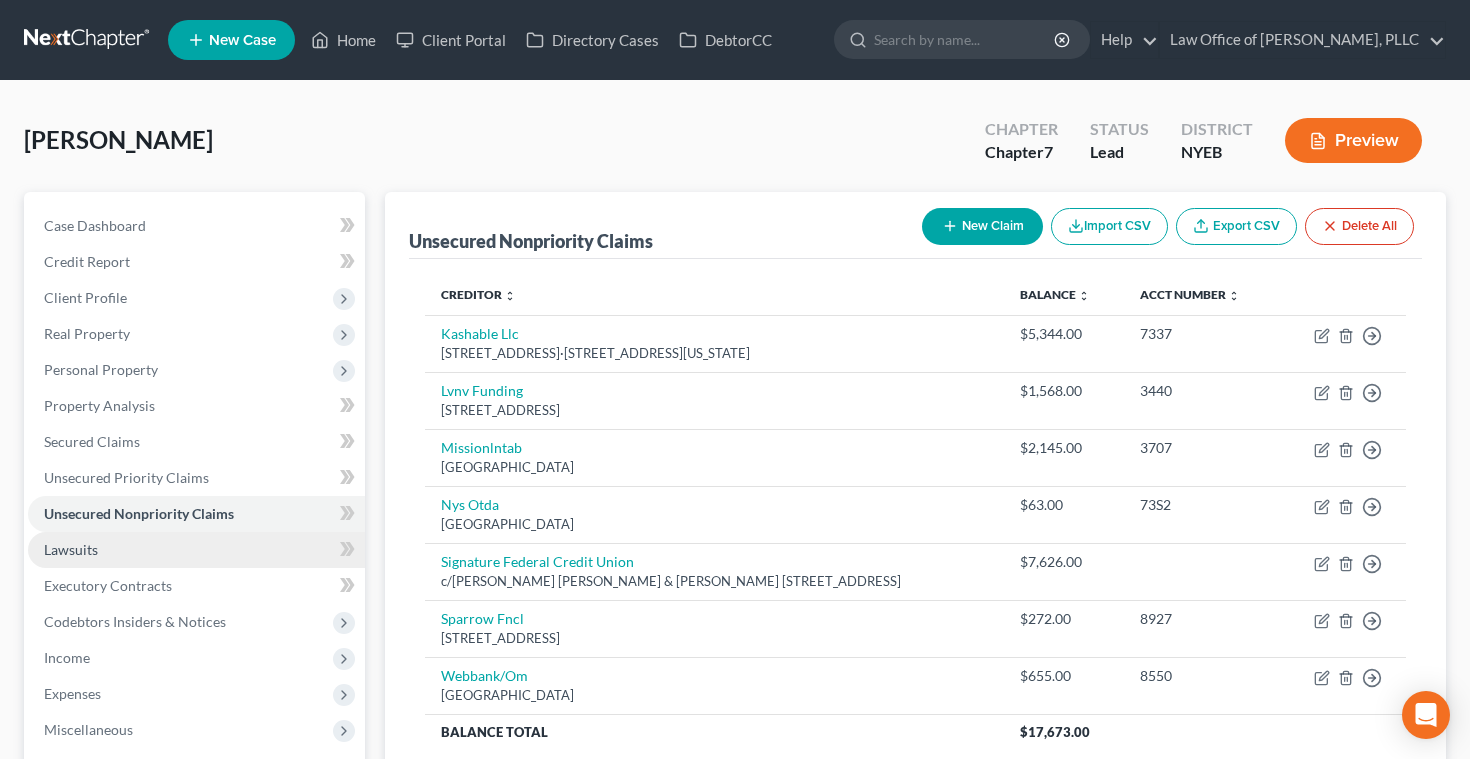 click on "Lawsuits" at bounding box center [71, 549] 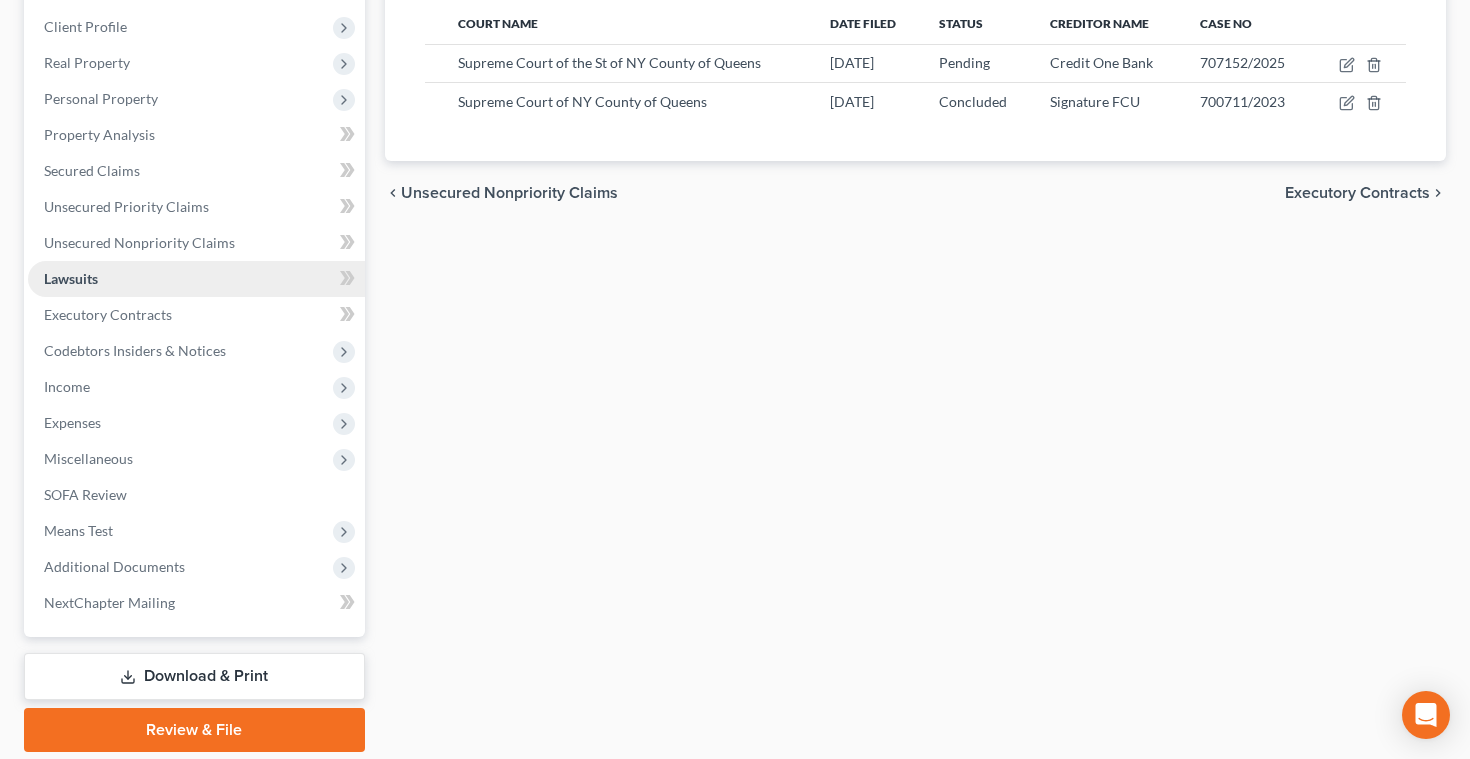 scroll, scrollTop: 338, scrollLeft: 0, axis: vertical 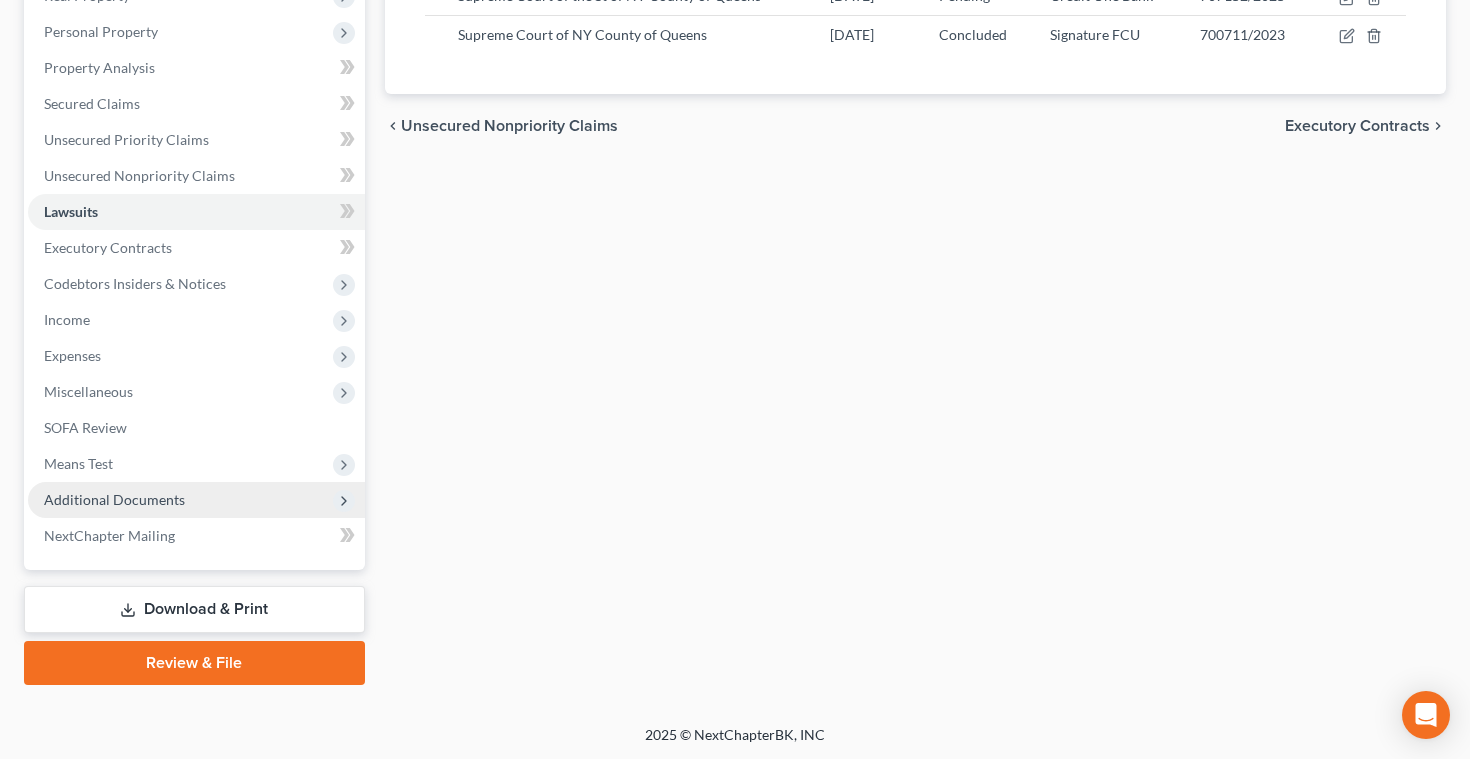 click on "Additional Documents" at bounding box center (114, 499) 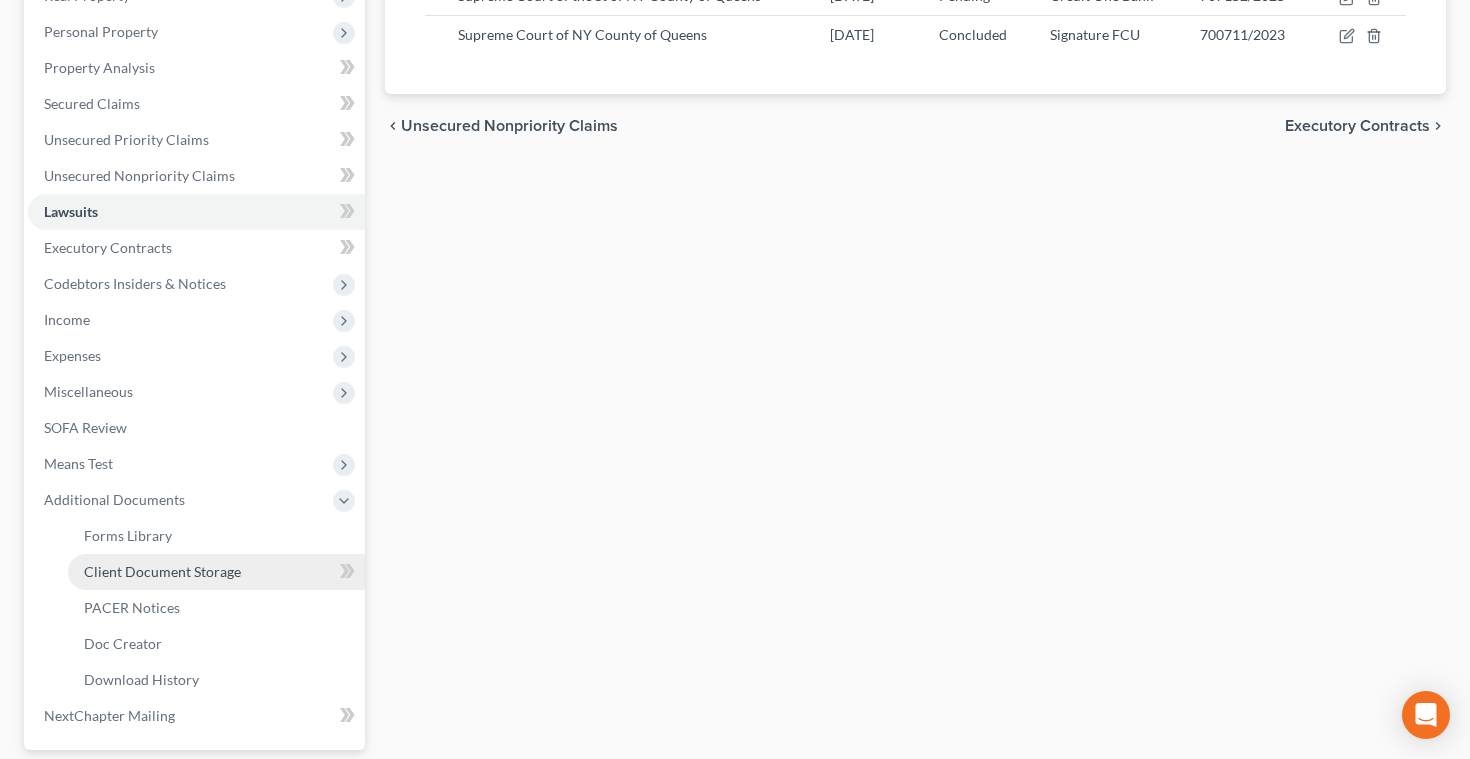 click on "Client Document Storage" at bounding box center [162, 571] 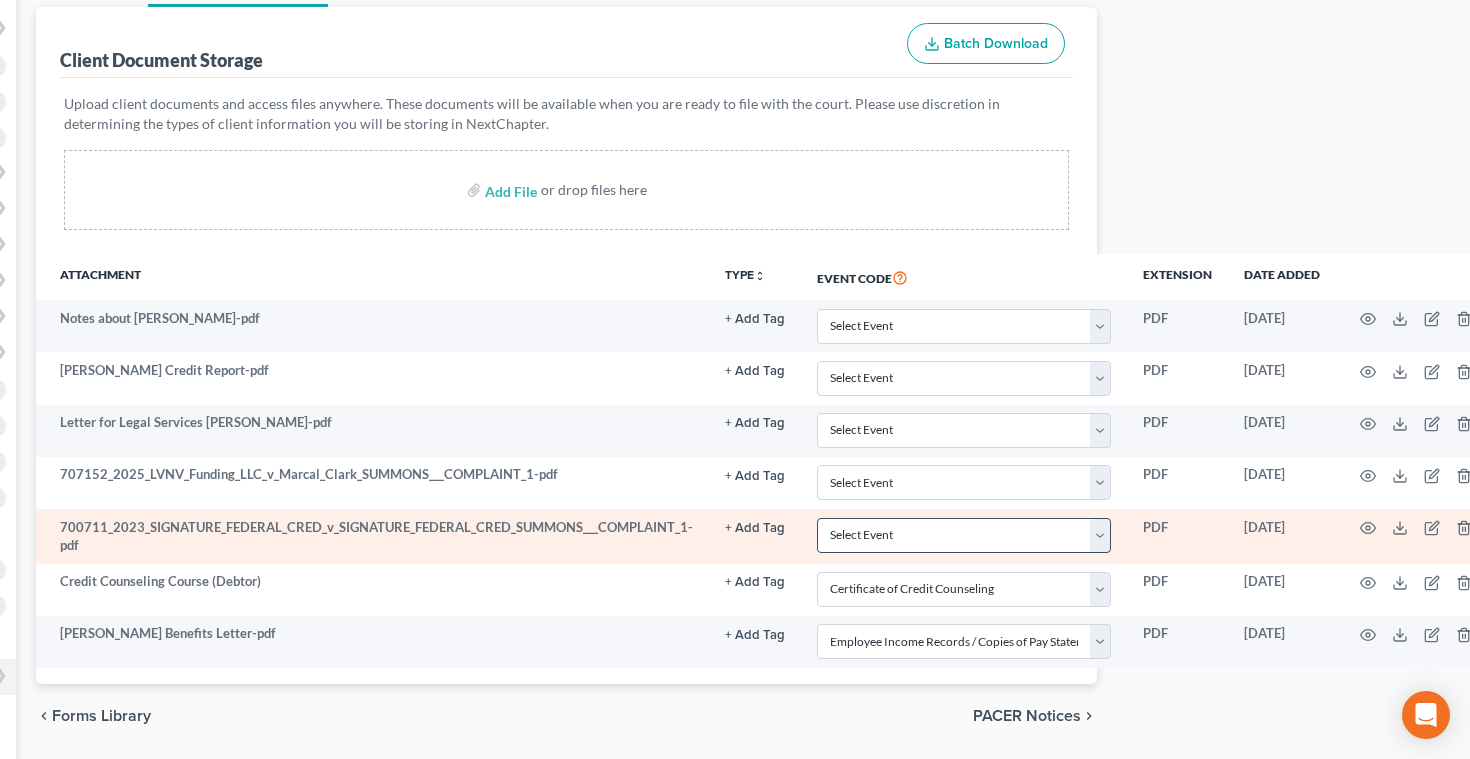 scroll, scrollTop: 233, scrollLeft: 378, axis: both 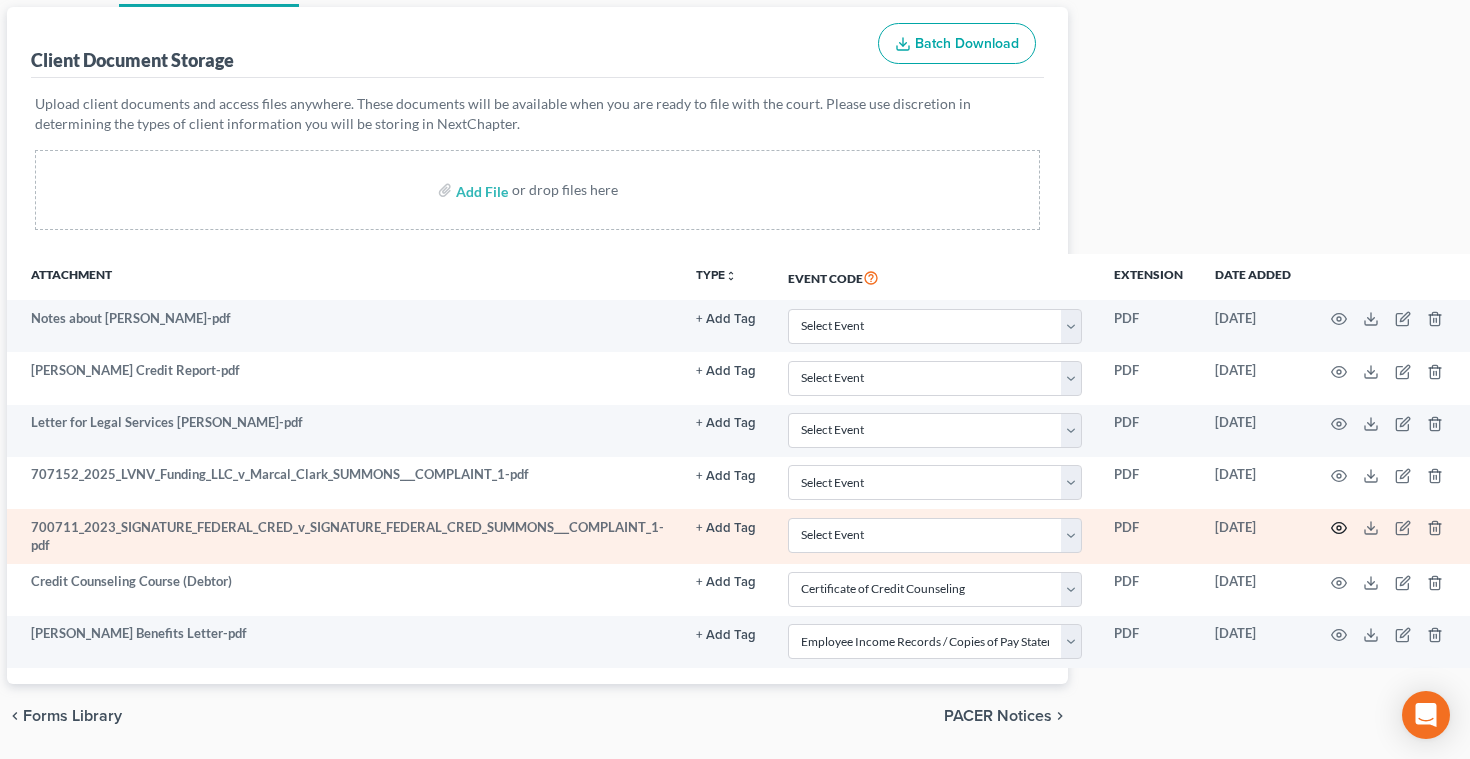 click 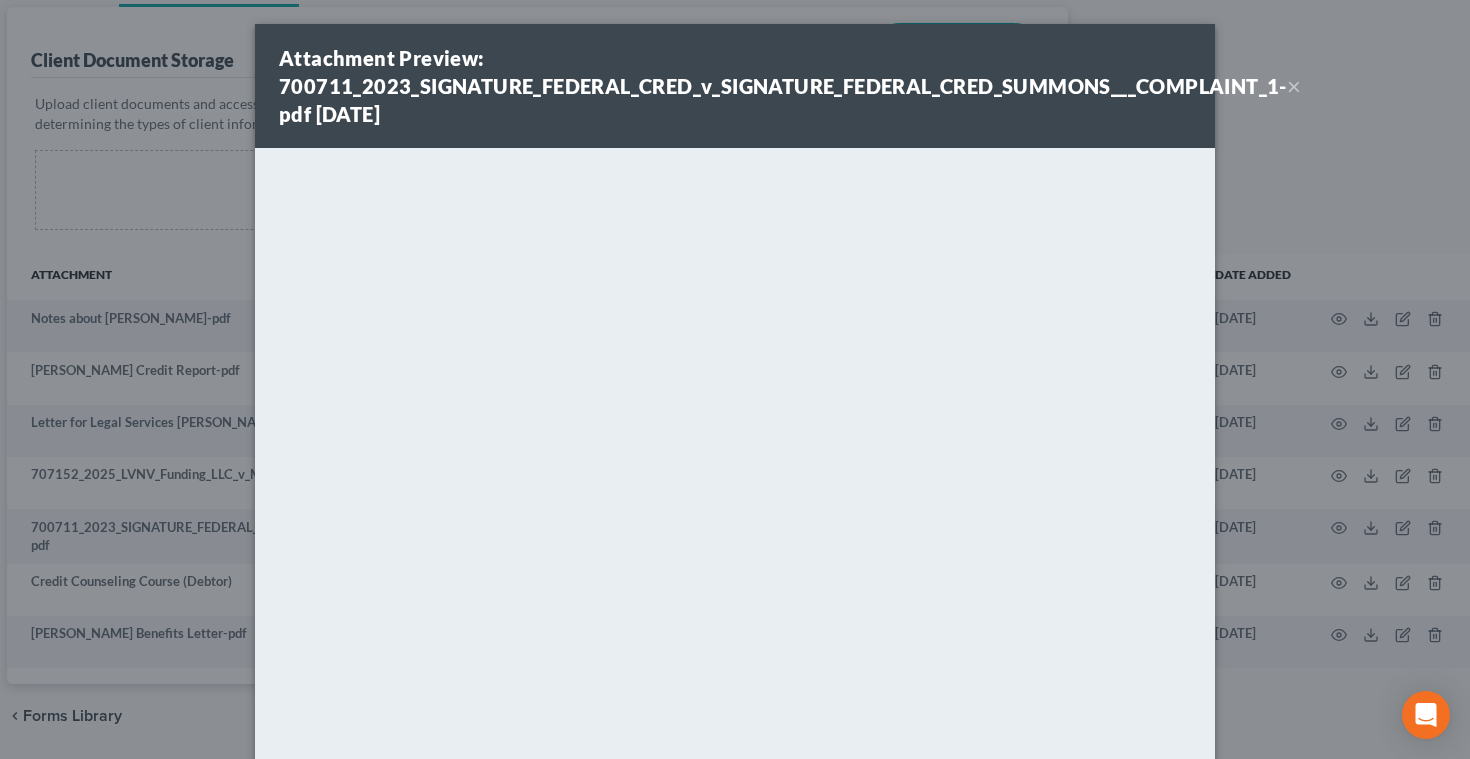 scroll, scrollTop: 0, scrollLeft: 0, axis: both 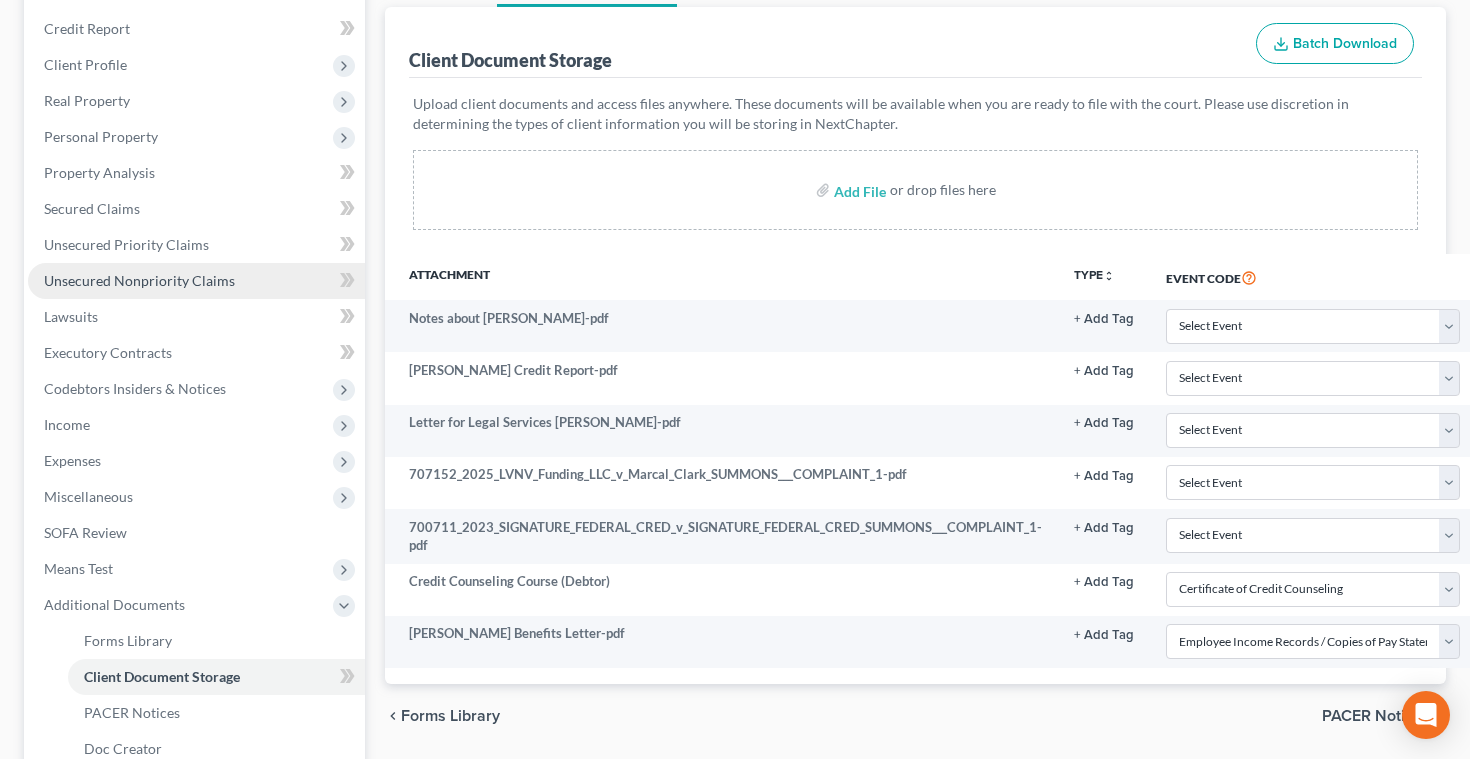 click on "Unsecured Nonpriority Claims" at bounding box center [139, 280] 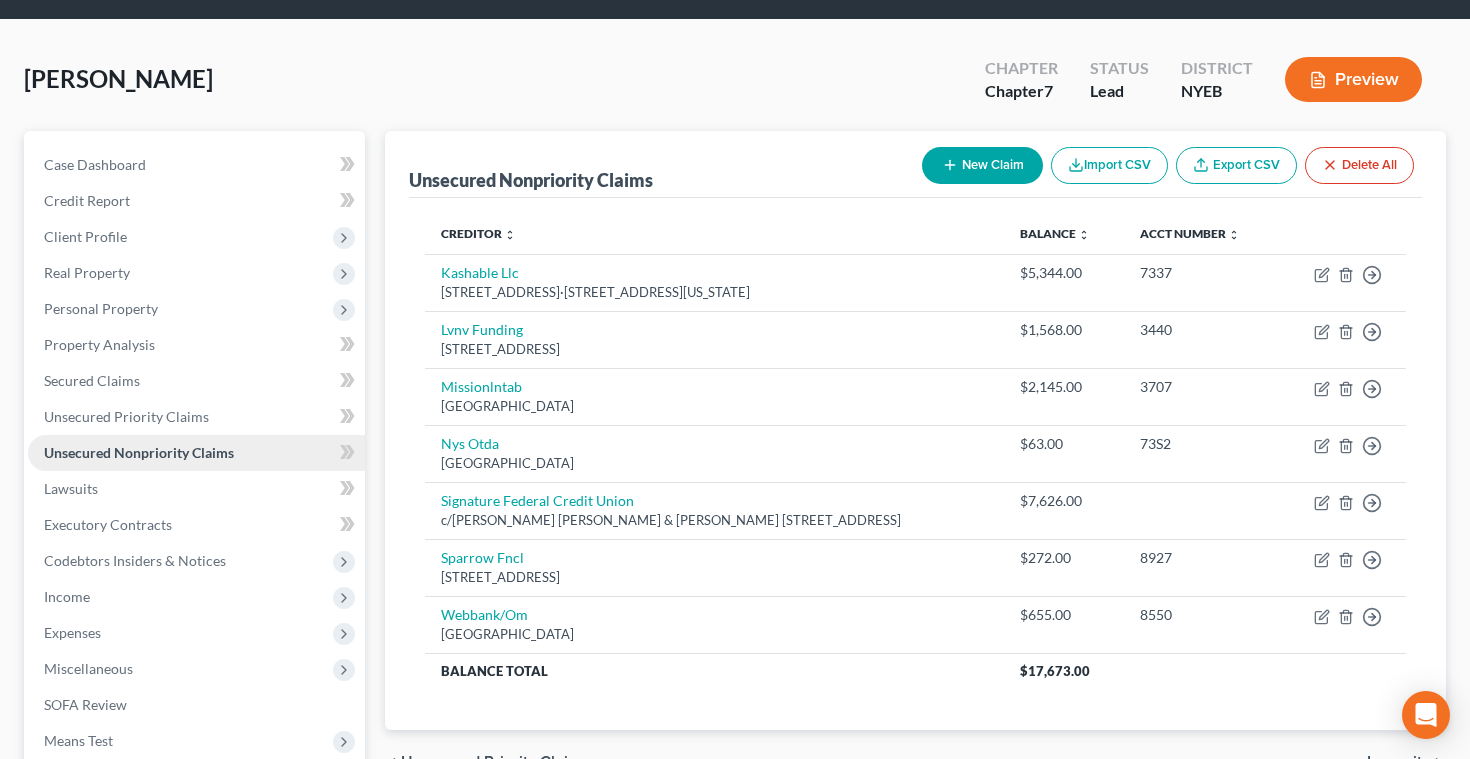 scroll, scrollTop: 0, scrollLeft: 0, axis: both 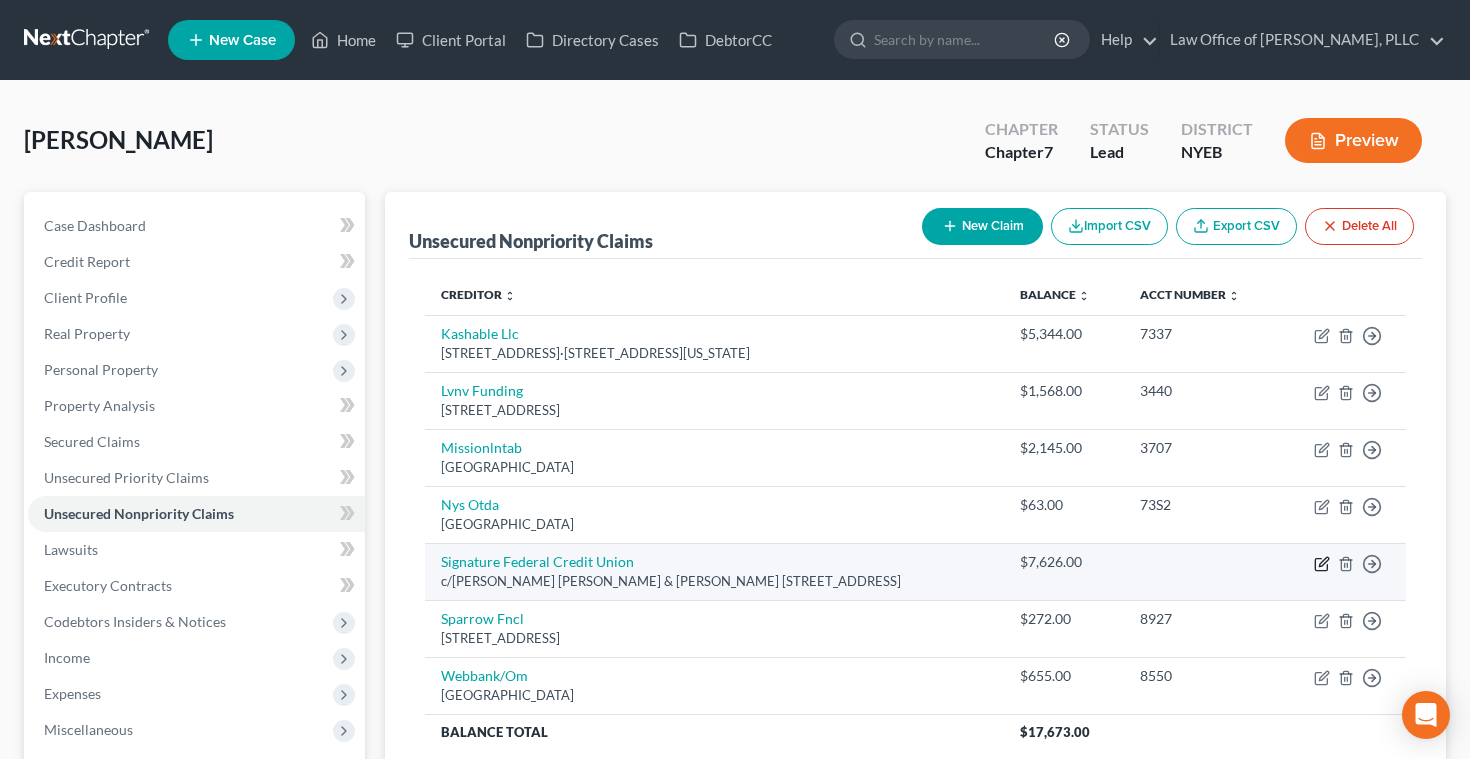 click 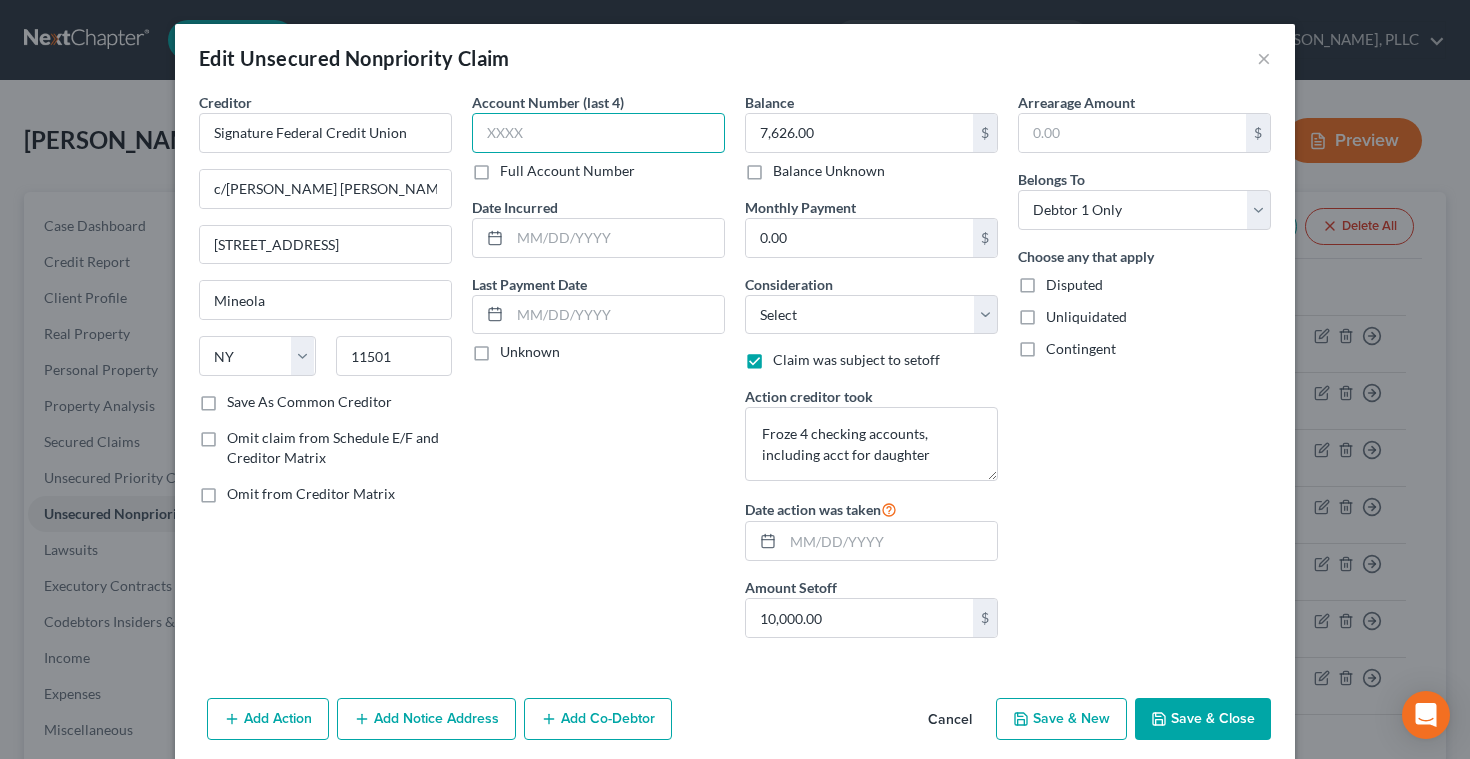 click at bounding box center [598, 133] 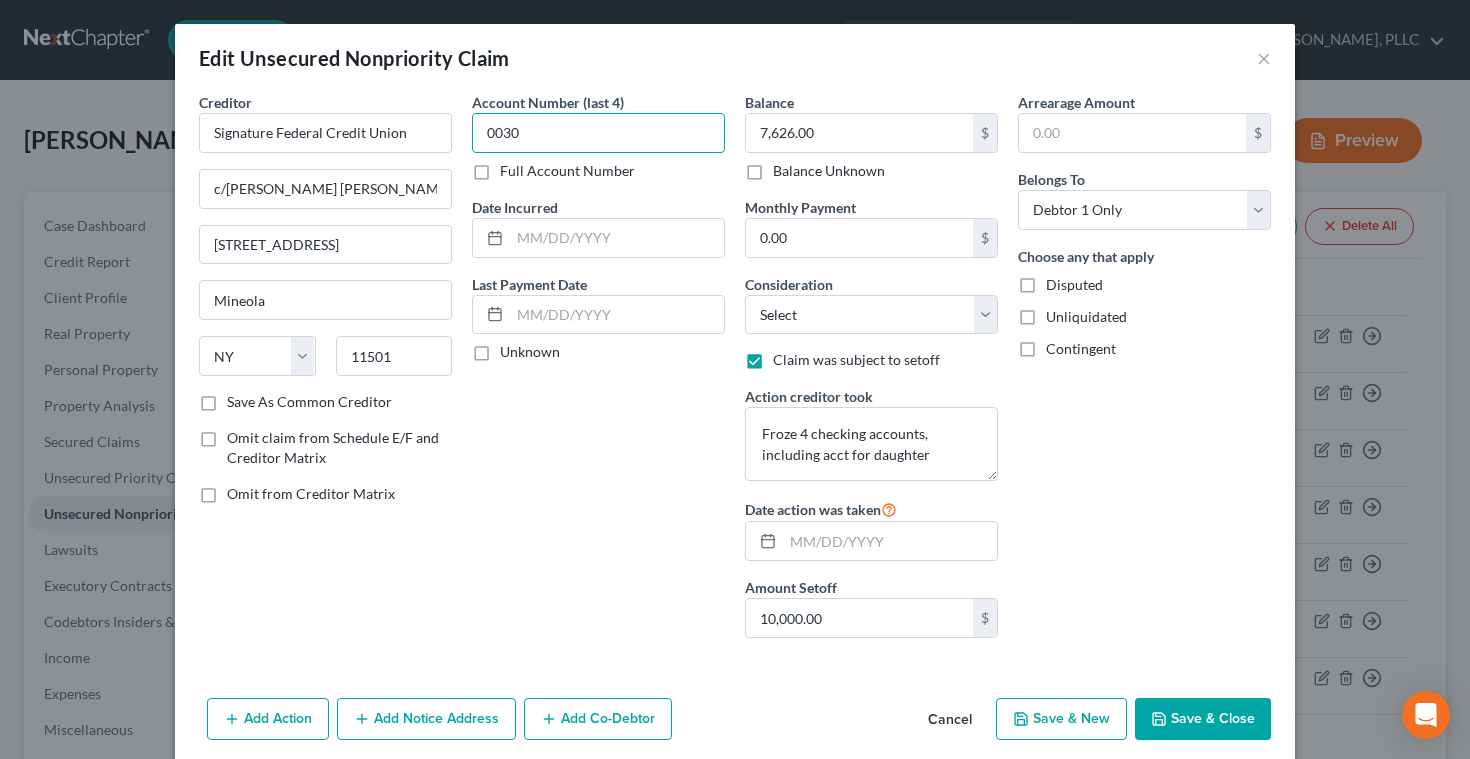 type on "0030" 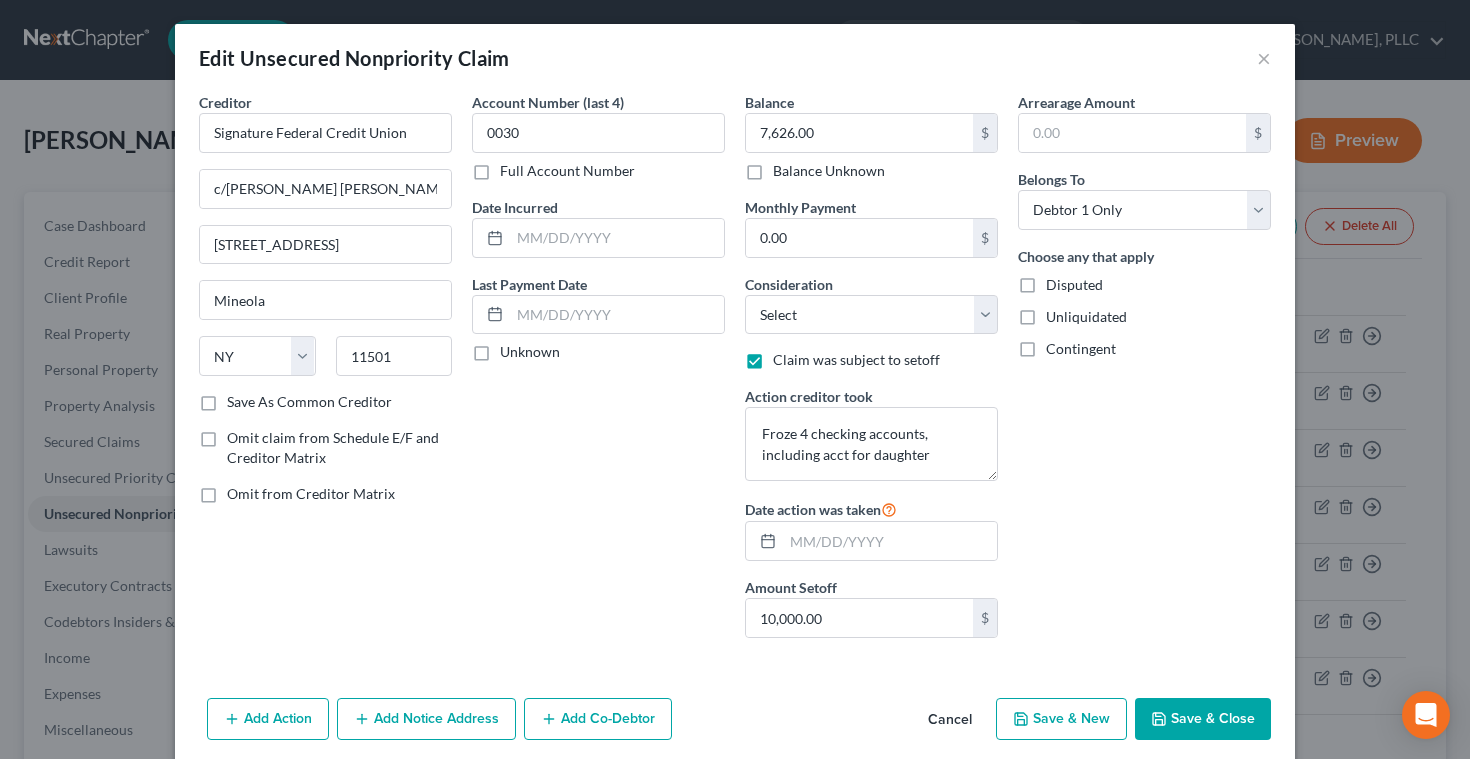 click on "Unknown" at bounding box center (530, 352) 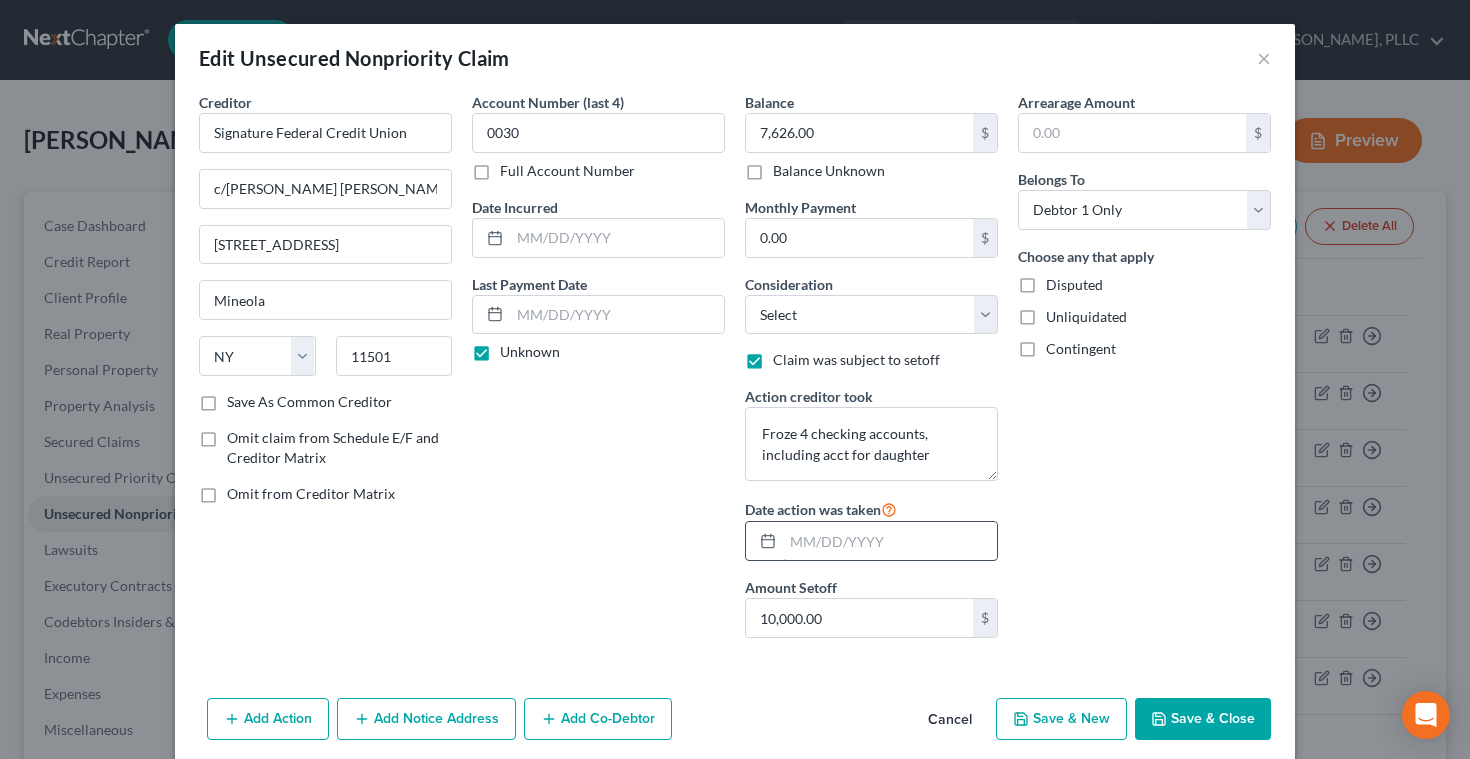 click at bounding box center [890, 541] 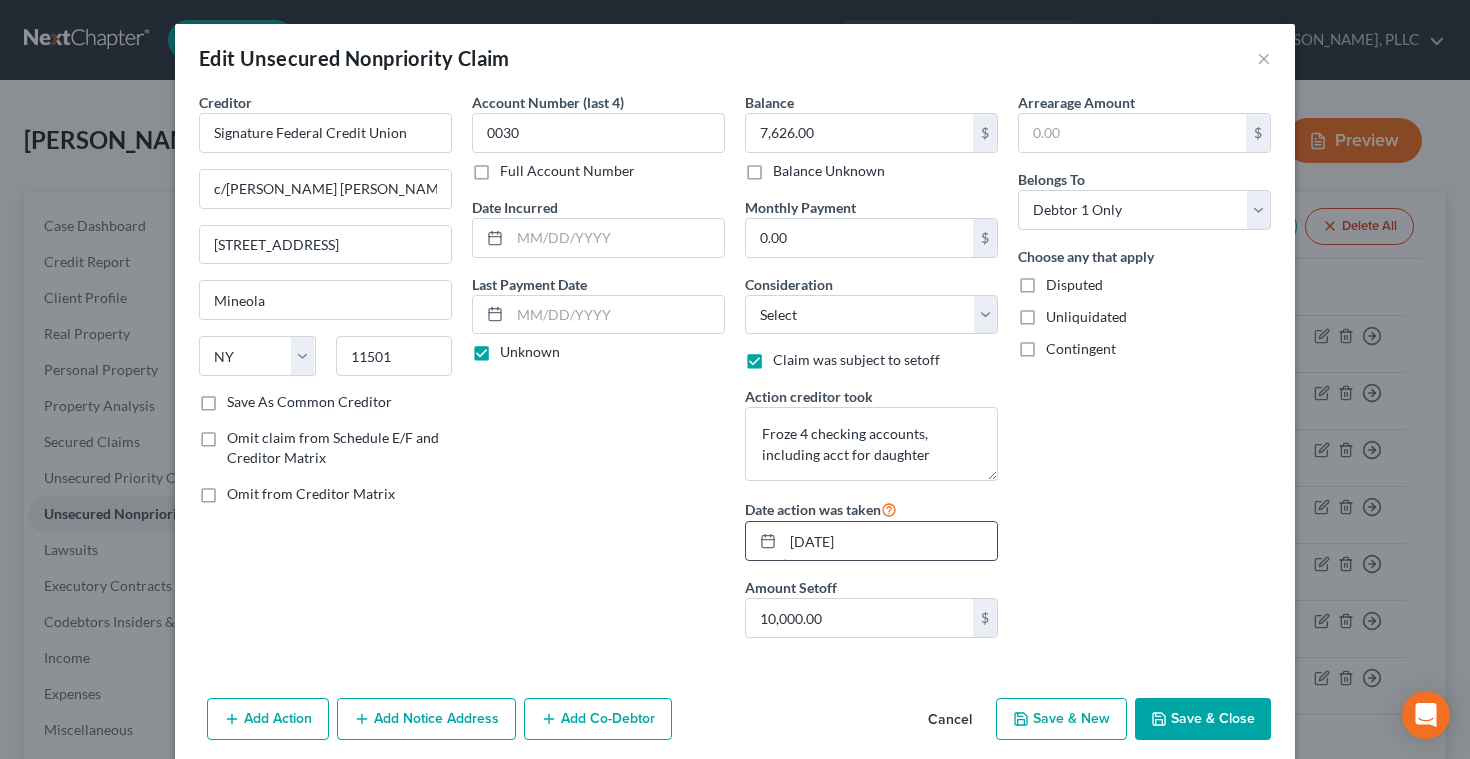 scroll, scrollTop: 78, scrollLeft: 0, axis: vertical 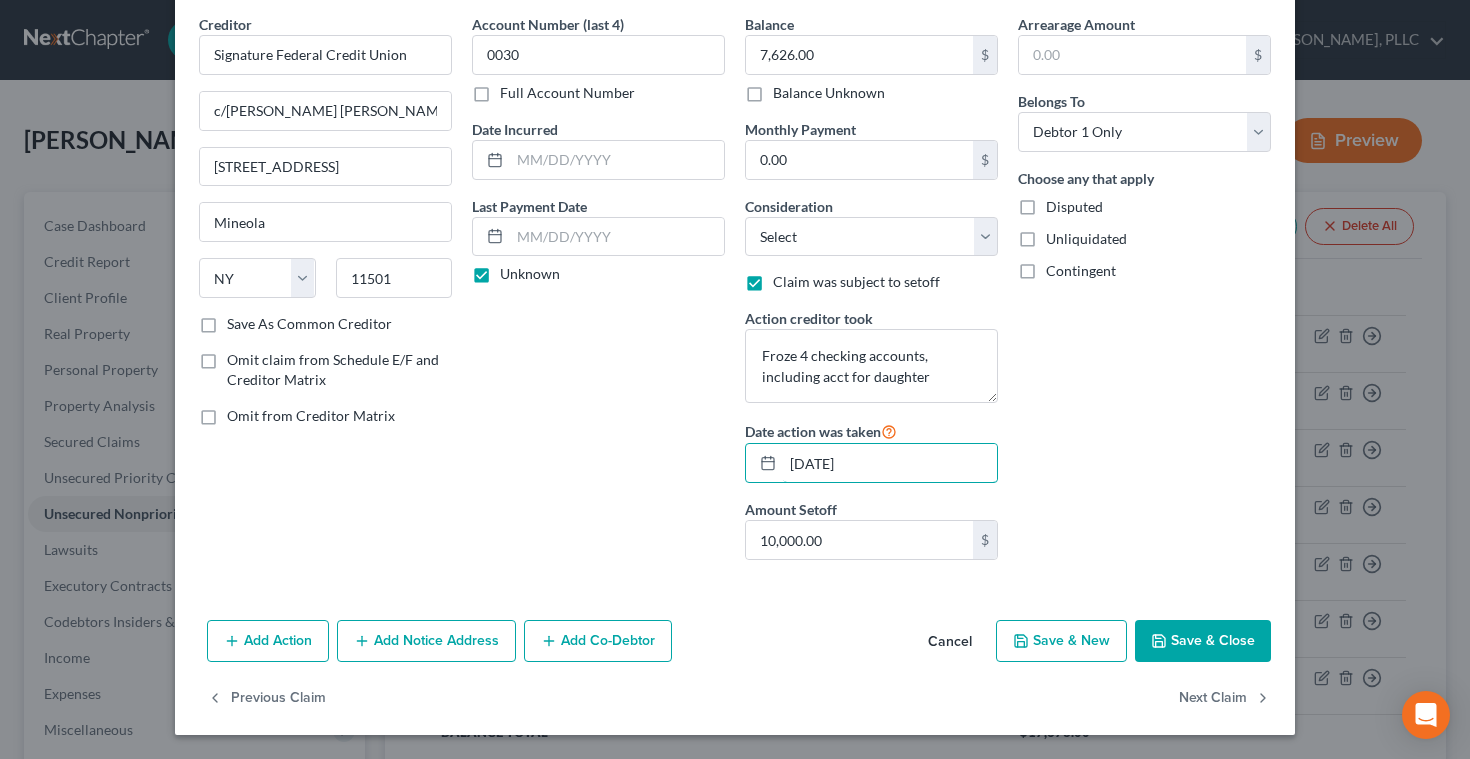 type on "[DATE]" 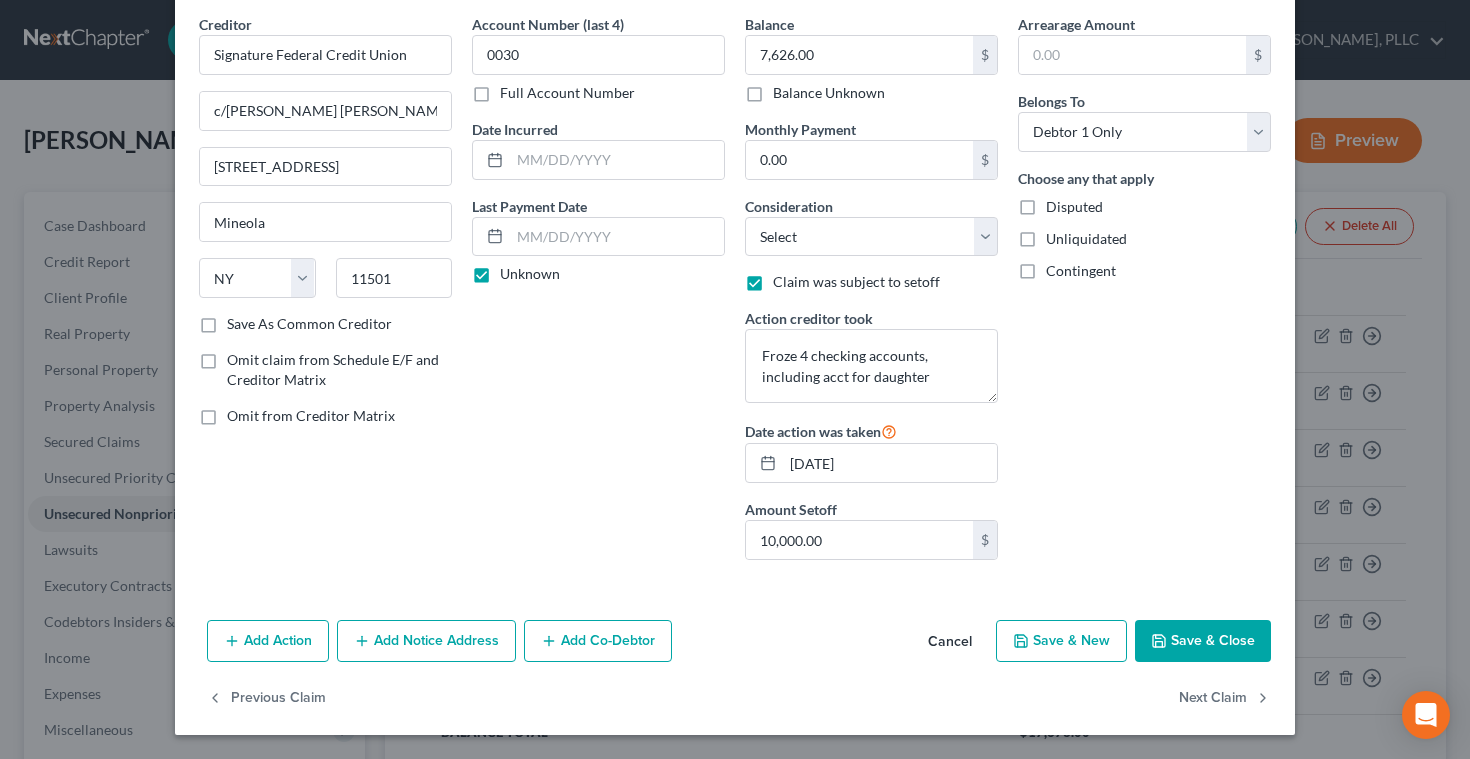 click on "Save & Close" at bounding box center (1203, 641) 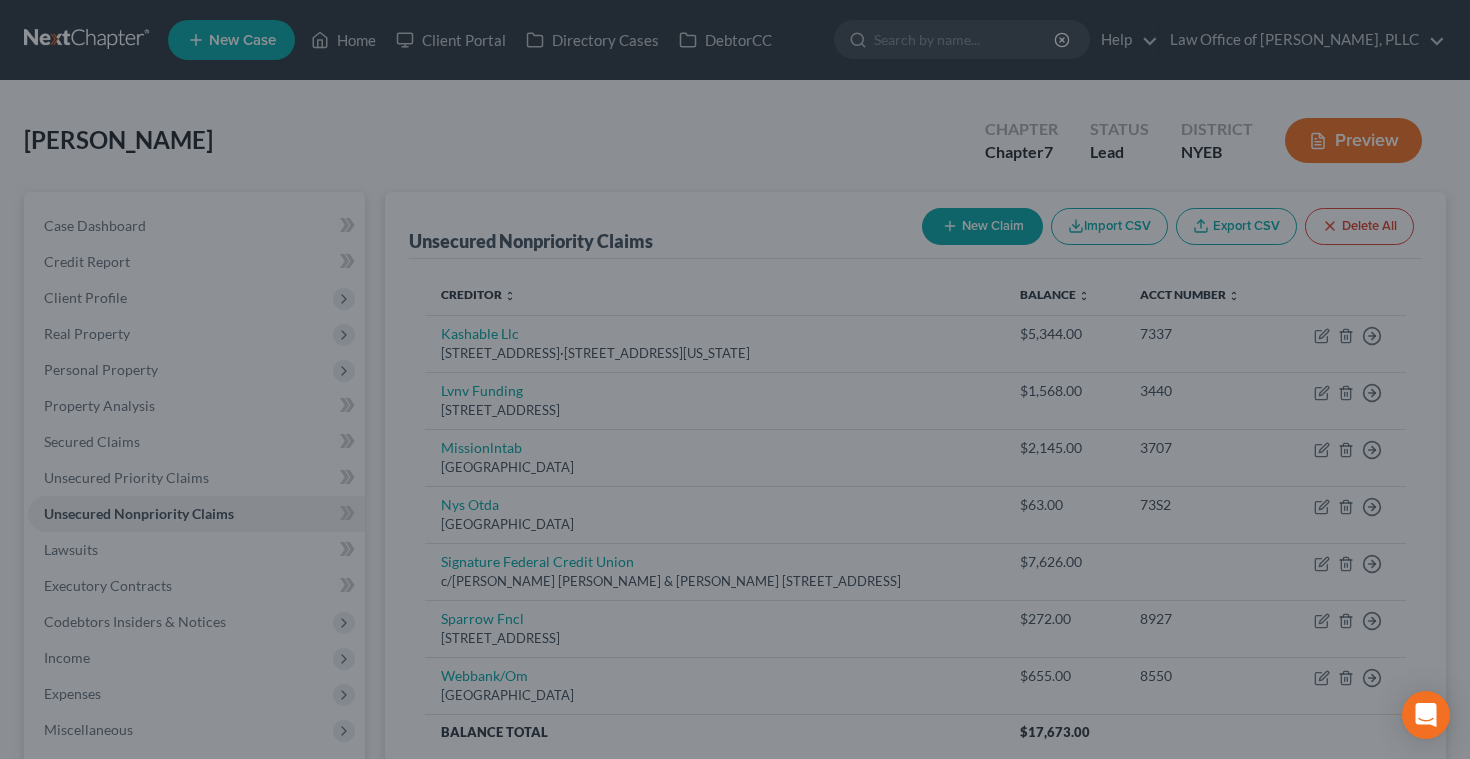 type on "0" 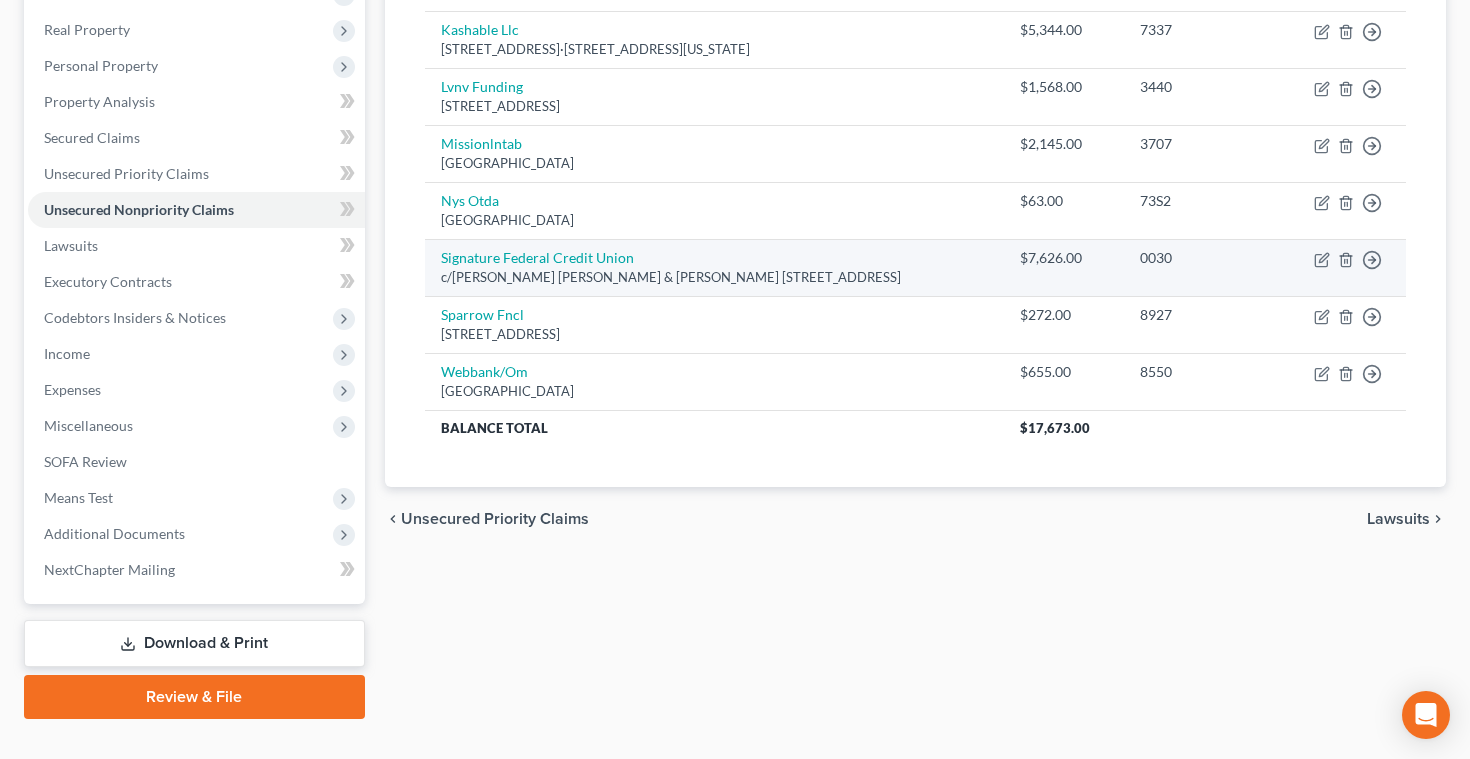 scroll, scrollTop: 338, scrollLeft: 0, axis: vertical 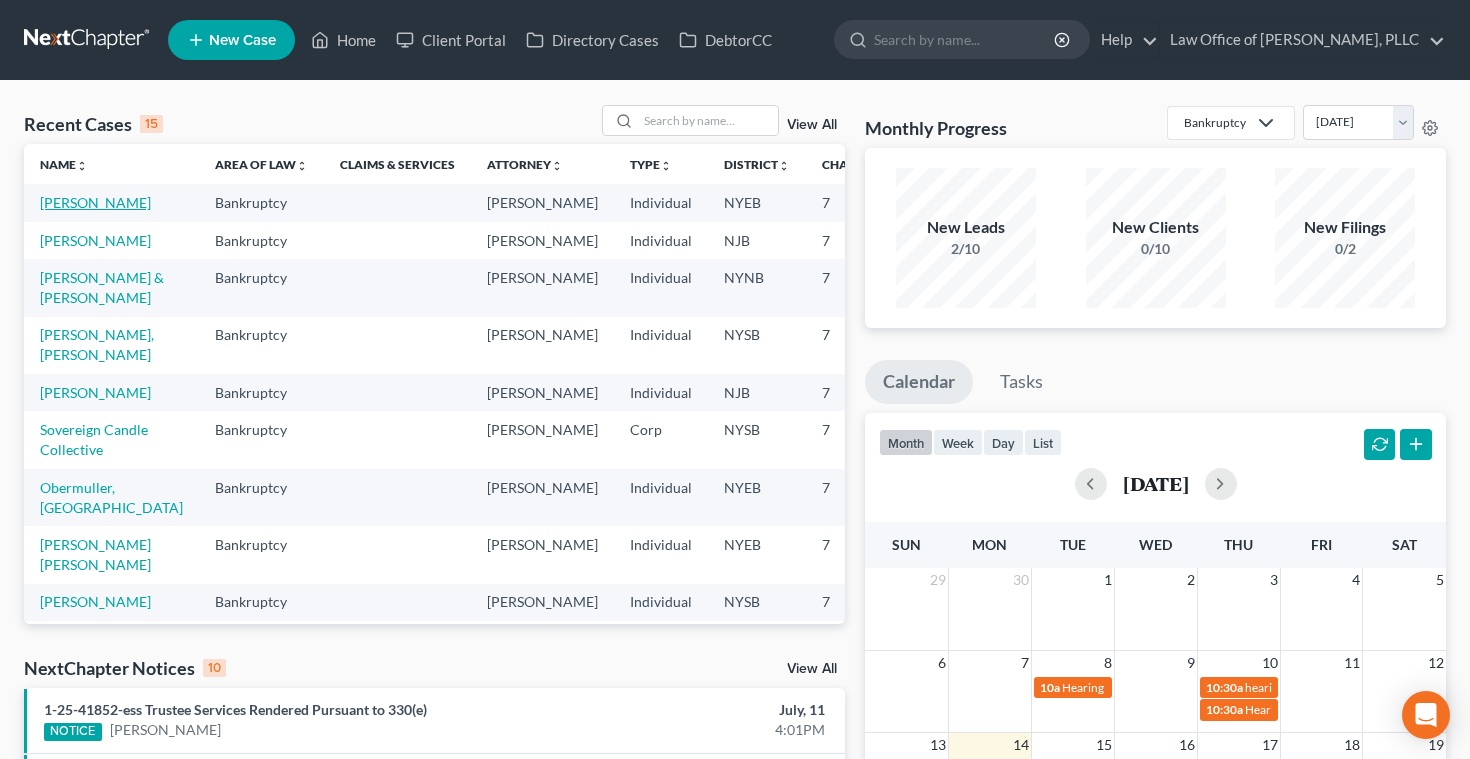 click on "[PERSON_NAME]" at bounding box center (95, 202) 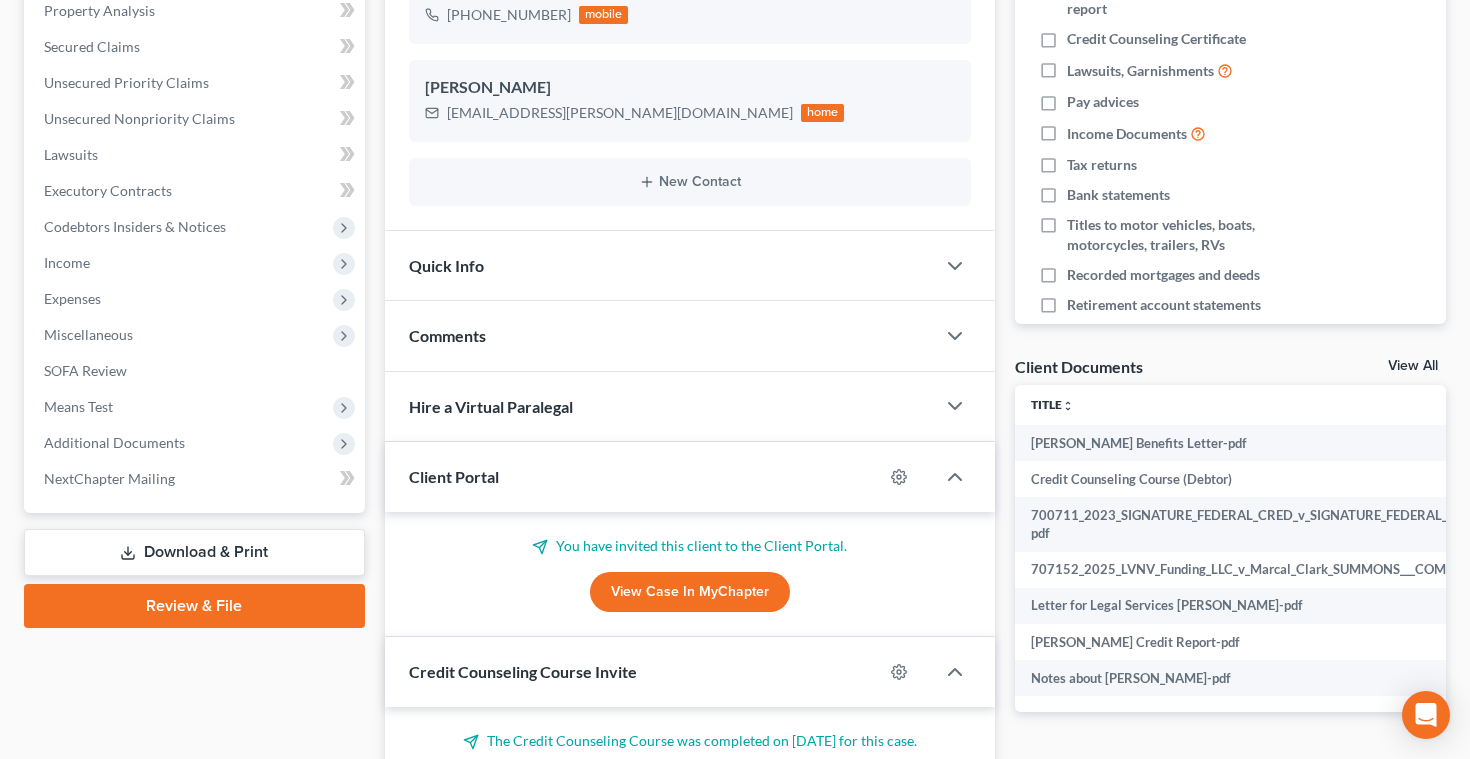 scroll, scrollTop: 392, scrollLeft: 0, axis: vertical 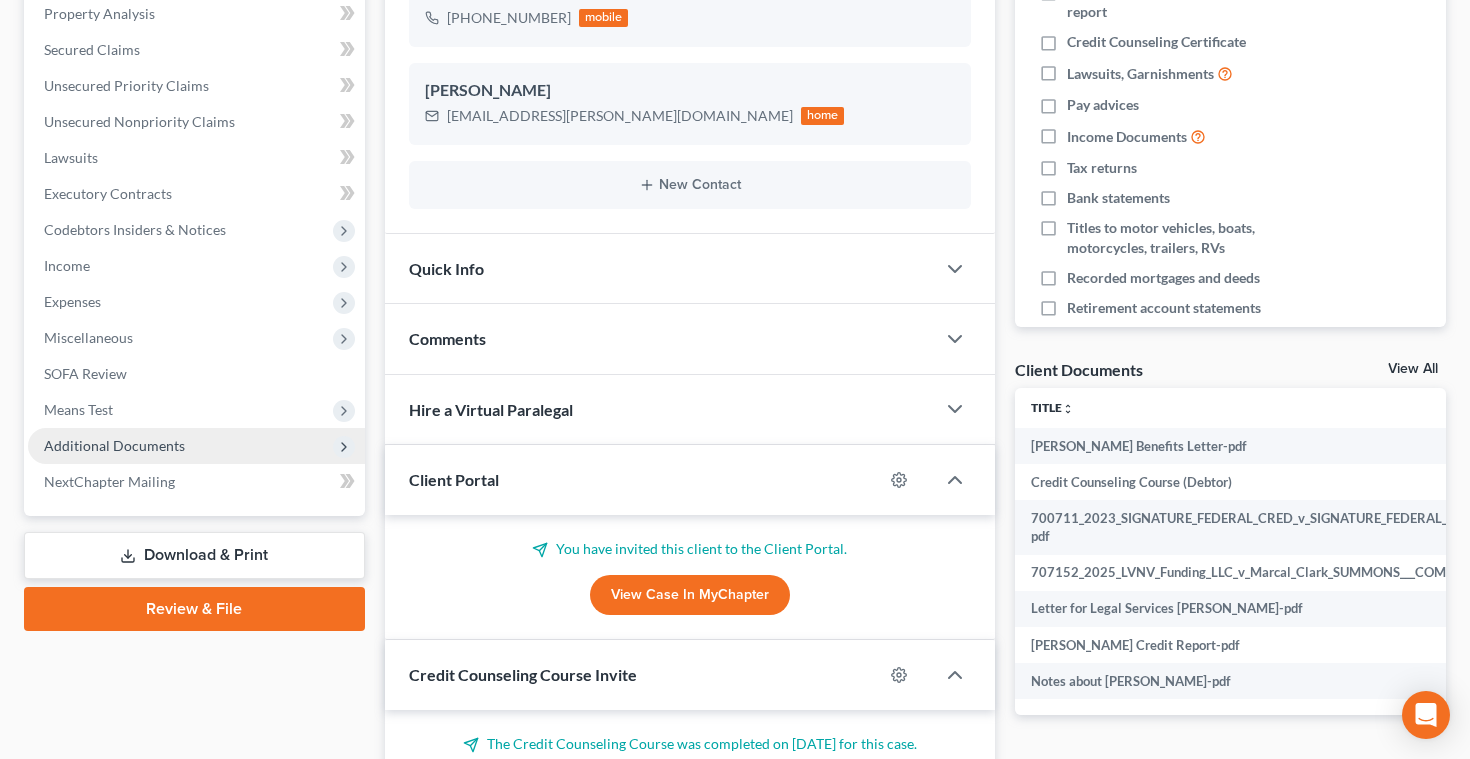 click on "Additional Documents" at bounding box center (114, 445) 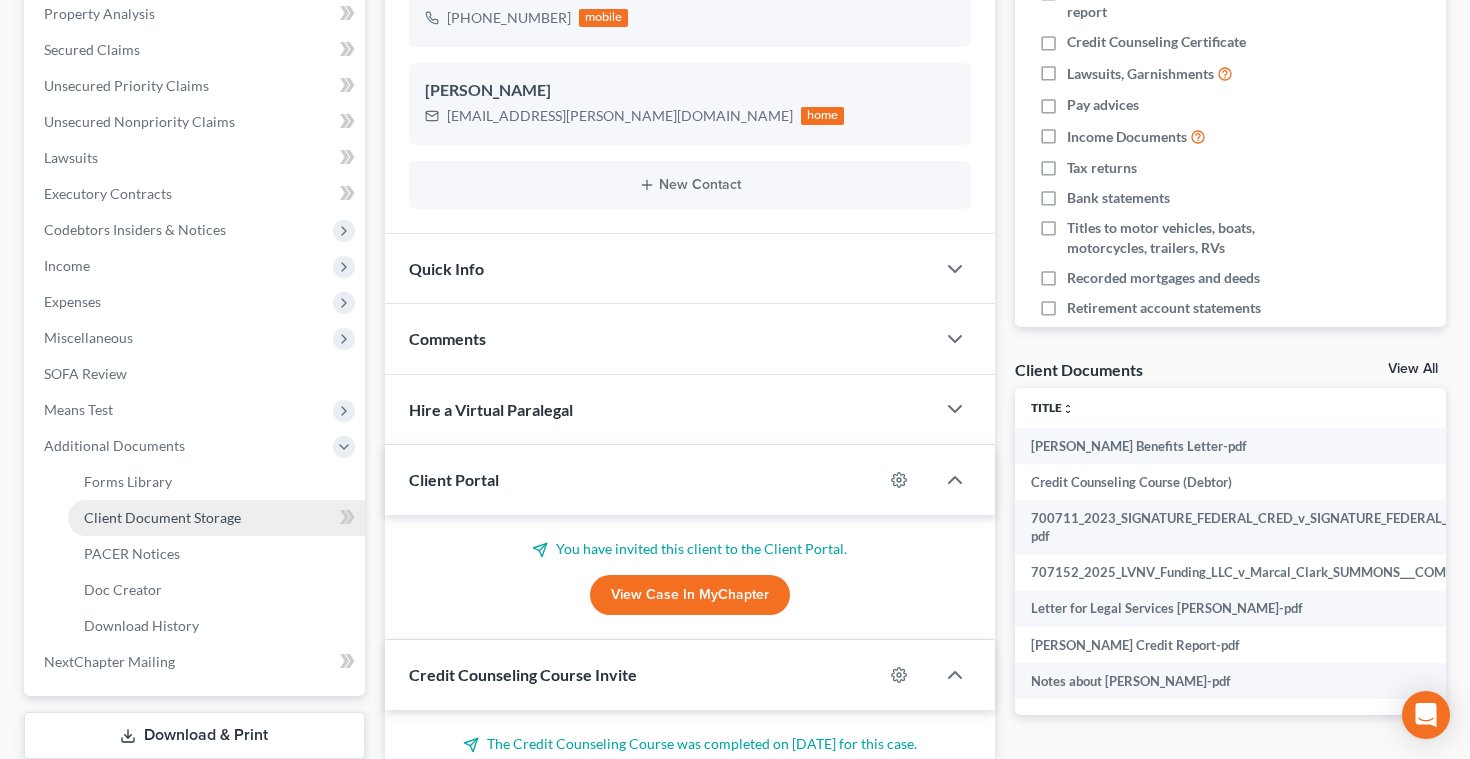 click on "Client Document Storage" at bounding box center (162, 517) 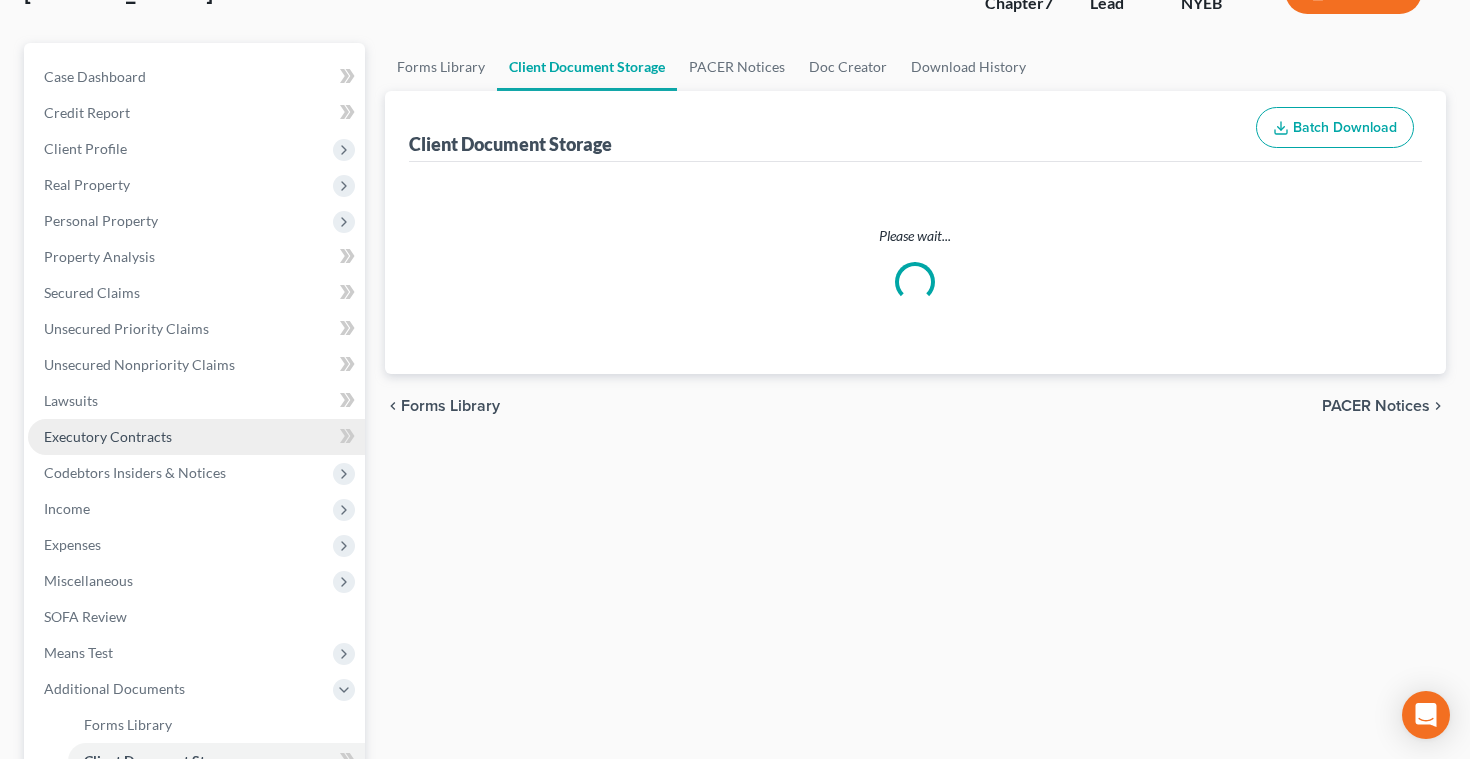 select on "0" 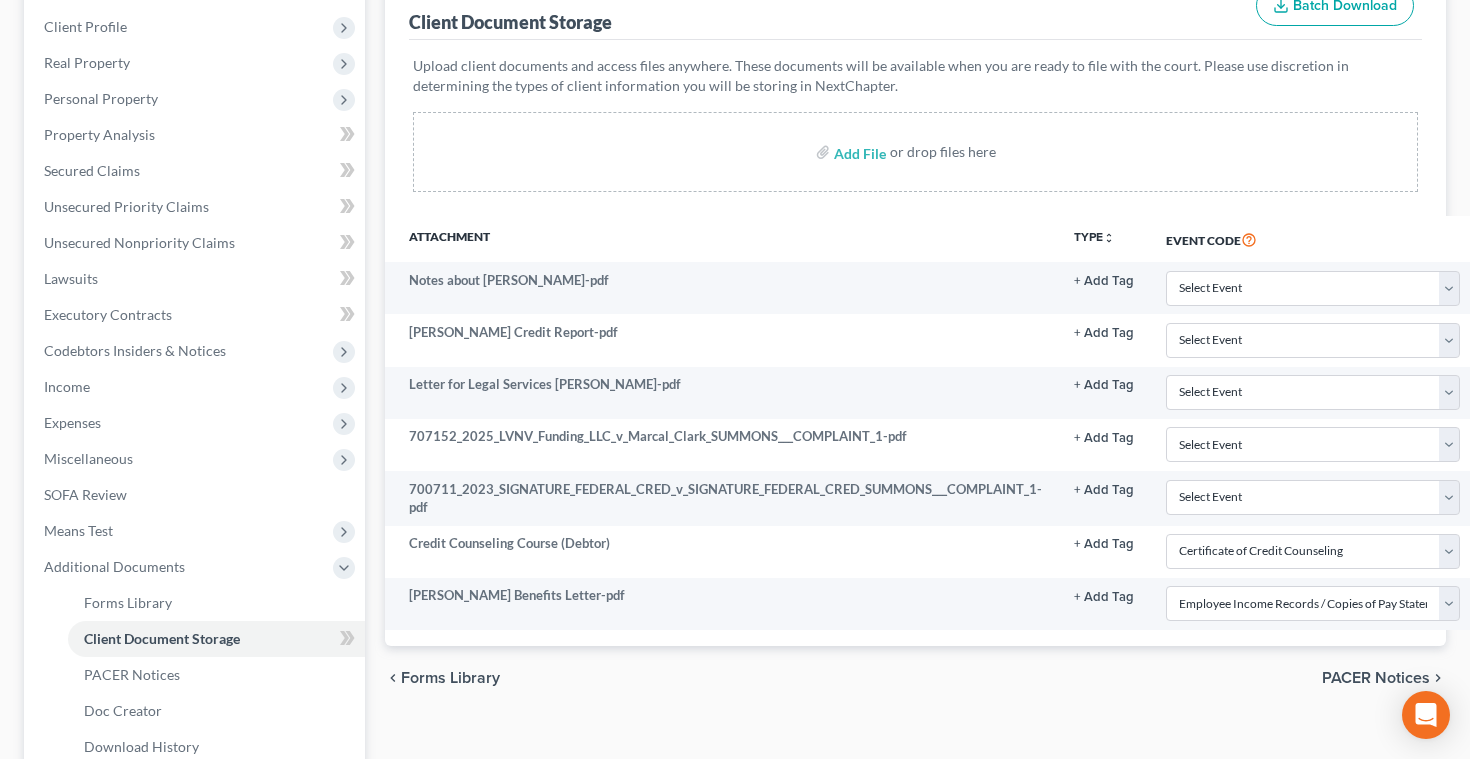 scroll, scrollTop: 275, scrollLeft: 0, axis: vertical 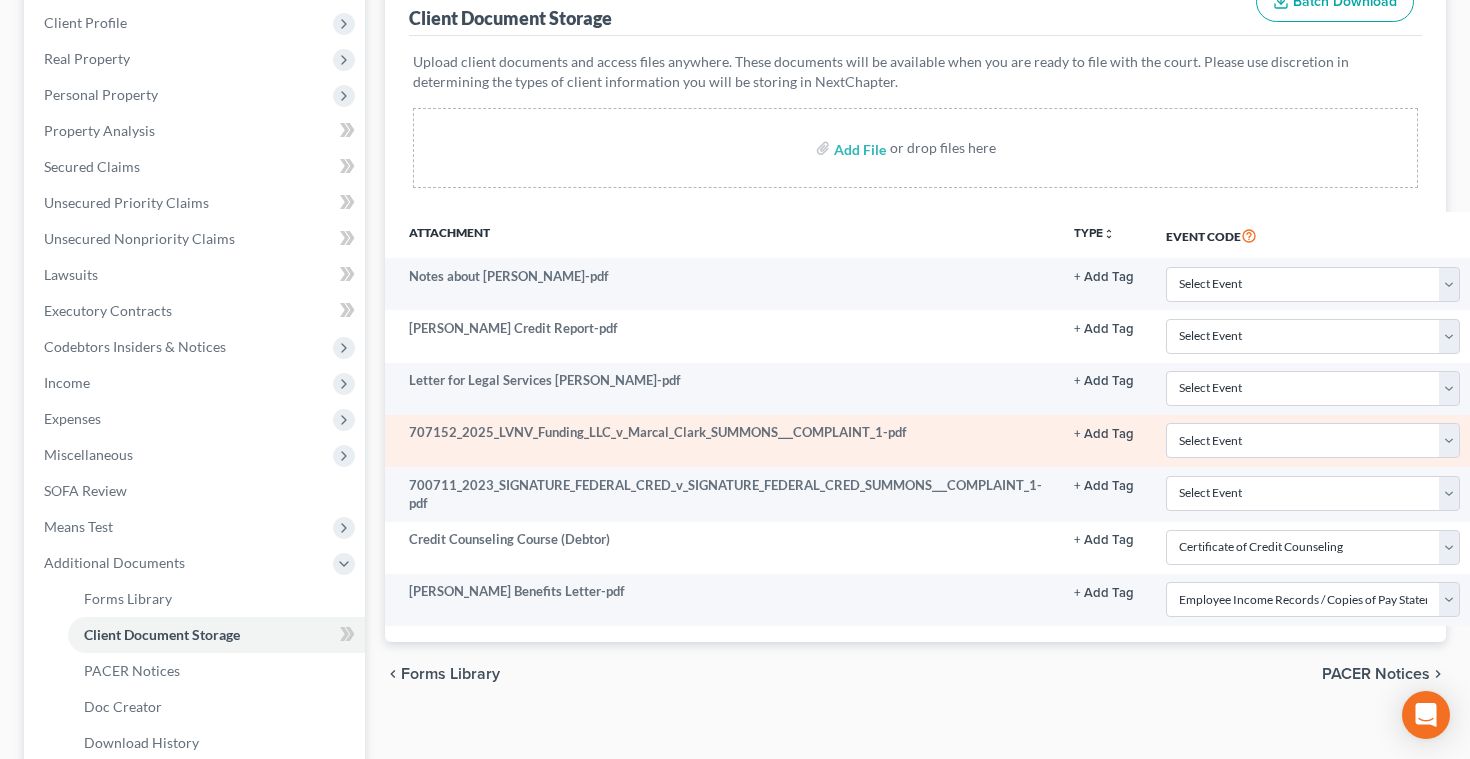 click on "707152_2025_LVNV_Funding_LLC_v_Marcal_Clark_SUMMONS___COMPLAINT_1-pdf" at bounding box center [721, 441] 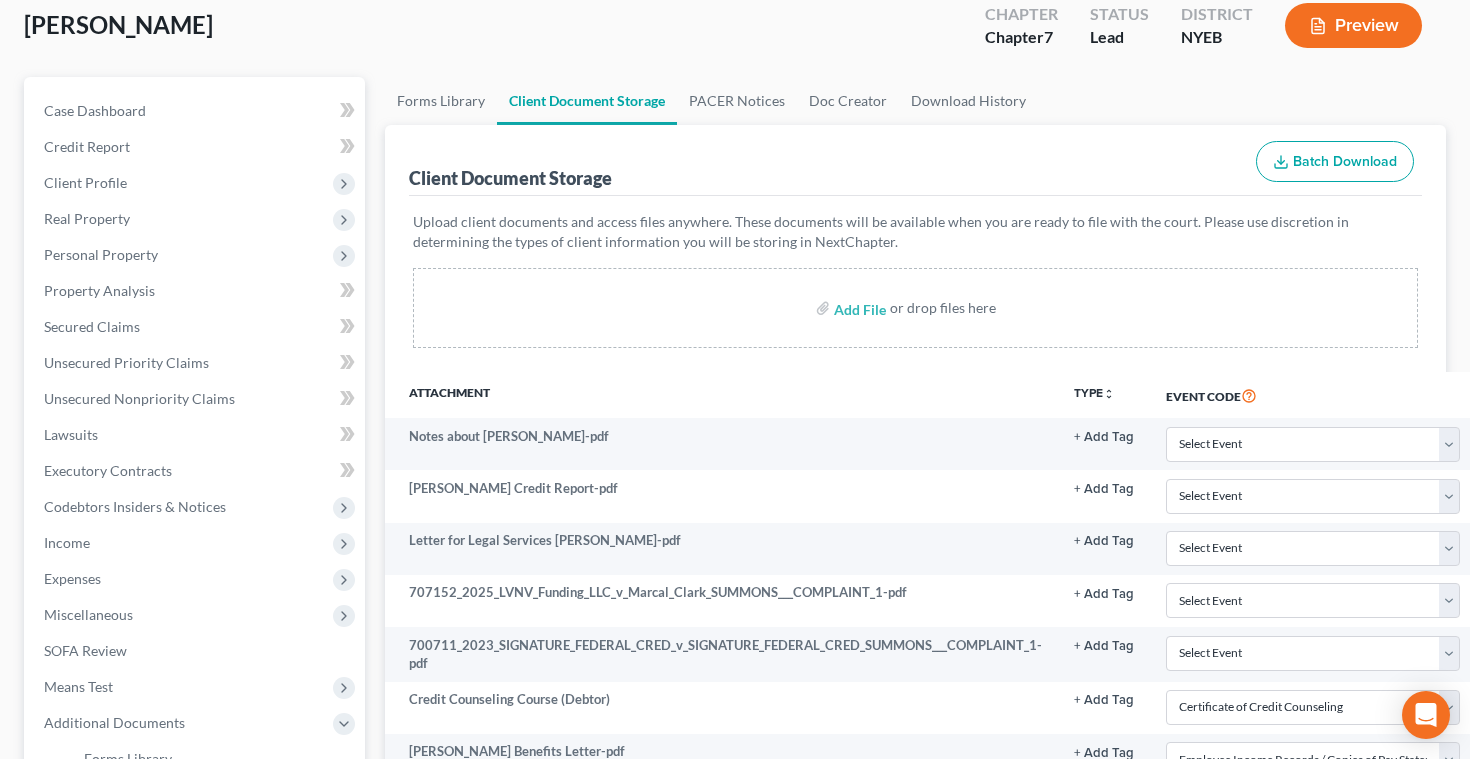 scroll, scrollTop: 0, scrollLeft: 0, axis: both 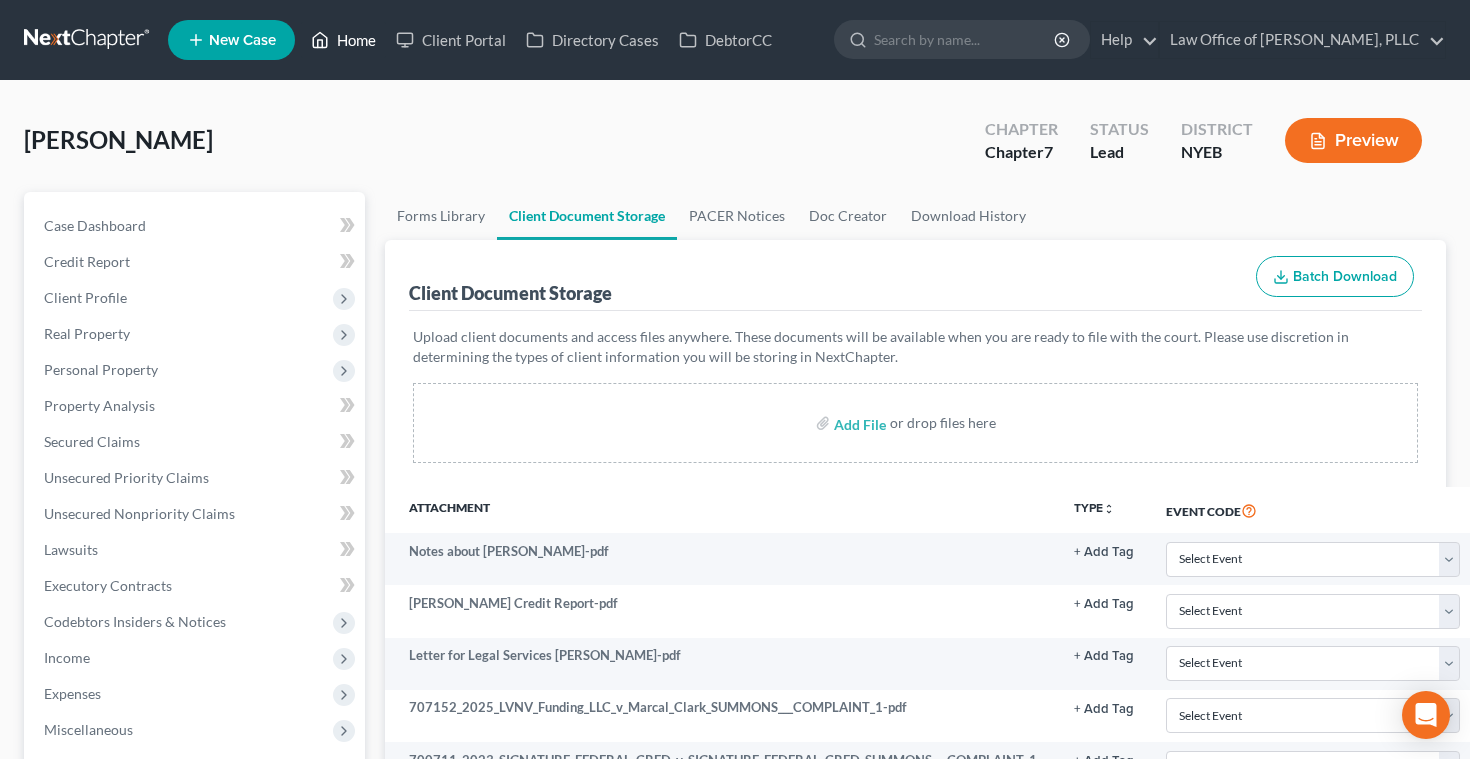 click on "Home" at bounding box center (343, 40) 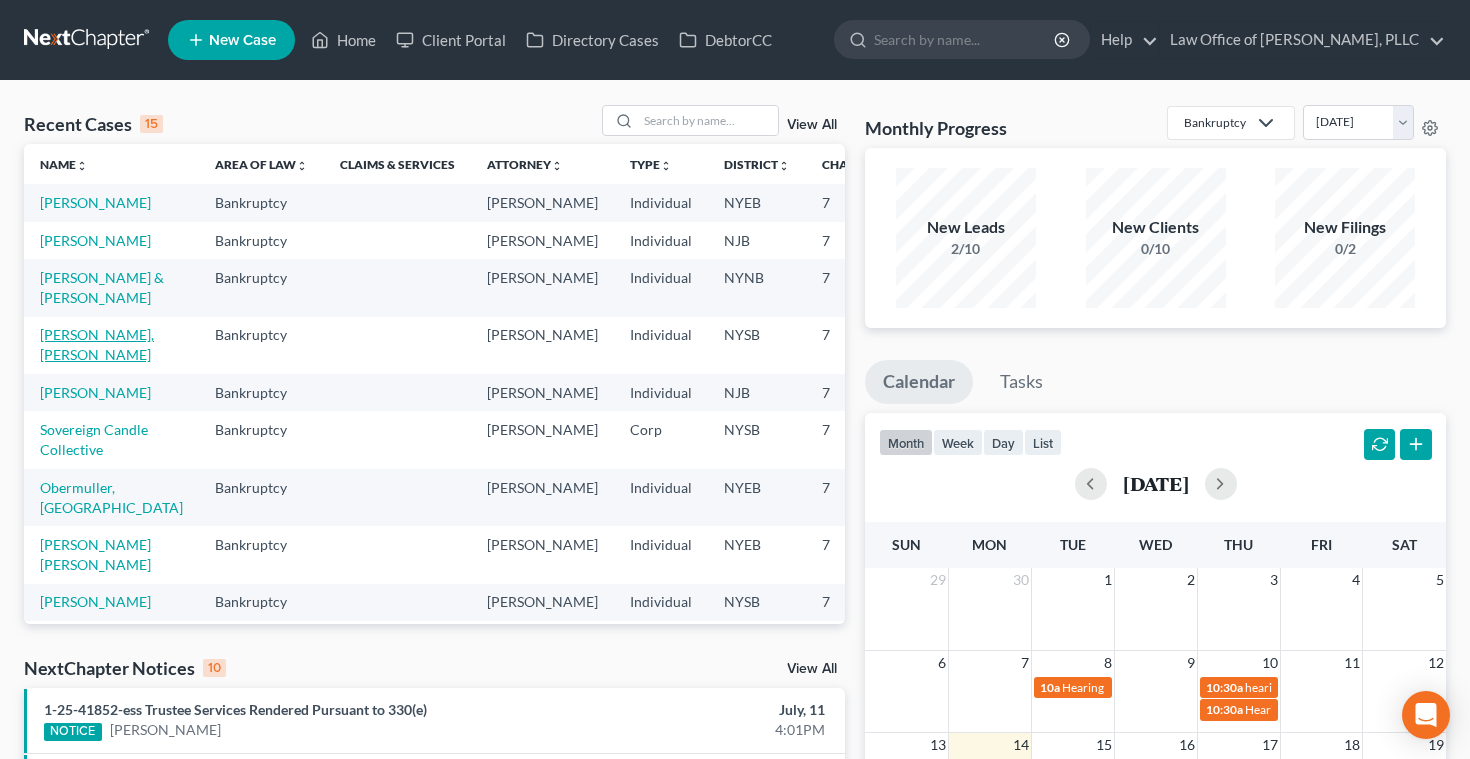 click on "[PERSON_NAME], [PERSON_NAME]" at bounding box center (97, 344) 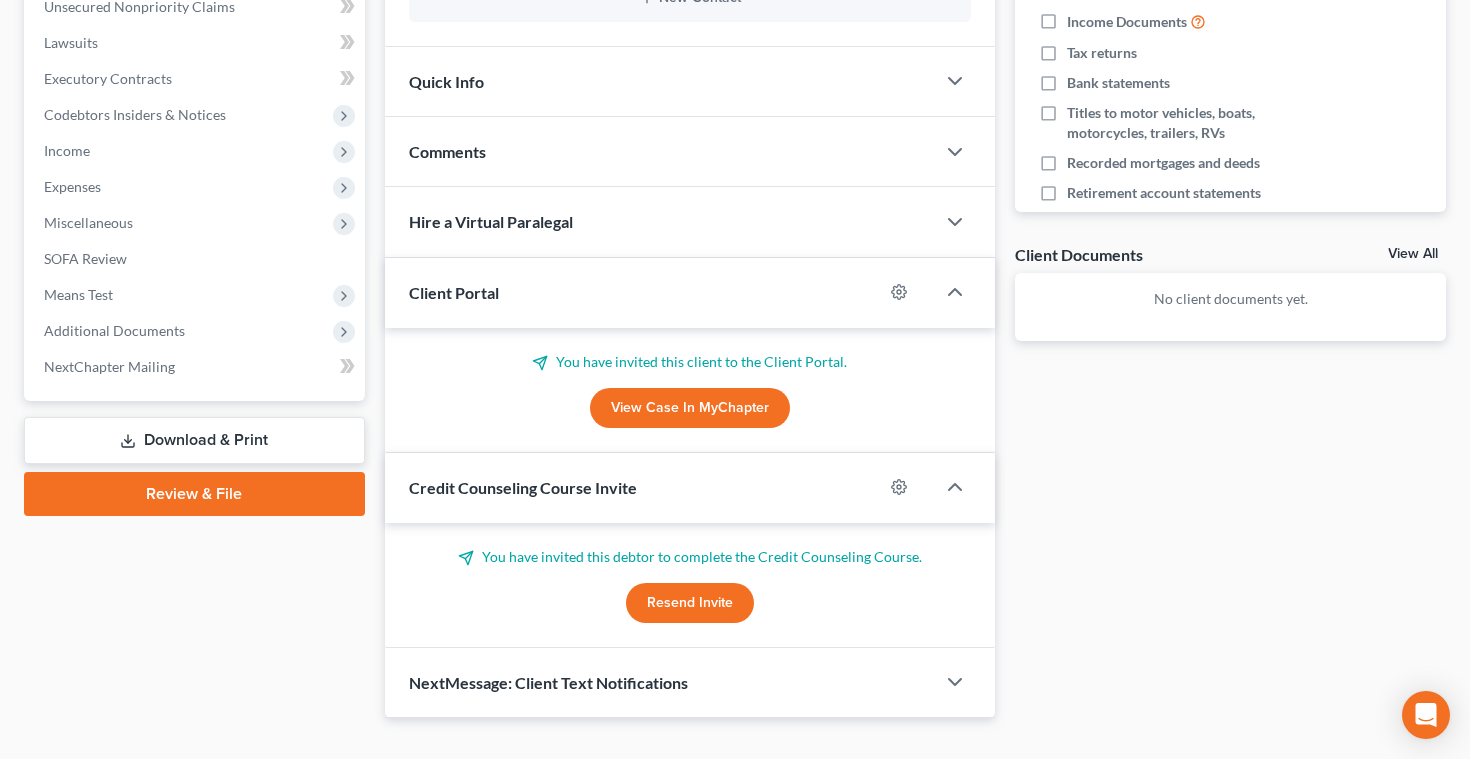 scroll, scrollTop: 541, scrollLeft: 0, axis: vertical 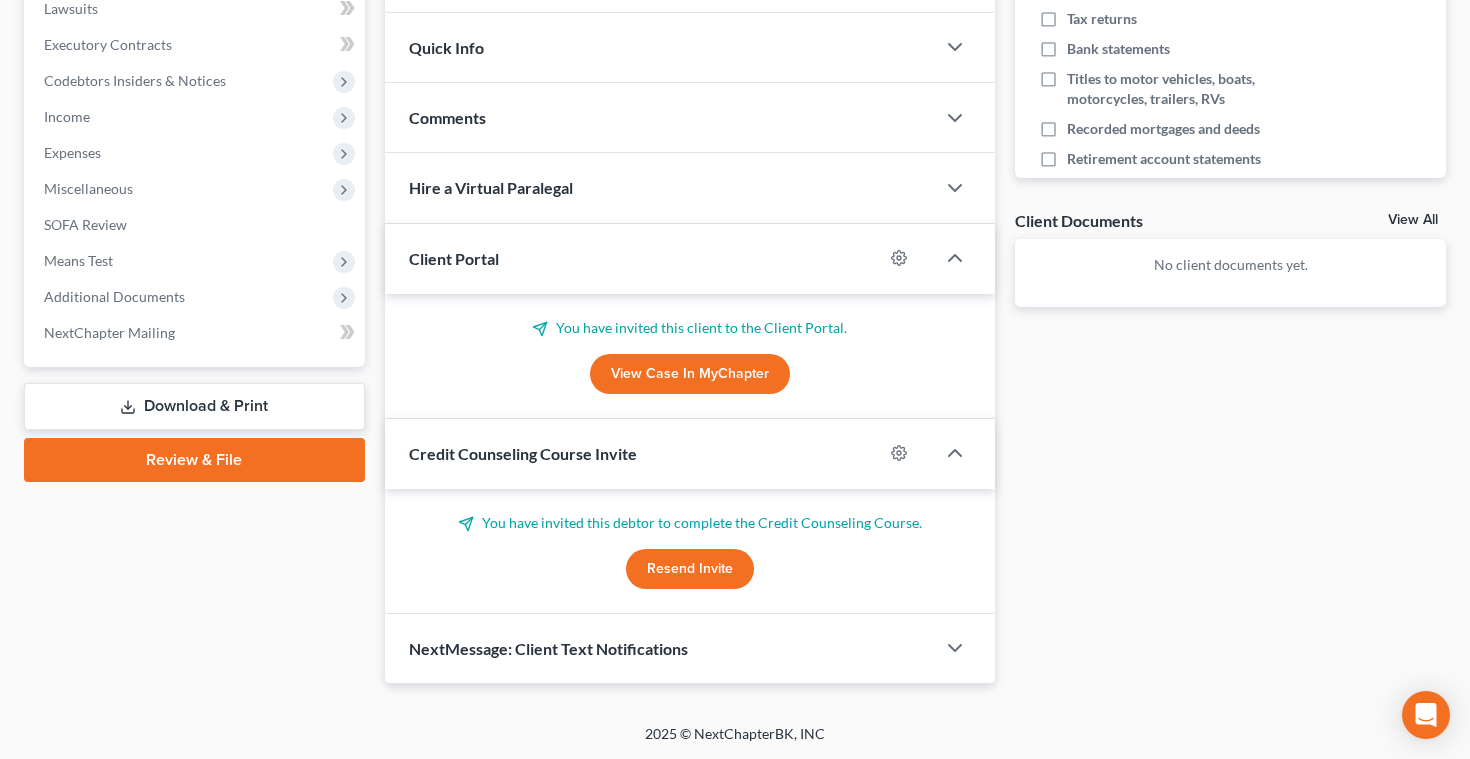 click on "View Case in MyChapter" at bounding box center [690, 374] 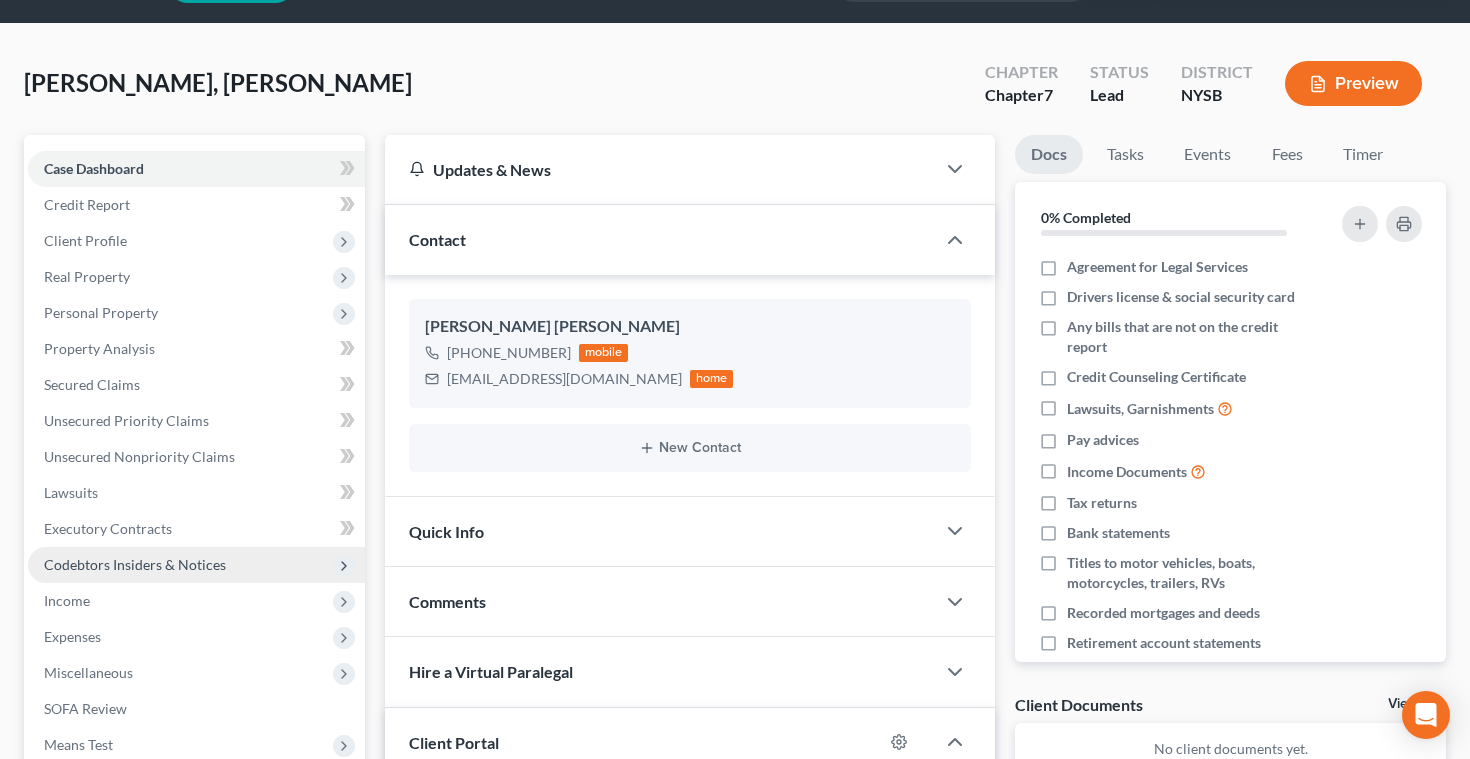 scroll, scrollTop: 0, scrollLeft: 0, axis: both 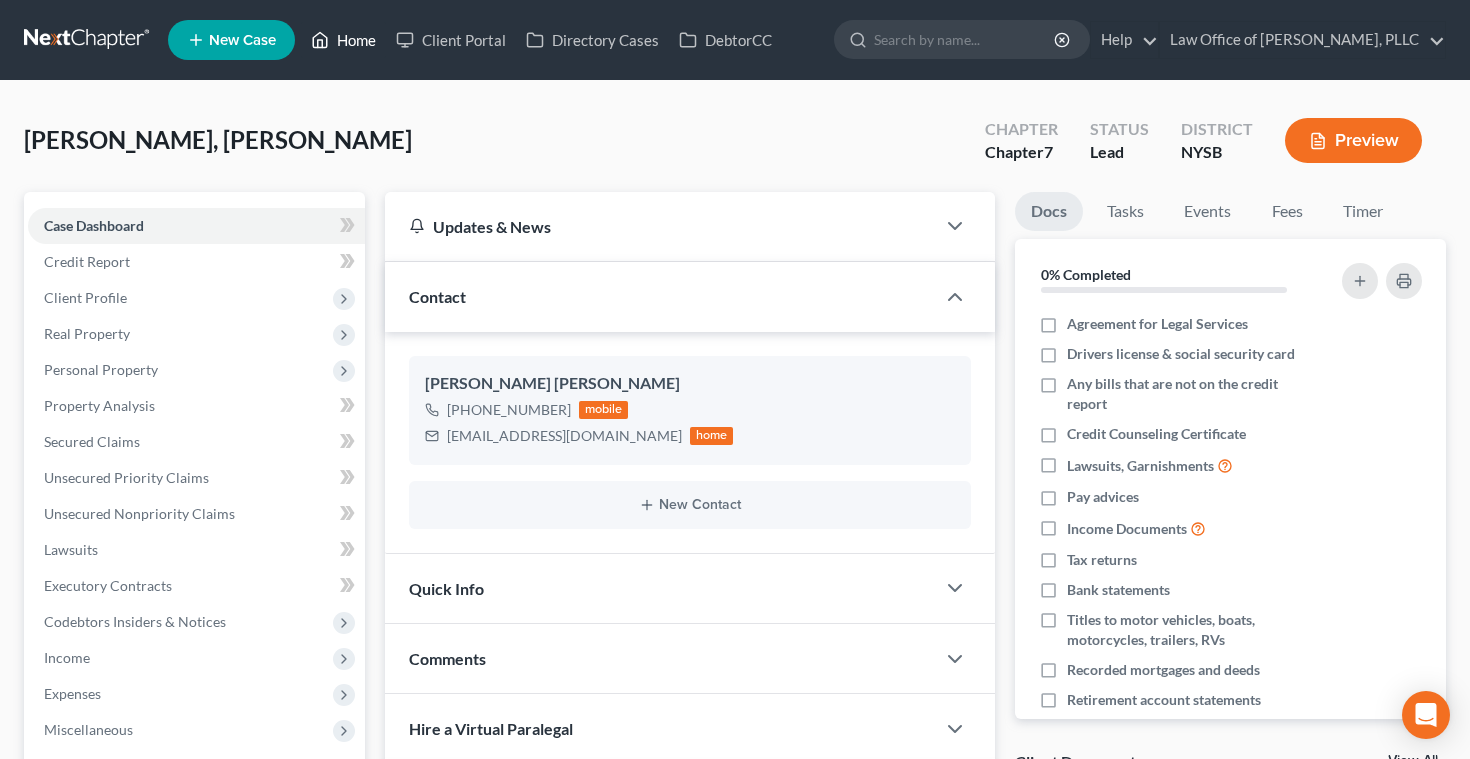 click on "Home" at bounding box center (343, 40) 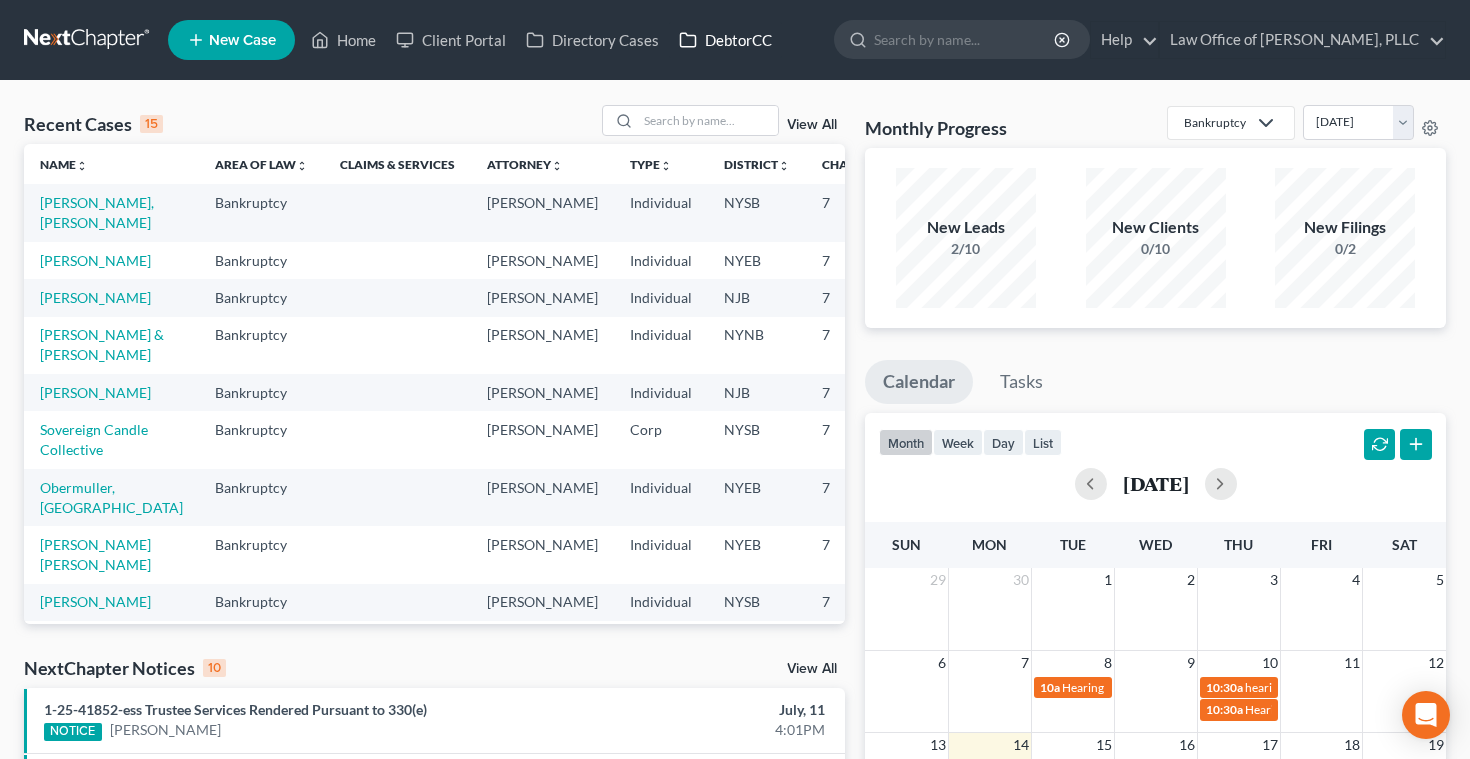 click on "DebtorCC" at bounding box center (725, 40) 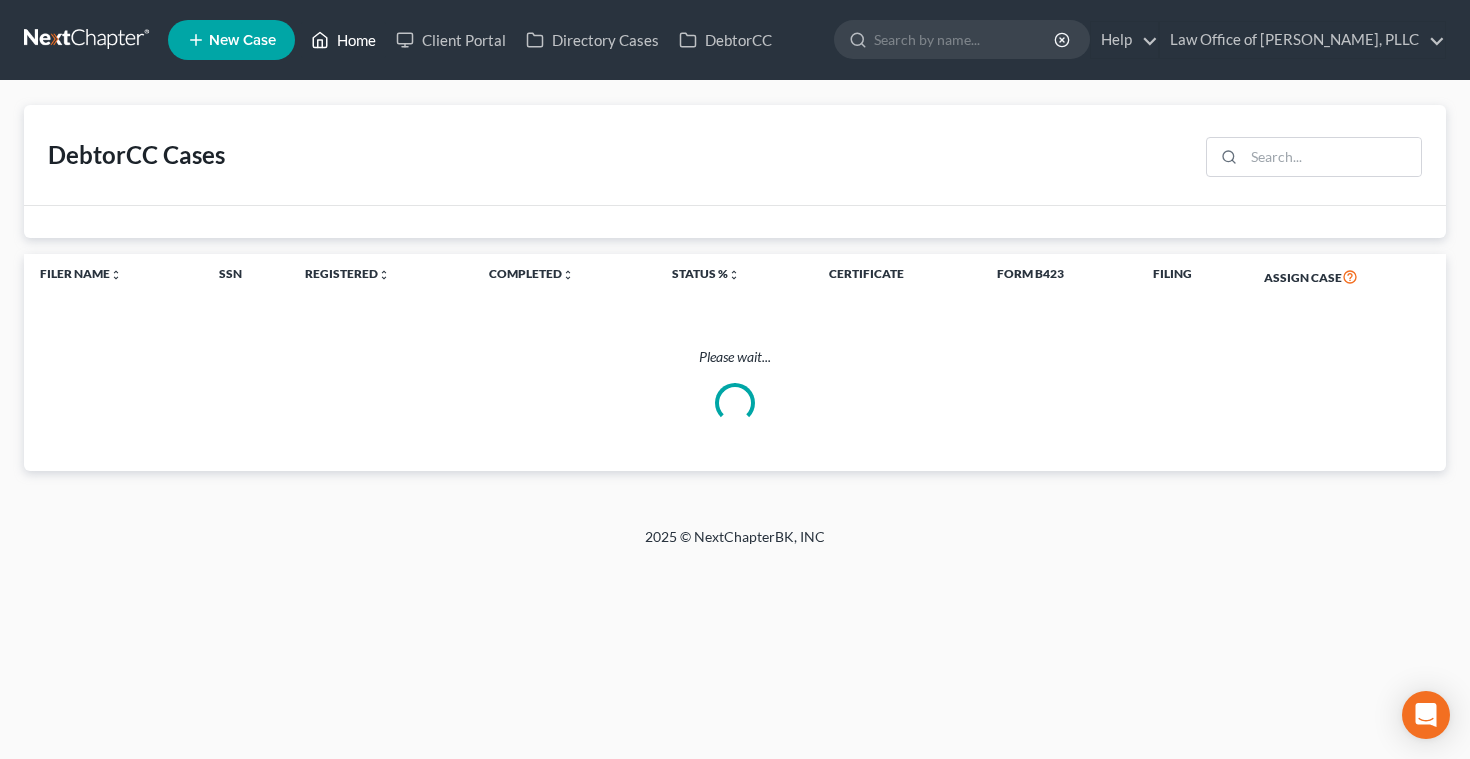 click on "Home" at bounding box center [343, 40] 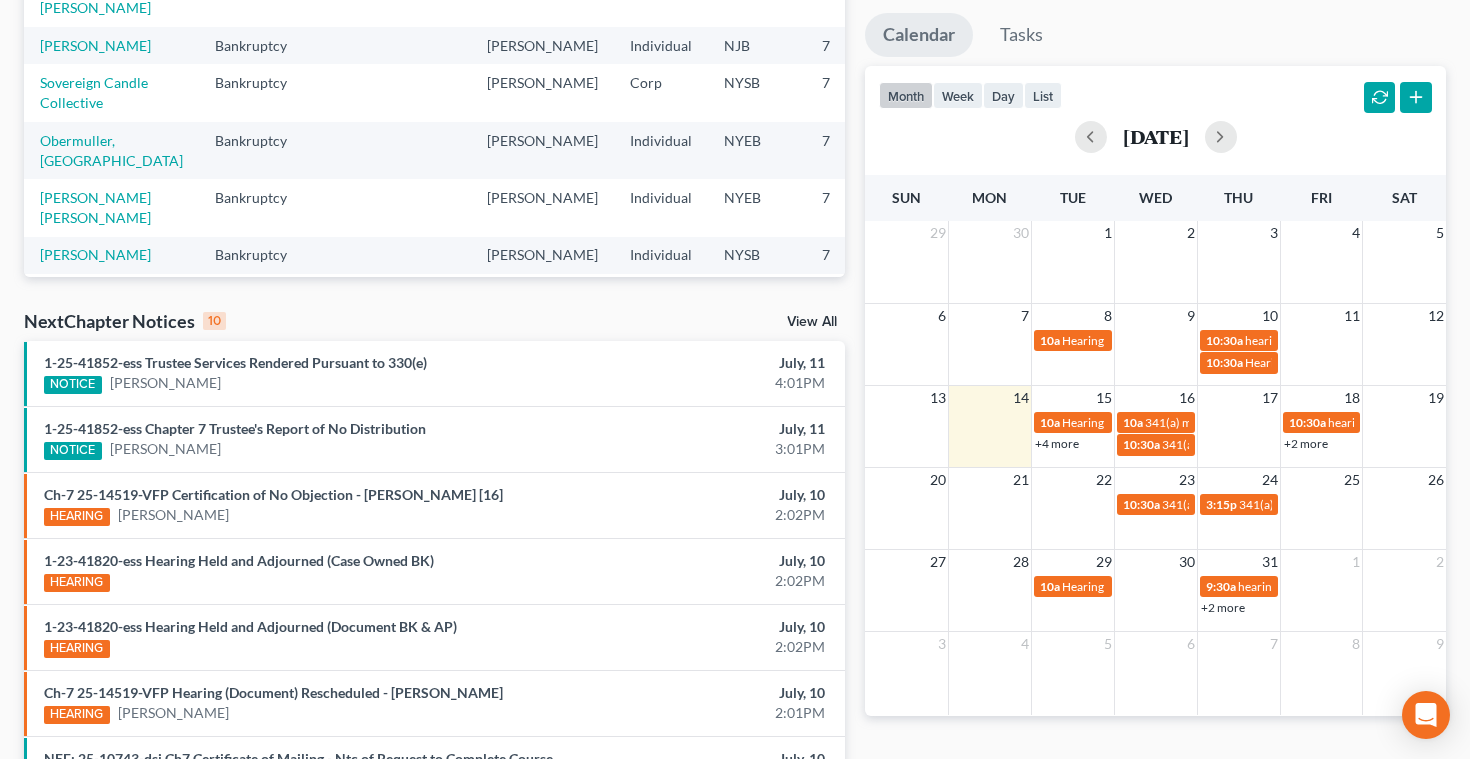 scroll, scrollTop: 362, scrollLeft: 0, axis: vertical 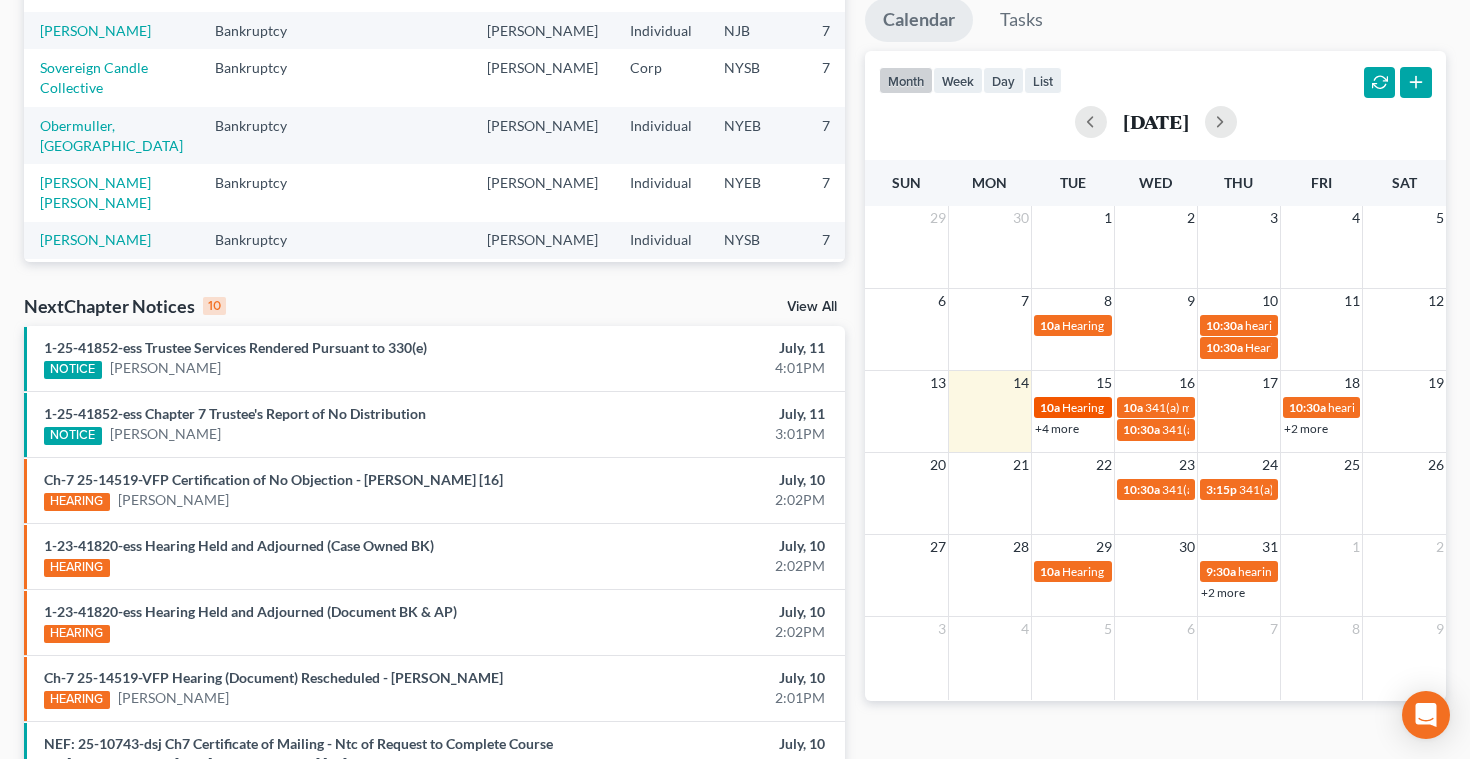 click on "Hearing for [PERSON_NAME]" at bounding box center [1140, 407] 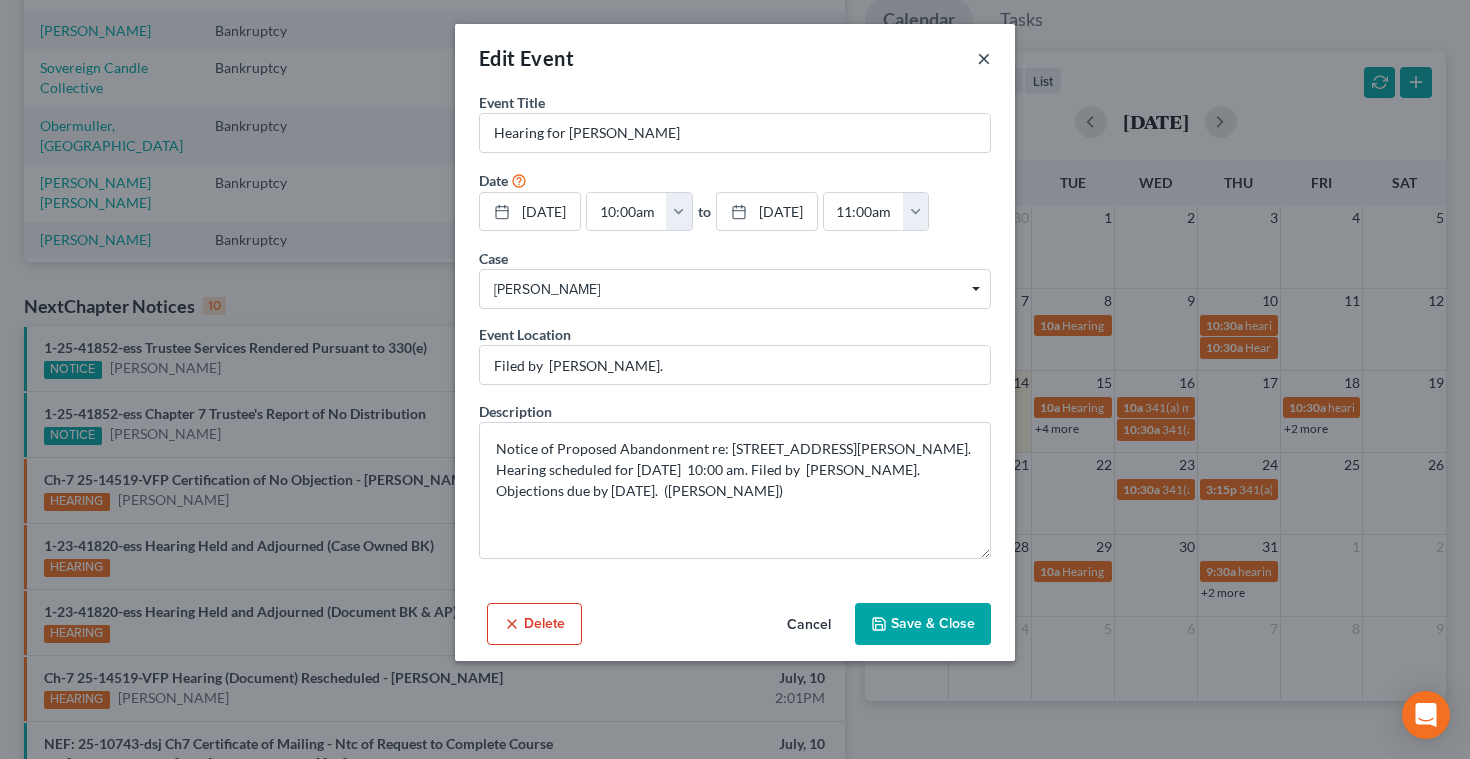 click on "×" at bounding box center (984, 58) 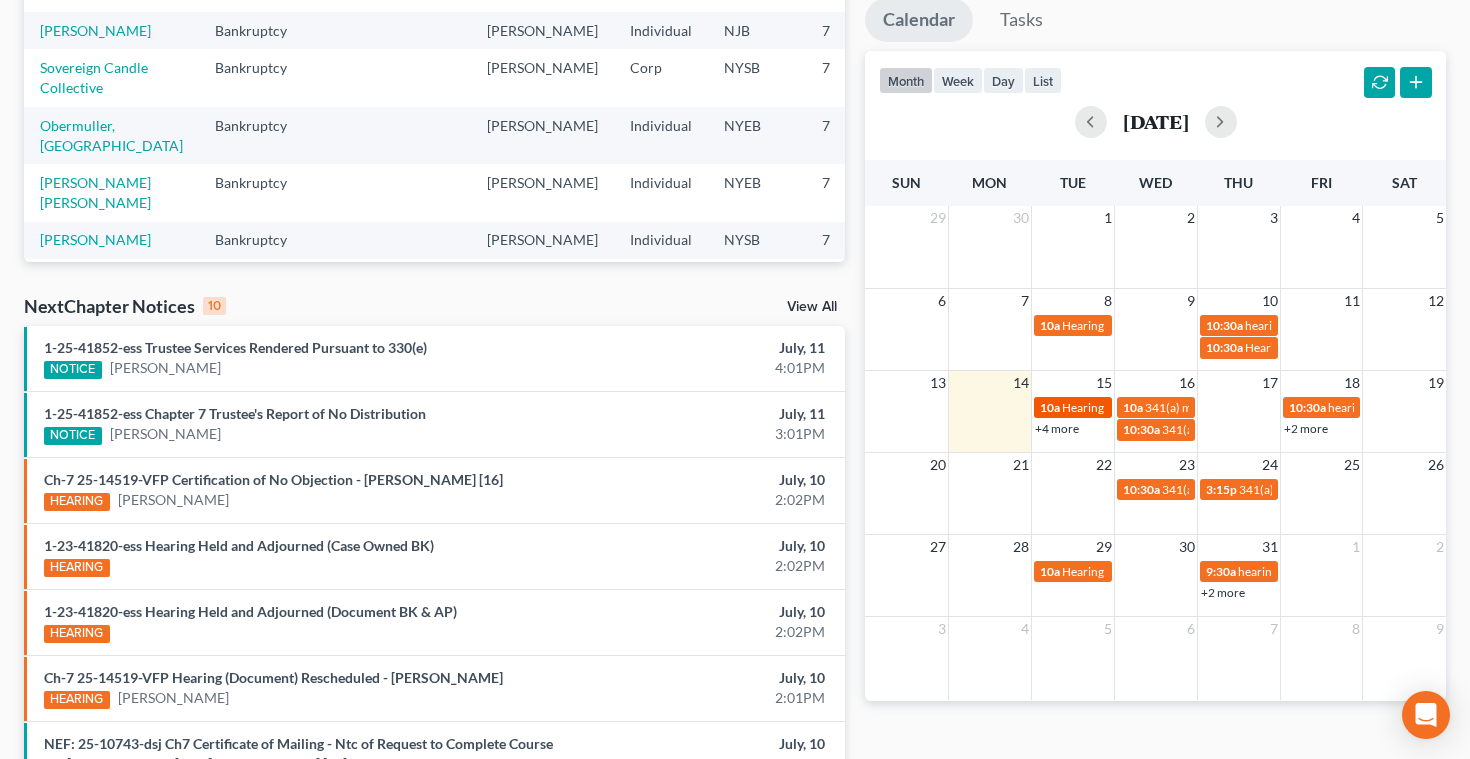 click on "Hearing for [PERSON_NAME]" at bounding box center (1140, 407) 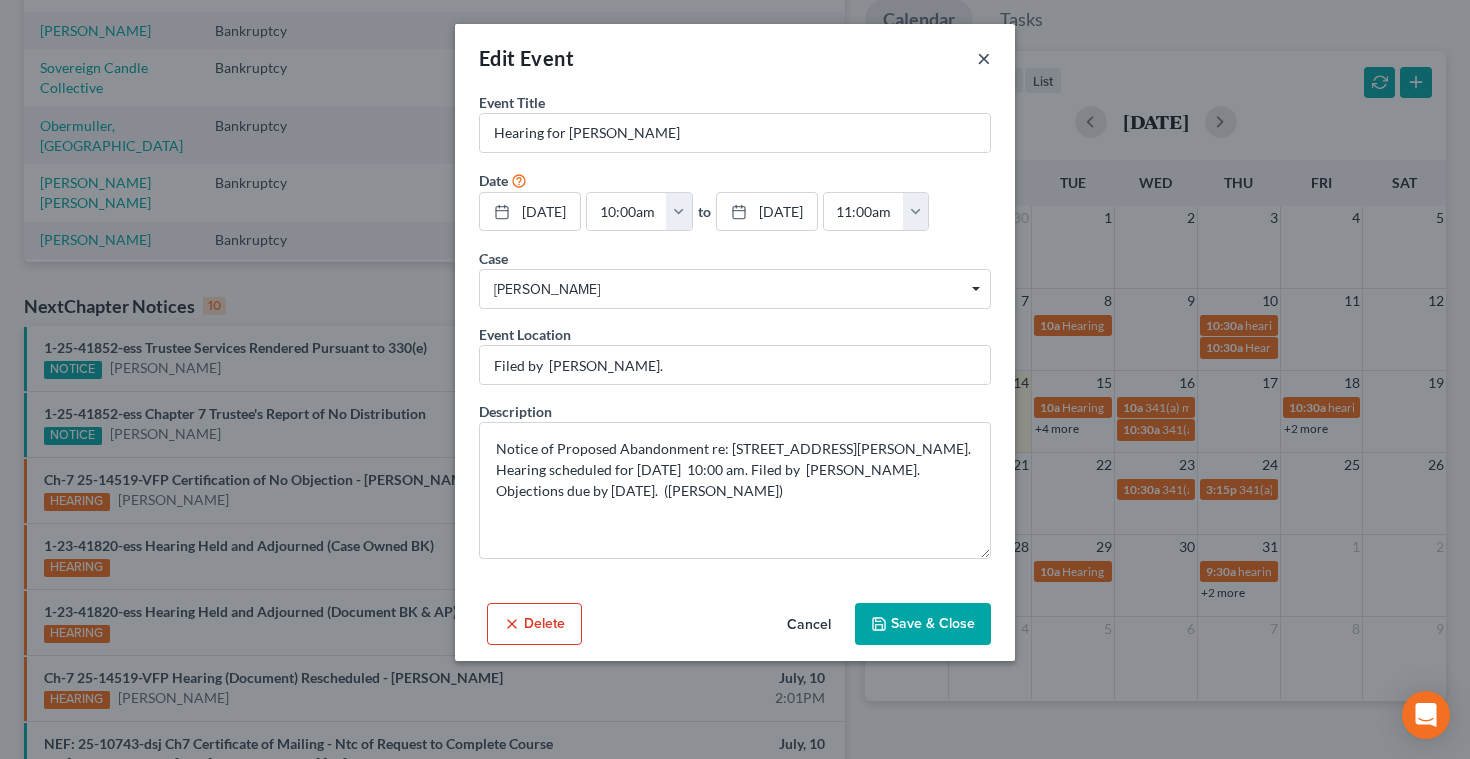 click on "×" at bounding box center (984, 58) 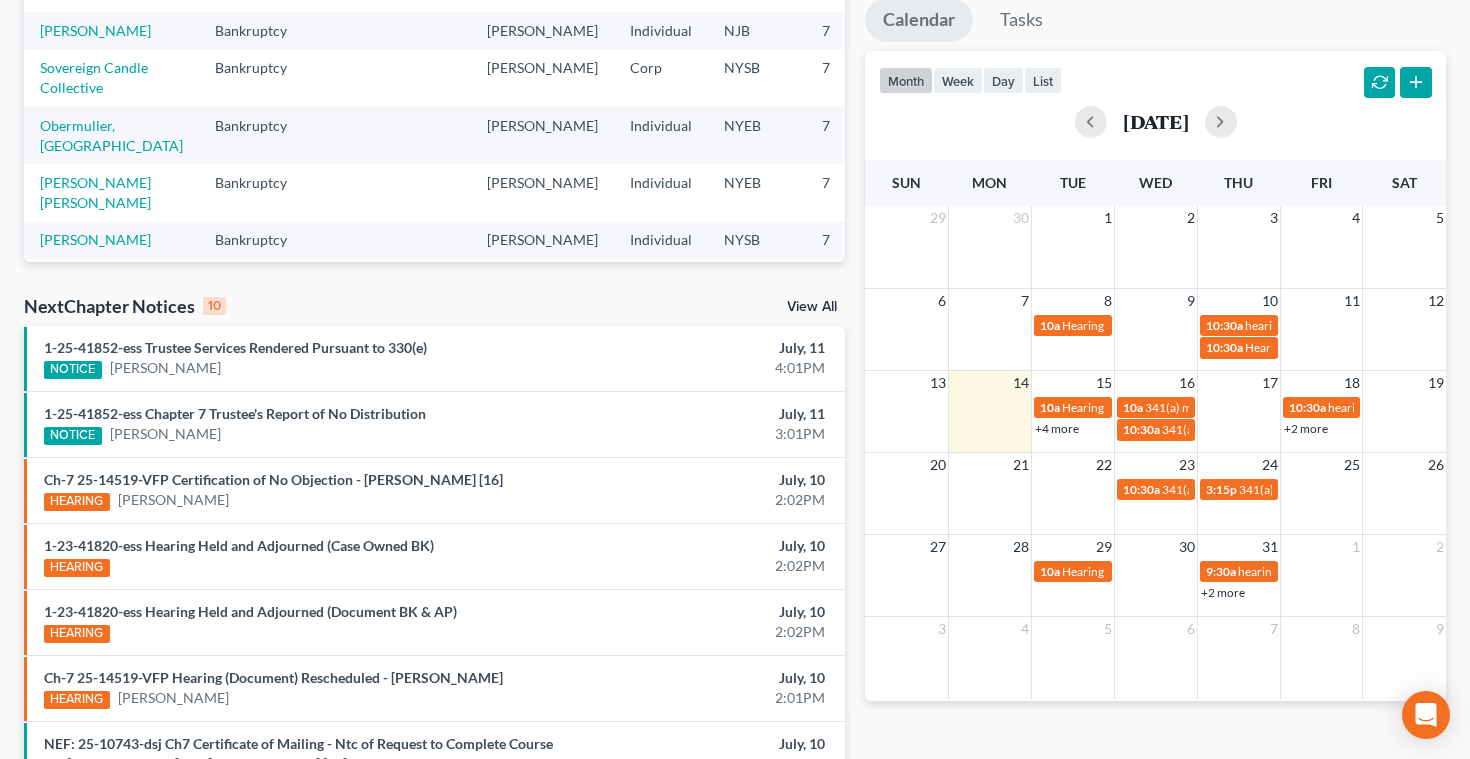 click on "+4 more" at bounding box center [1057, 428] 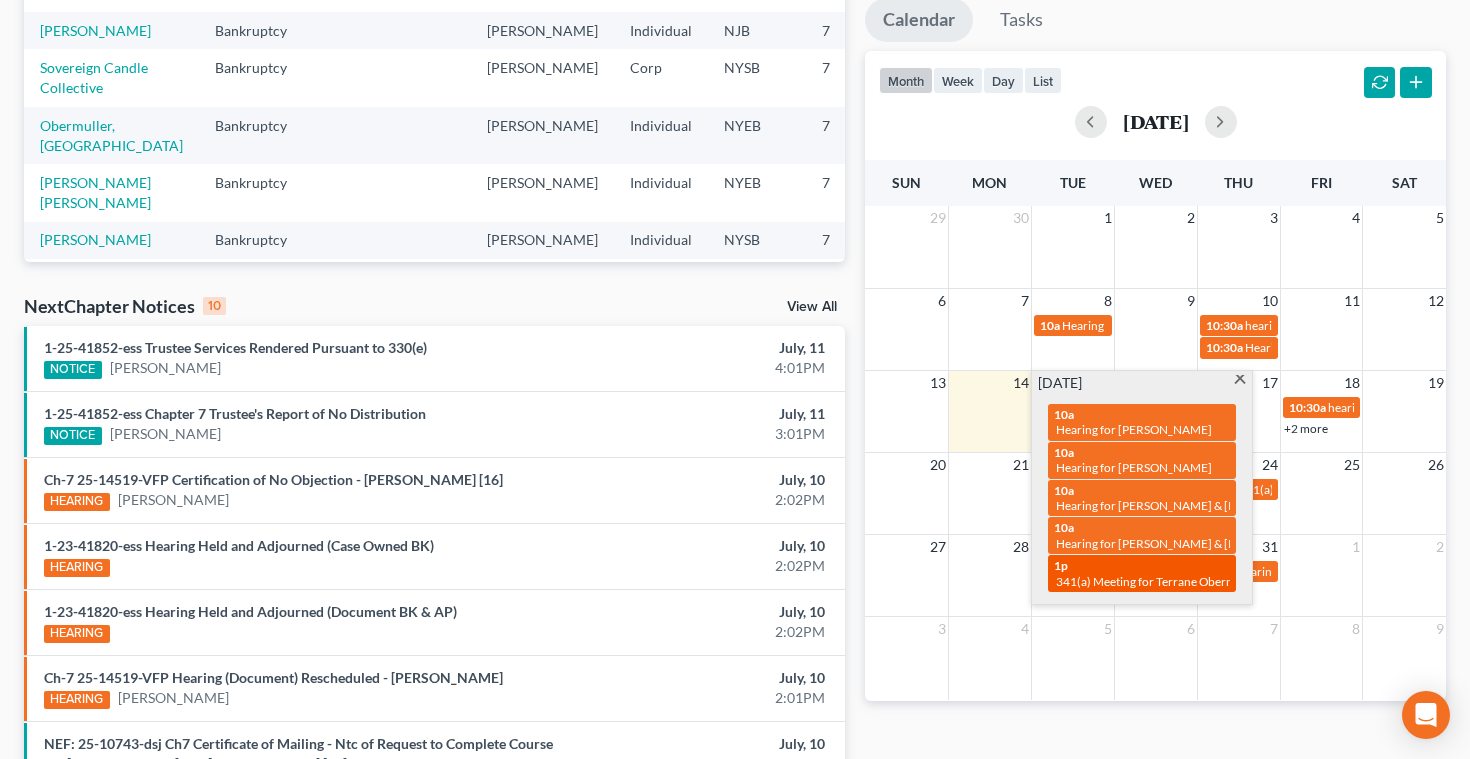 click on "341(a) Meeting for Terrane Obermuller" at bounding box center [1158, 581] 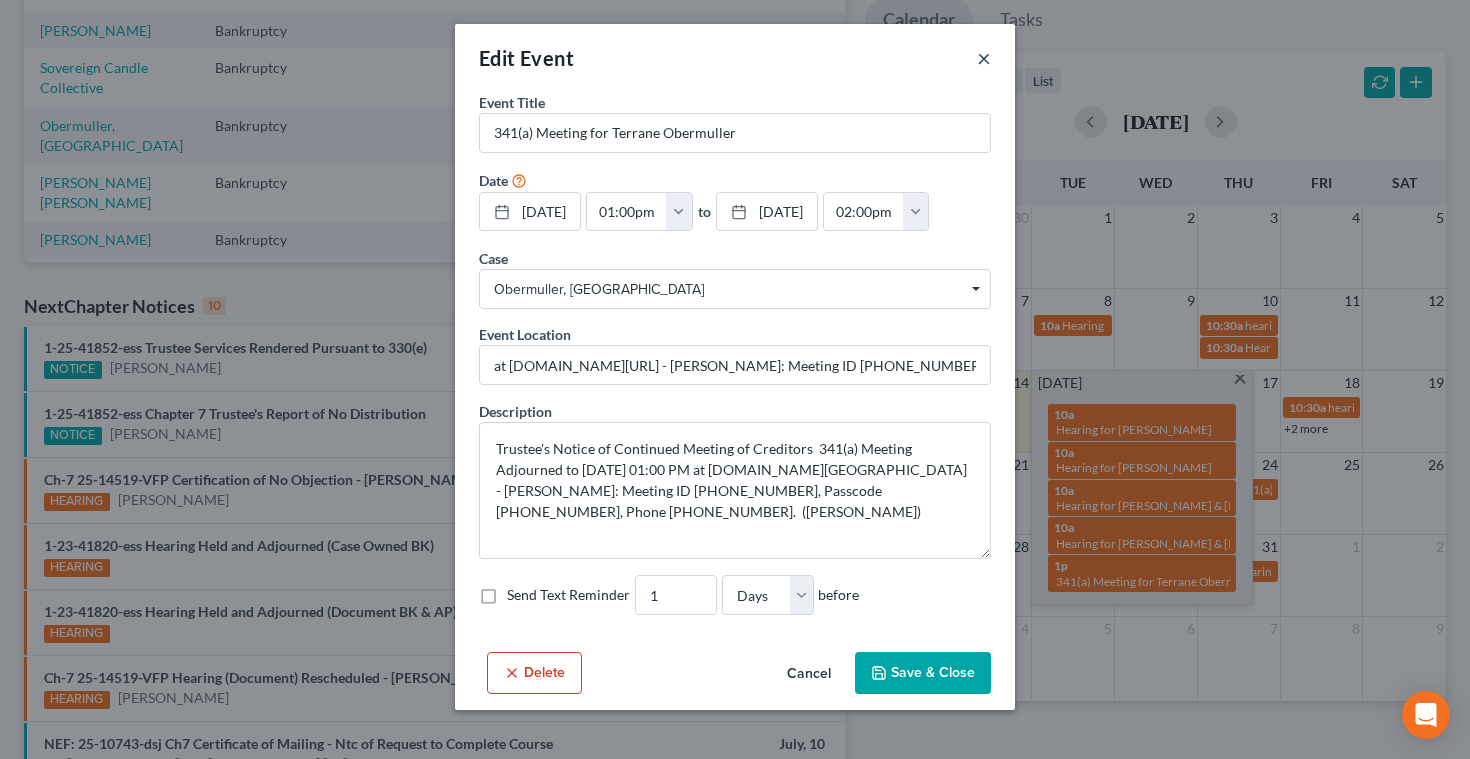click on "×" at bounding box center [984, 58] 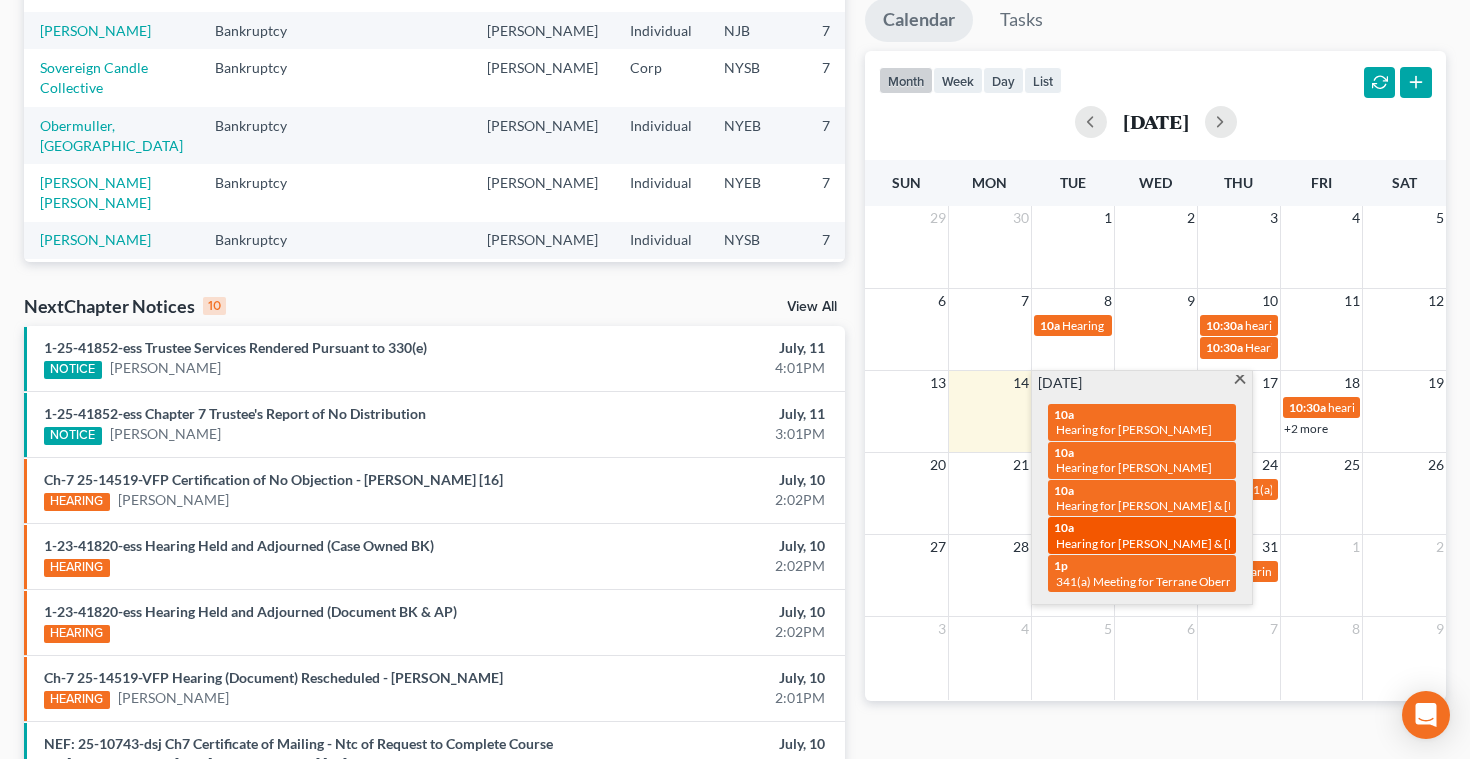 click on "10a   Hearing for Miguel Vassallo Santiago & Desiree Vassallo" at bounding box center (1142, 535) 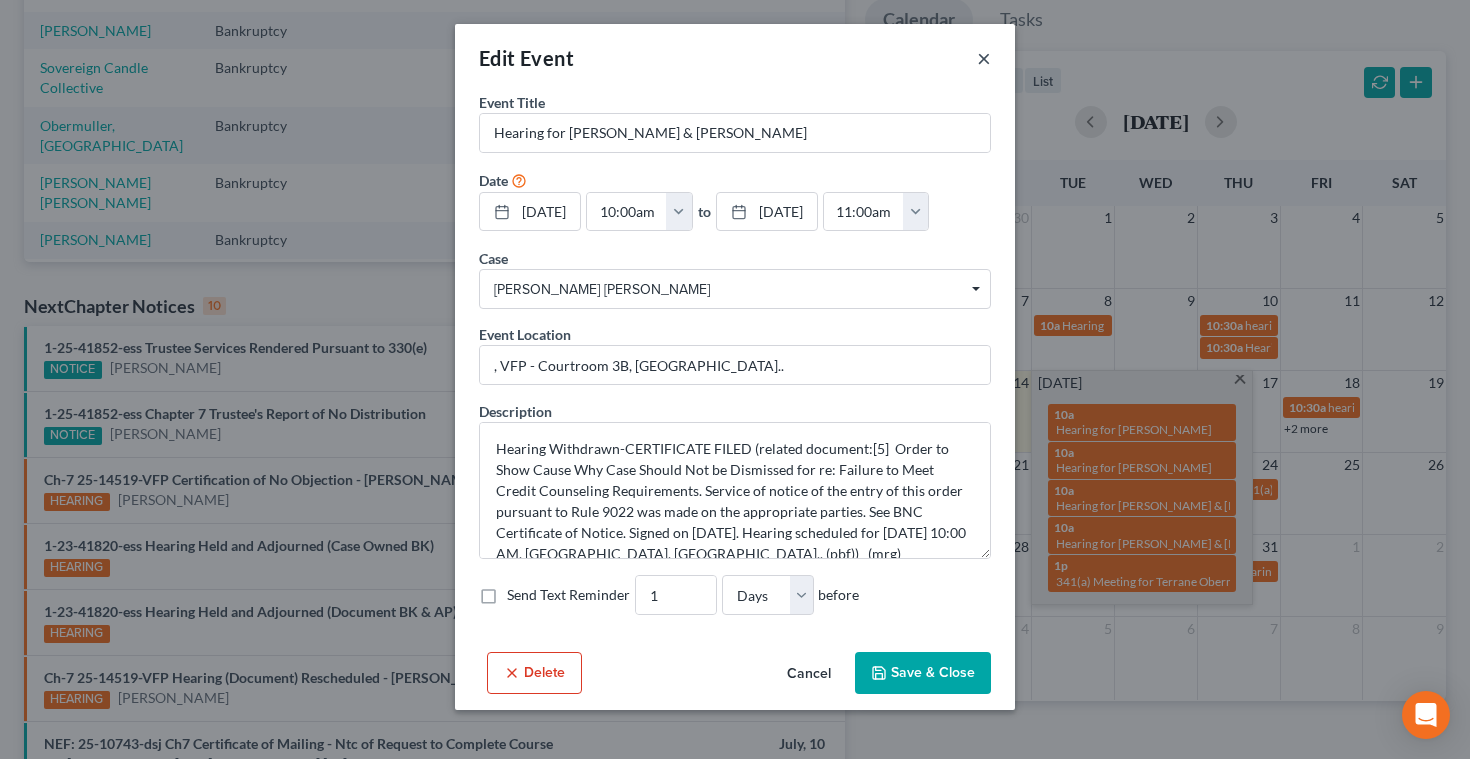 click on "×" at bounding box center (984, 58) 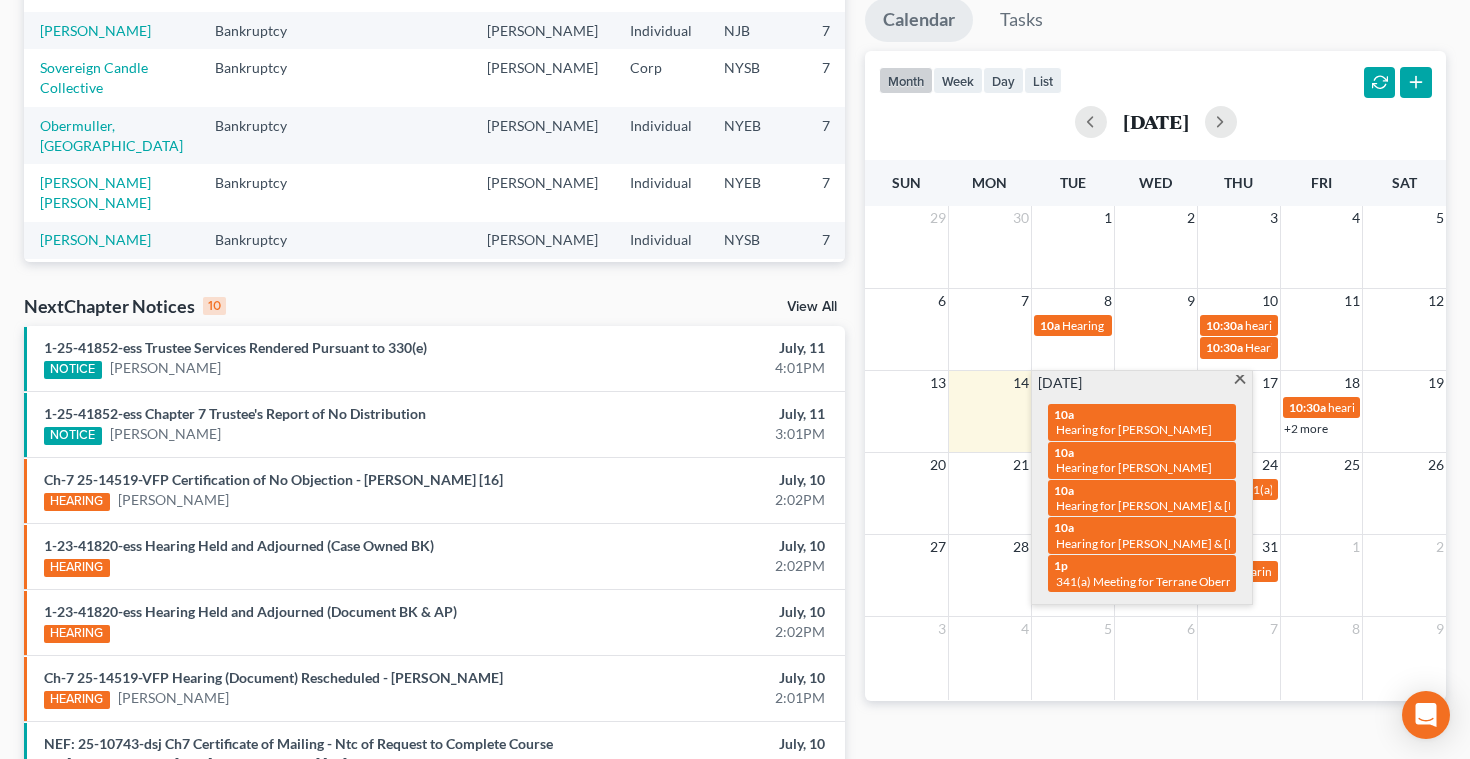 click at bounding box center [1239, 381] 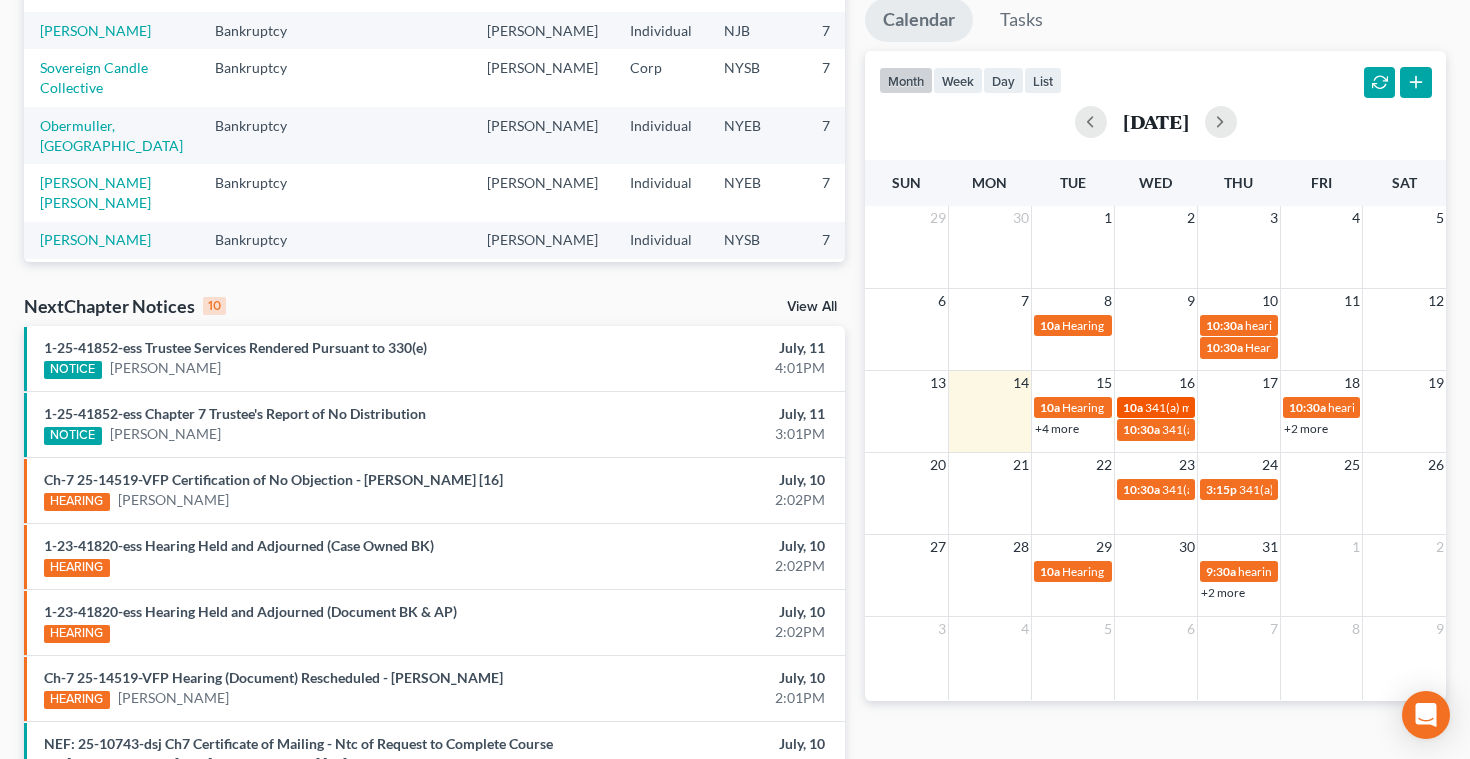 click on "341(a) meeting for [PERSON_NAME]" at bounding box center [1241, 407] 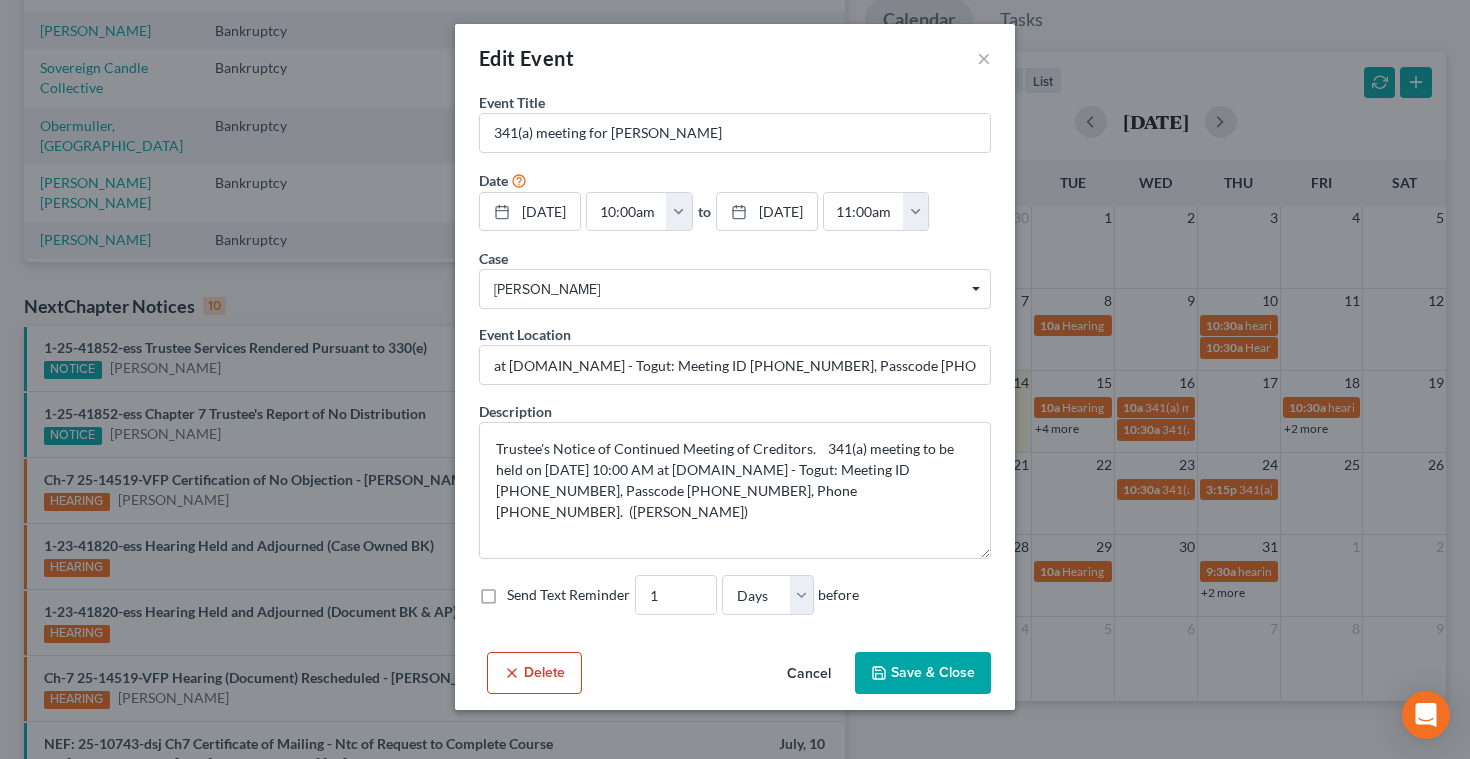 click on "Cancel" at bounding box center (809, 674) 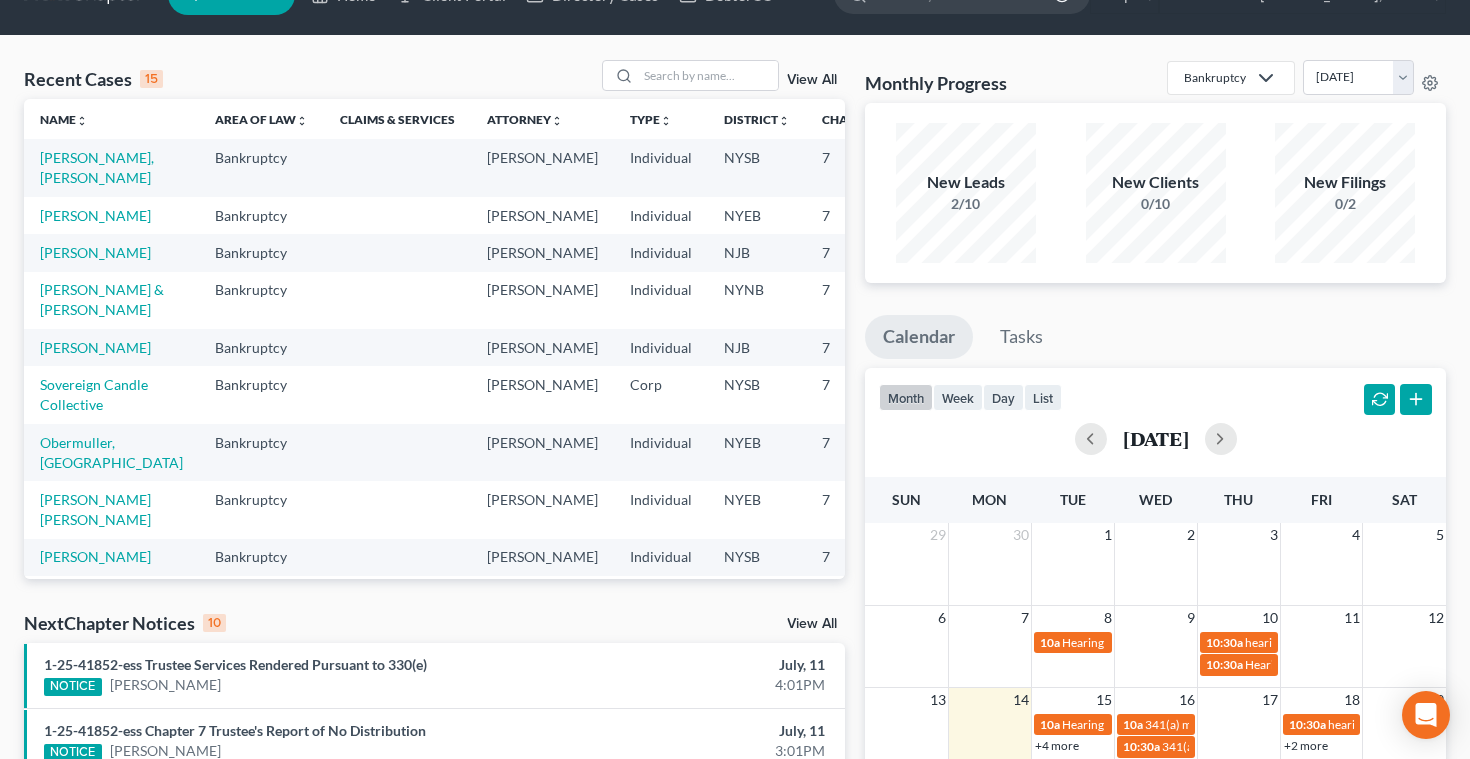 scroll, scrollTop: 0, scrollLeft: 0, axis: both 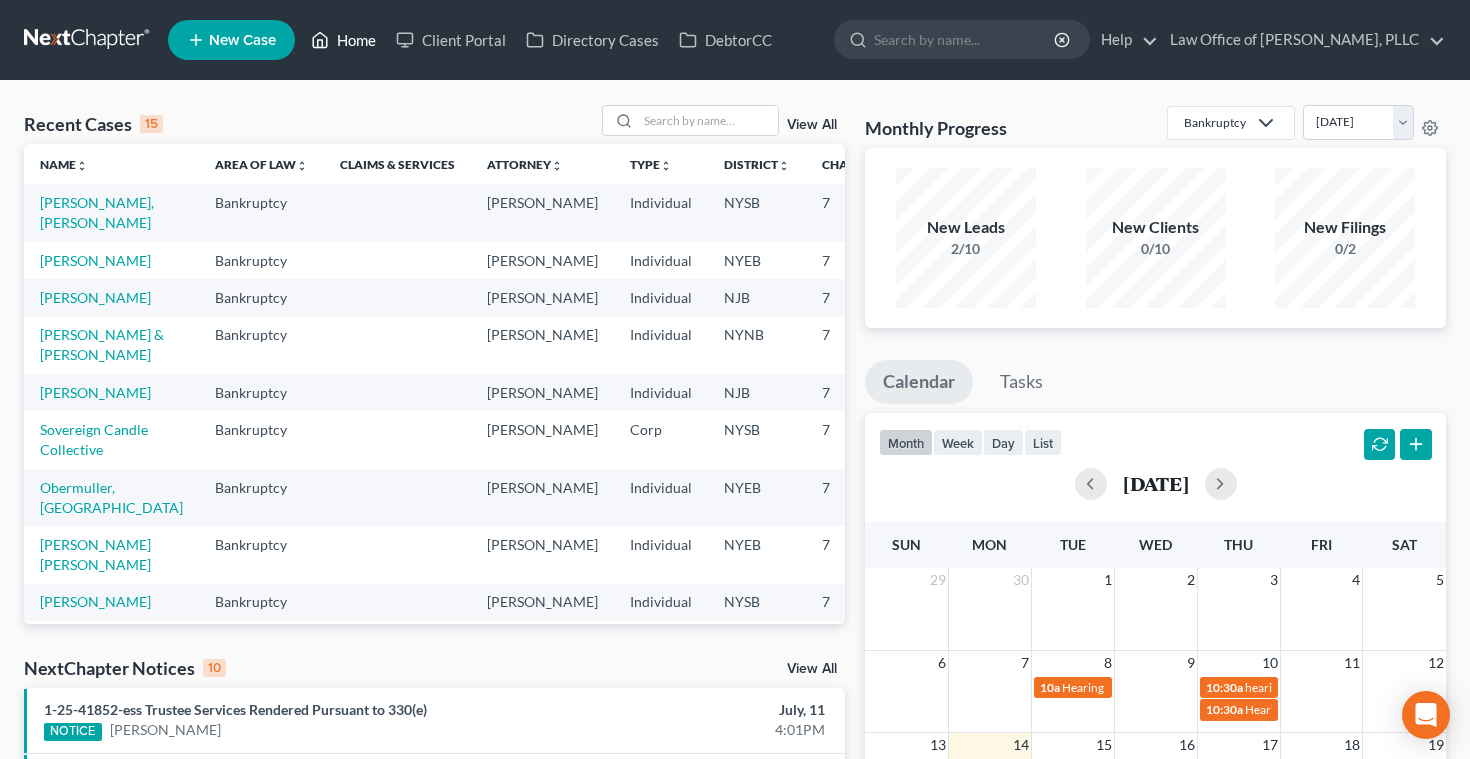 click on "Home" at bounding box center [343, 40] 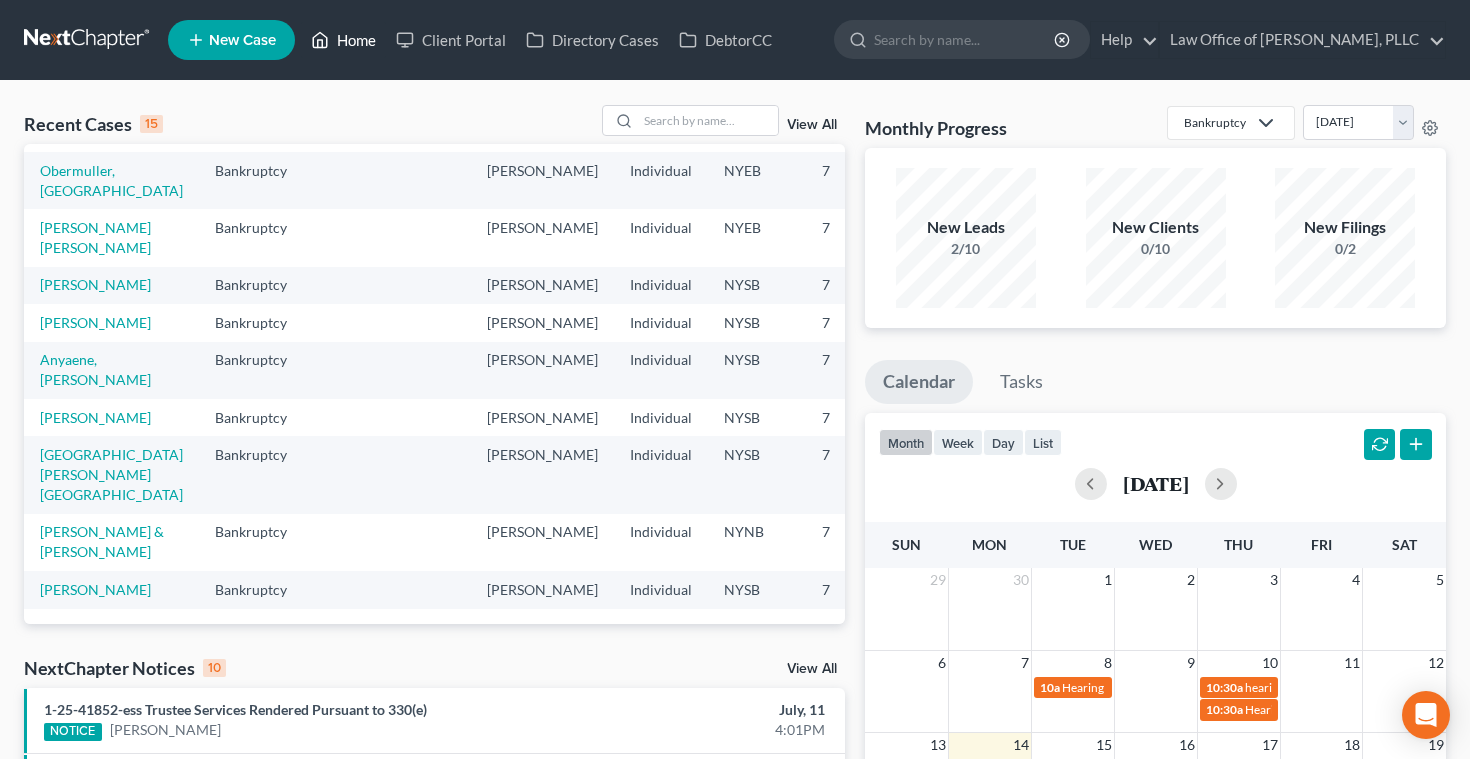 scroll, scrollTop: 517, scrollLeft: 0, axis: vertical 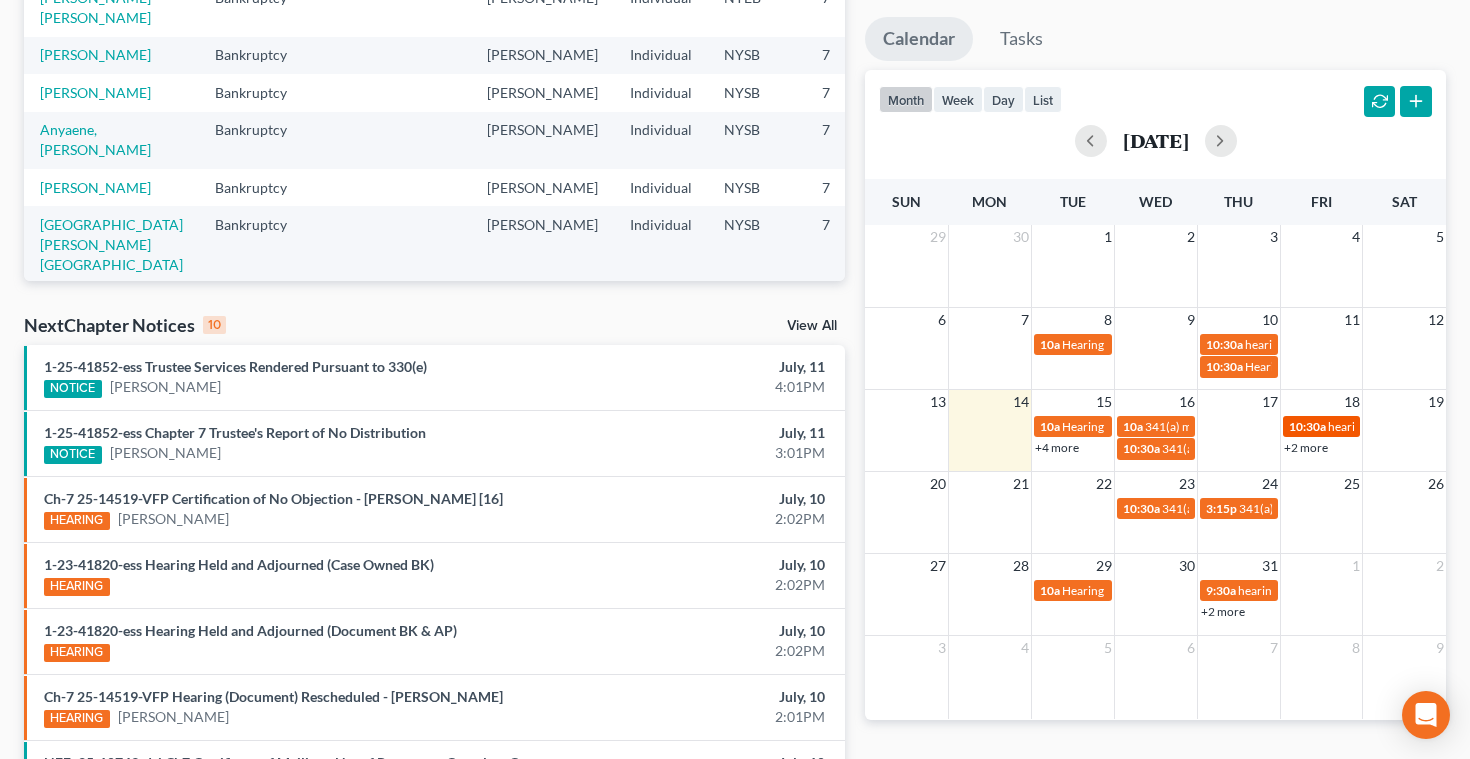 click on "hearing for Linden Center LLC" at bounding box center [1406, 426] 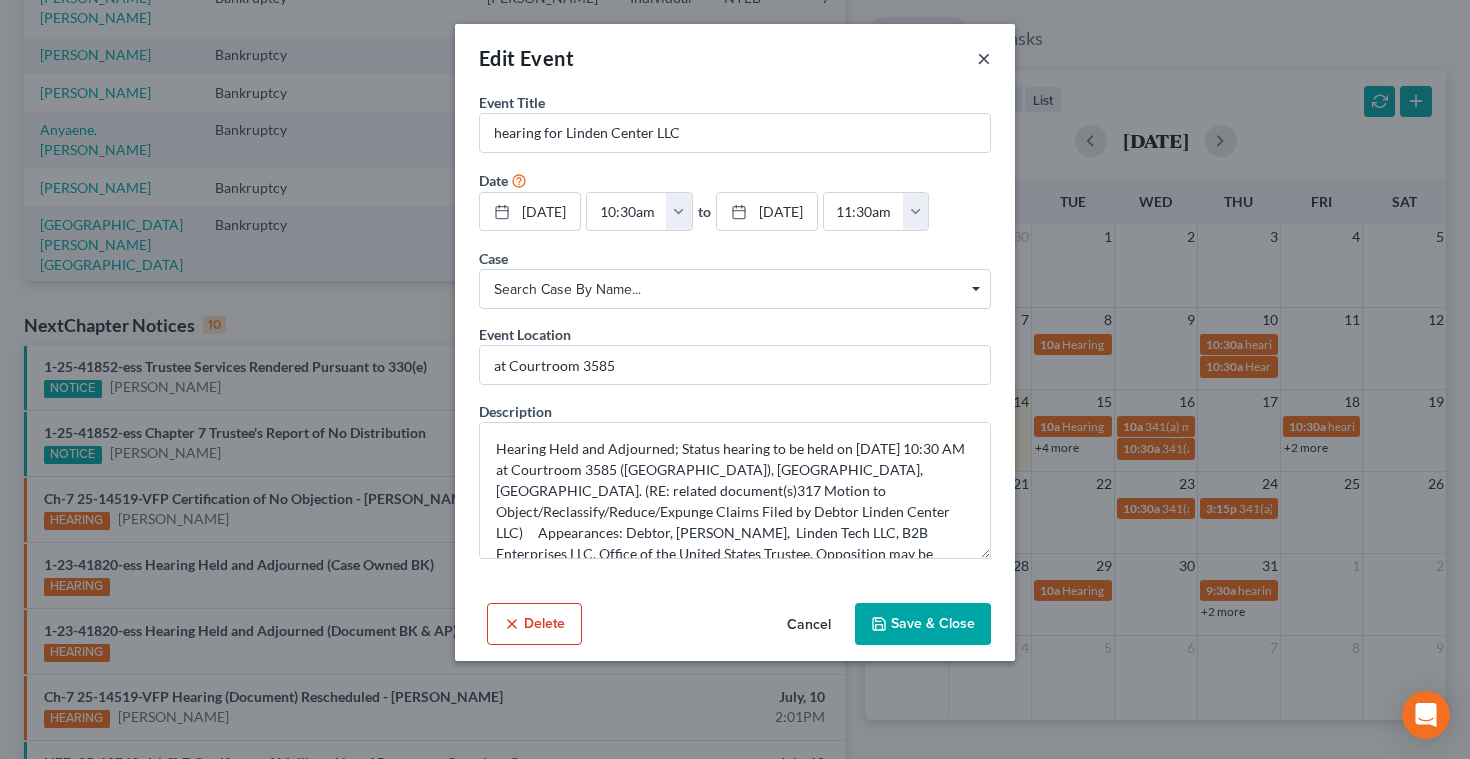 click on "×" at bounding box center [984, 58] 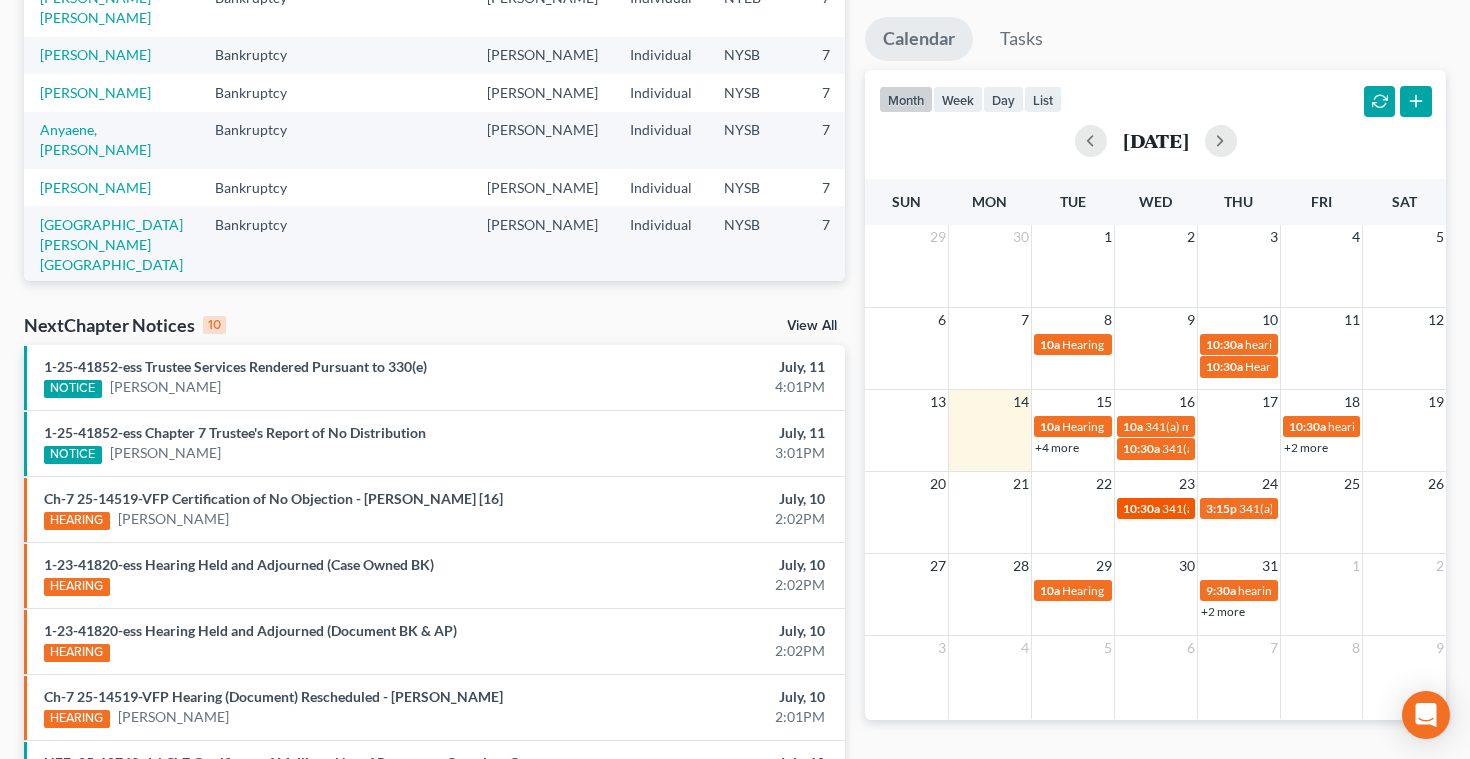 click on "10:30a" at bounding box center (1141, 508) 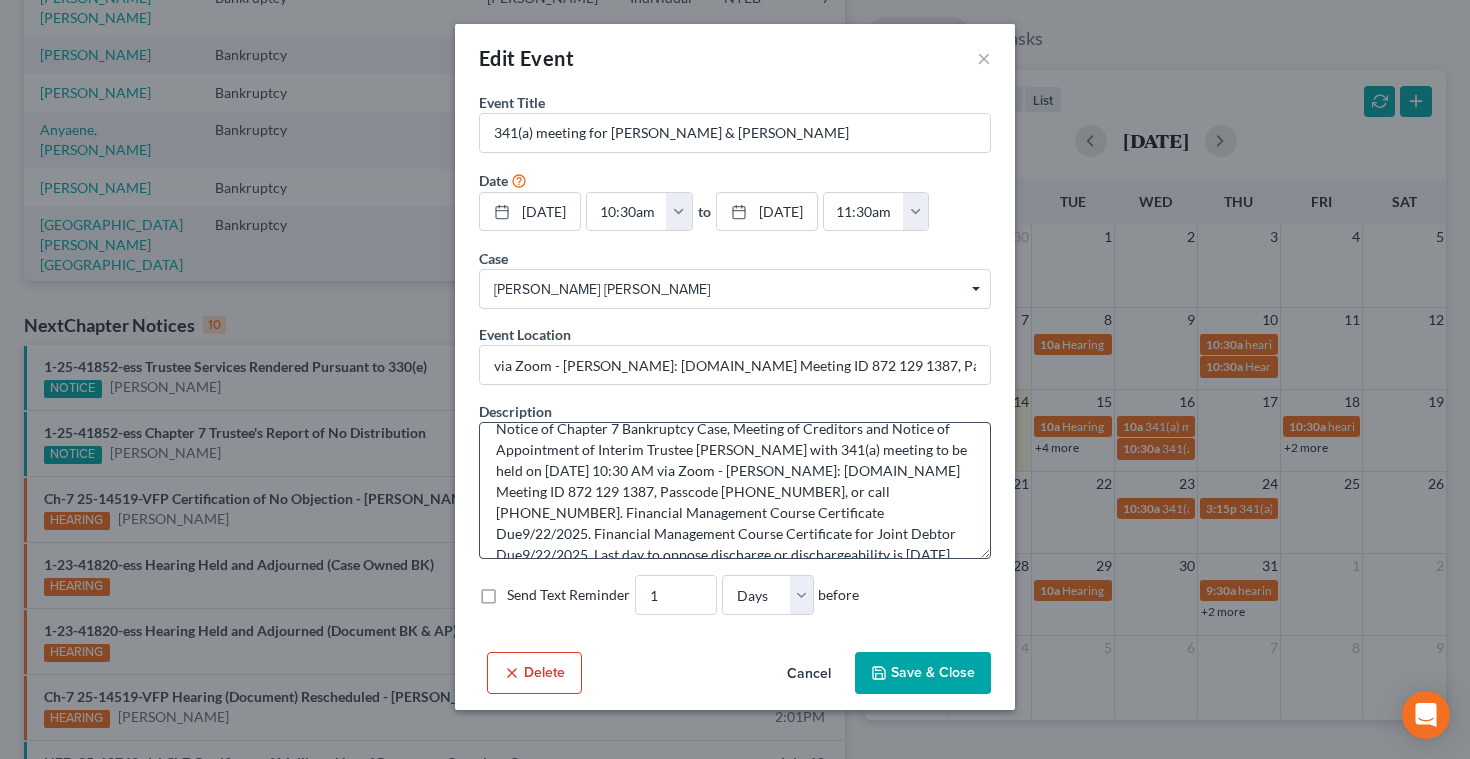 scroll, scrollTop: 25, scrollLeft: 0, axis: vertical 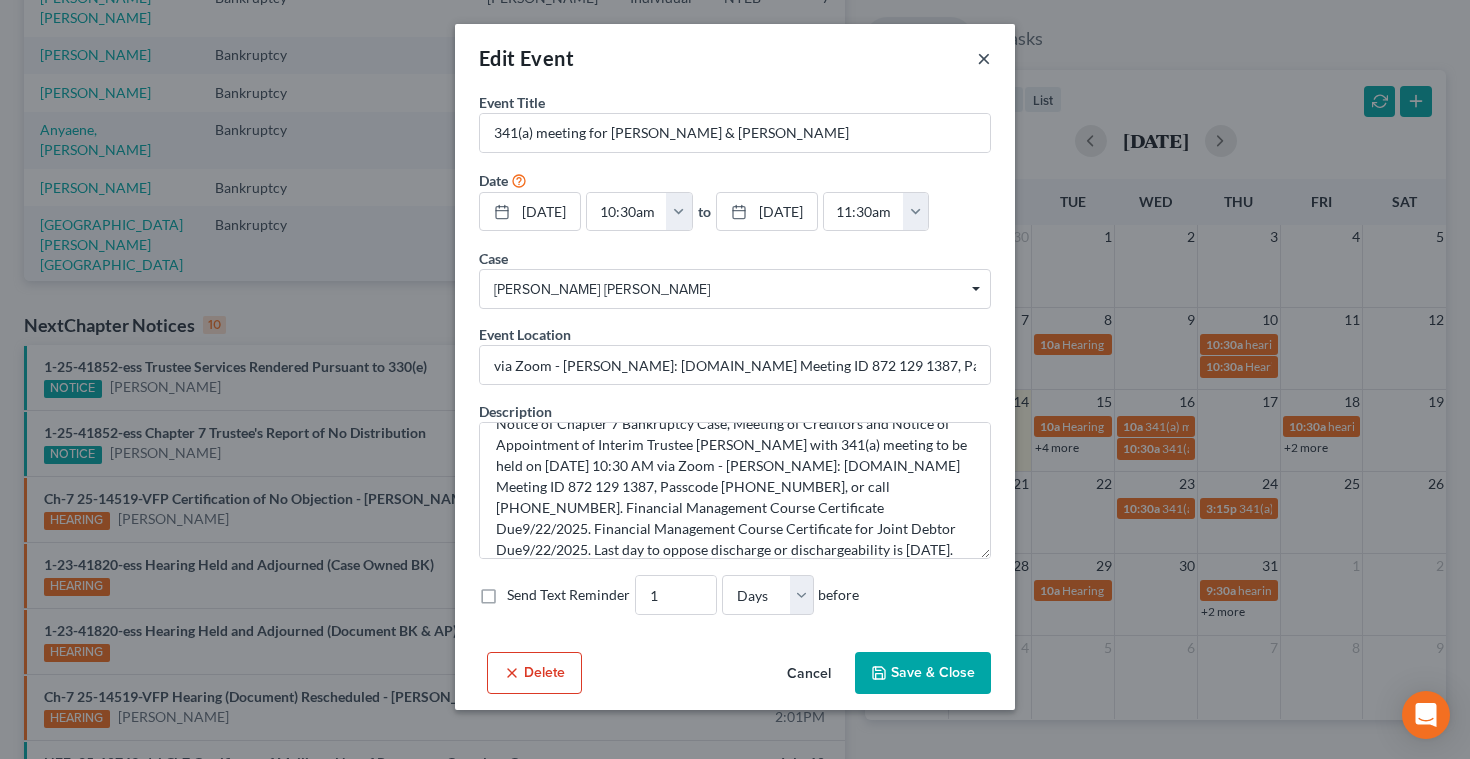 click on "×" at bounding box center (984, 58) 